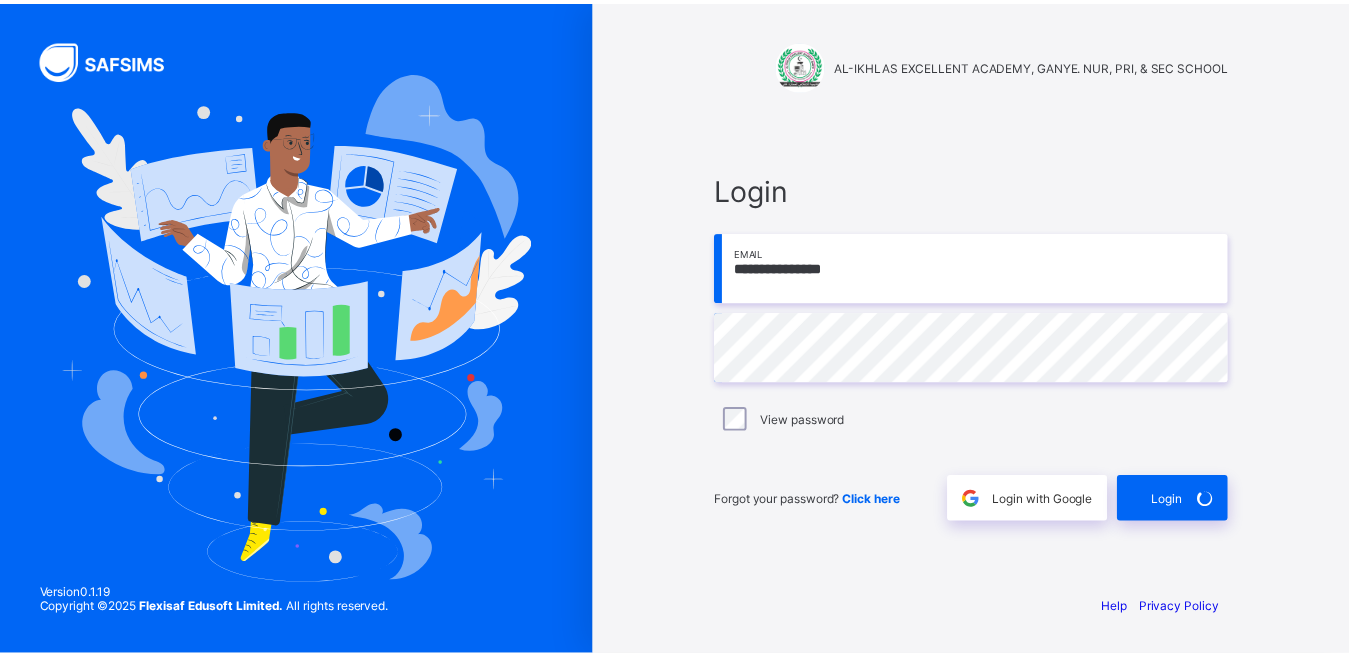 scroll, scrollTop: 0, scrollLeft: 0, axis: both 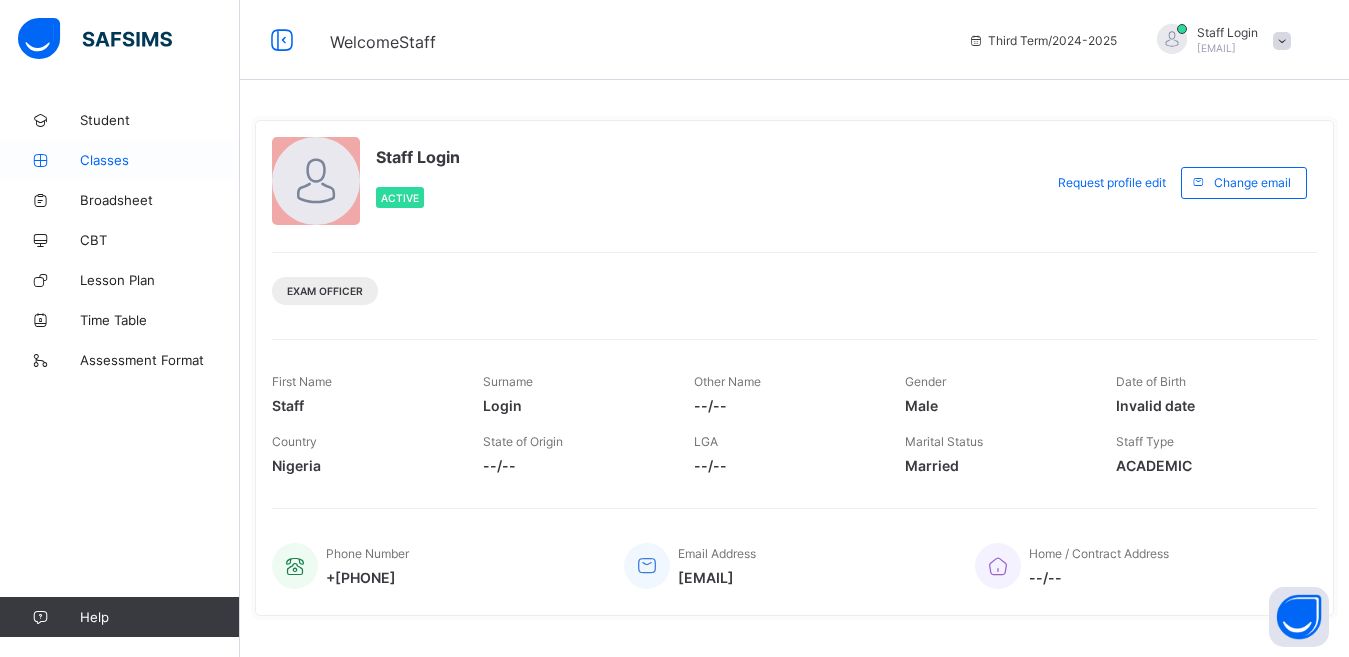 click on "Classes" at bounding box center (160, 160) 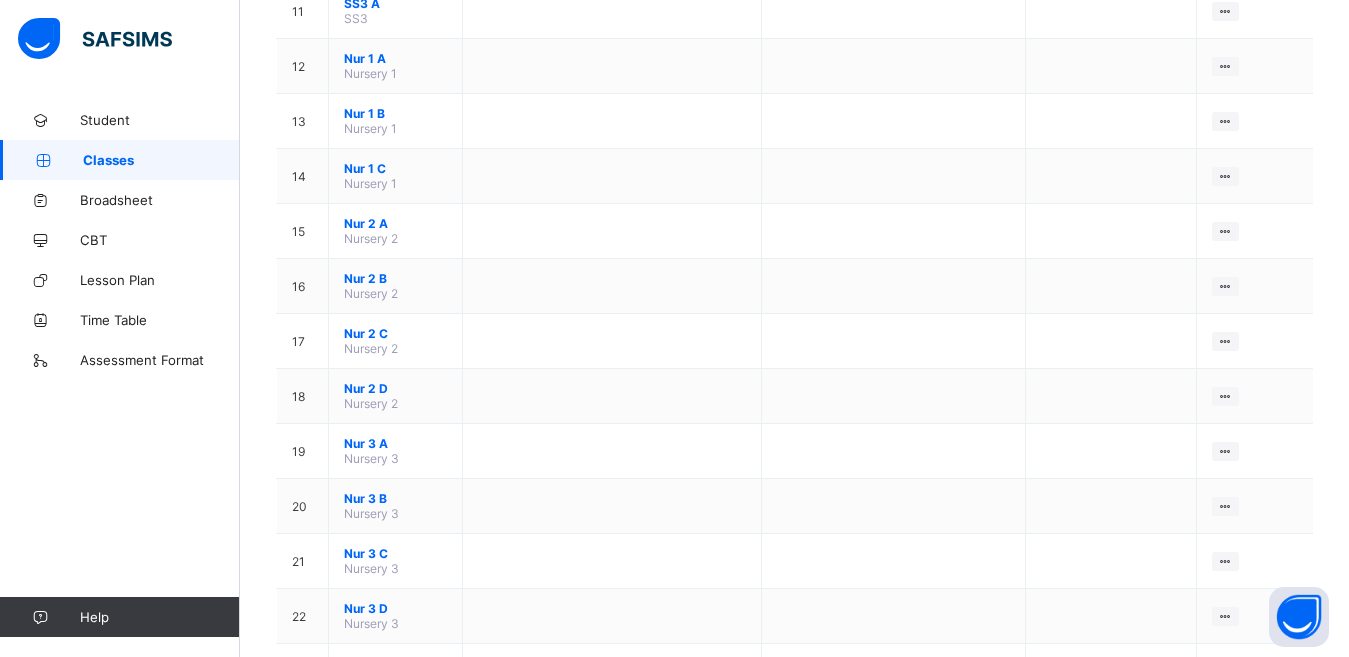 scroll, scrollTop: 1400, scrollLeft: 0, axis: vertical 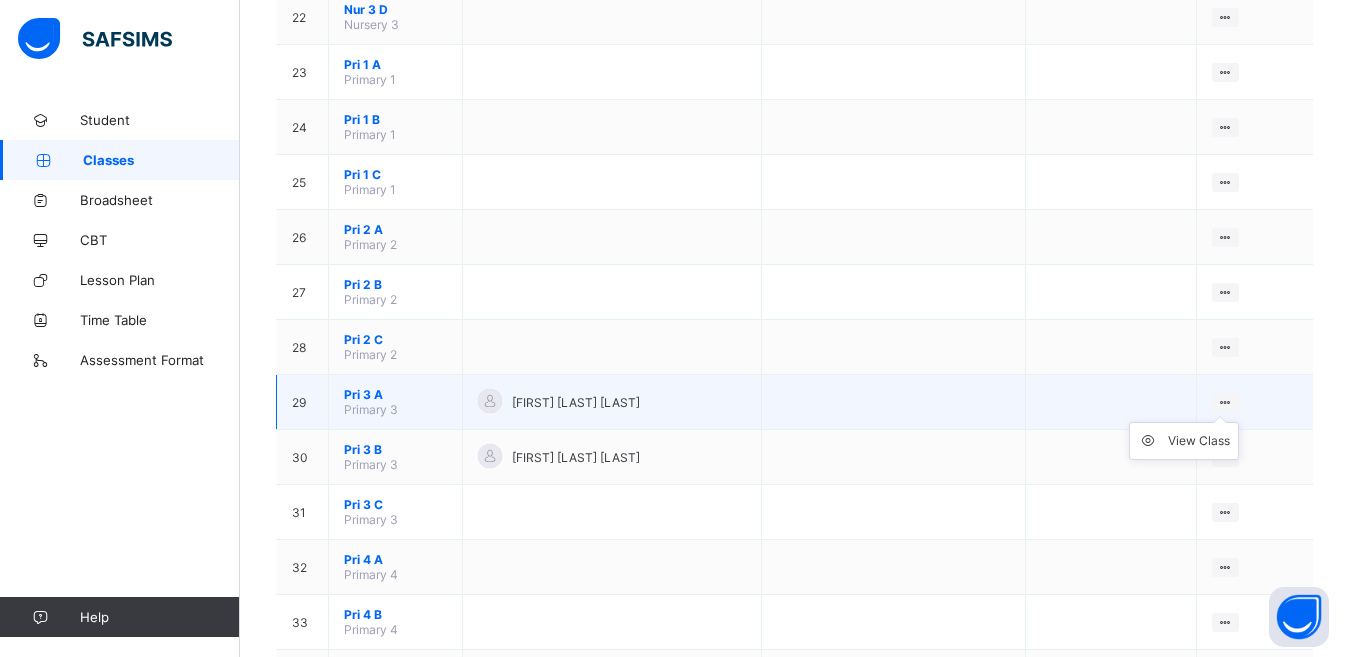 click on "View Class" at bounding box center (1184, 441) 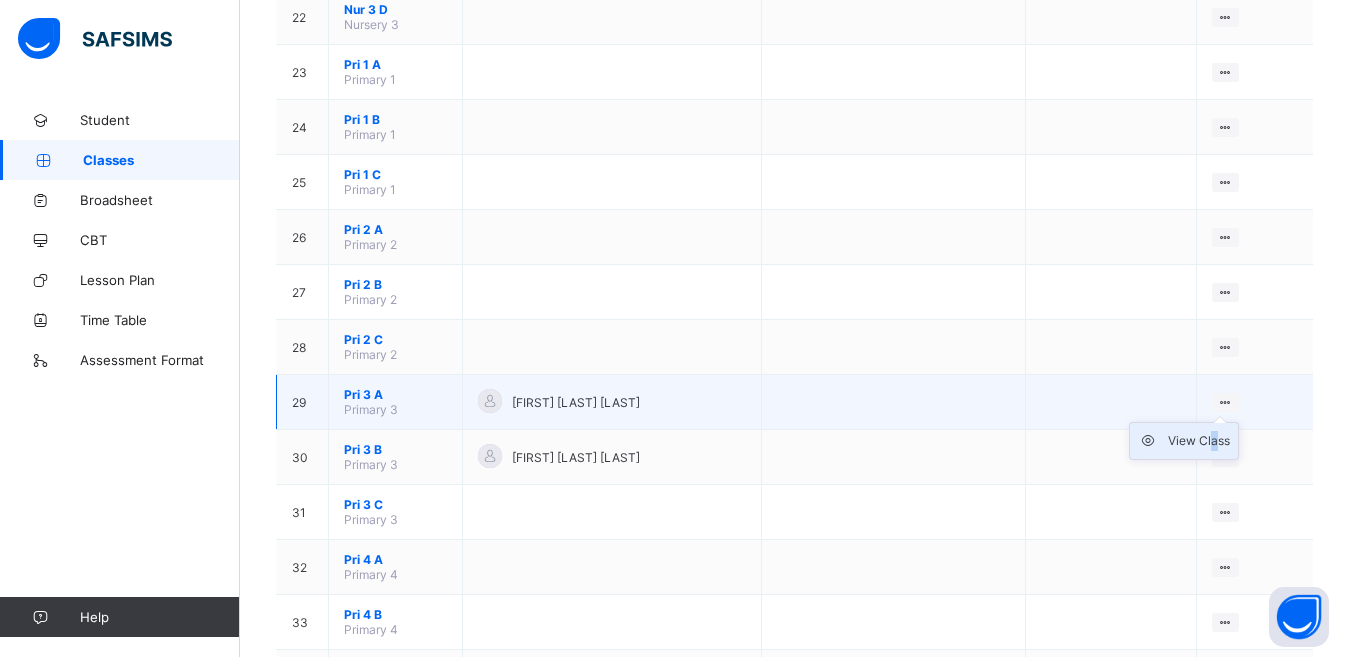 click on "View Class" at bounding box center (1199, 441) 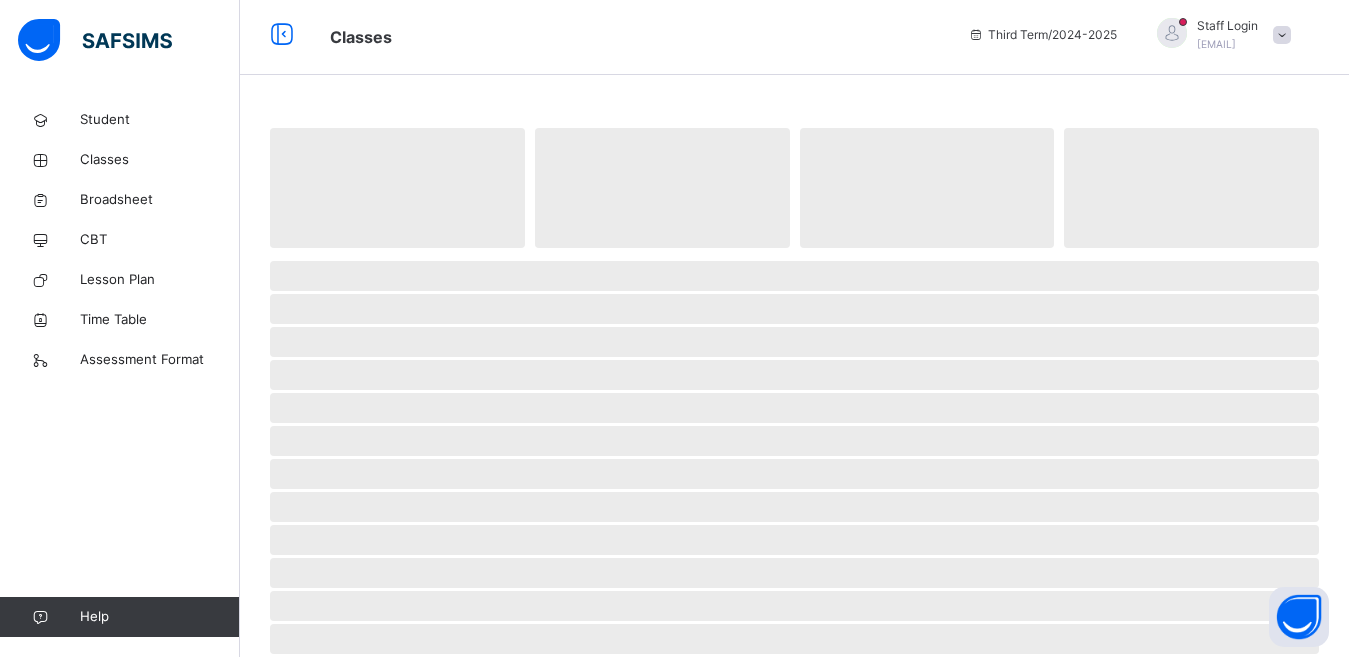 scroll, scrollTop: 0, scrollLeft: 0, axis: both 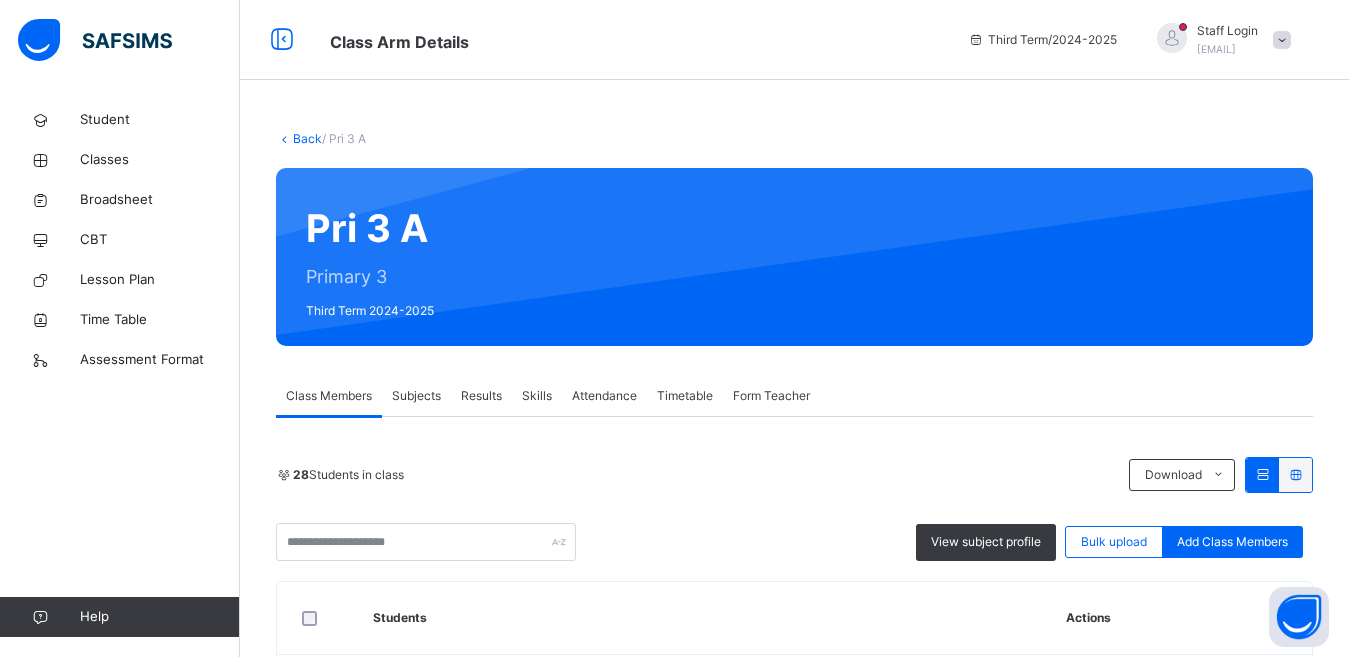 click on "Subjects" at bounding box center [416, 396] 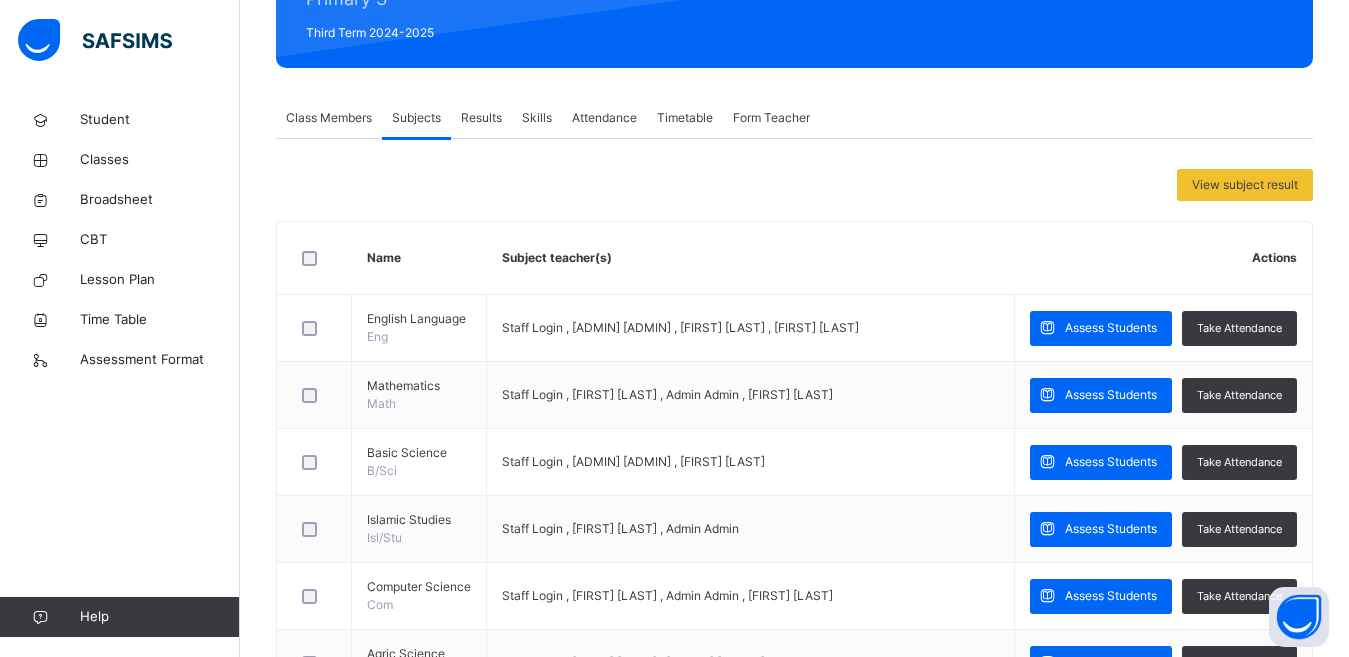 scroll, scrollTop: 800, scrollLeft: 0, axis: vertical 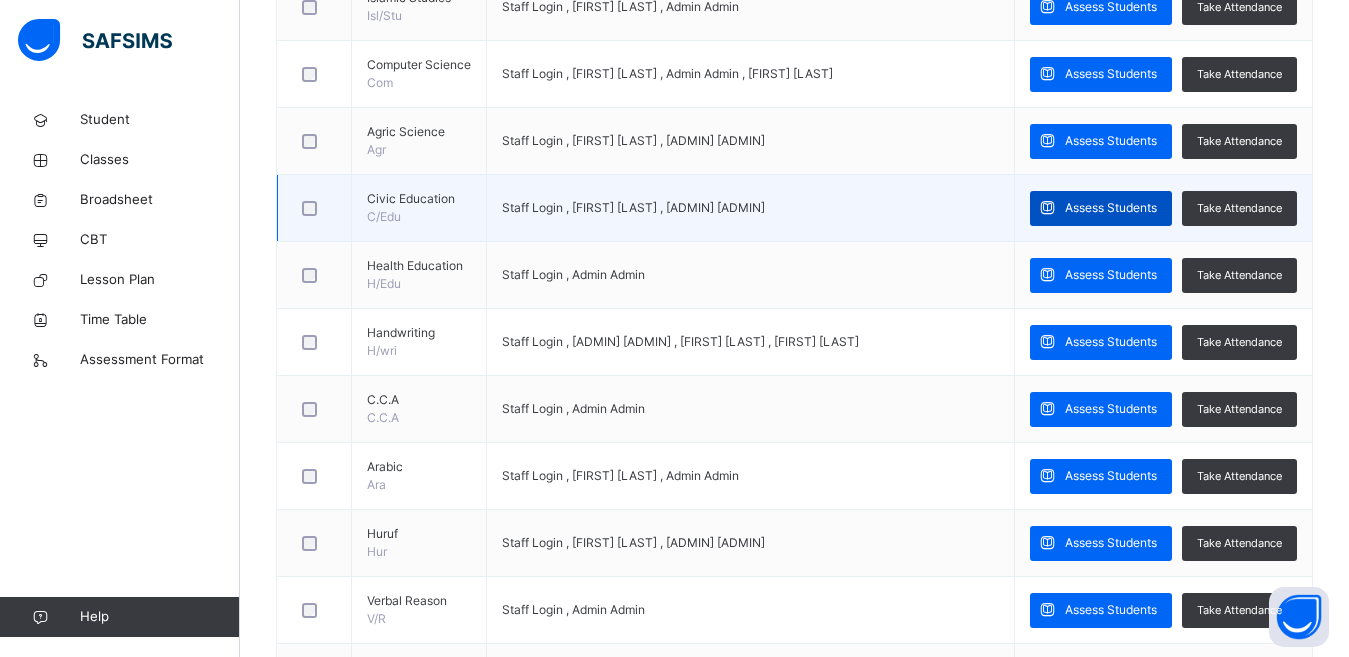 click on "Assess Students" at bounding box center (1101, 208) 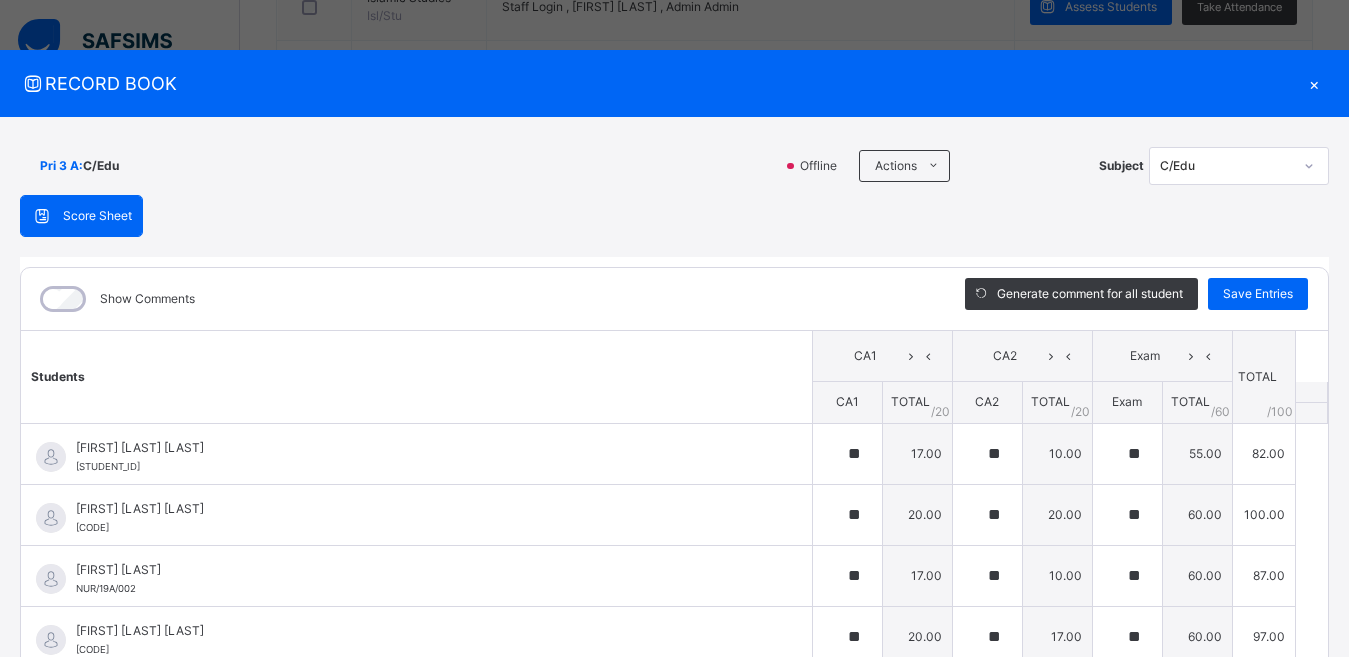 type on "**" 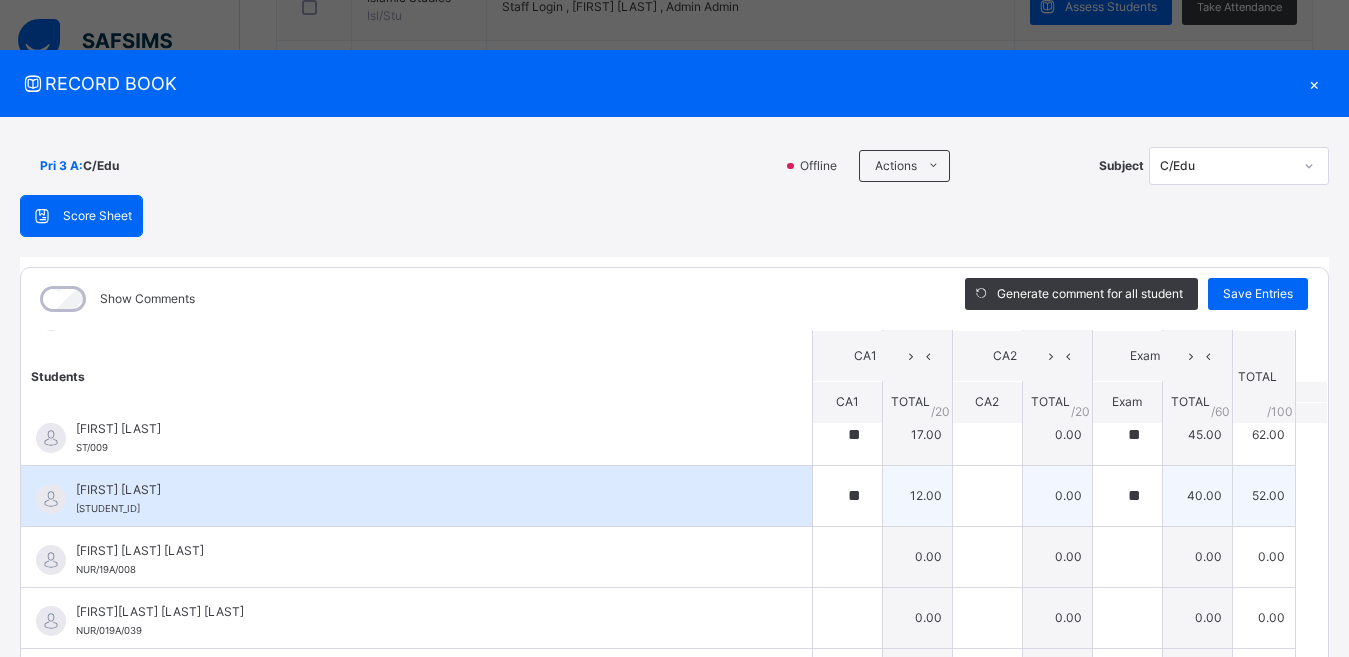 scroll, scrollTop: 400, scrollLeft: 0, axis: vertical 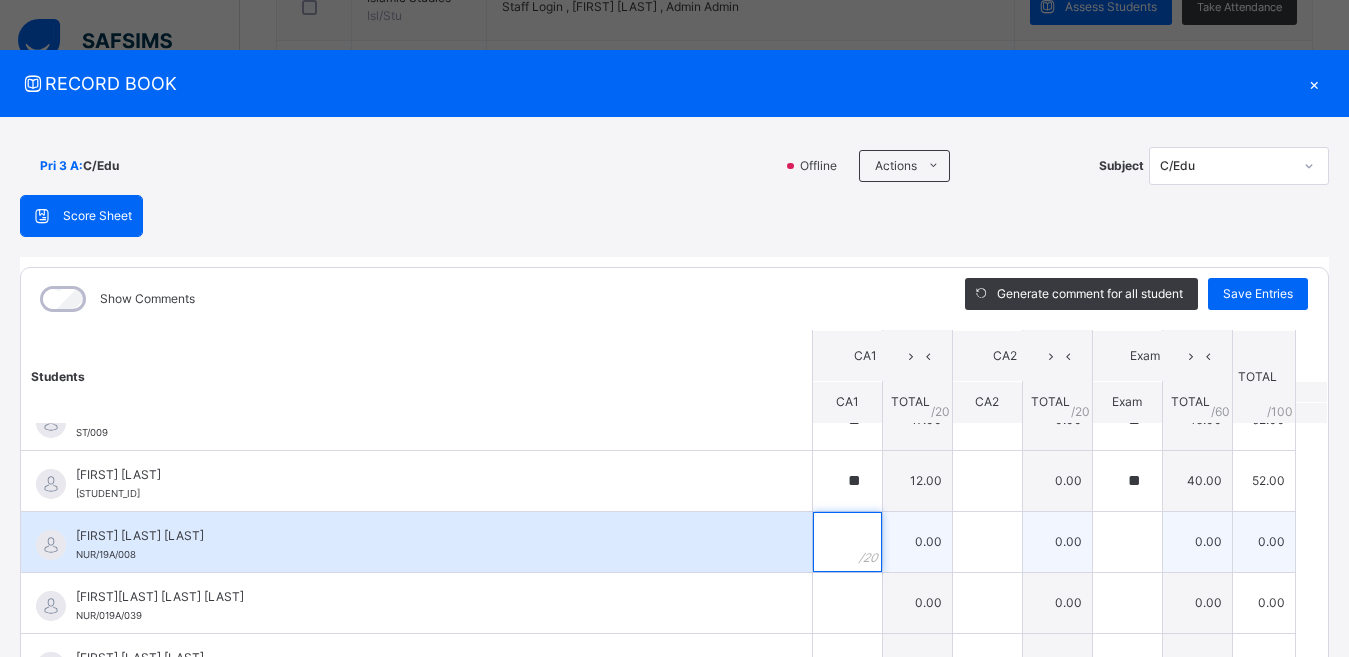 click at bounding box center [847, 542] 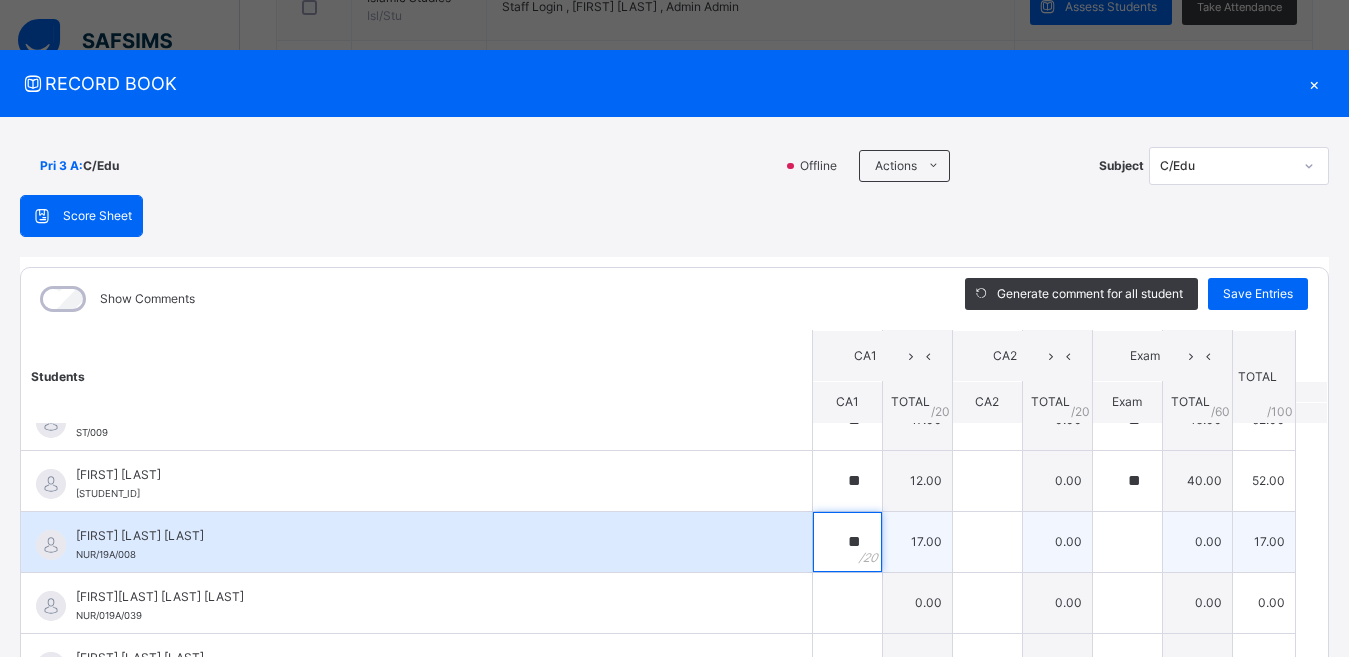 type on "**" 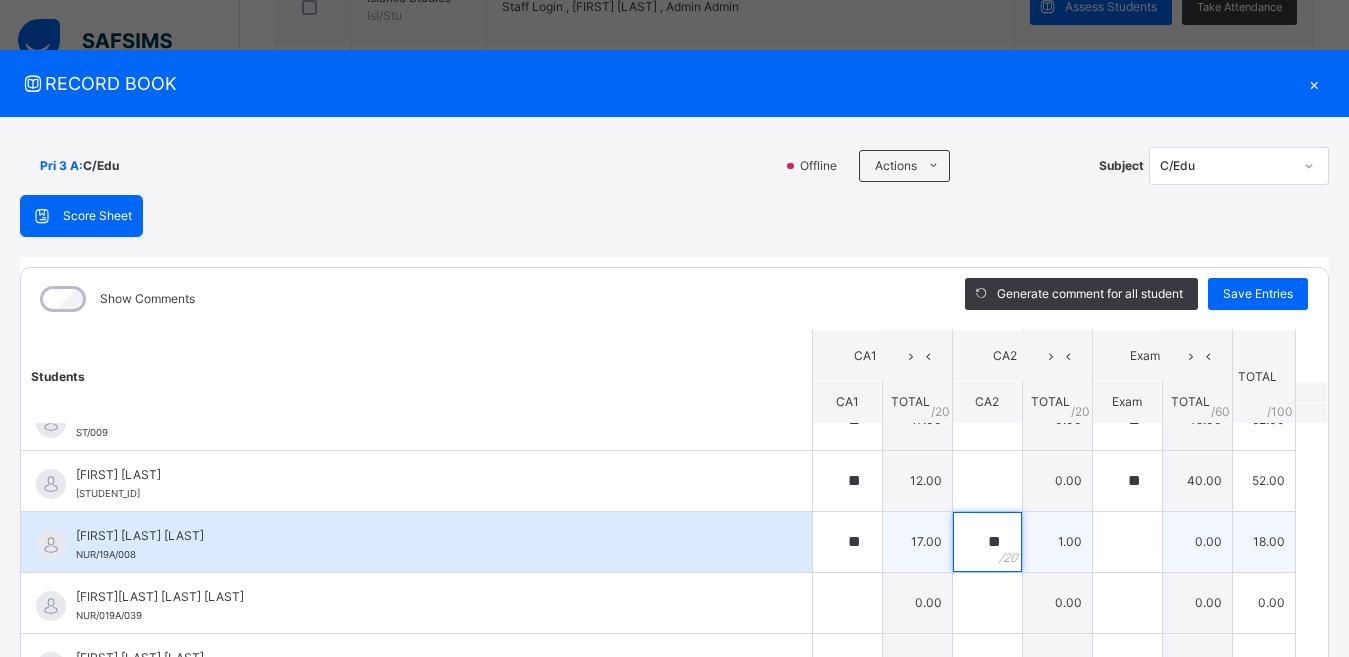 type on "**" 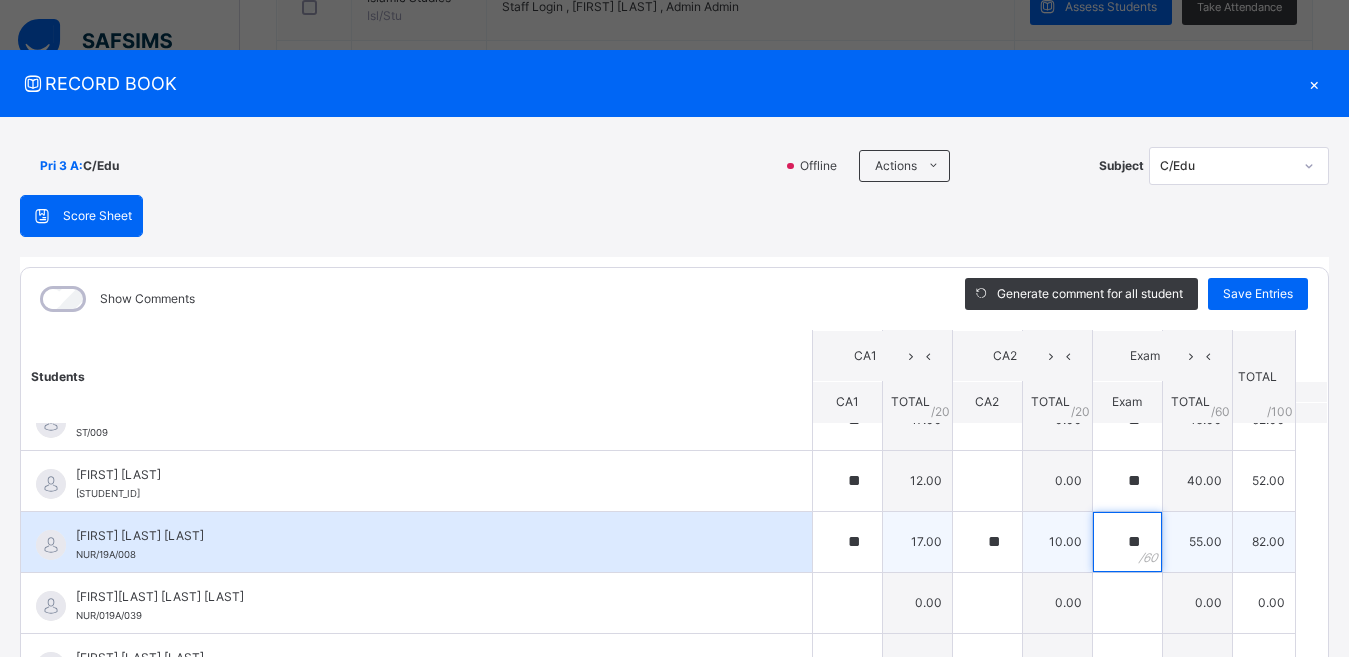 type on "**" 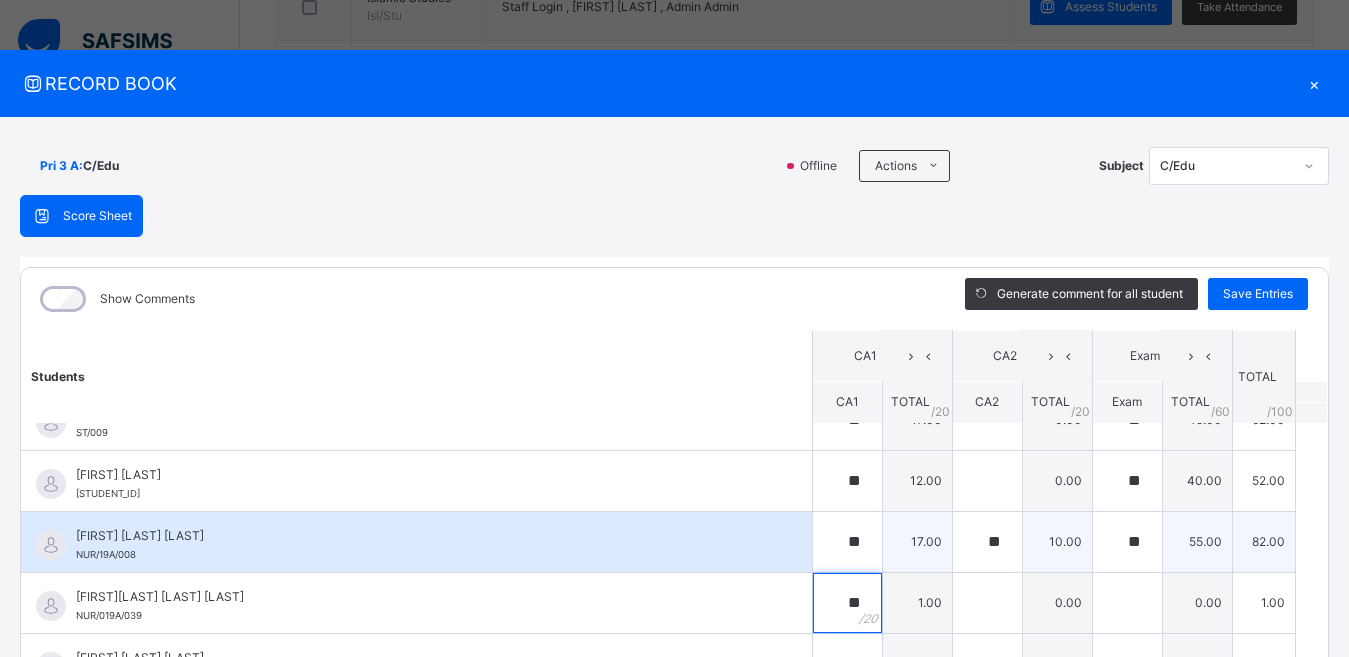 type on "**" 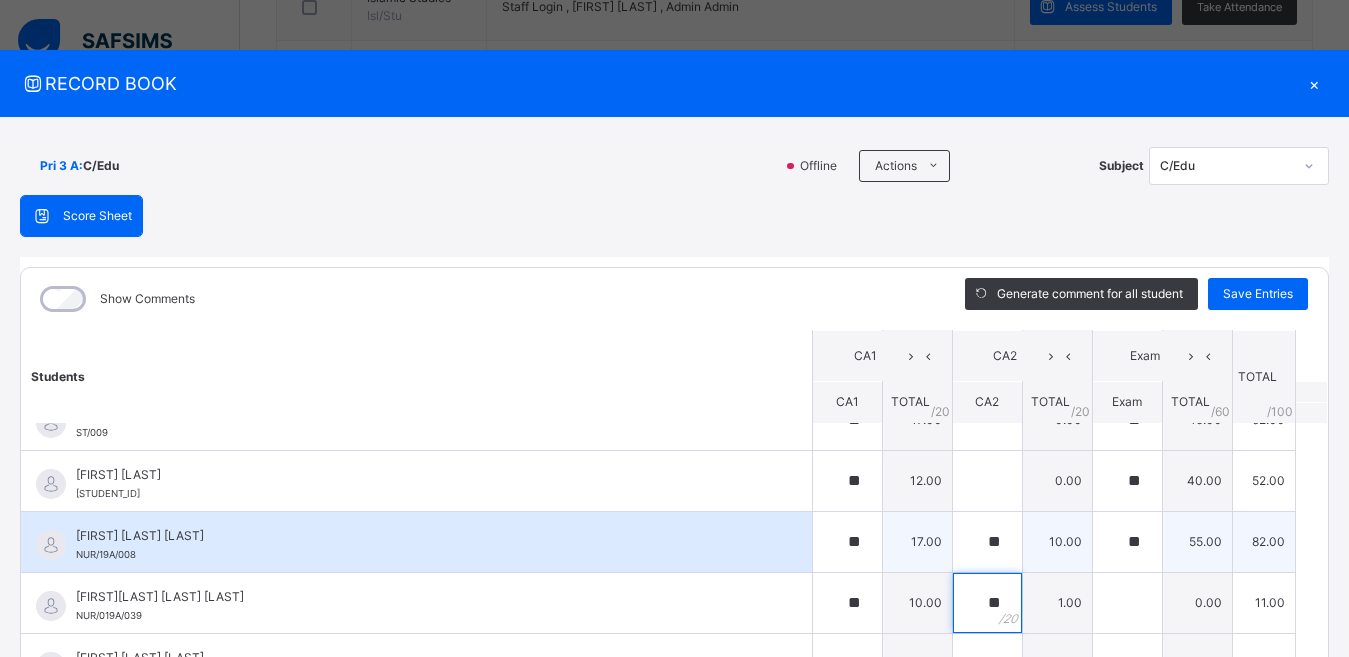 type on "**" 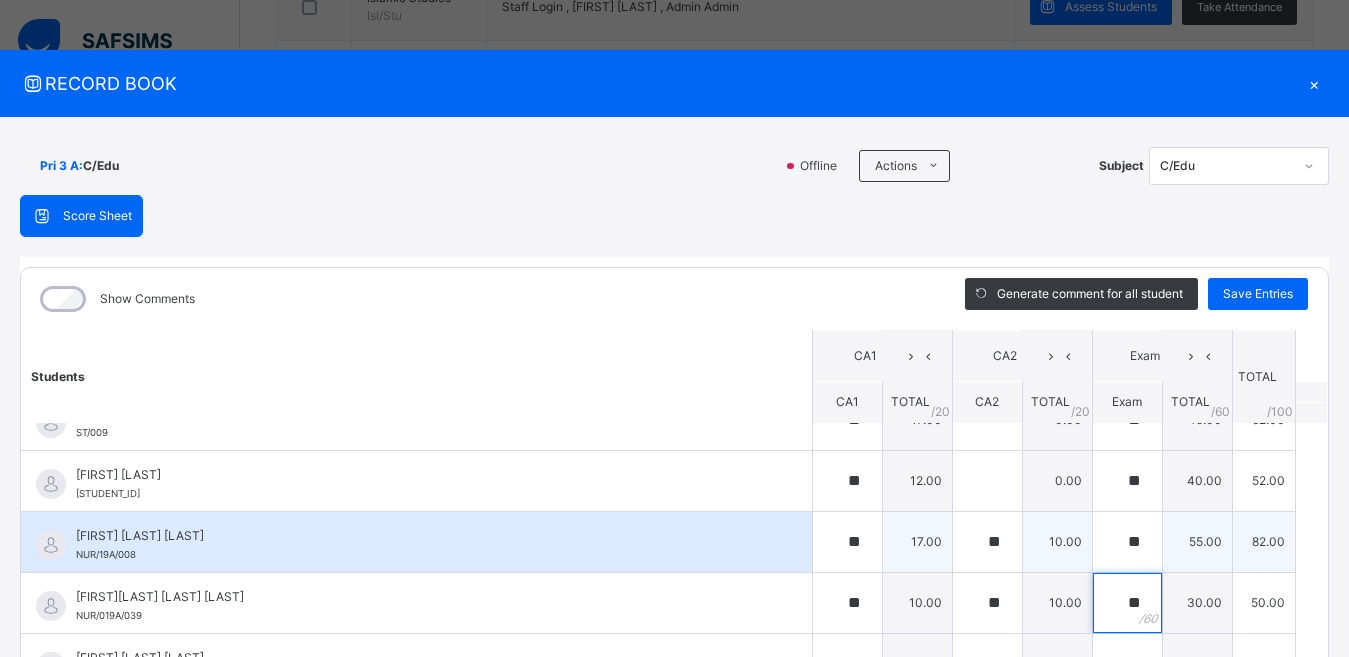 type on "**" 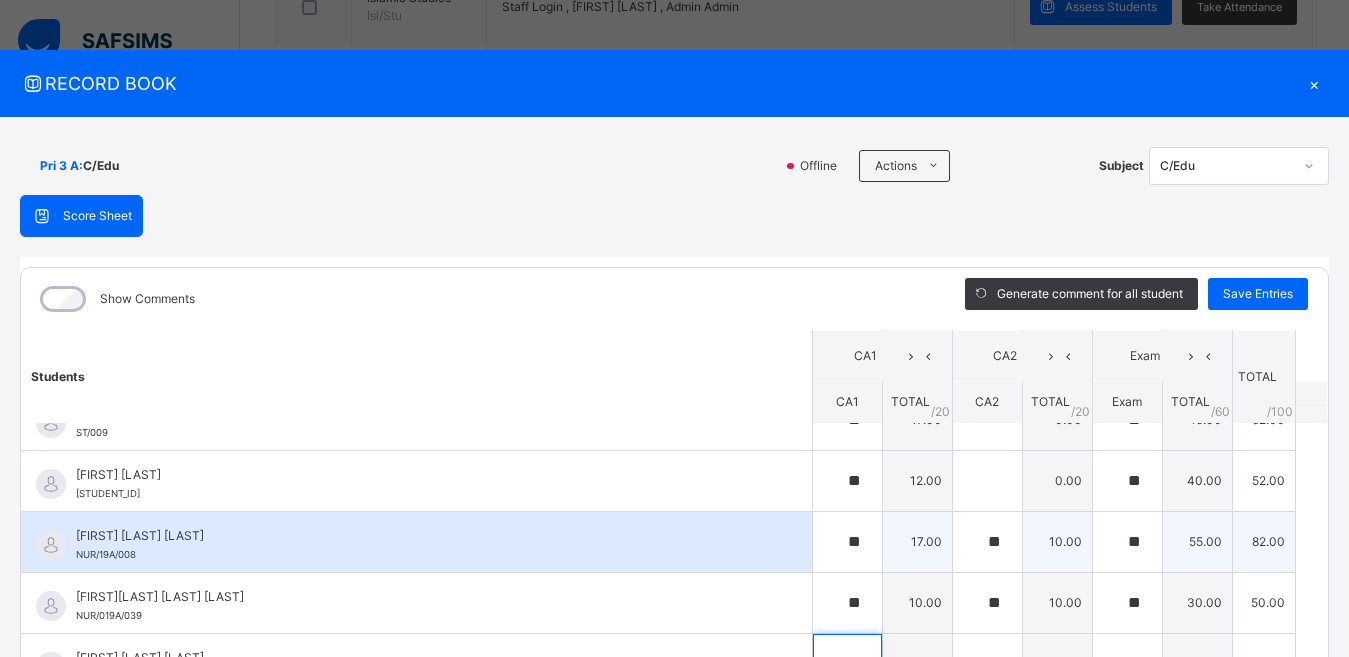 scroll, scrollTop: 37, scrollLeft: 0, axis: vertical 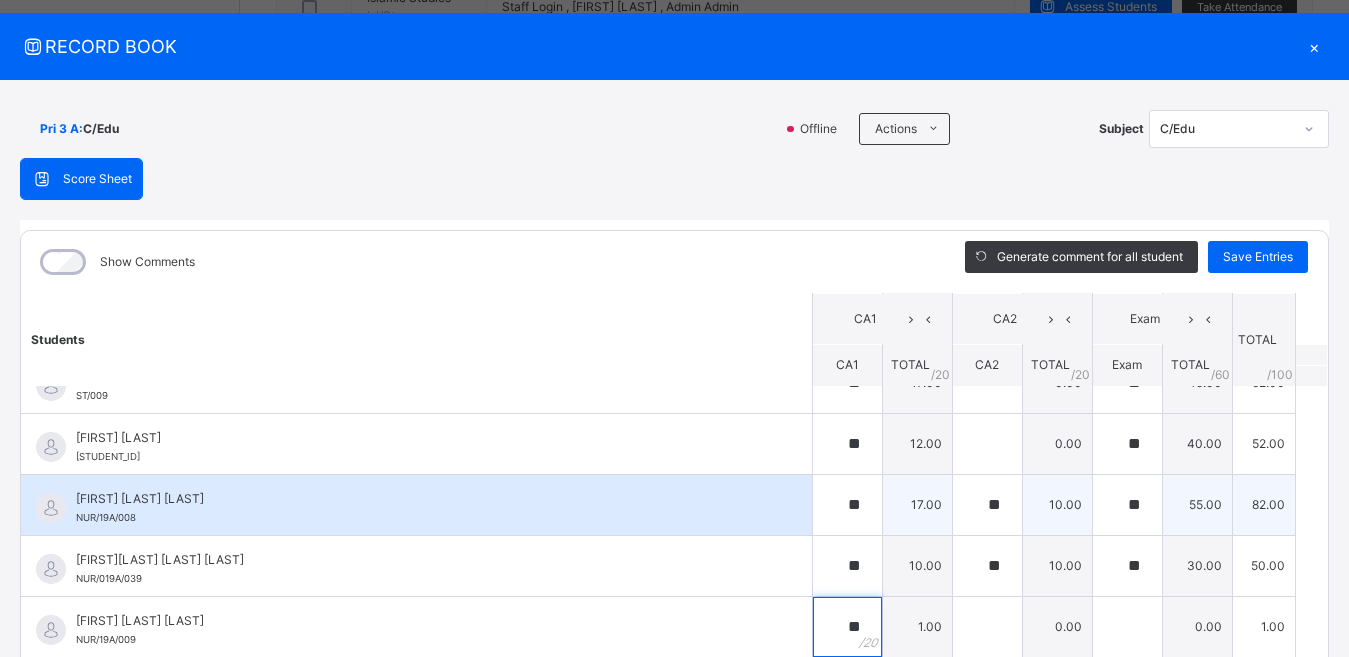 type on "**" 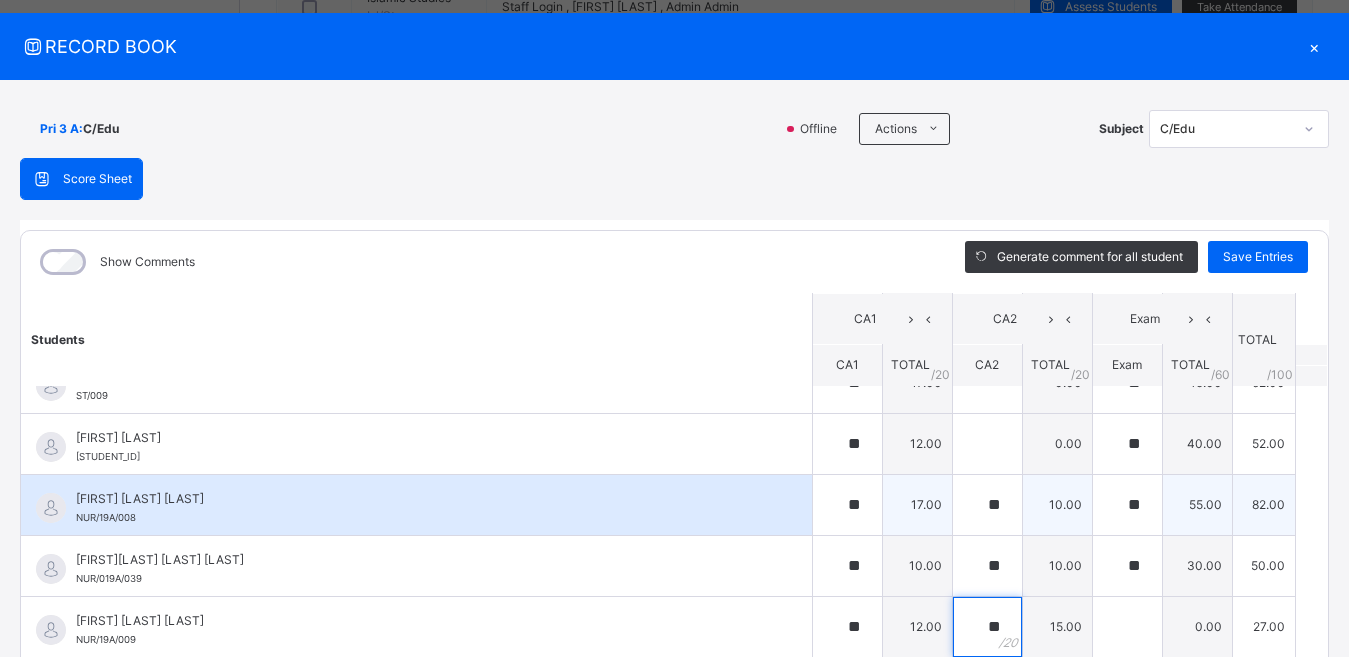 type on "**" 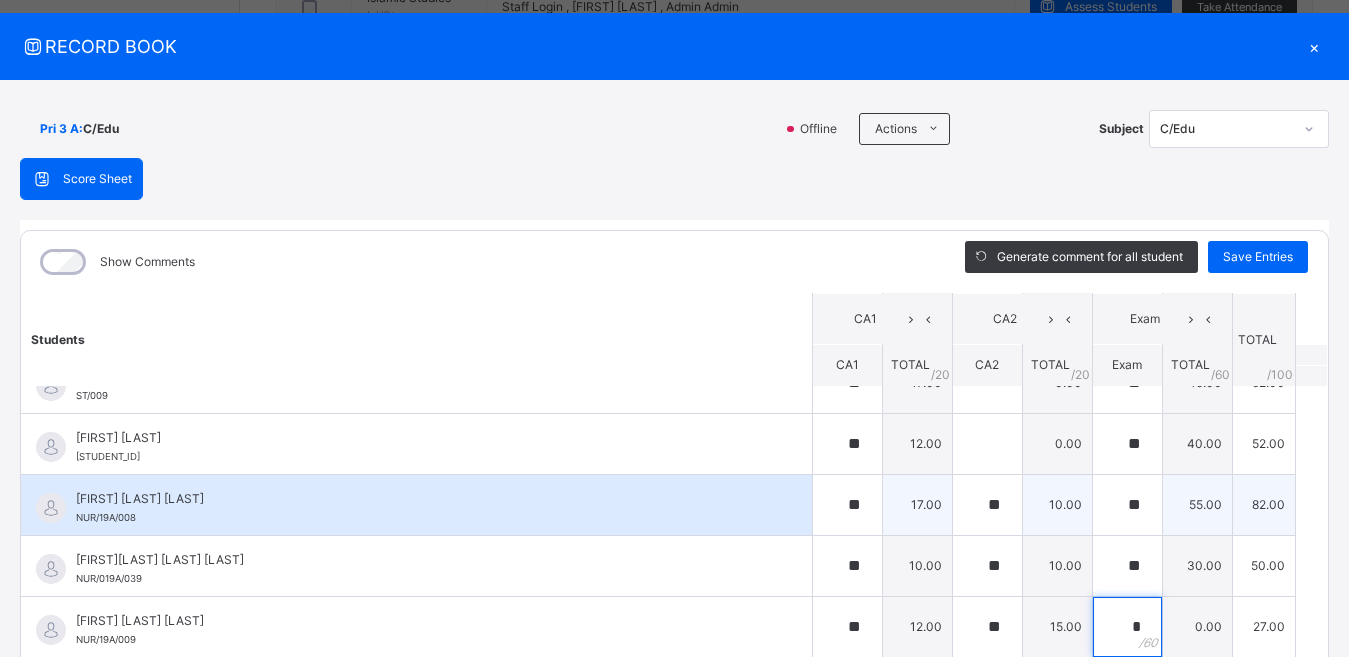 type on "*" 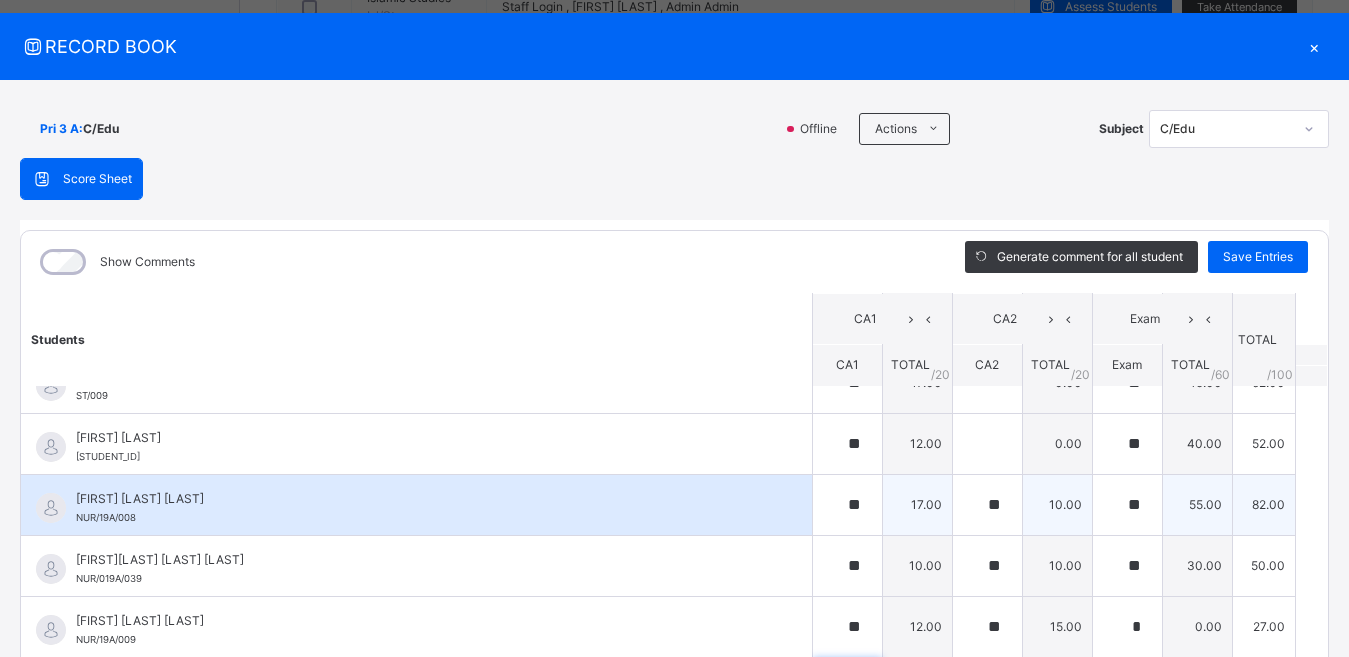 scroll, scrollTop: 254, scrollLeft: 0, axis: vertical 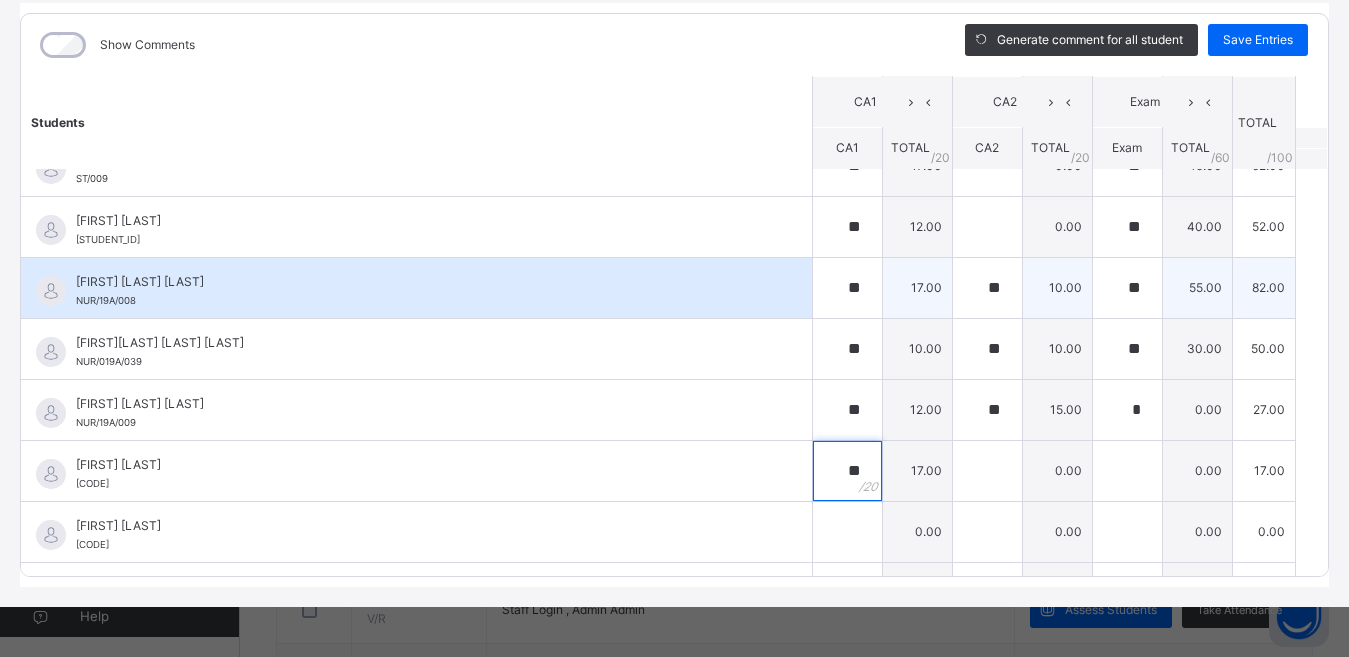 type on "**" 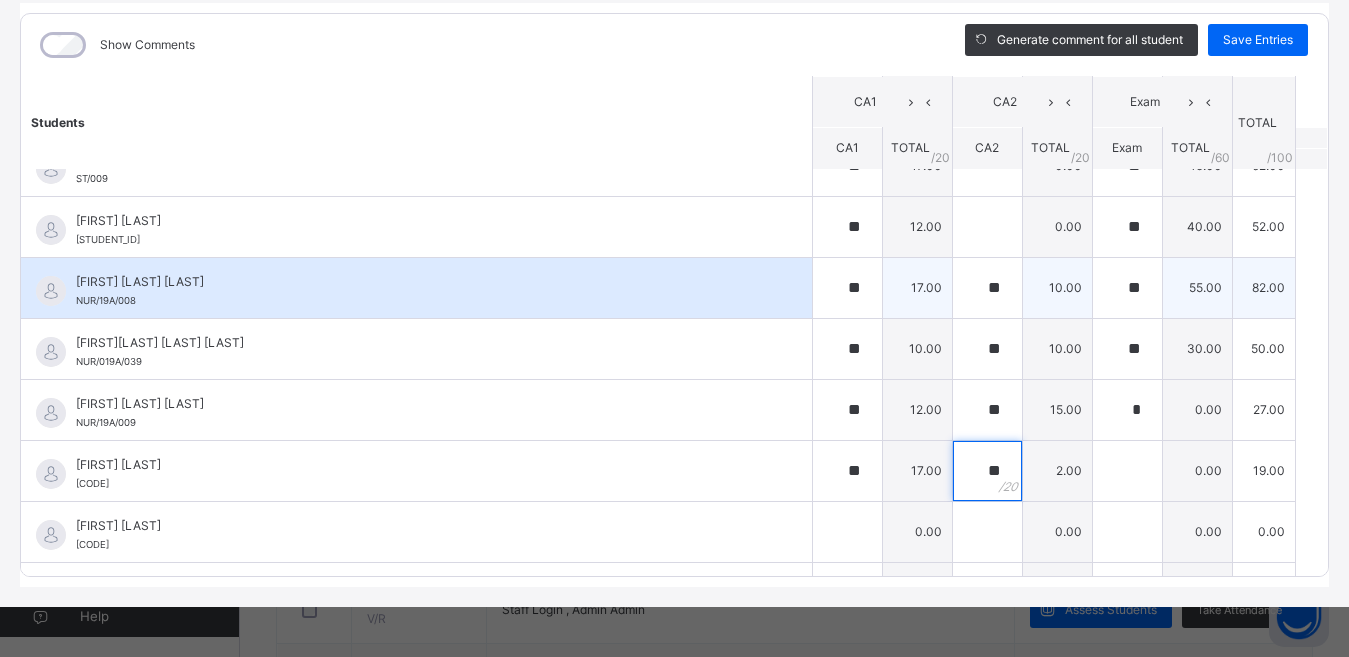 type on "**" 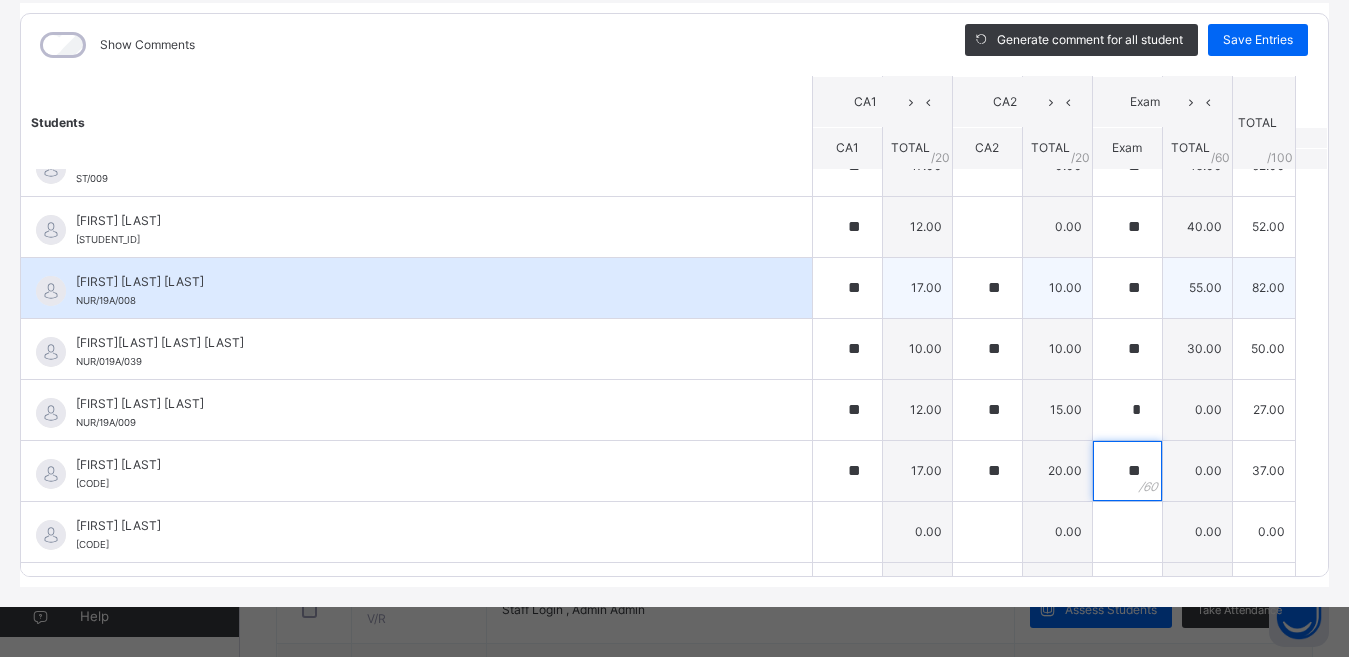 type on "**" 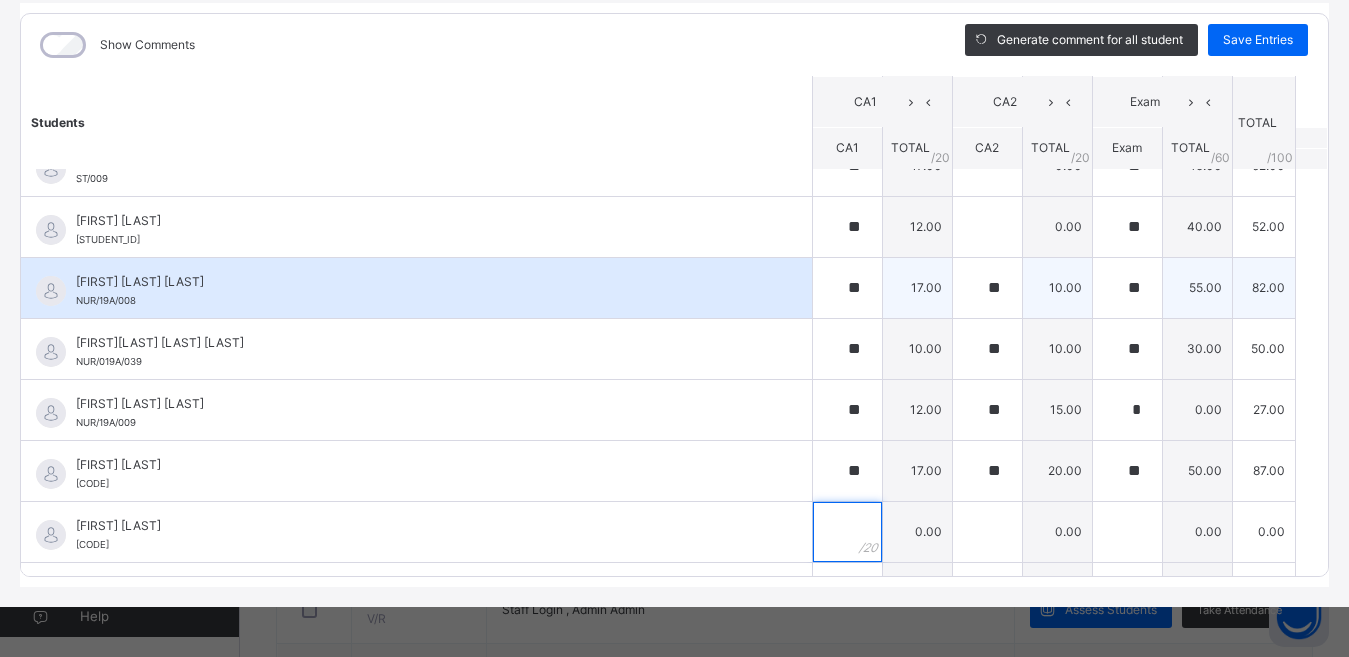 scroll, scrollTop: 403, scrollLeft: 0, axis: vertical 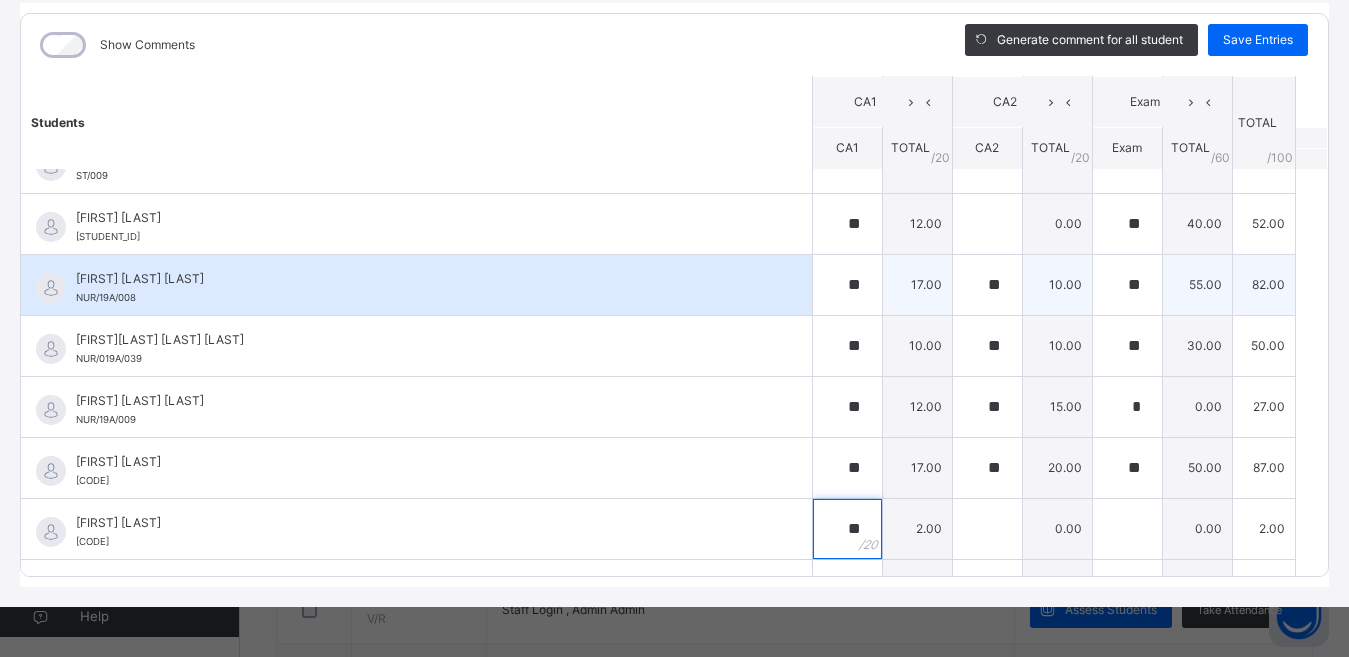 type on "**" 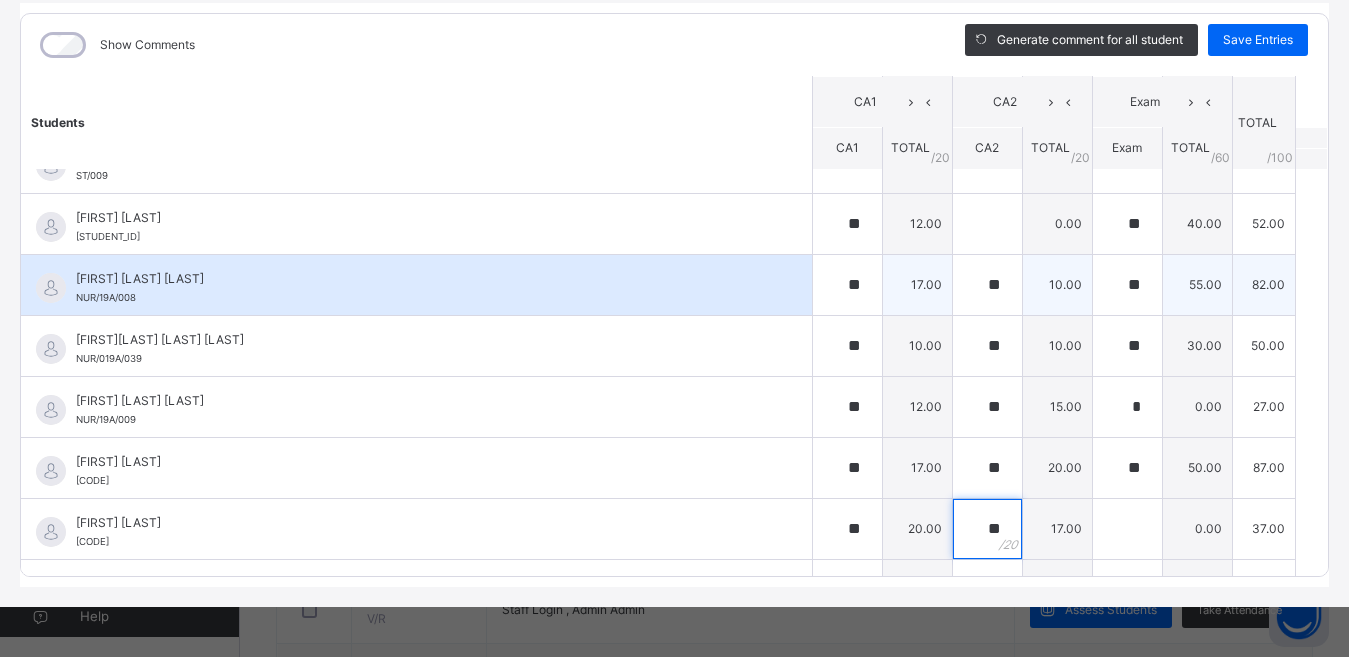 type on "**" 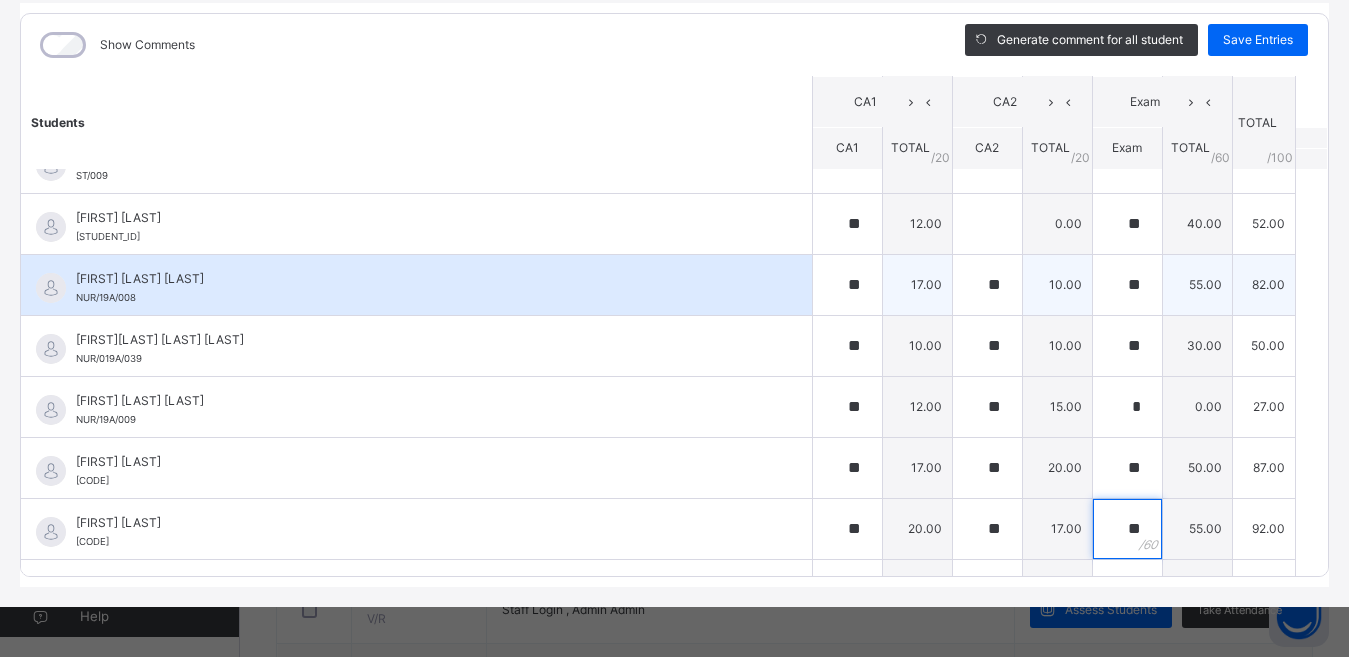 type on "**" 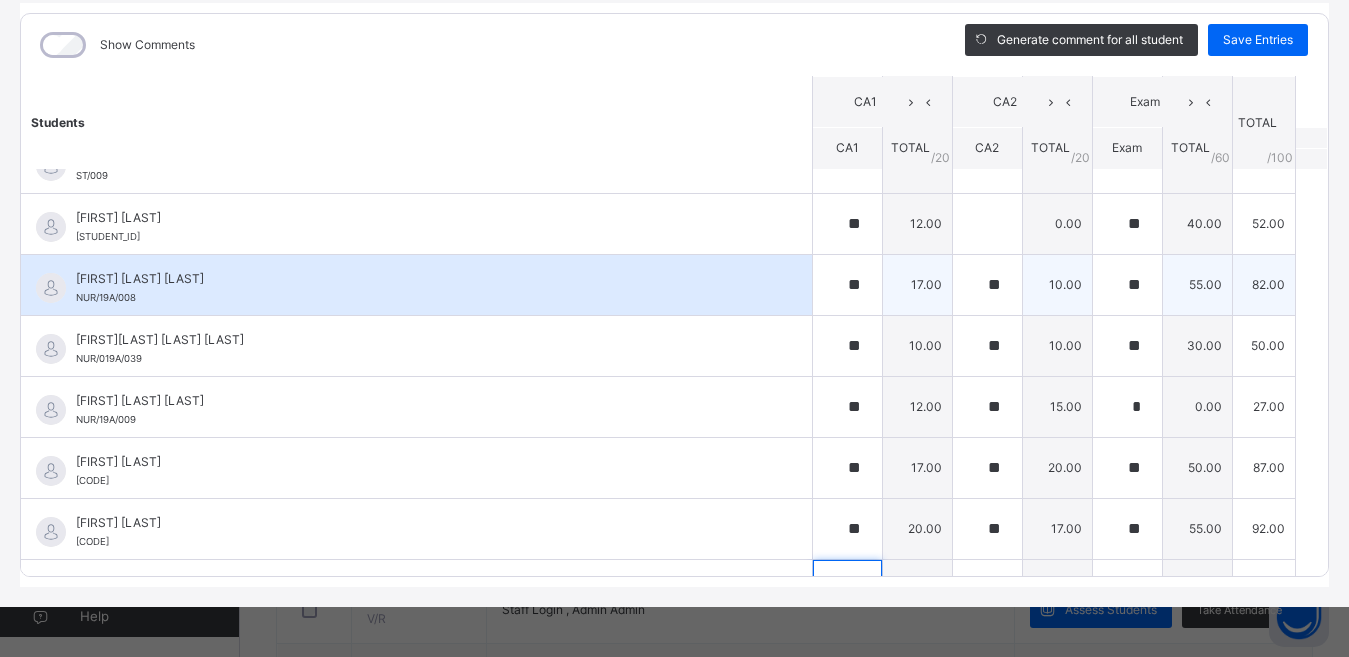 scroll, scrollTop: 675, scrollLeft: 0, axis: vertical 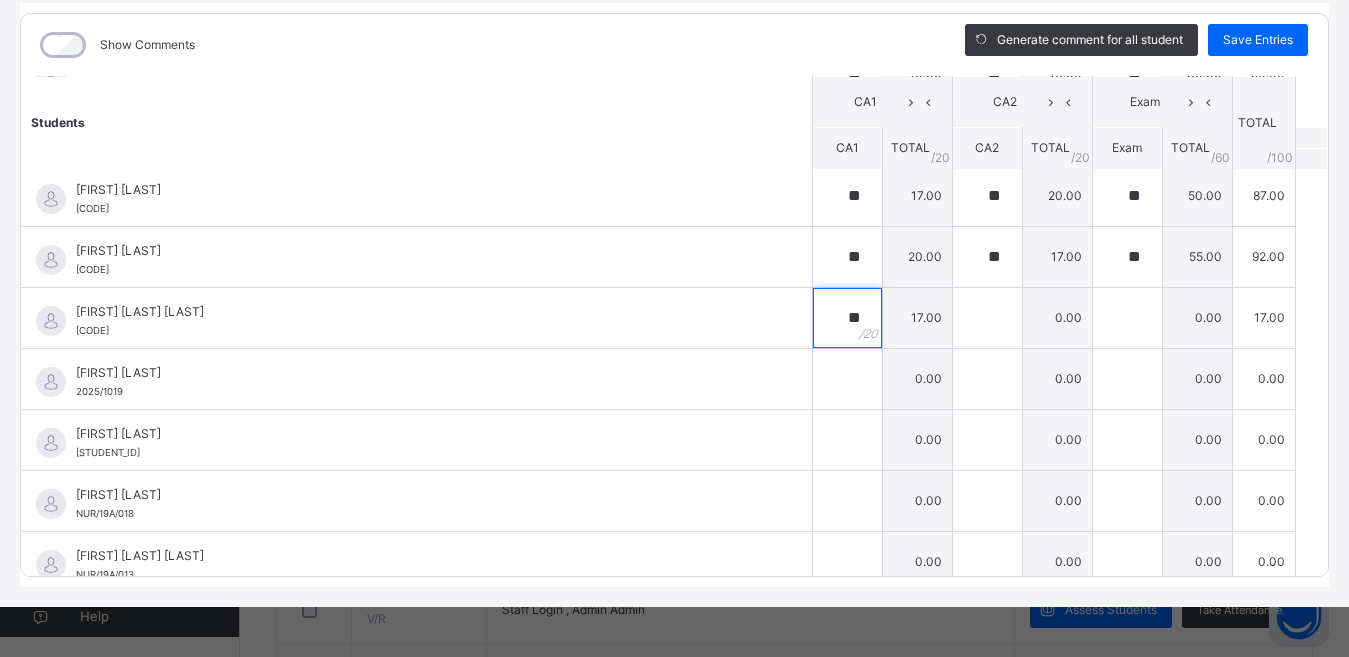type on "**" 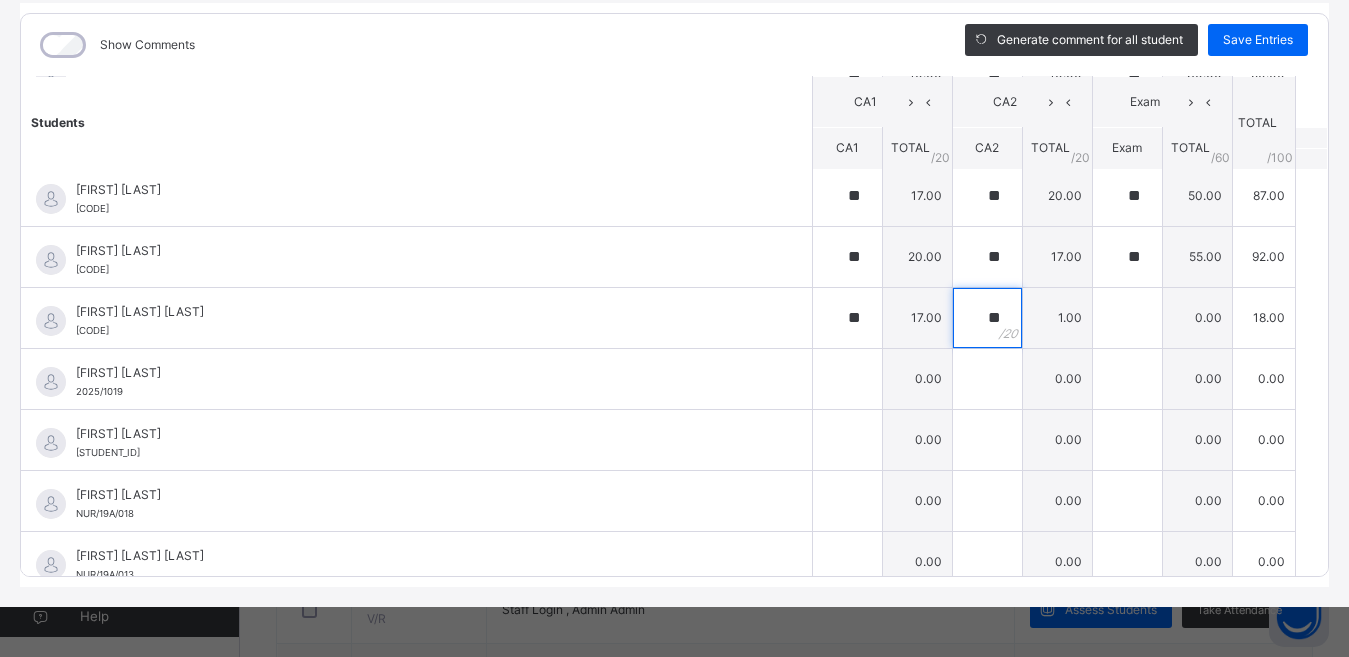 type on "**" 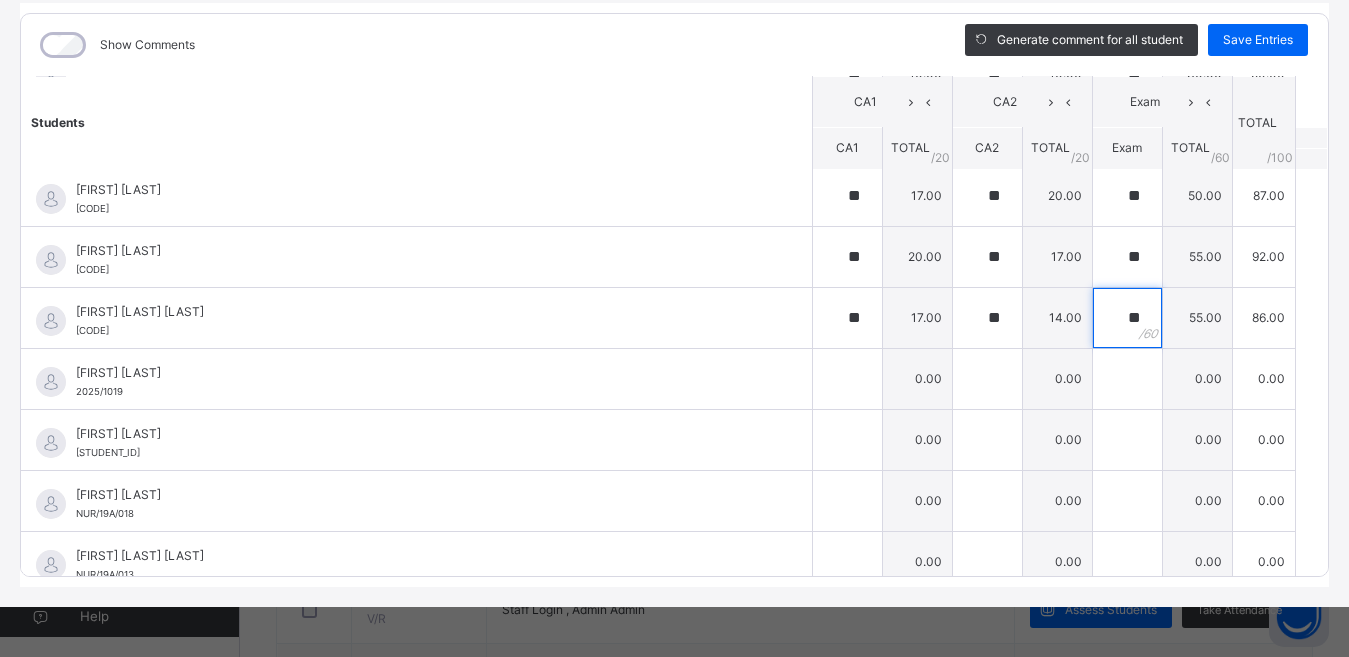 type on "**" 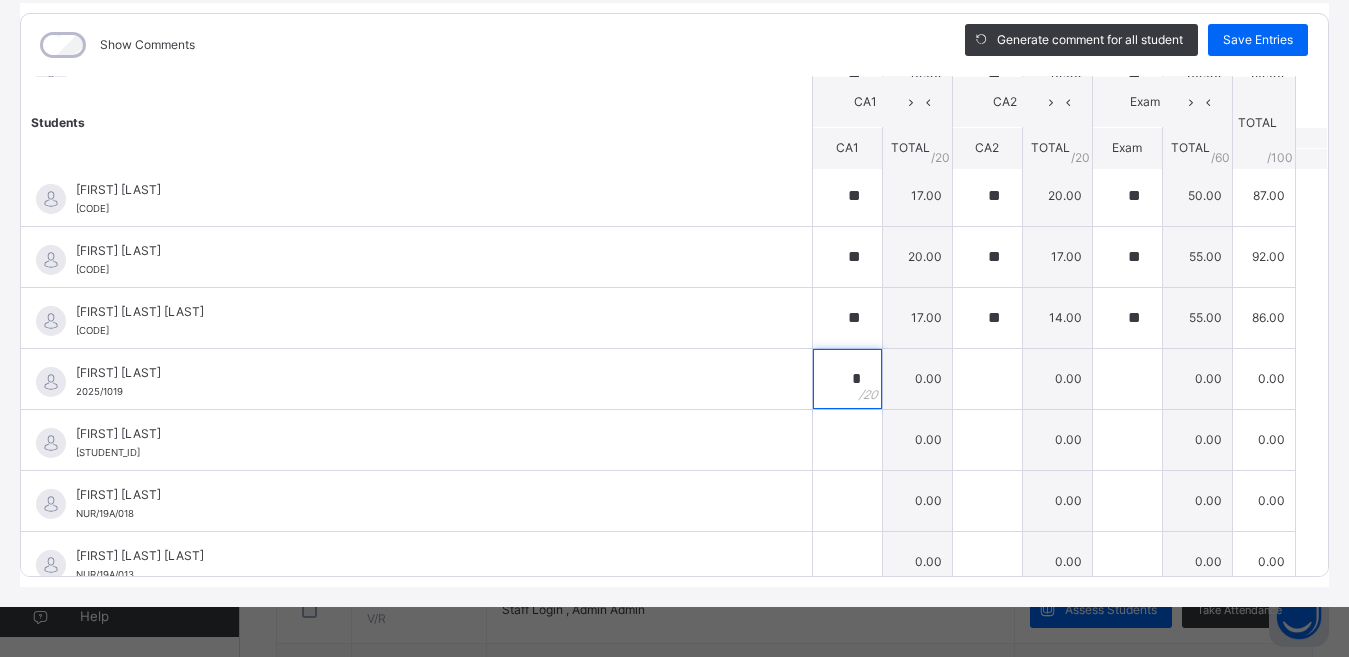 type on "*" 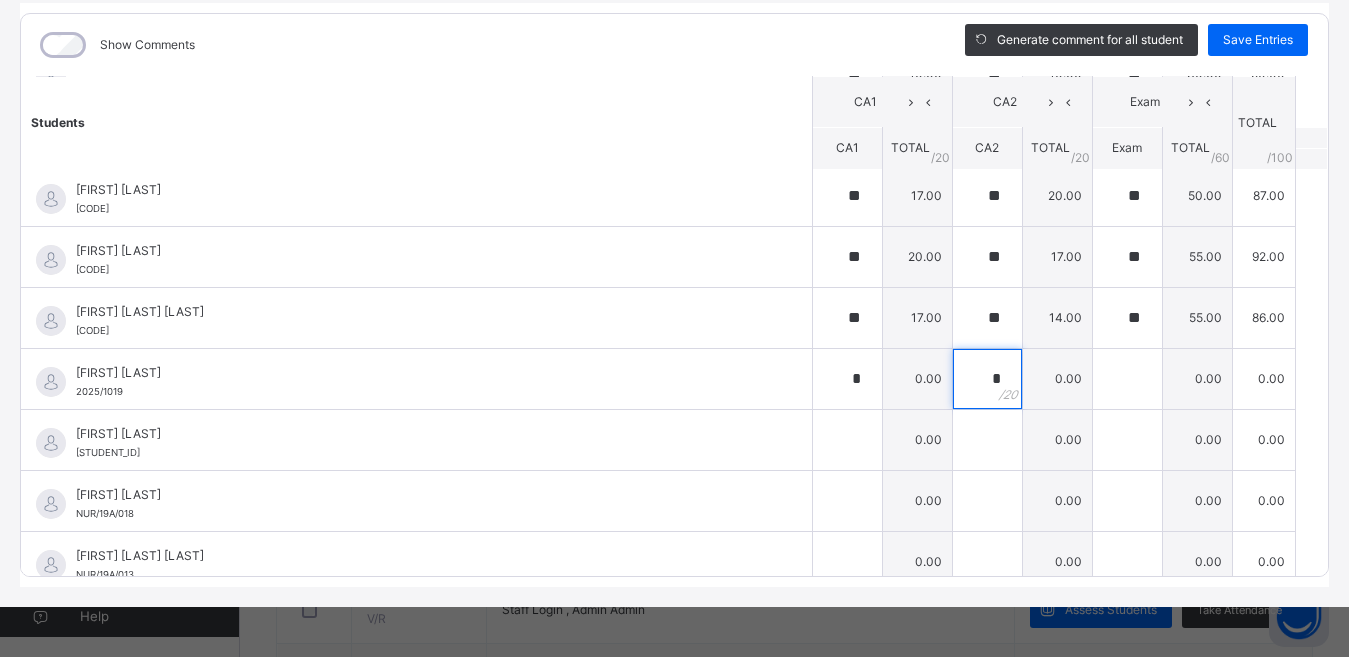 type on "*" 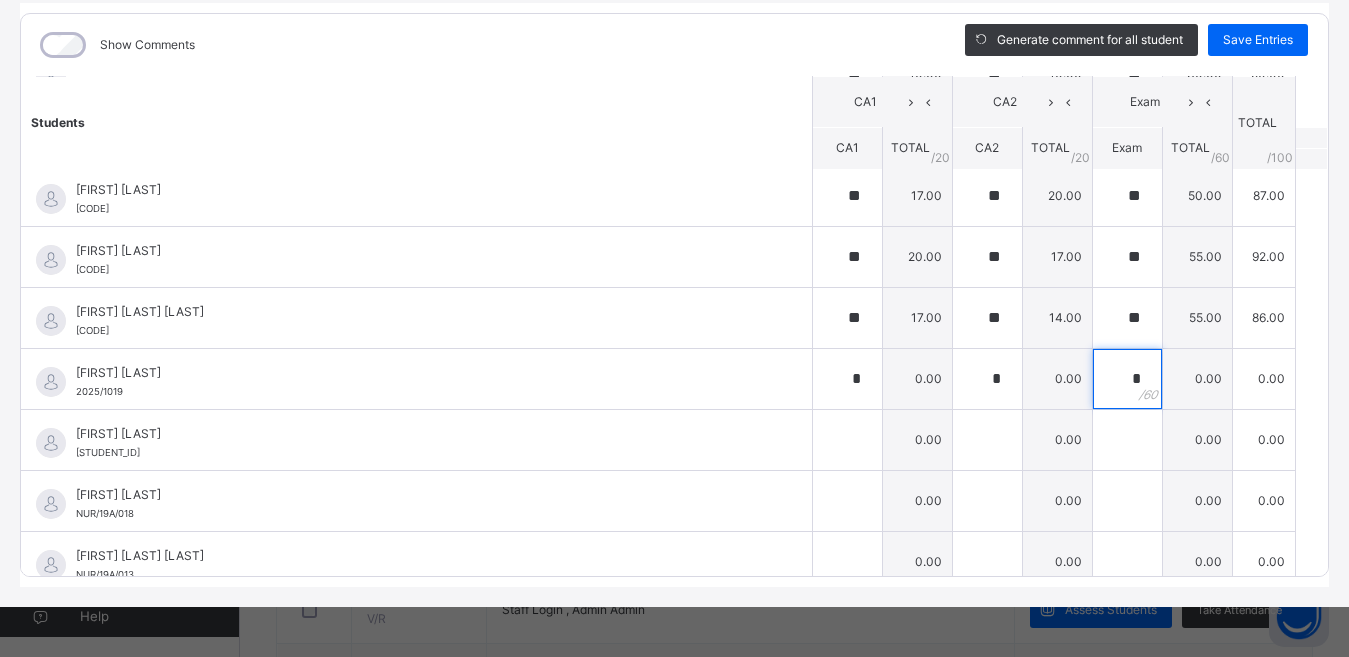 type on "*" 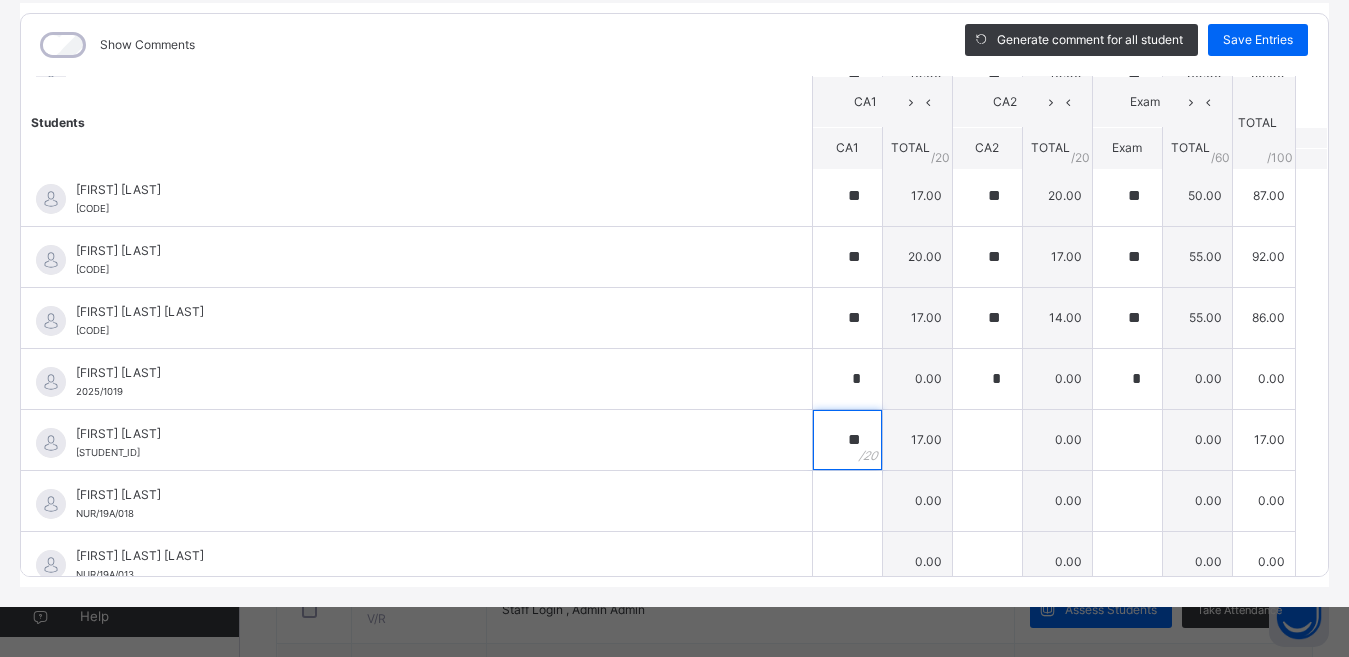 type on "**" 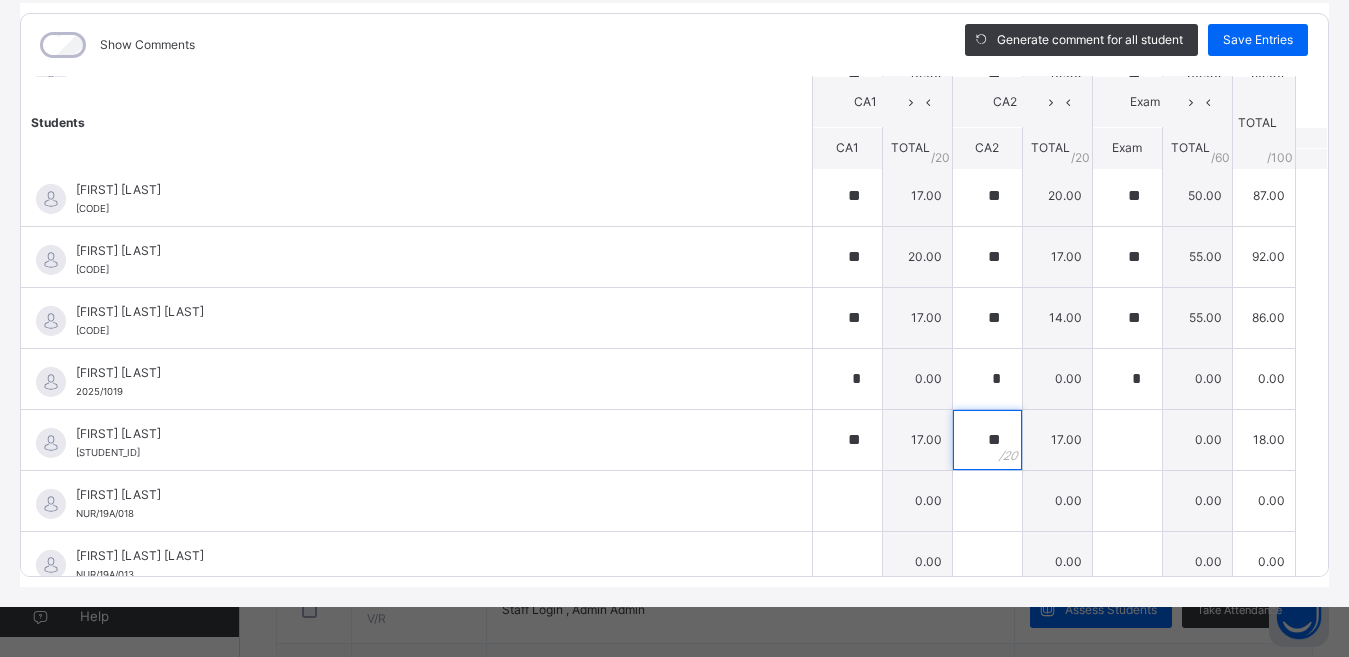 type on "**" 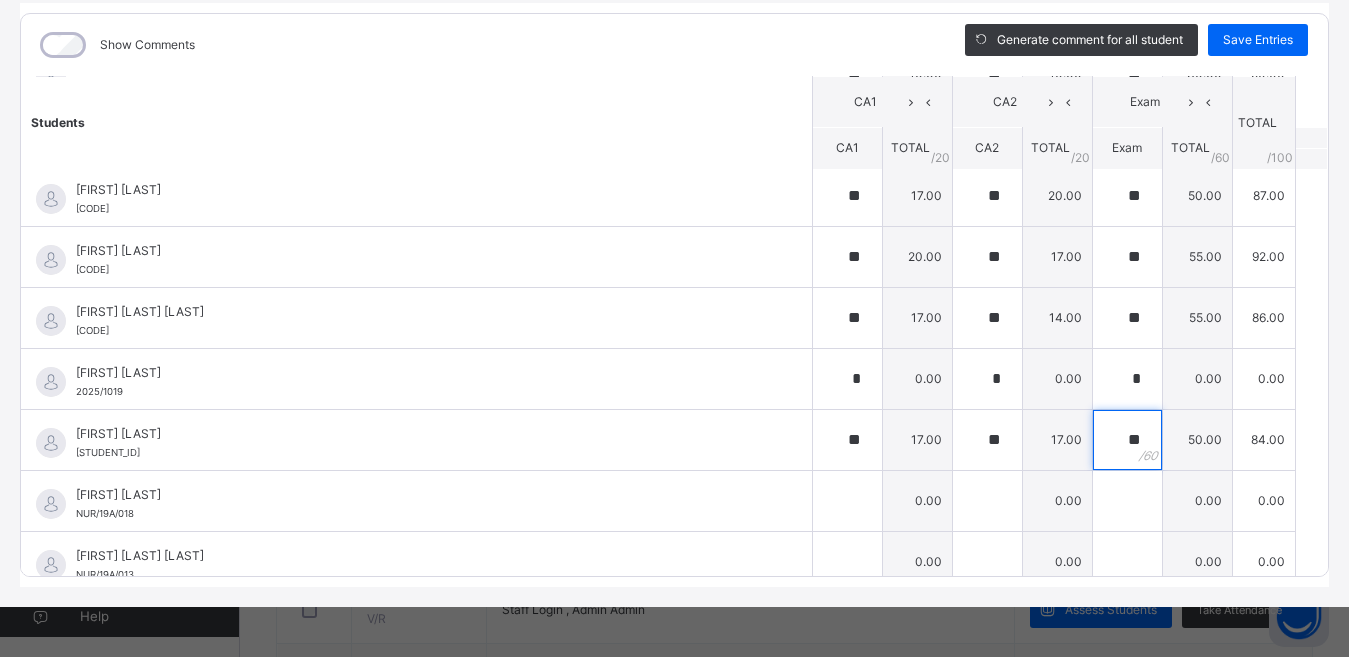 type on "**" 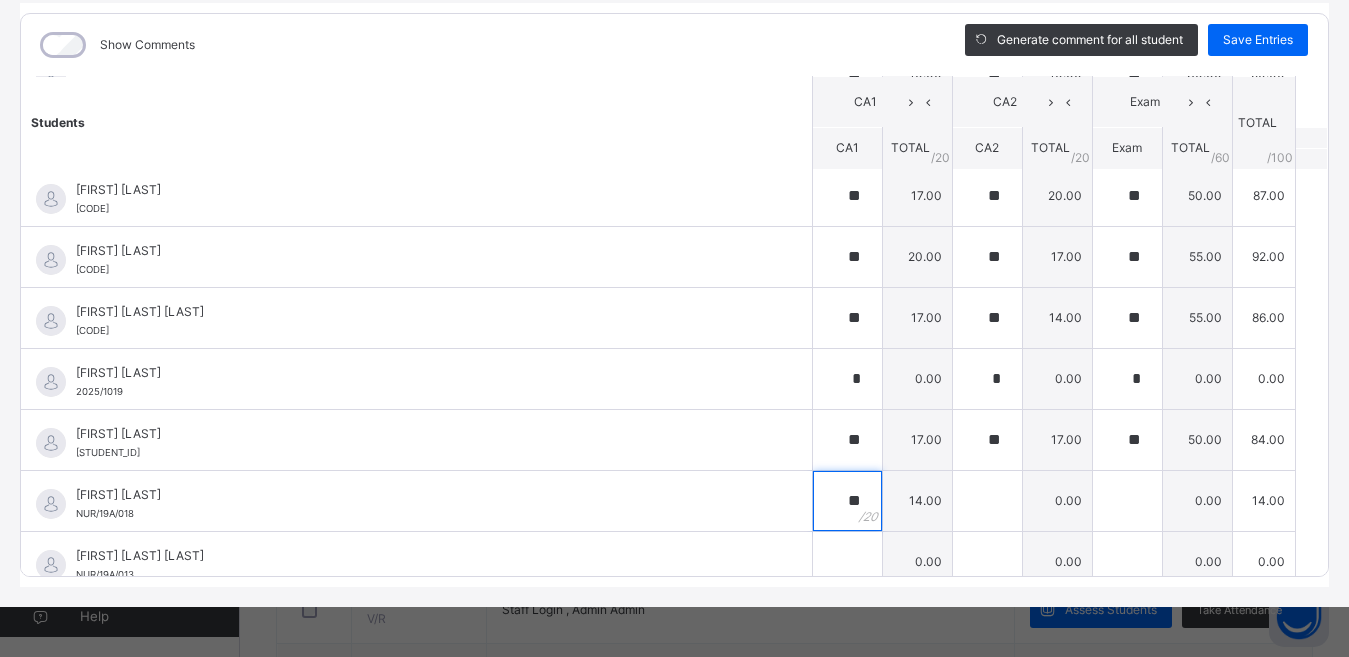 type on "**" 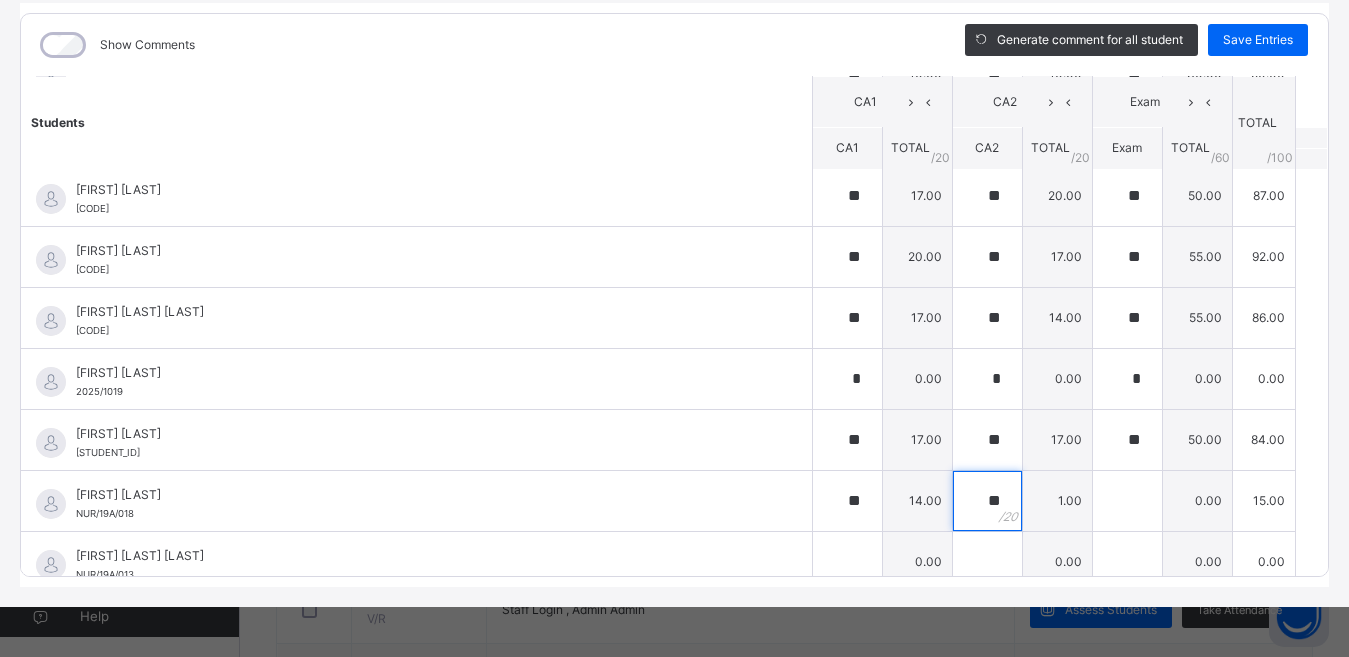 type on "**" 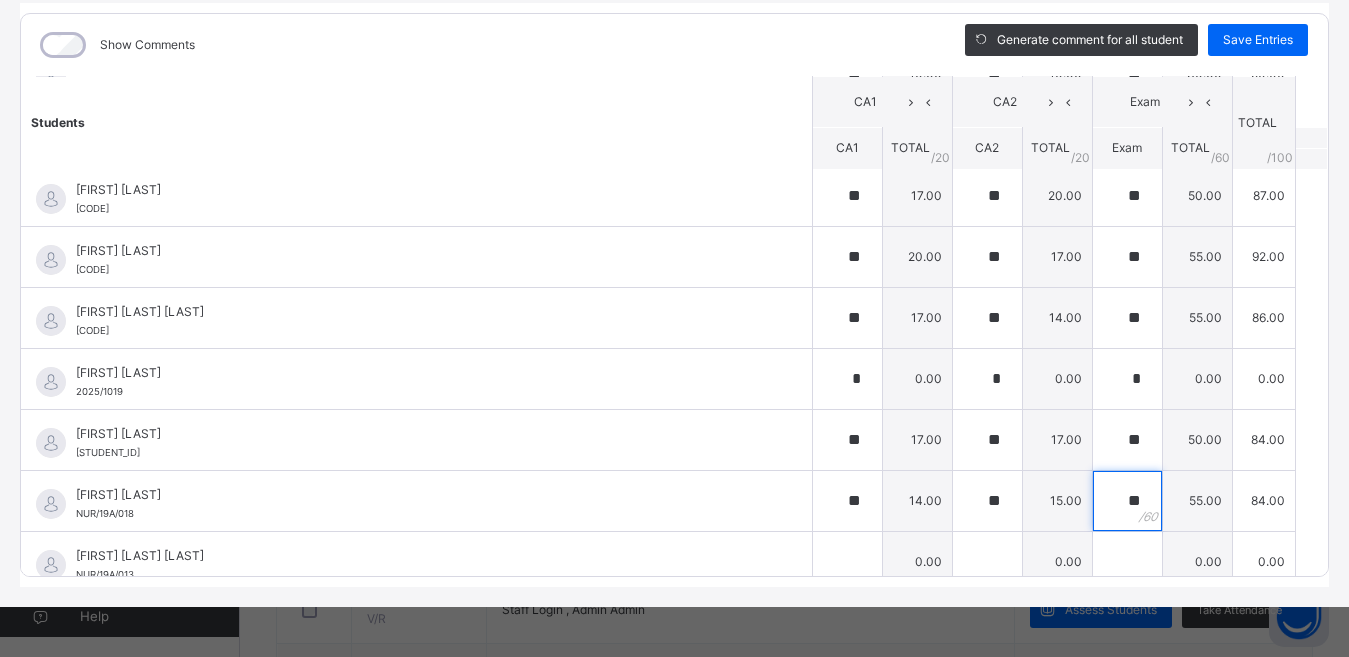 type on "**" 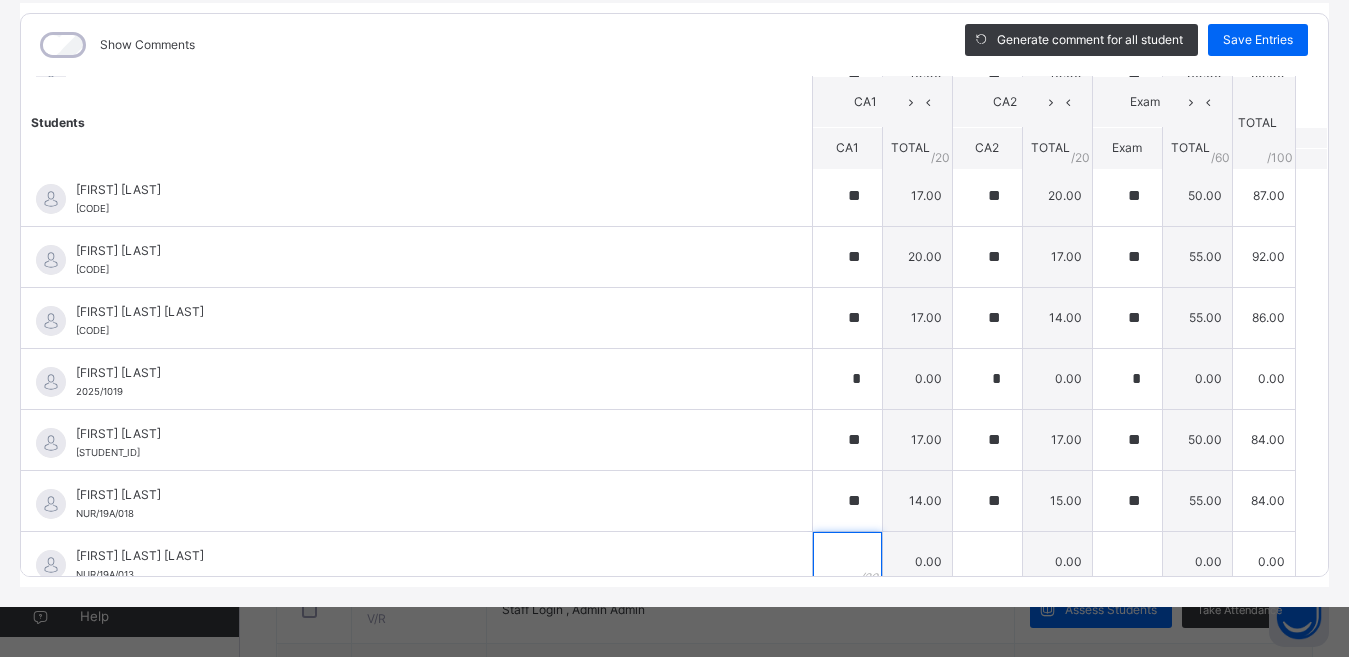 scroll, scrollTop: 708, scrollLeft: 0, axis: vertical 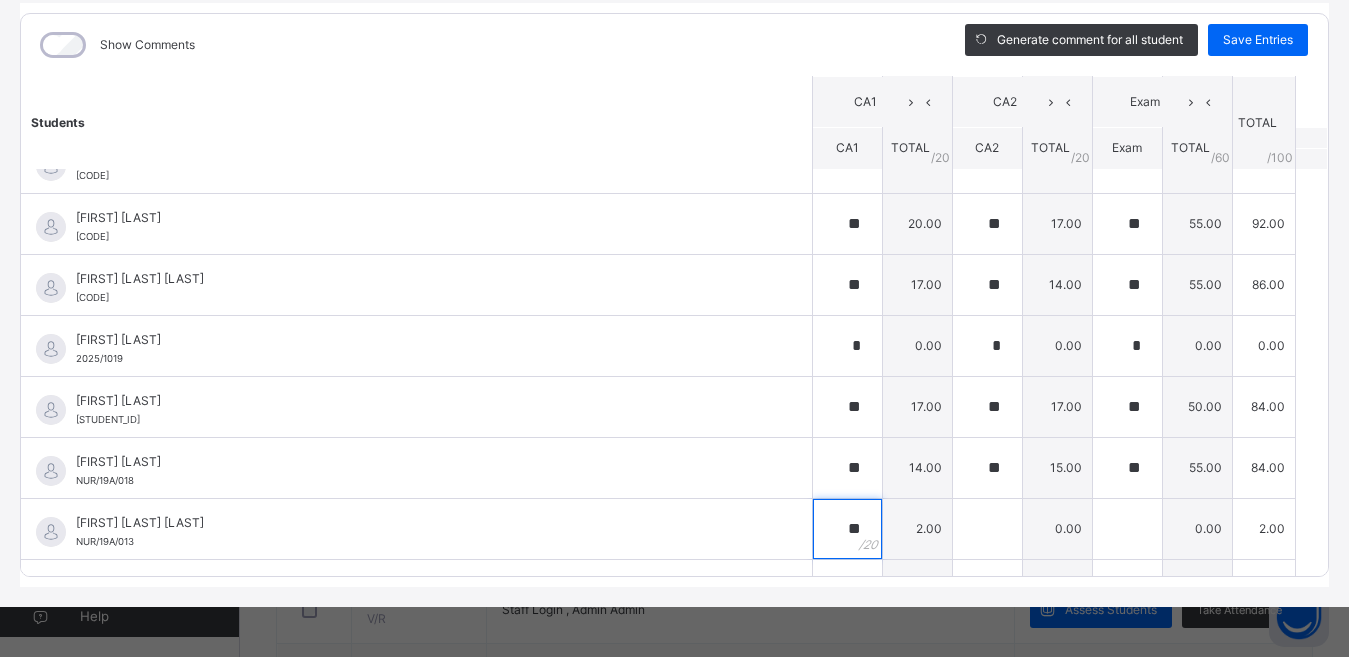 type on "**" 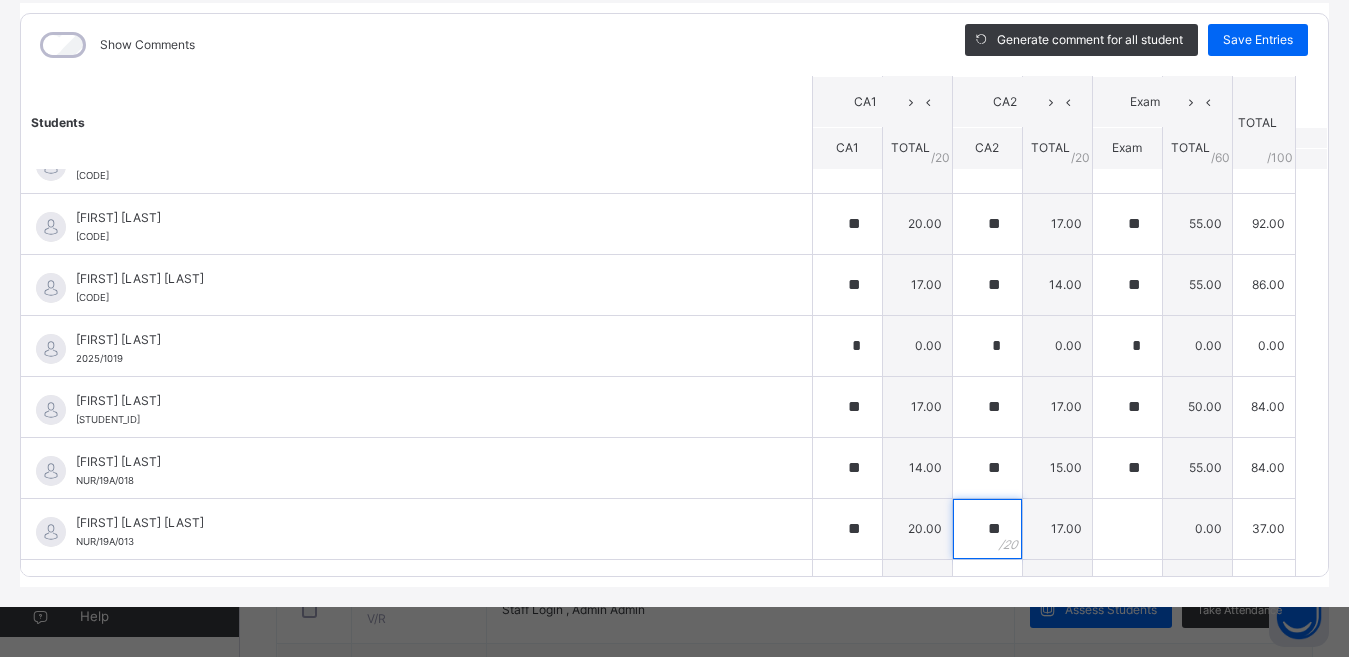 type on "**" 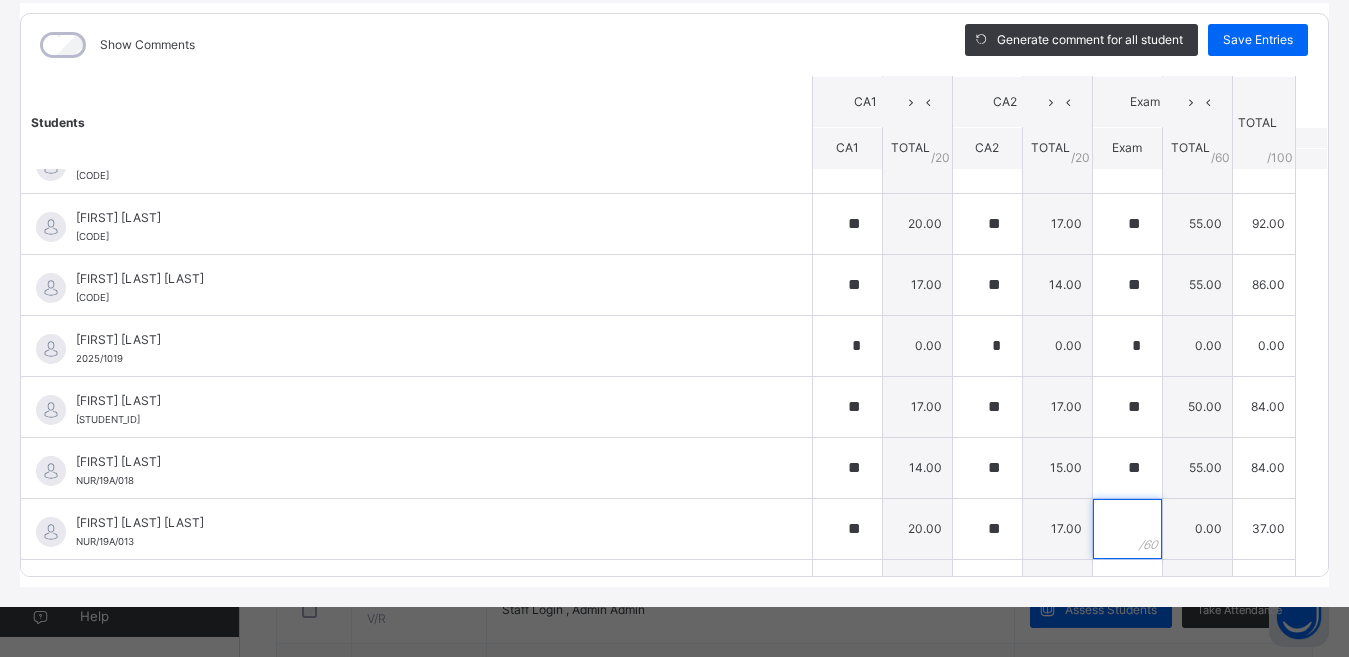 type on "*" 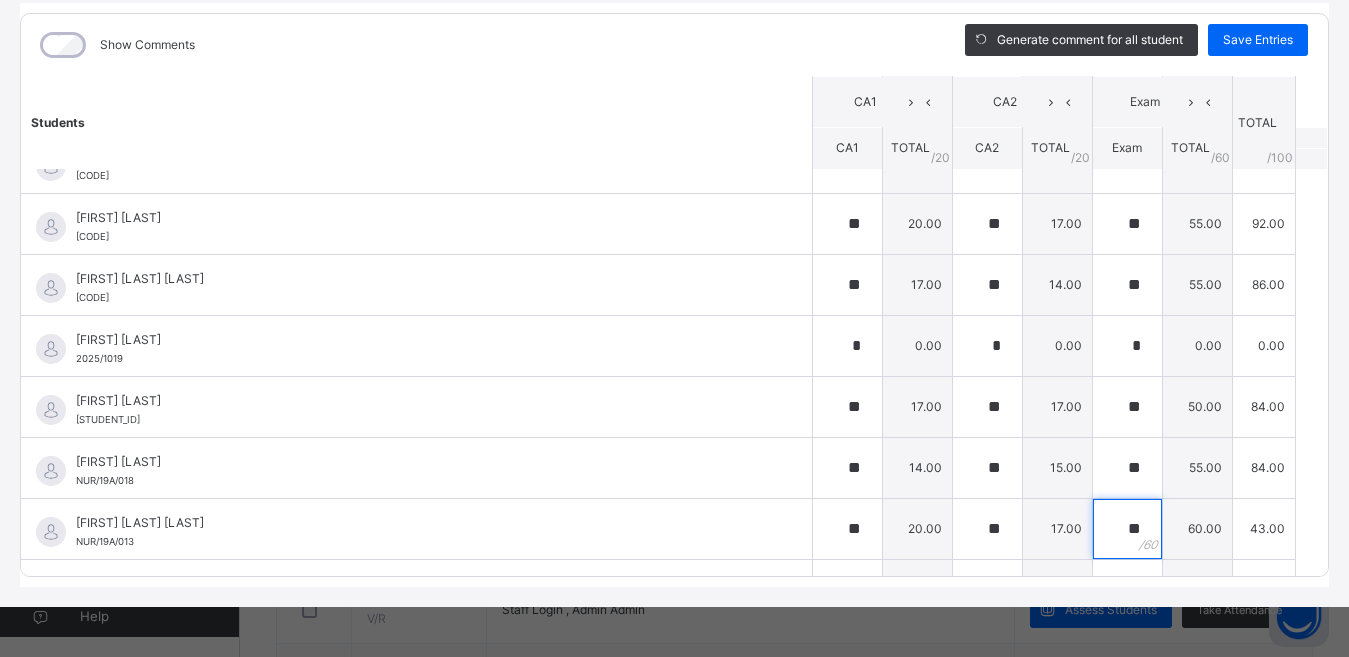 type on "**" 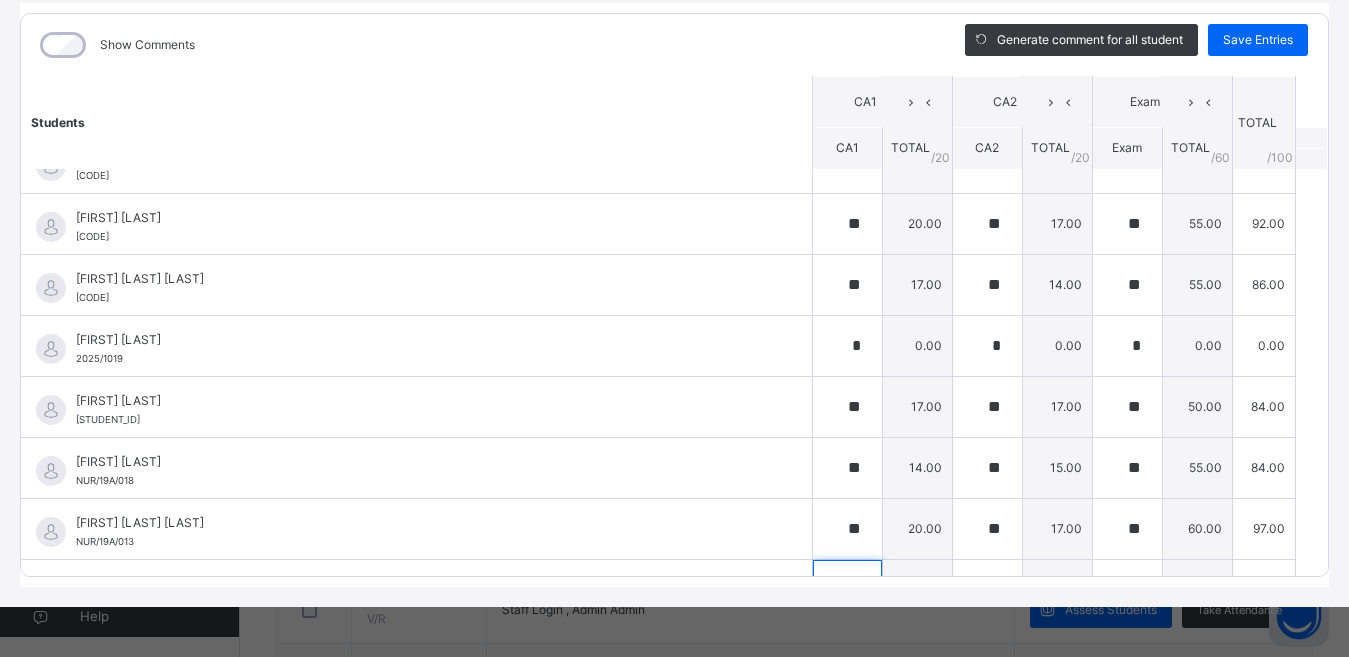scroll, scrollTop: 980, scrollLeft: 0, axis: vertical 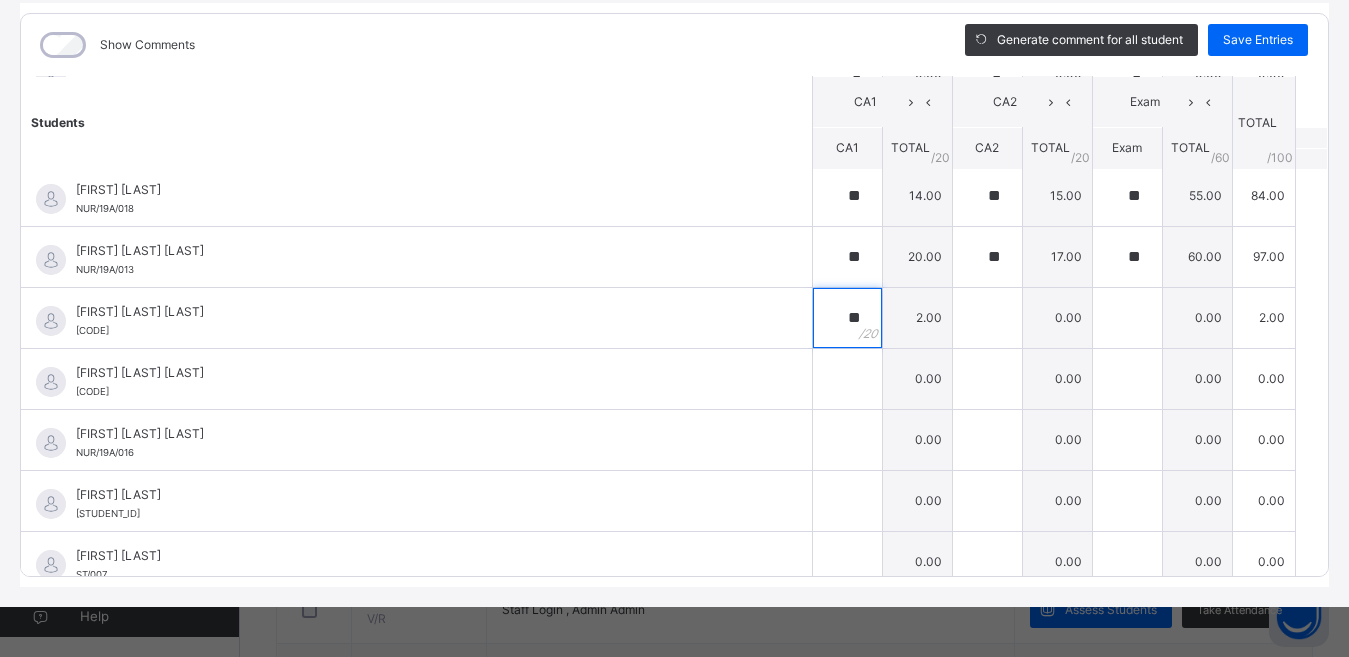type on "**" 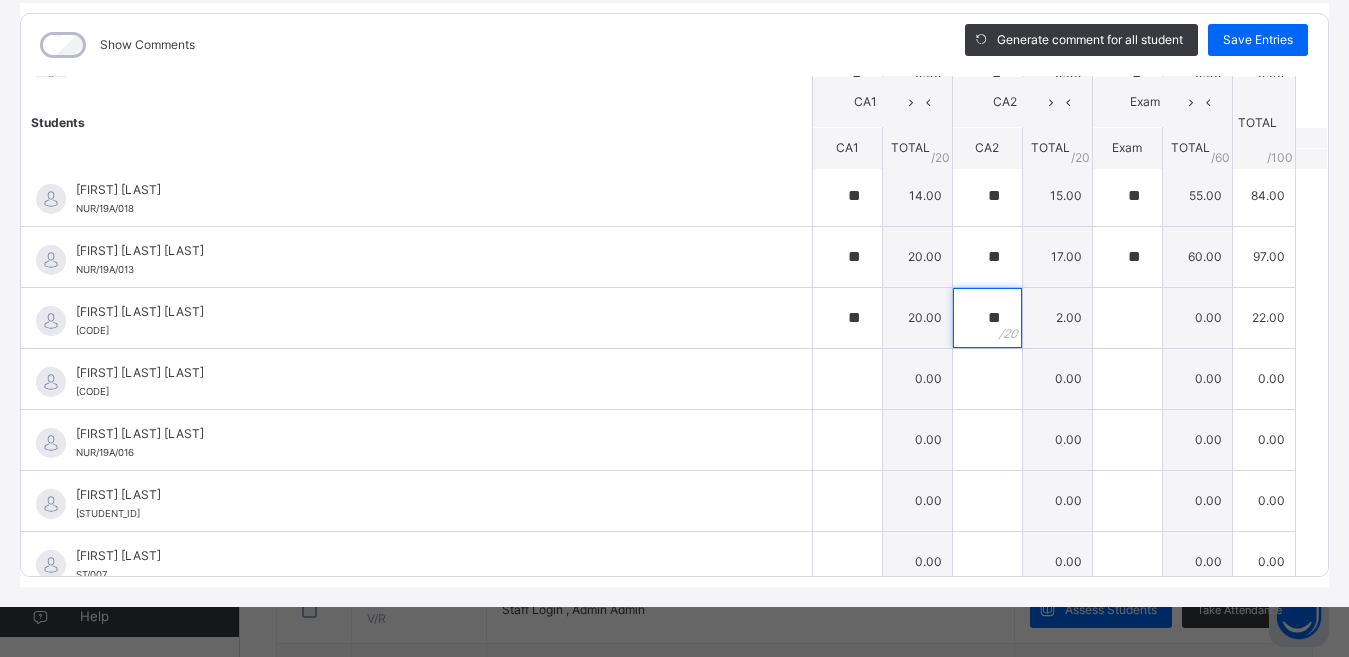 type on "**" 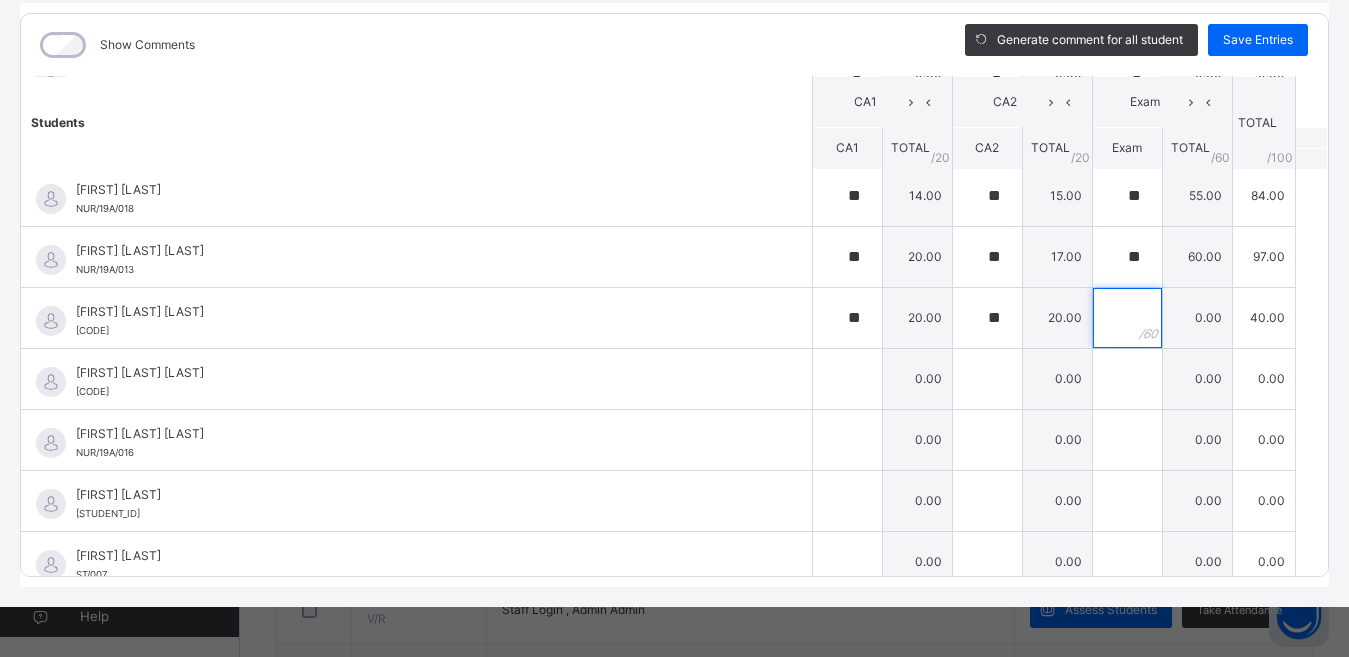 type on "*" 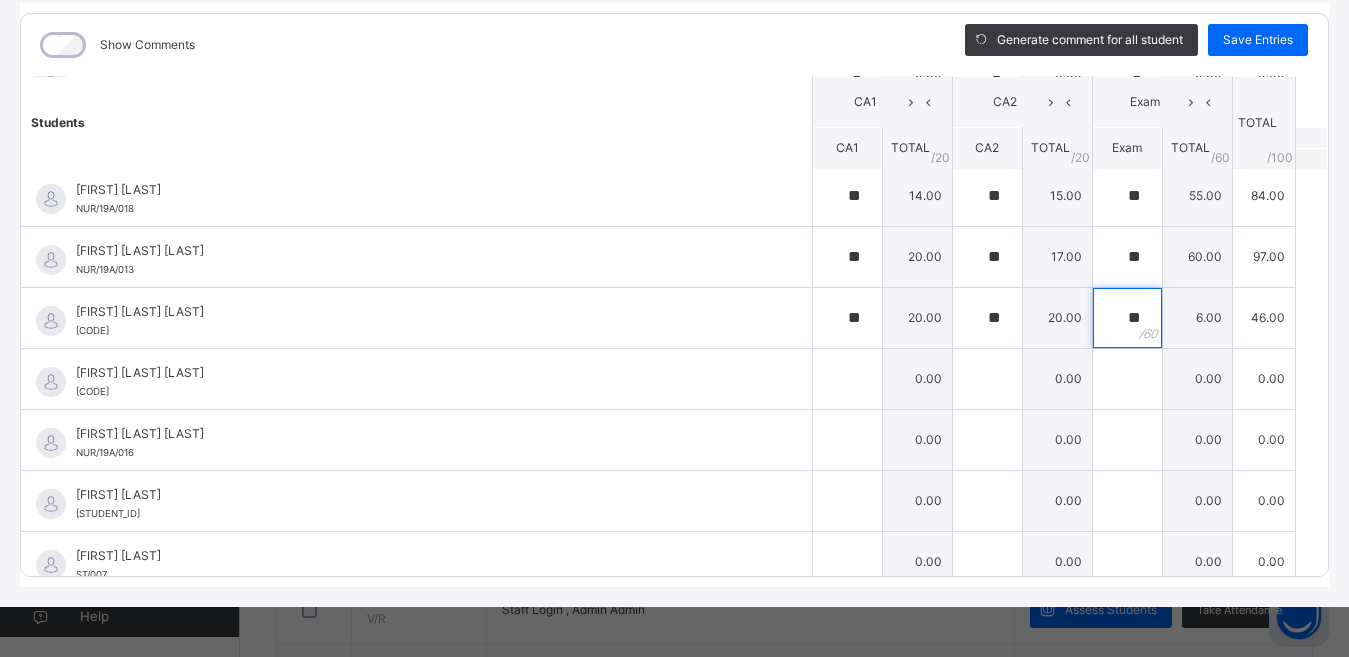 type on "**" 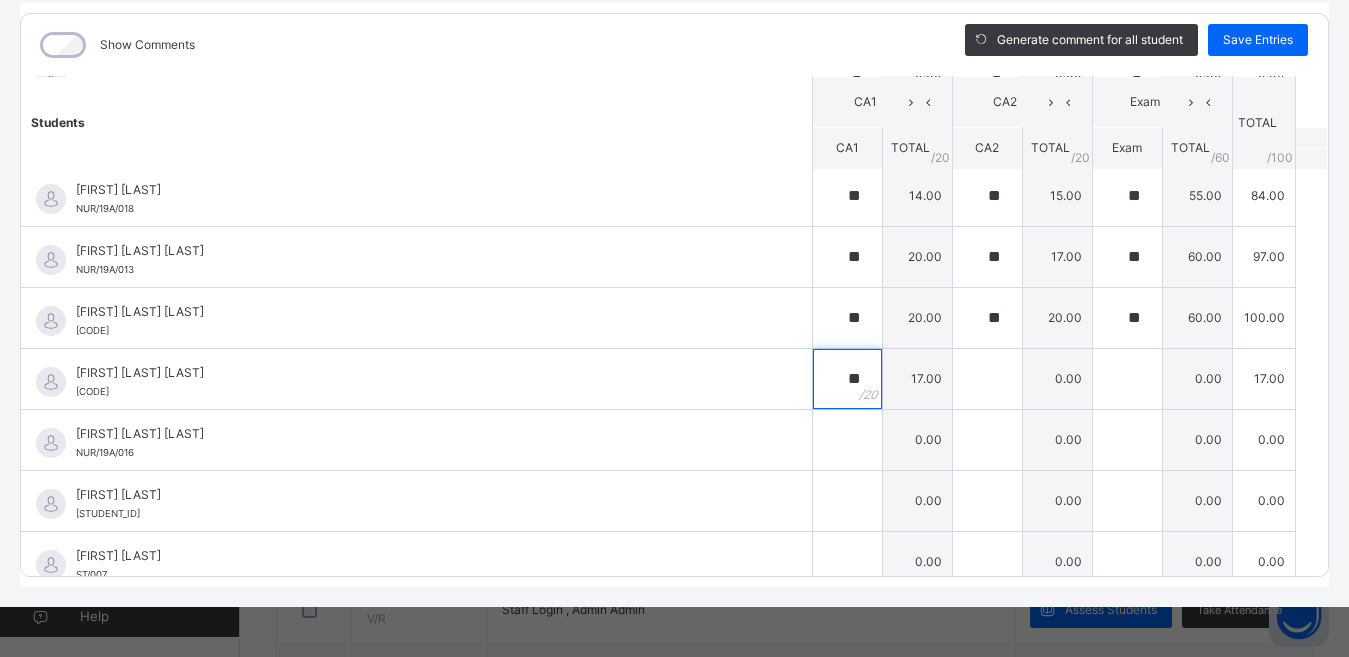 type on "**" 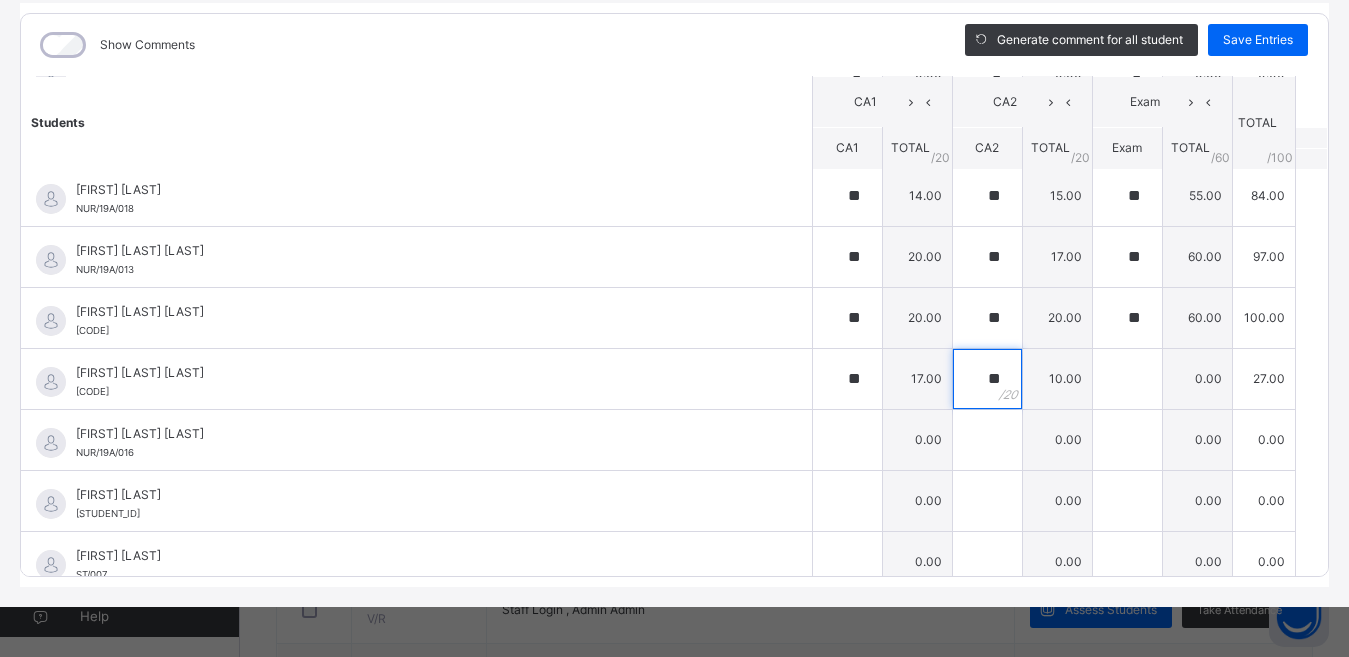 type on "**" 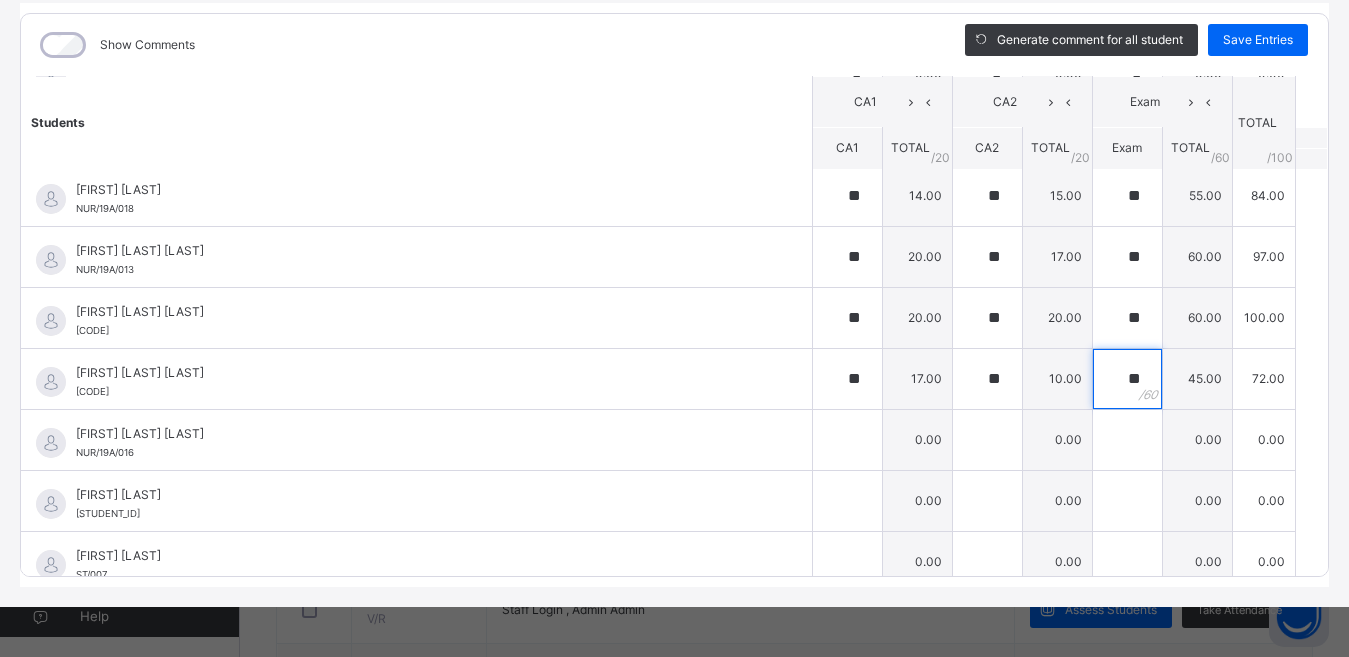 type on "**" 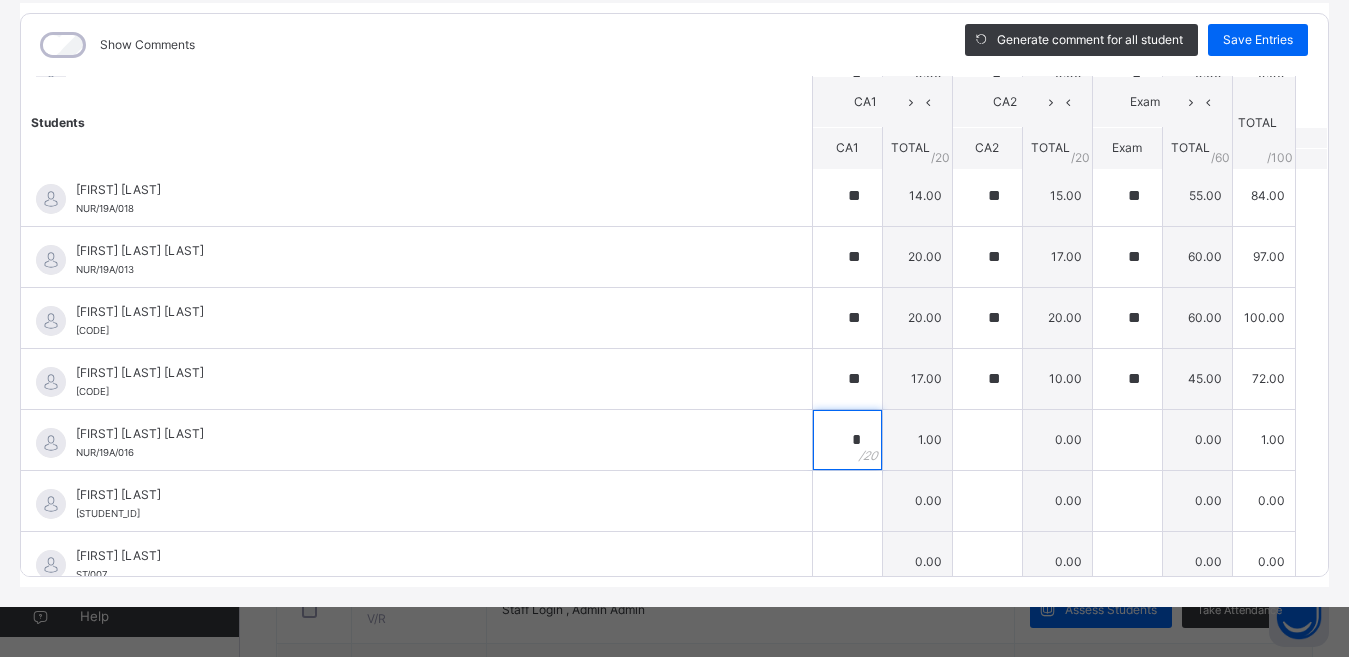 type on "**" 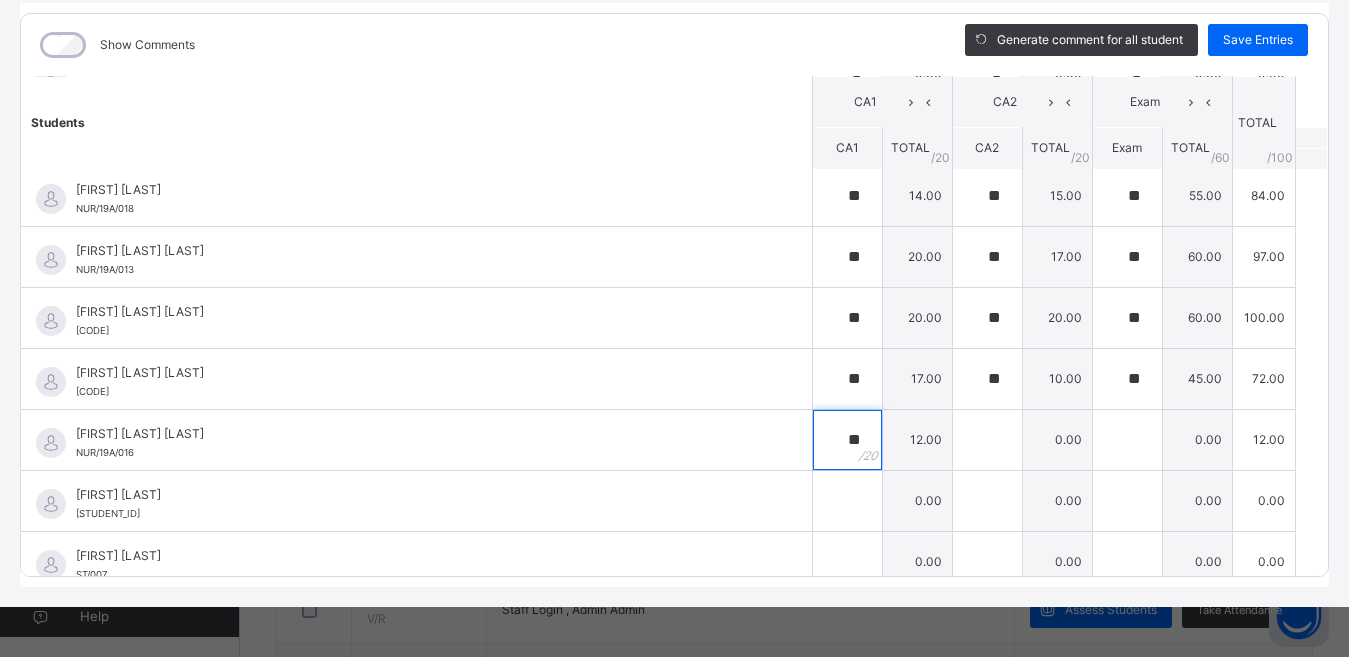 type 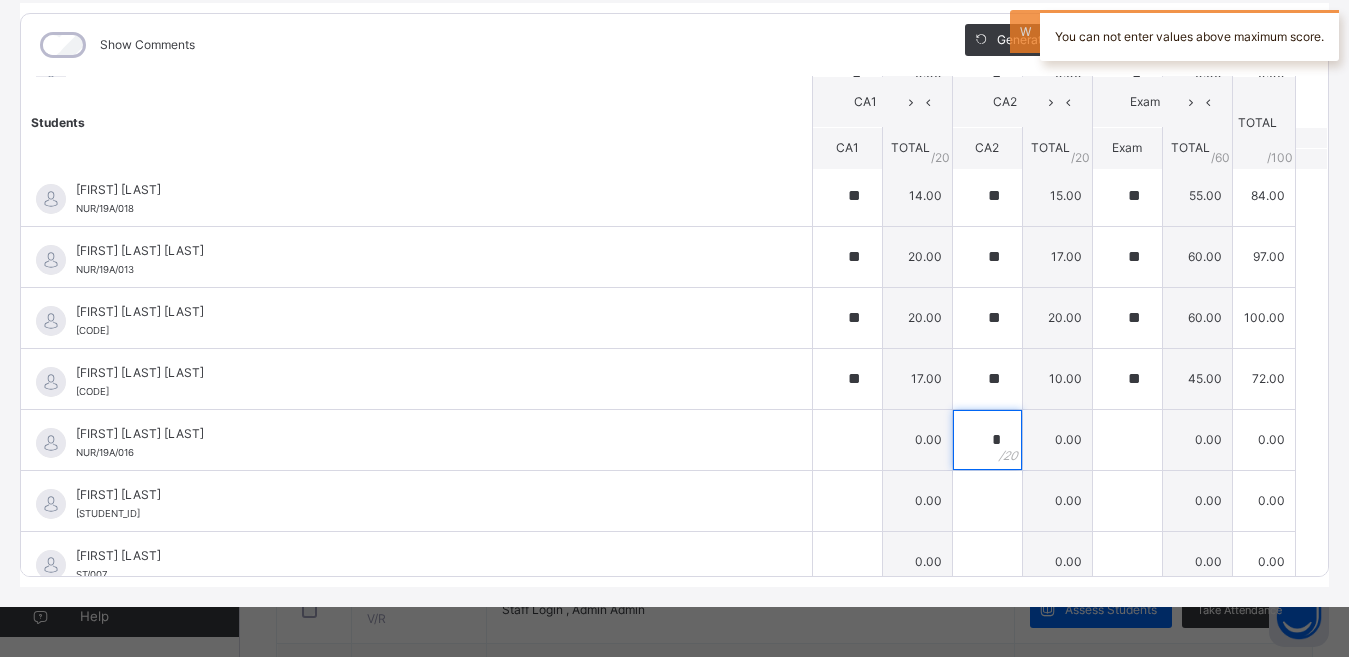 type on "*" 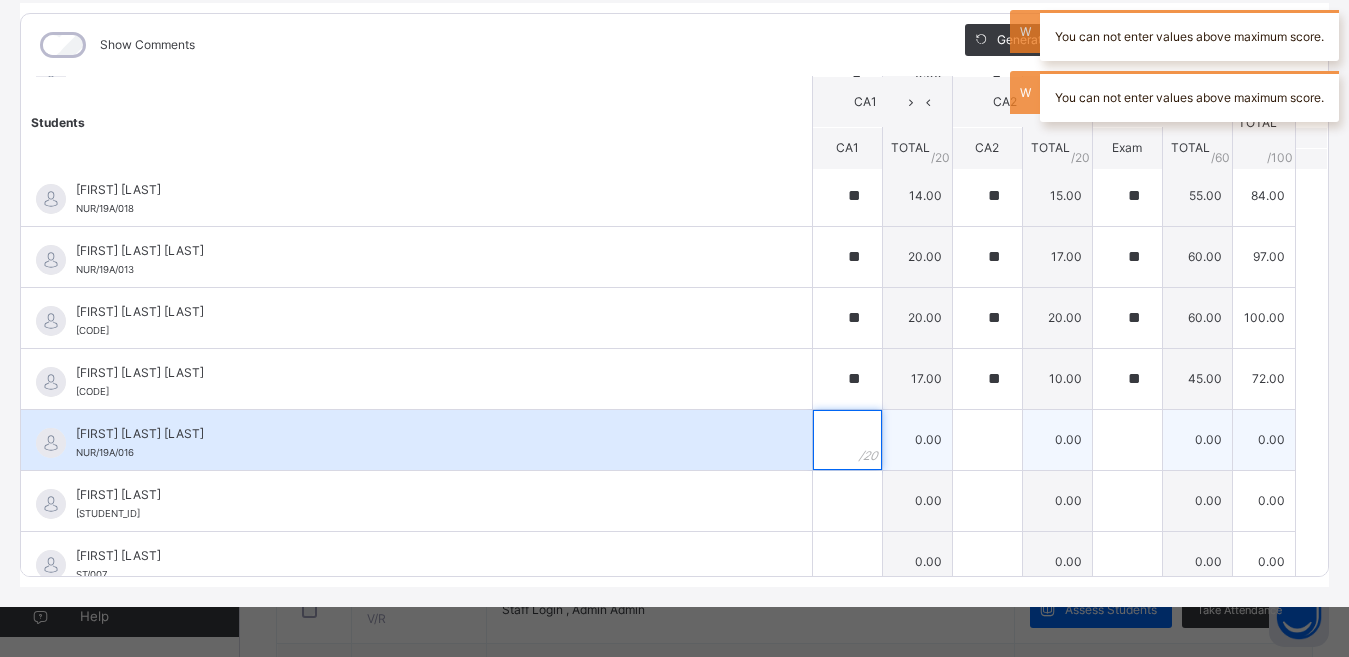 click at bounding box center (847, 440) 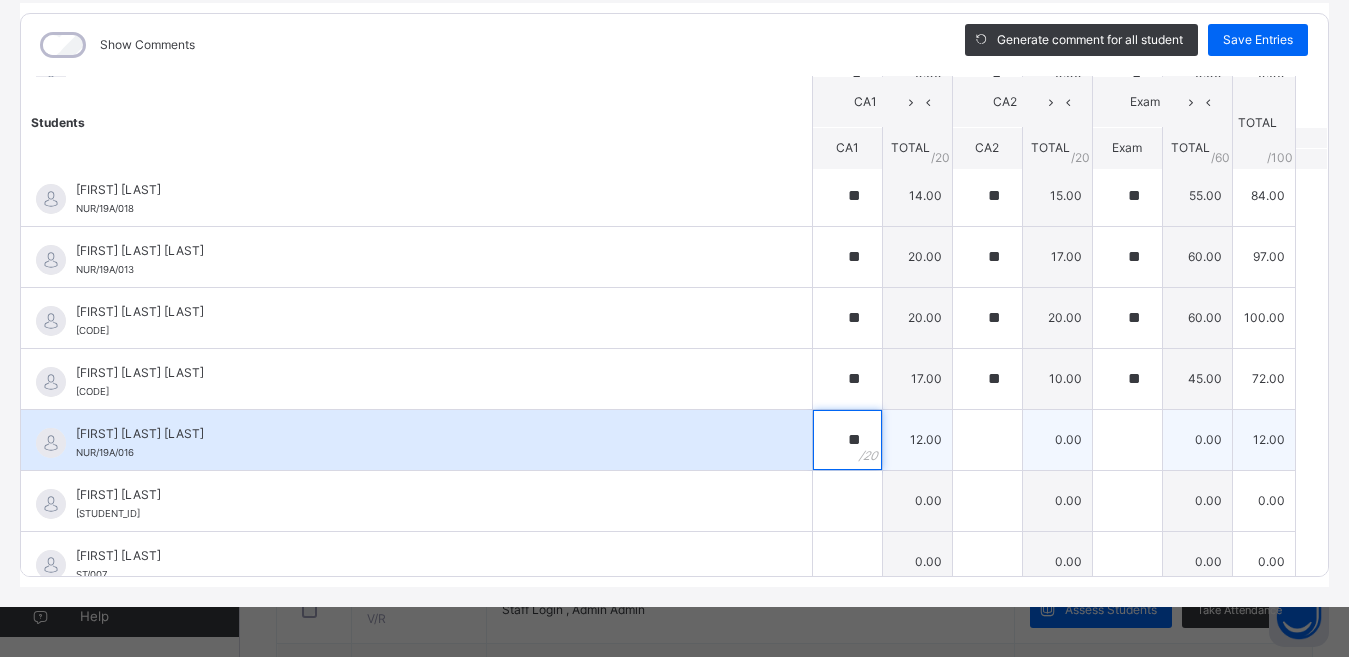 type on "**" 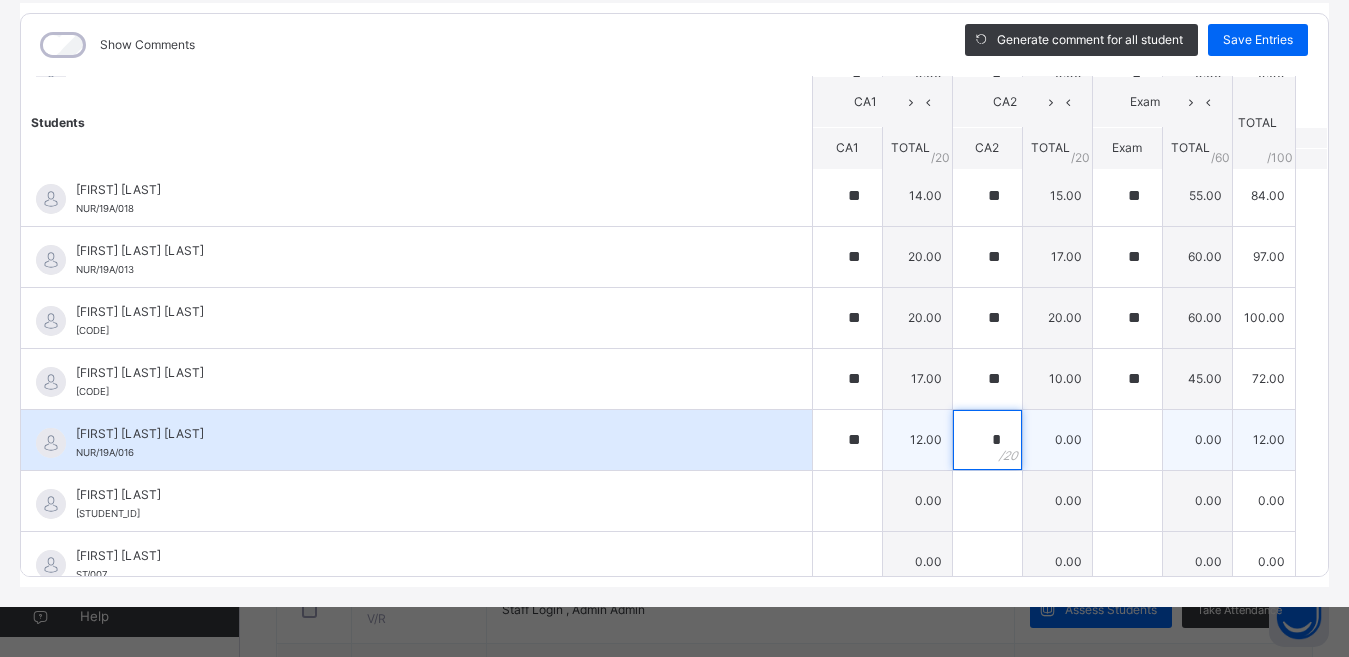 type on "*" 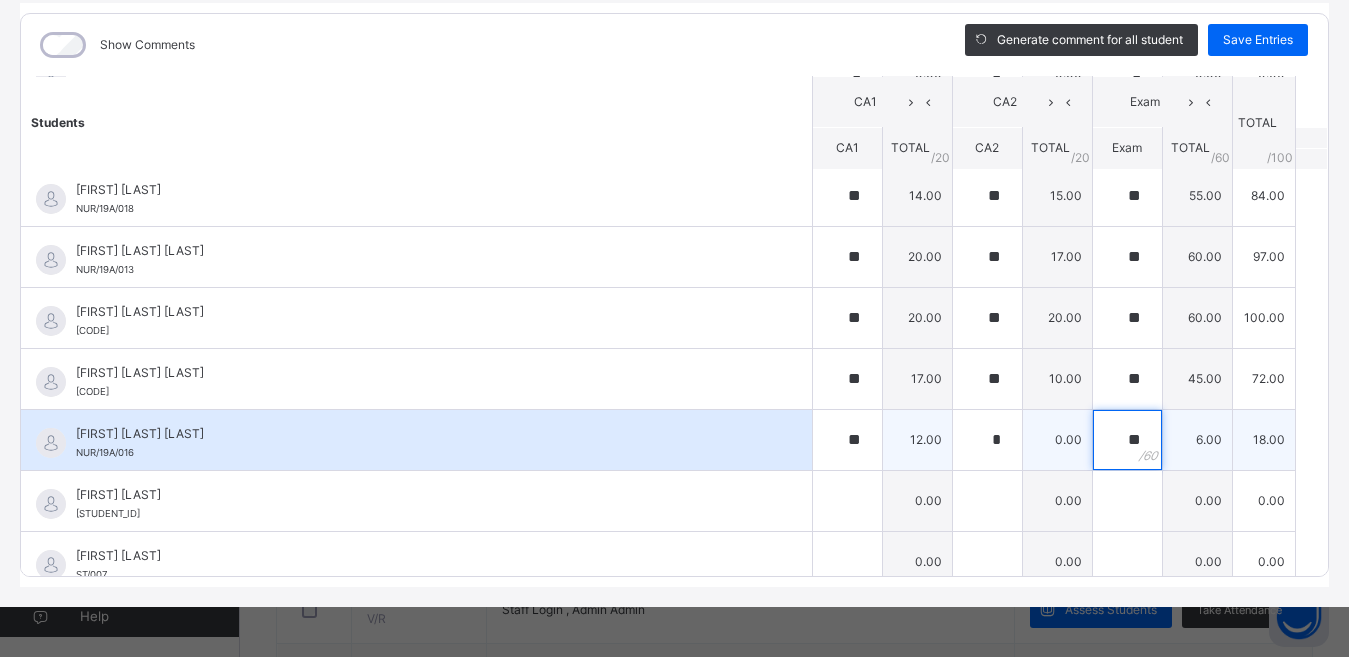 type on "**" 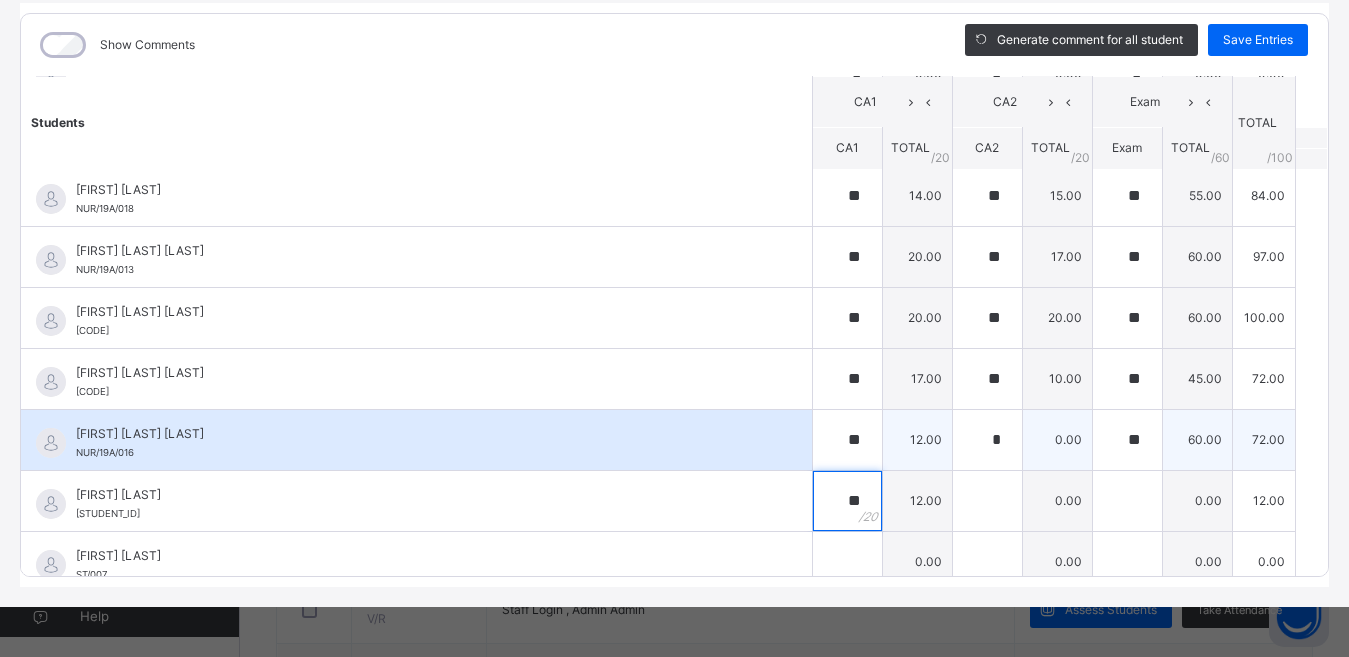 type on "**" 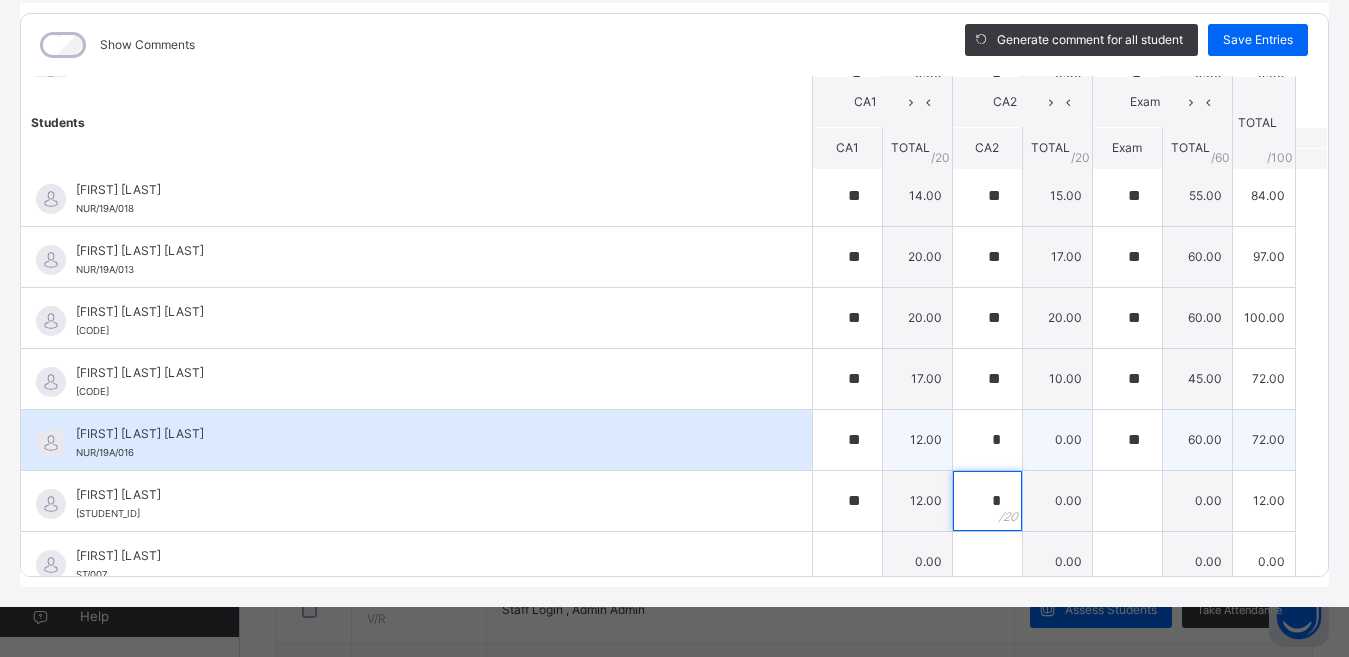 type on "*" 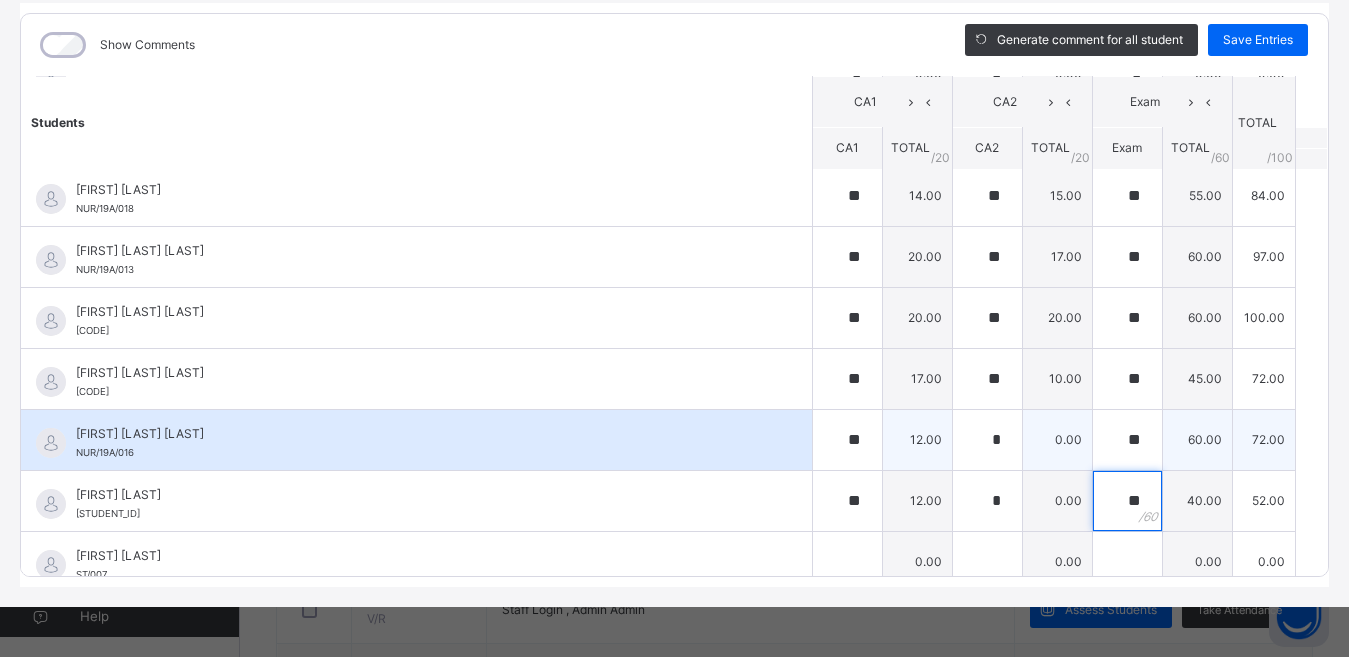 type on "**" 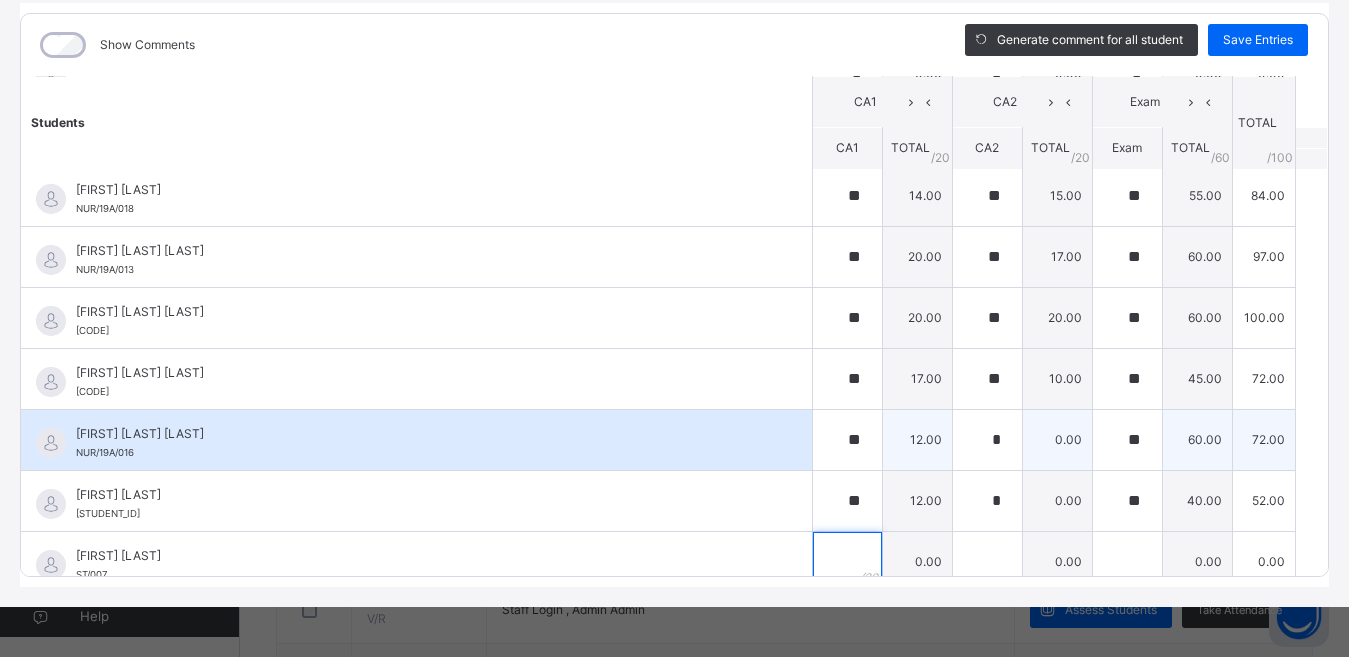 scroll, scrollTop: 1013, scrollLeft: 0, axis: vertical 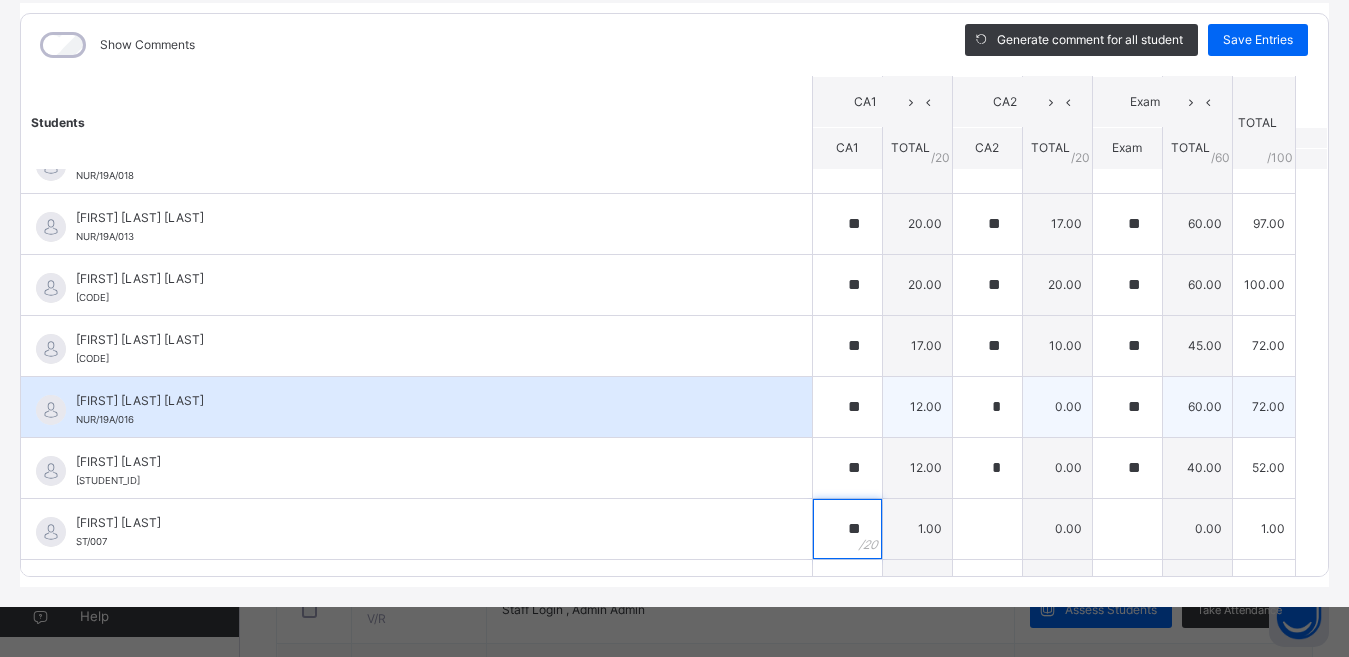 type on "**" 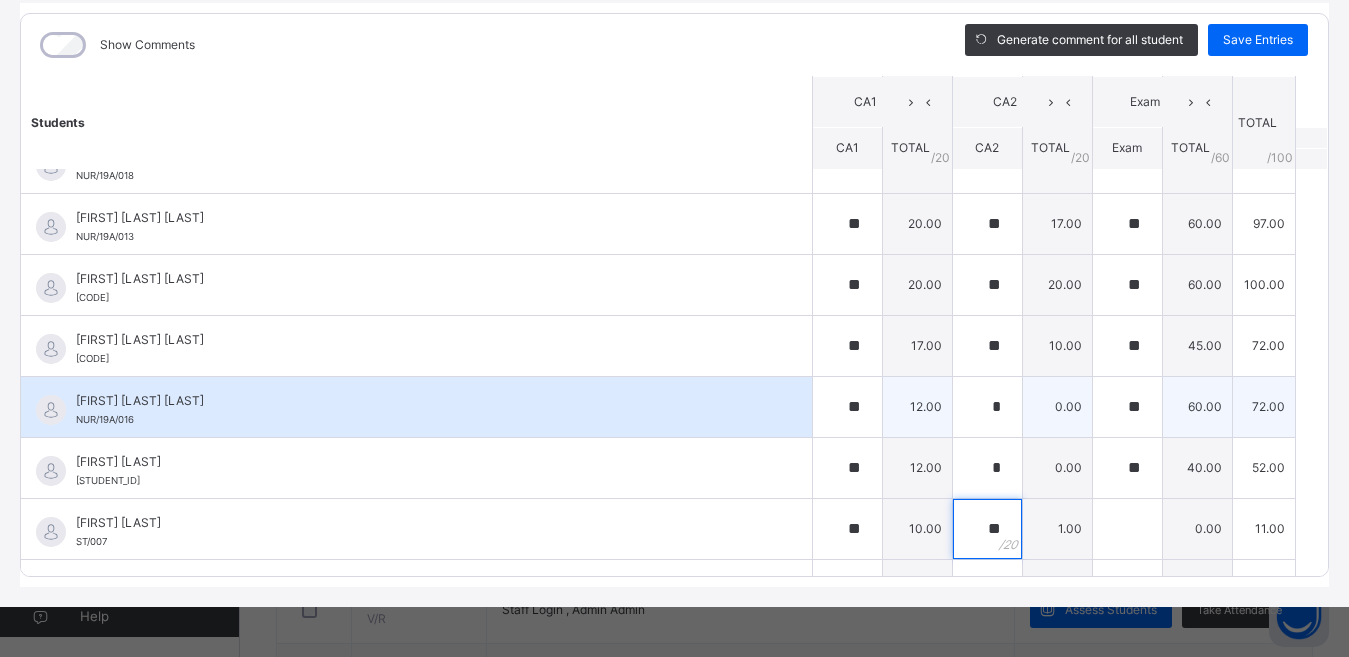 type on "**" 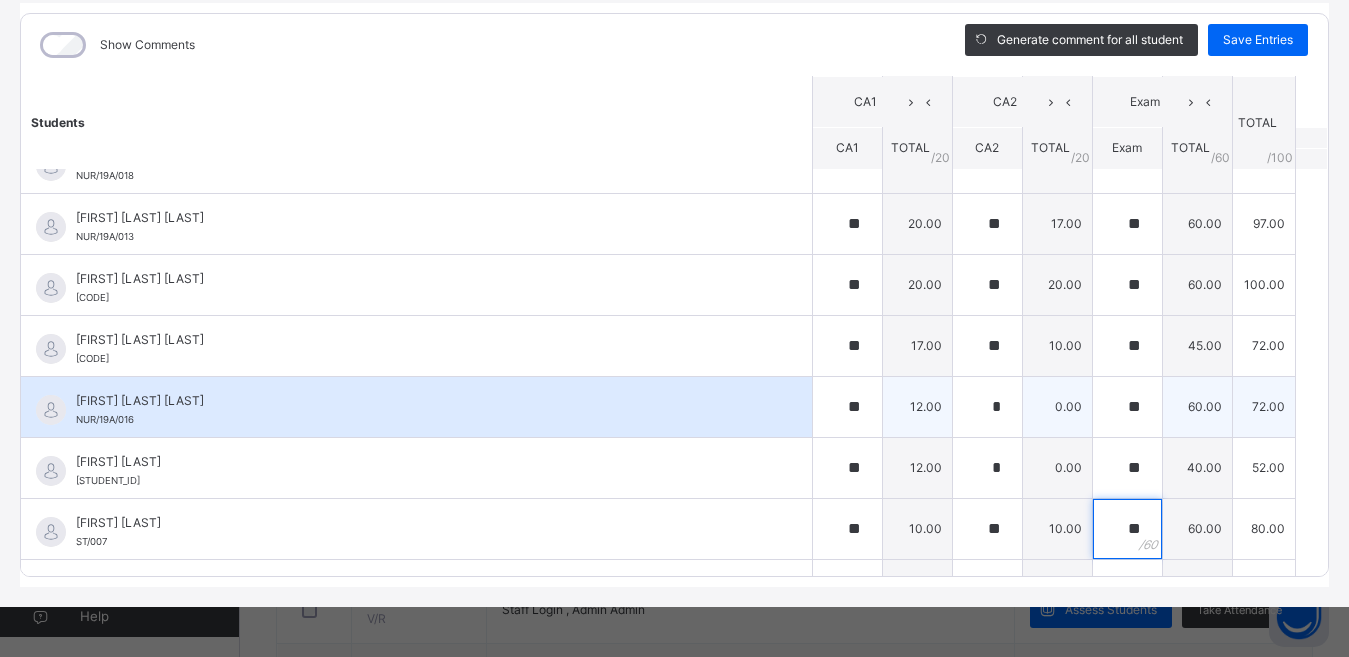 type on "**" 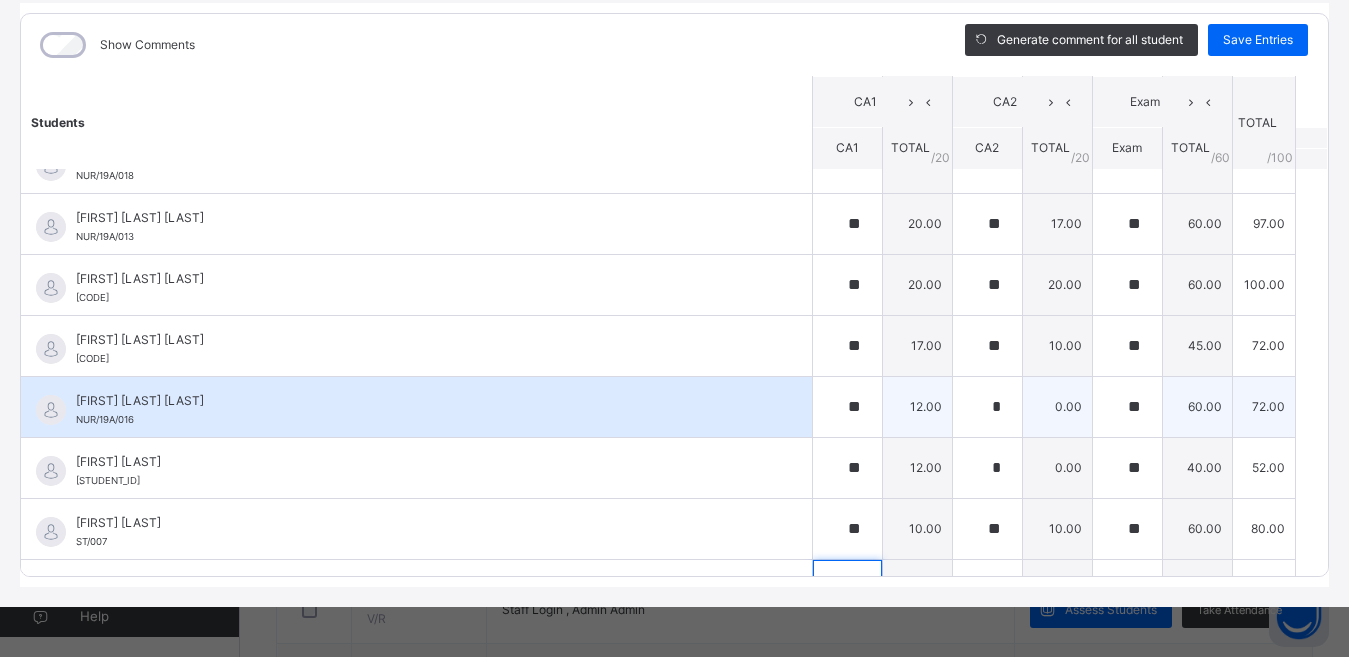 scroll, scrollTop: 1285, scrollLeft: 0, axis: vertical 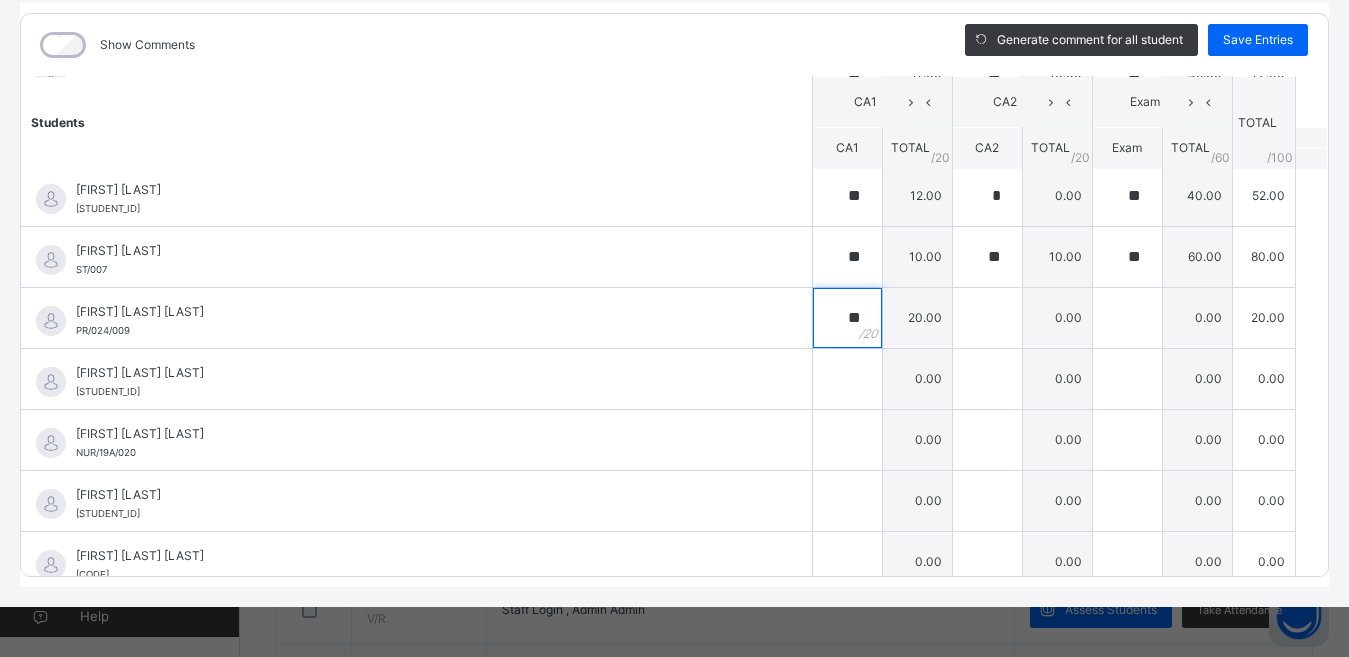 type on "**" 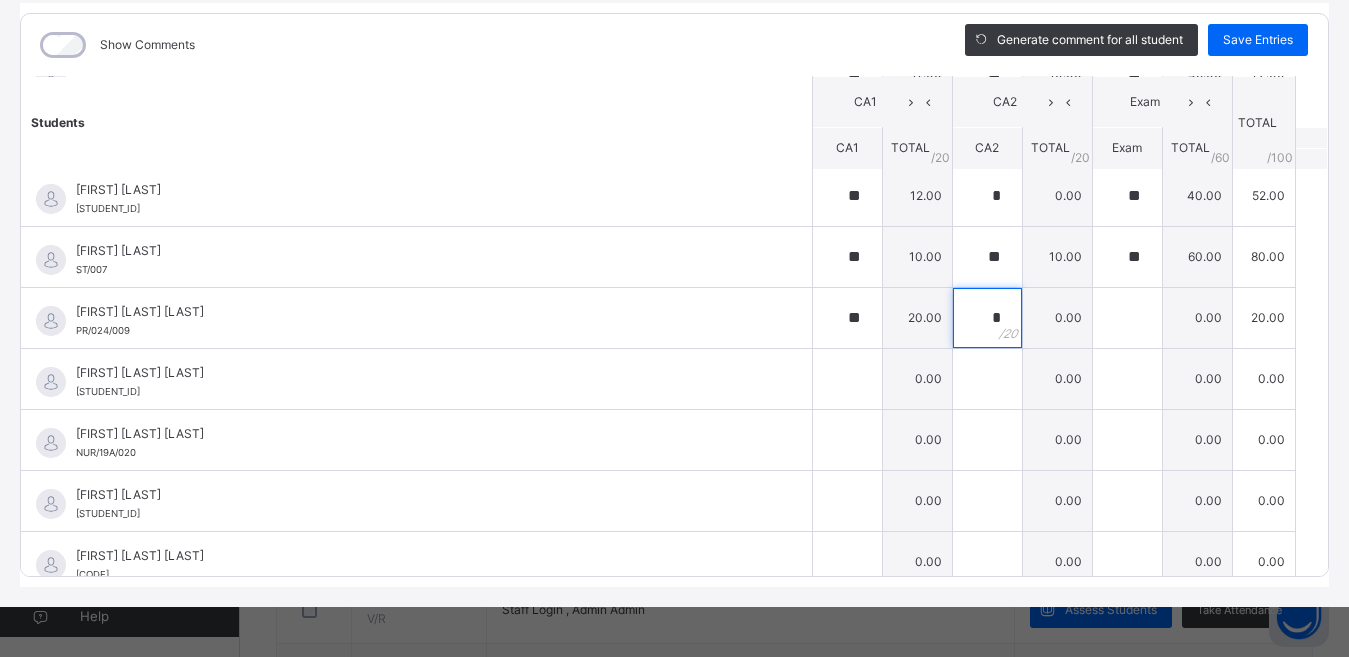 type on "*" 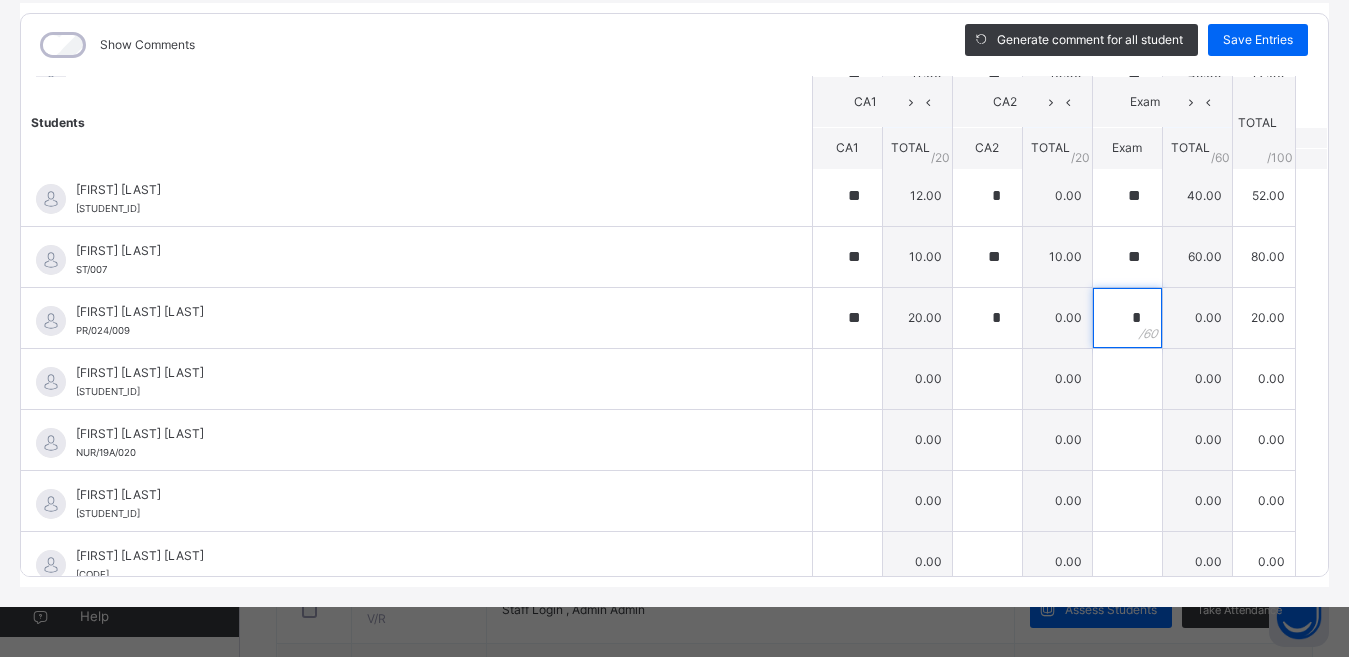 type on "*" 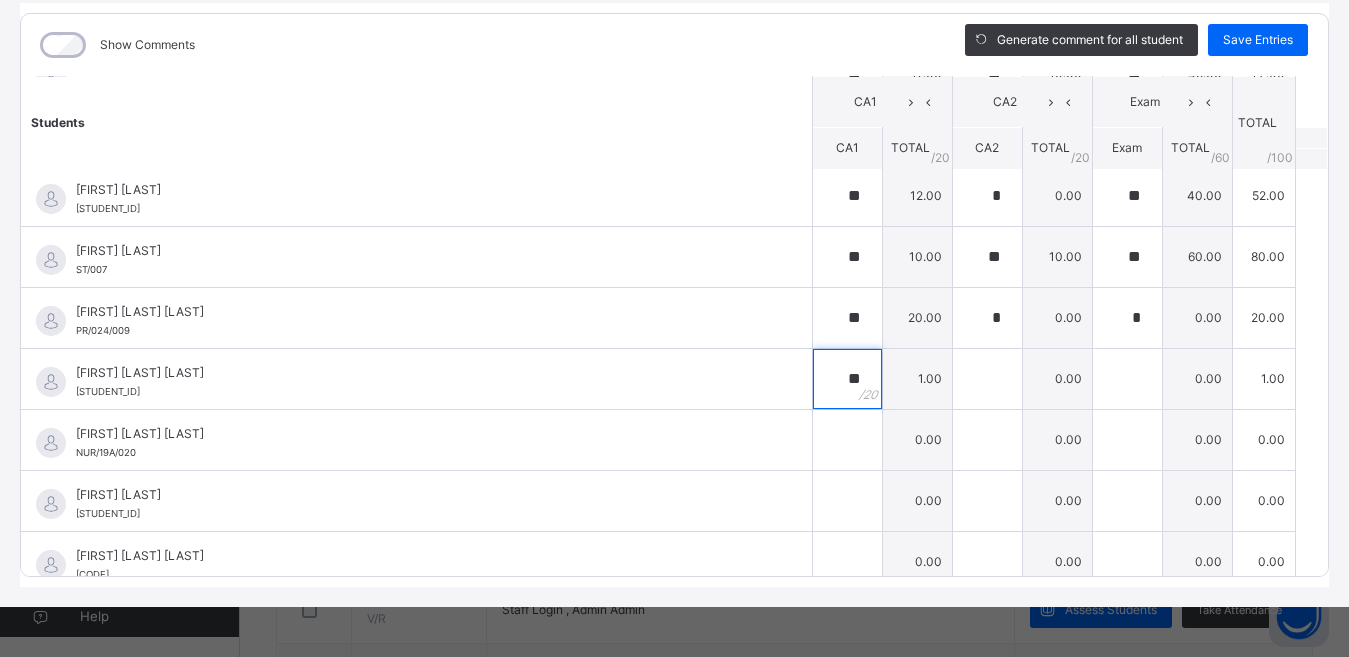 type on "**" 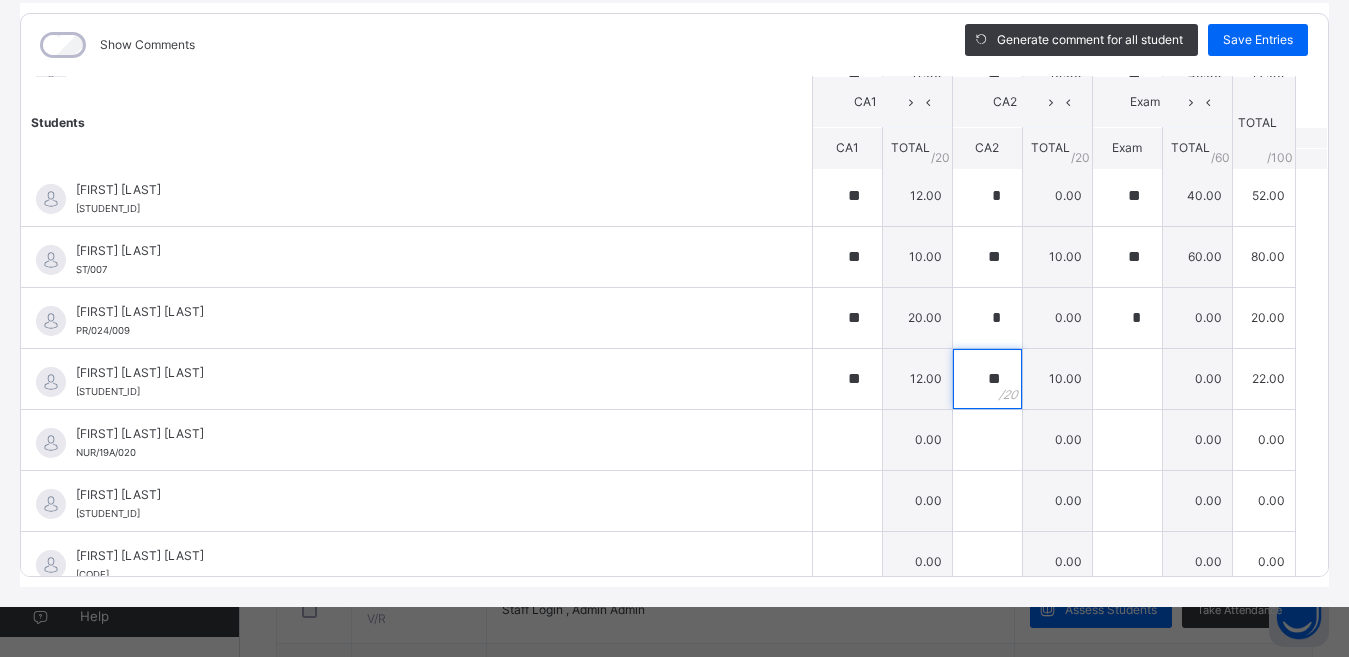 type on "**" 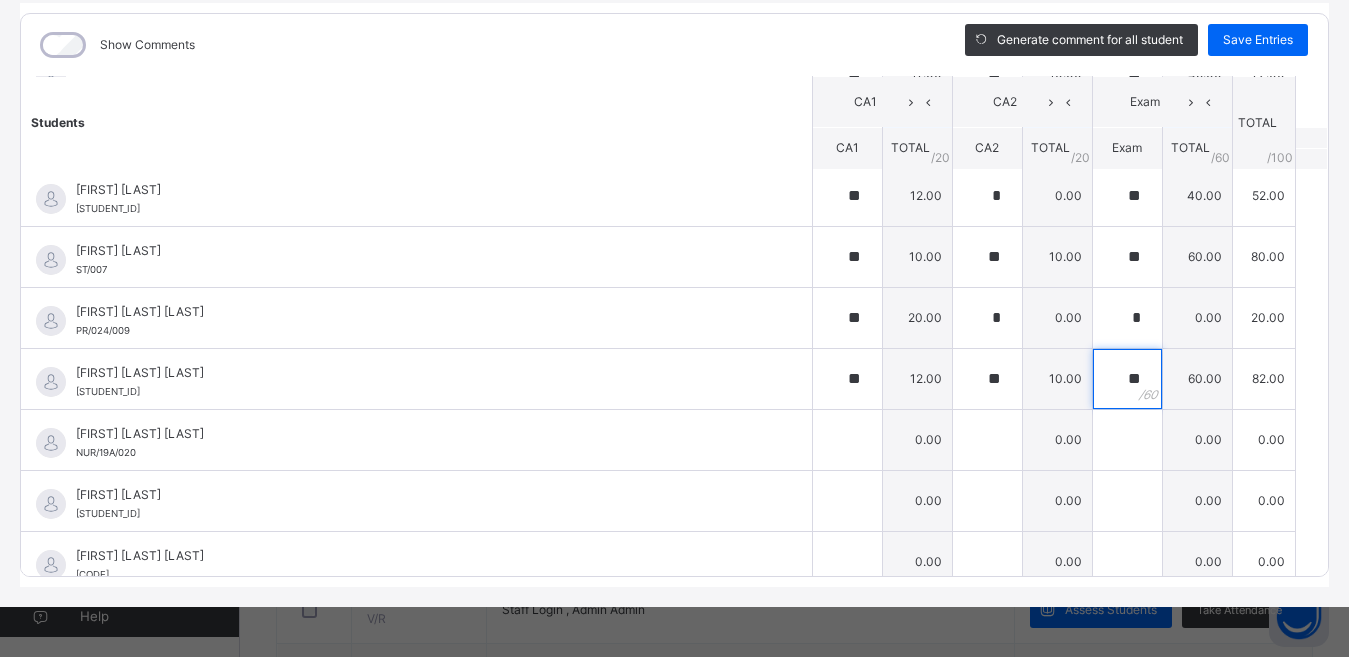 type on "**" 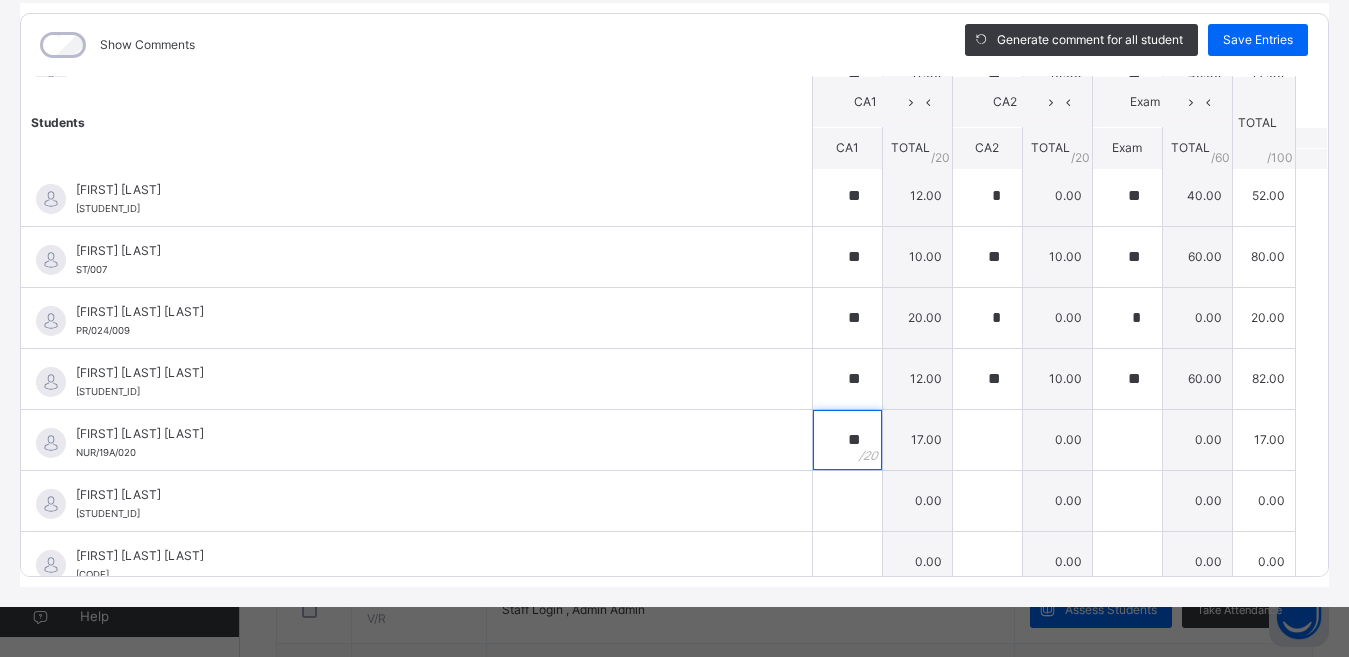 type on "**" 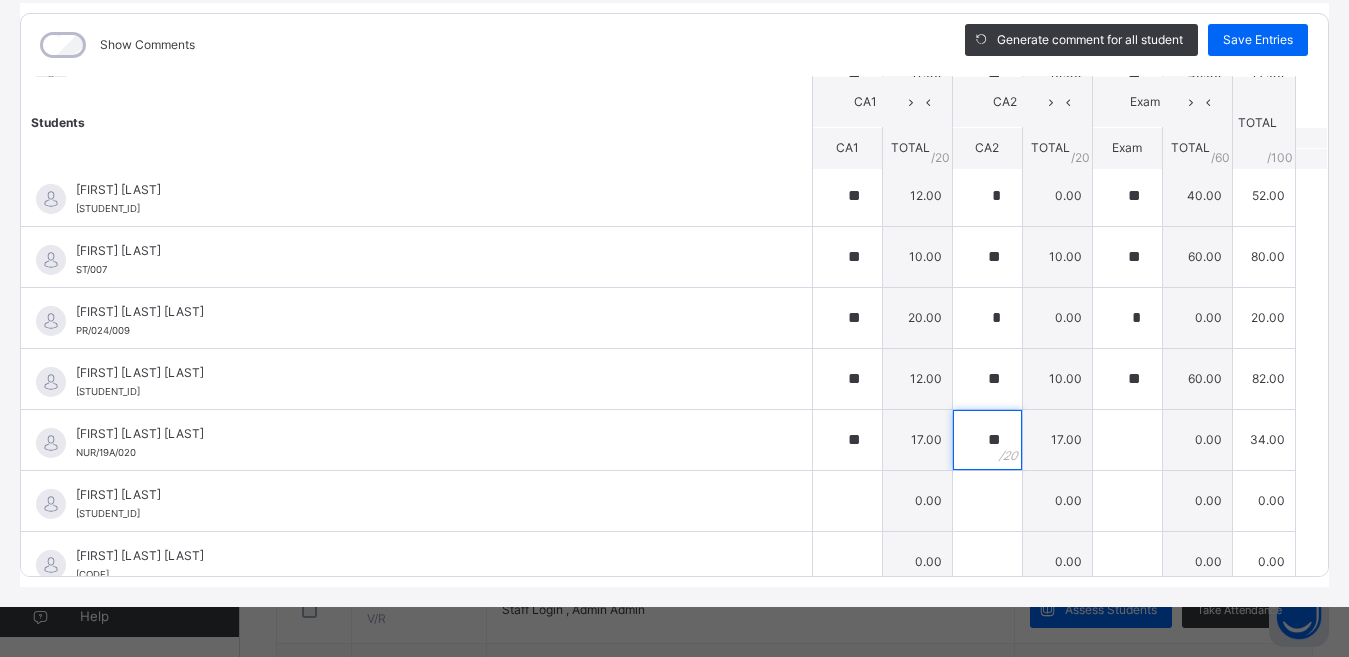 type on "**" 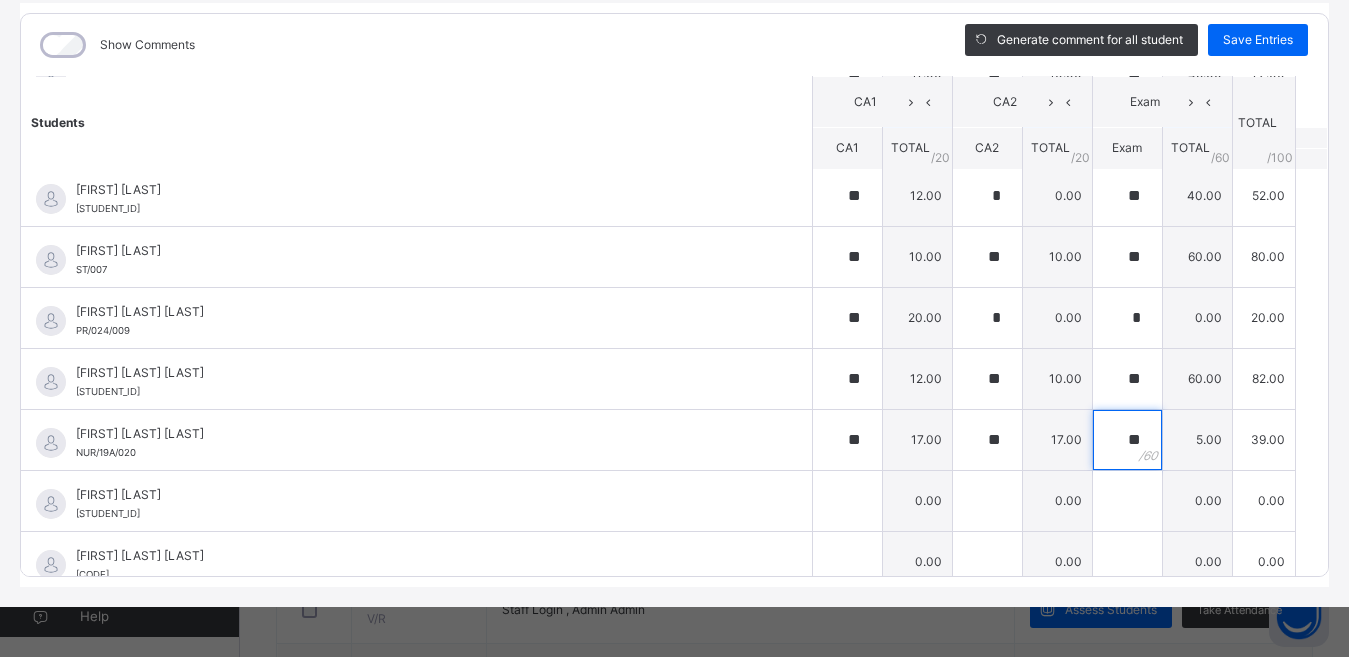 type on "**" 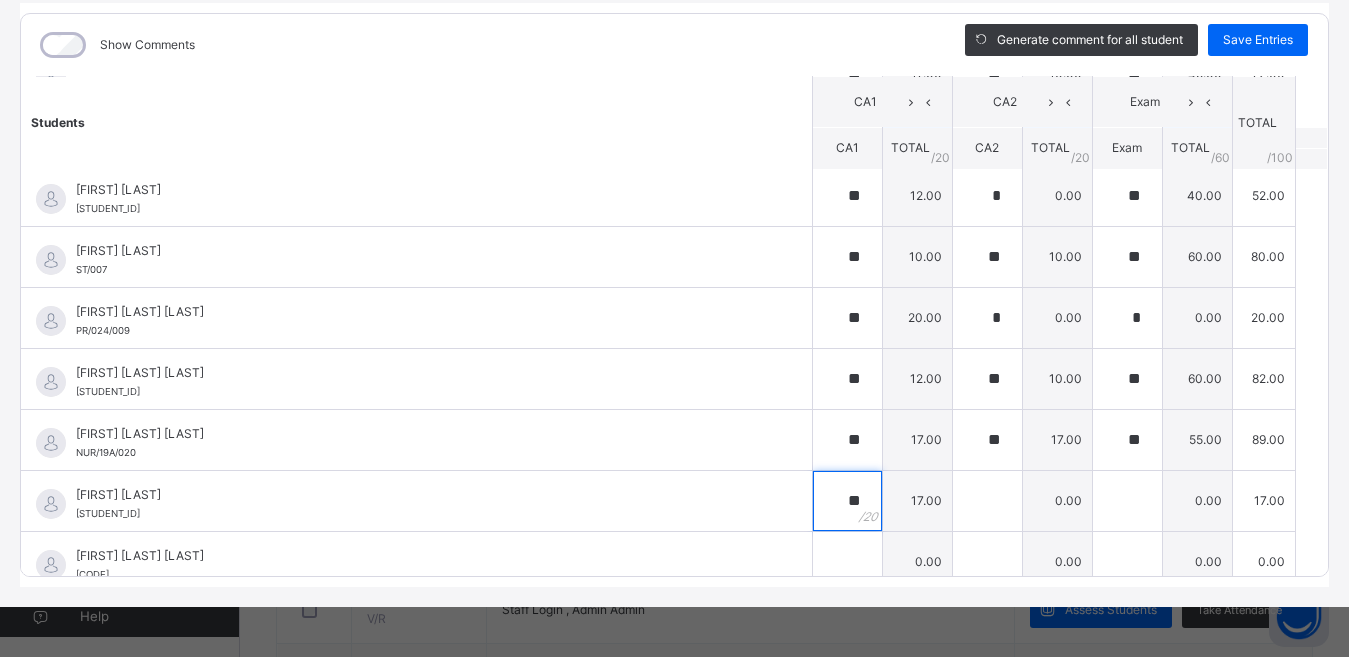 type on "**" 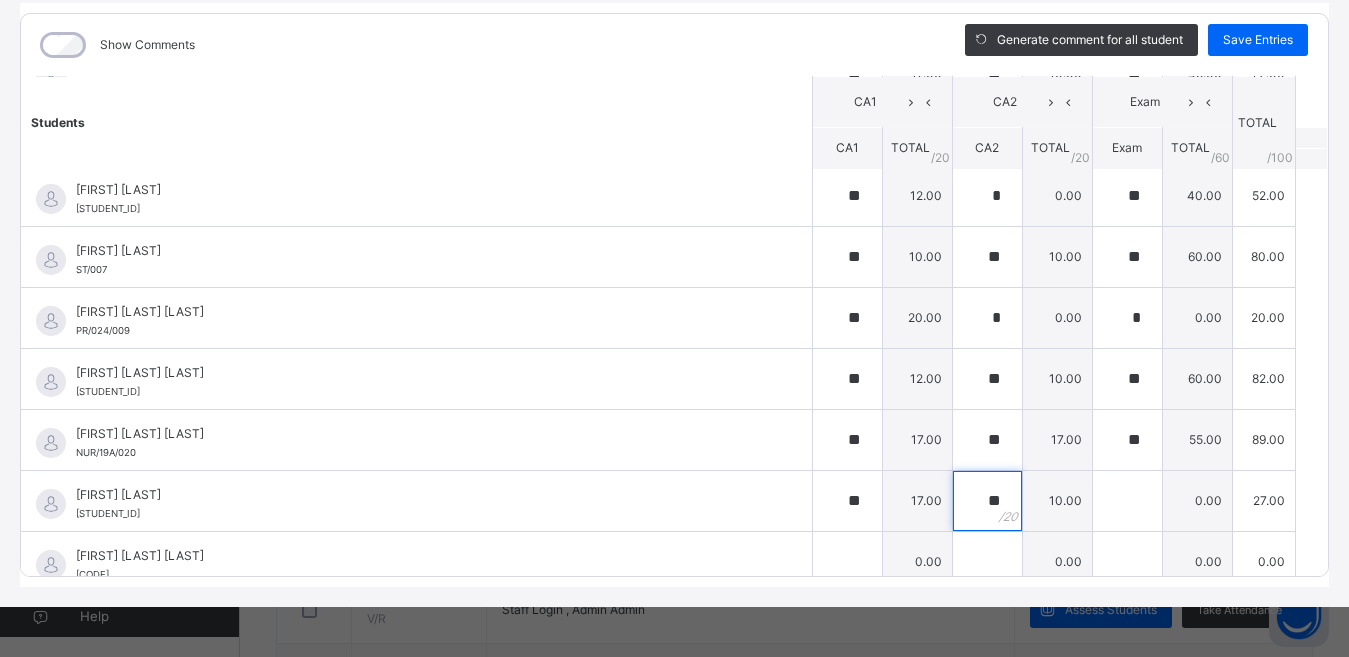 type on "**" 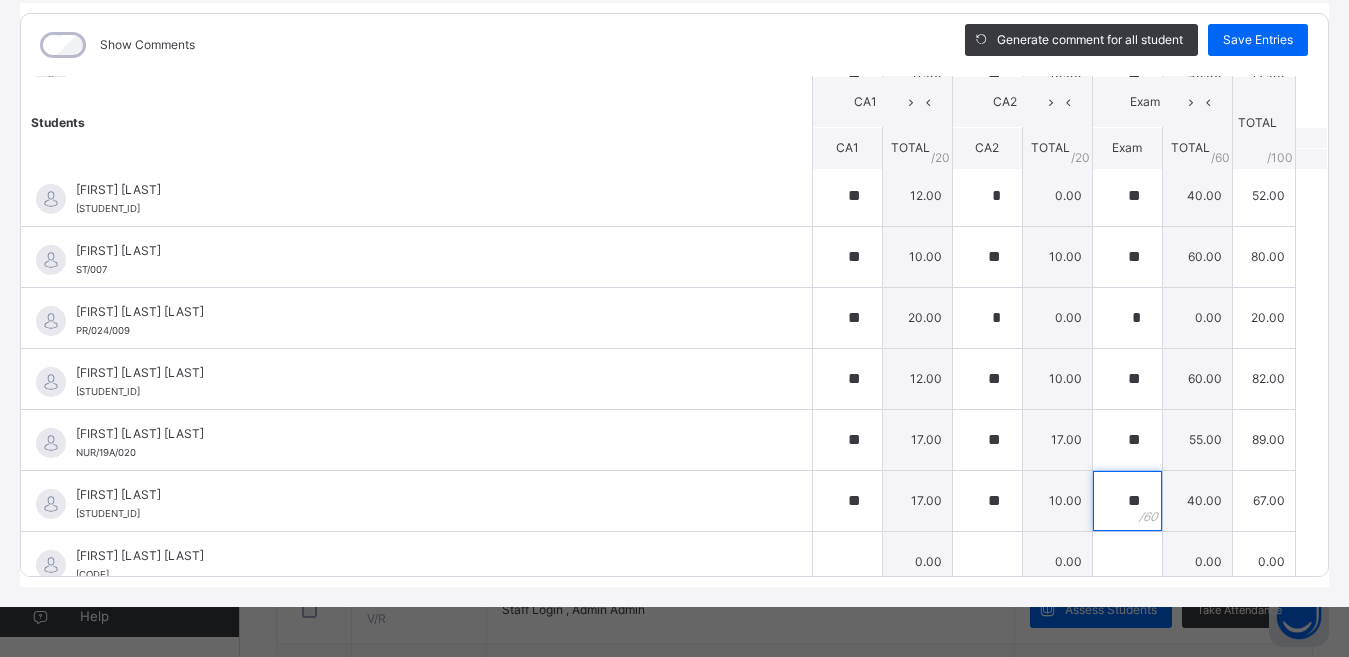 type on "**" 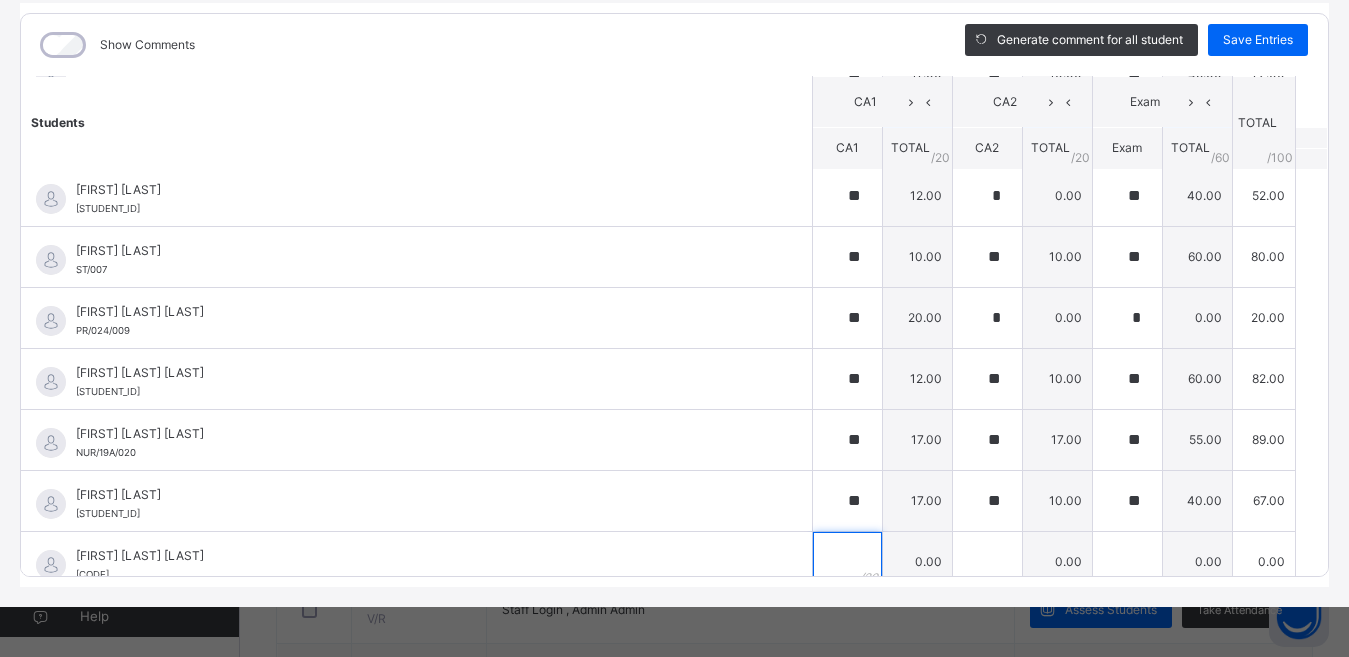 scroll, scrollTop: 1318, scrollLeft: 0, axis: vertical 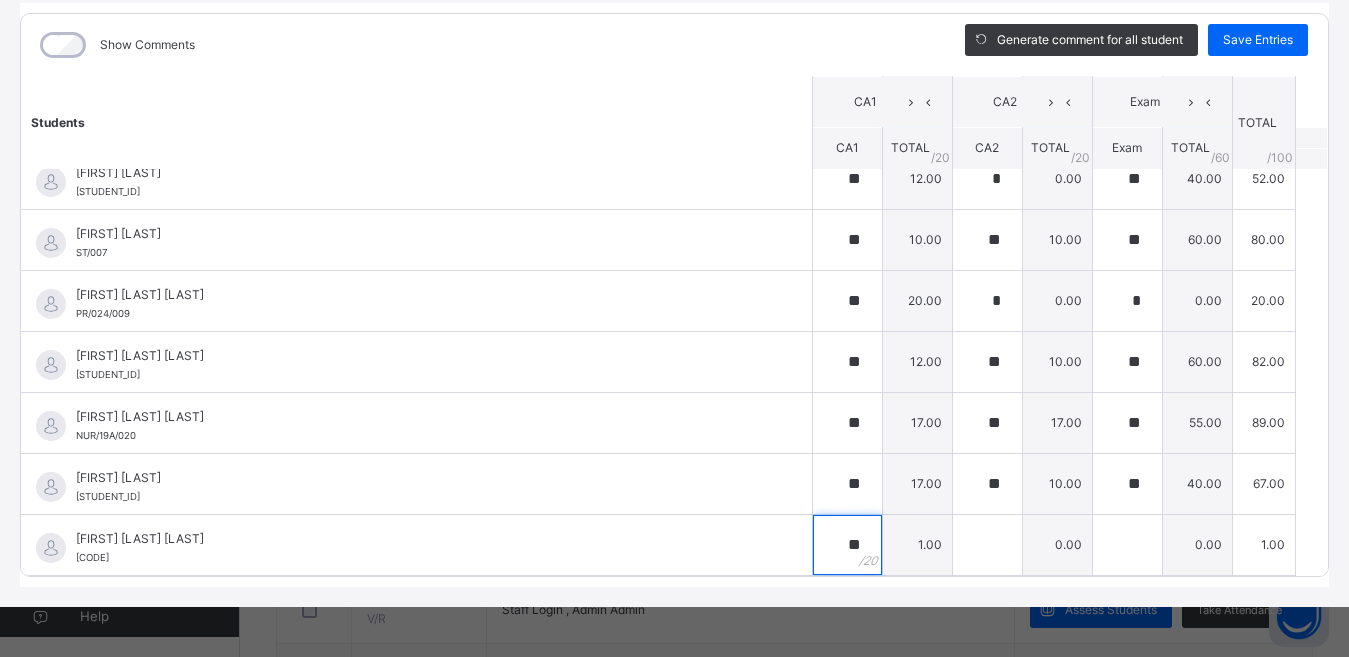 type on "**" 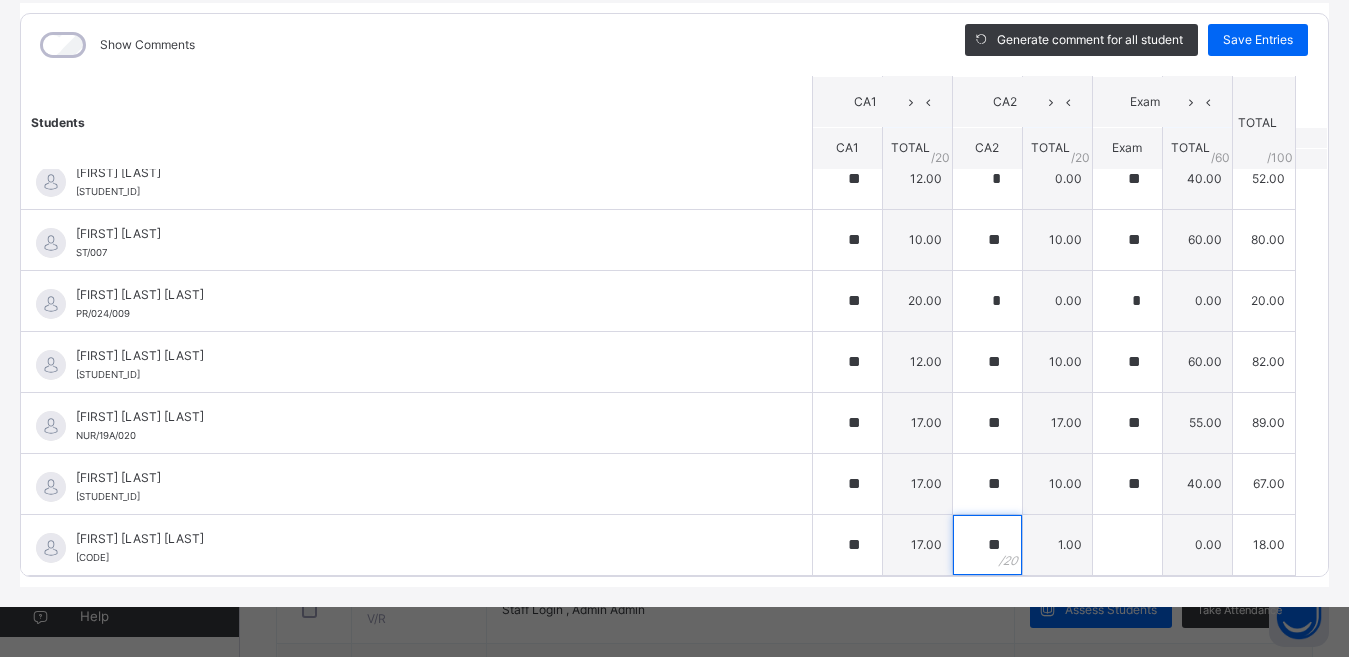 type on "**" 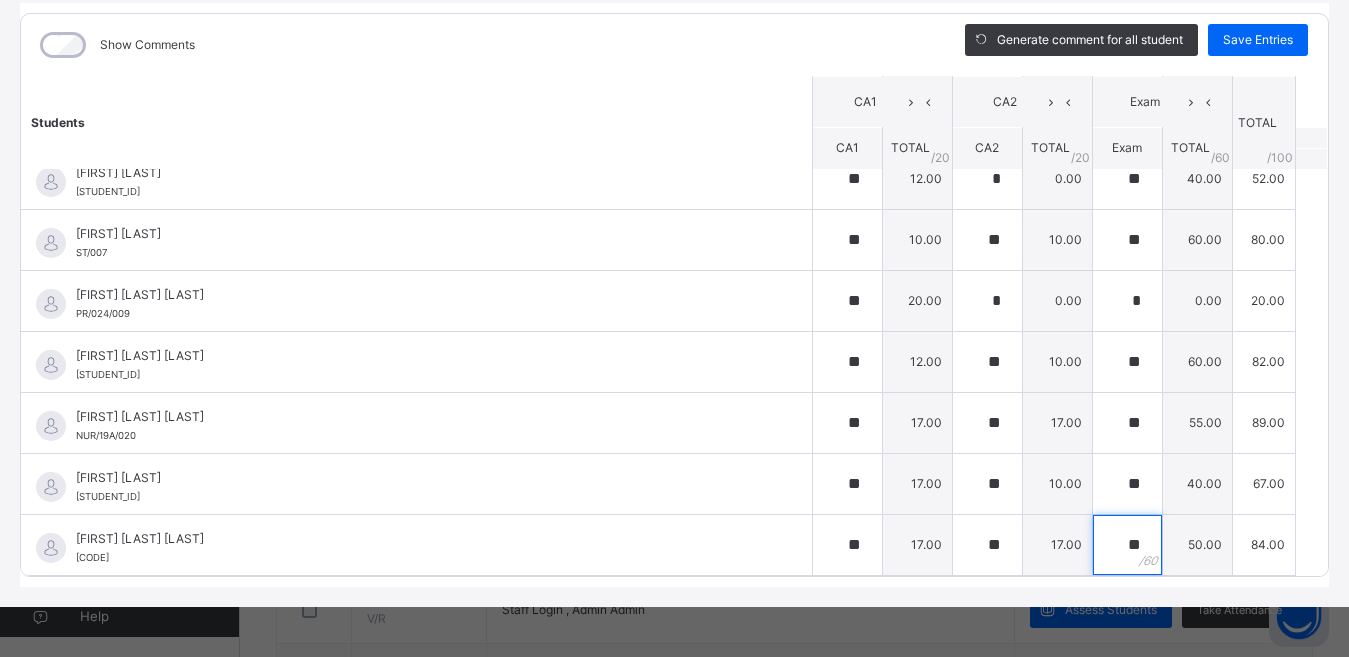 type on "**" 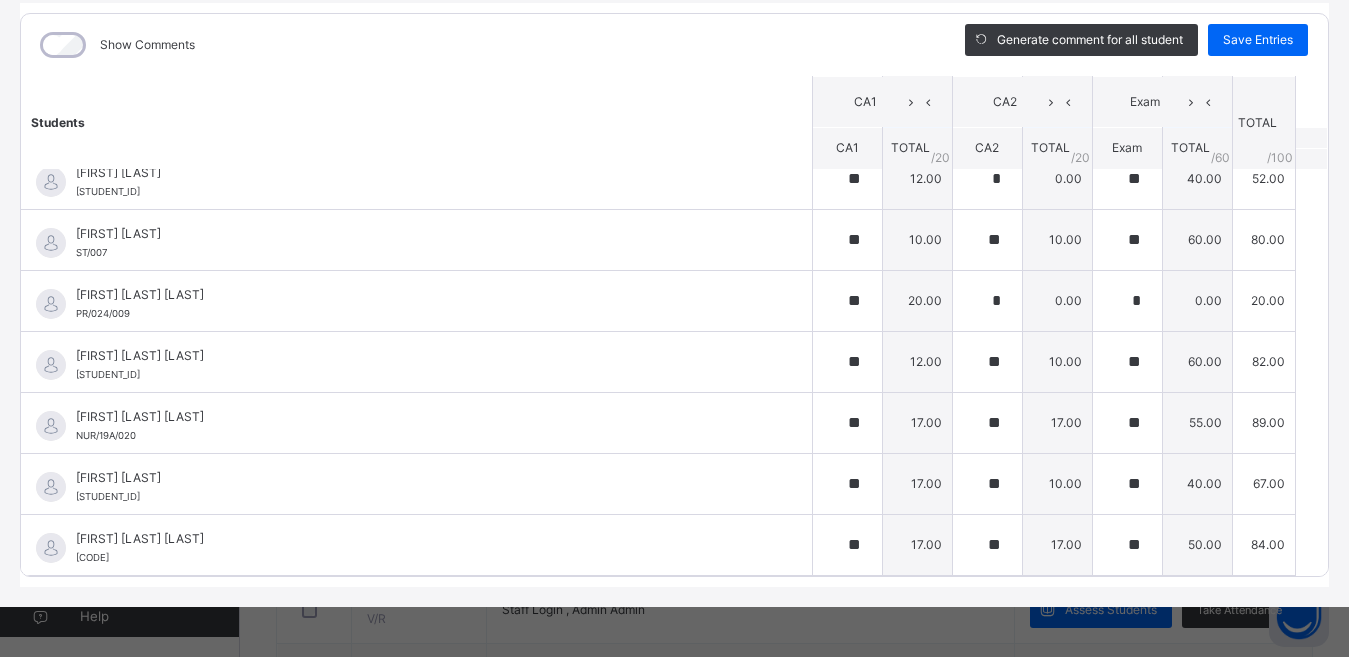 scroll, scrollTop: 1676, scrollLeft: 0, axis: vertical 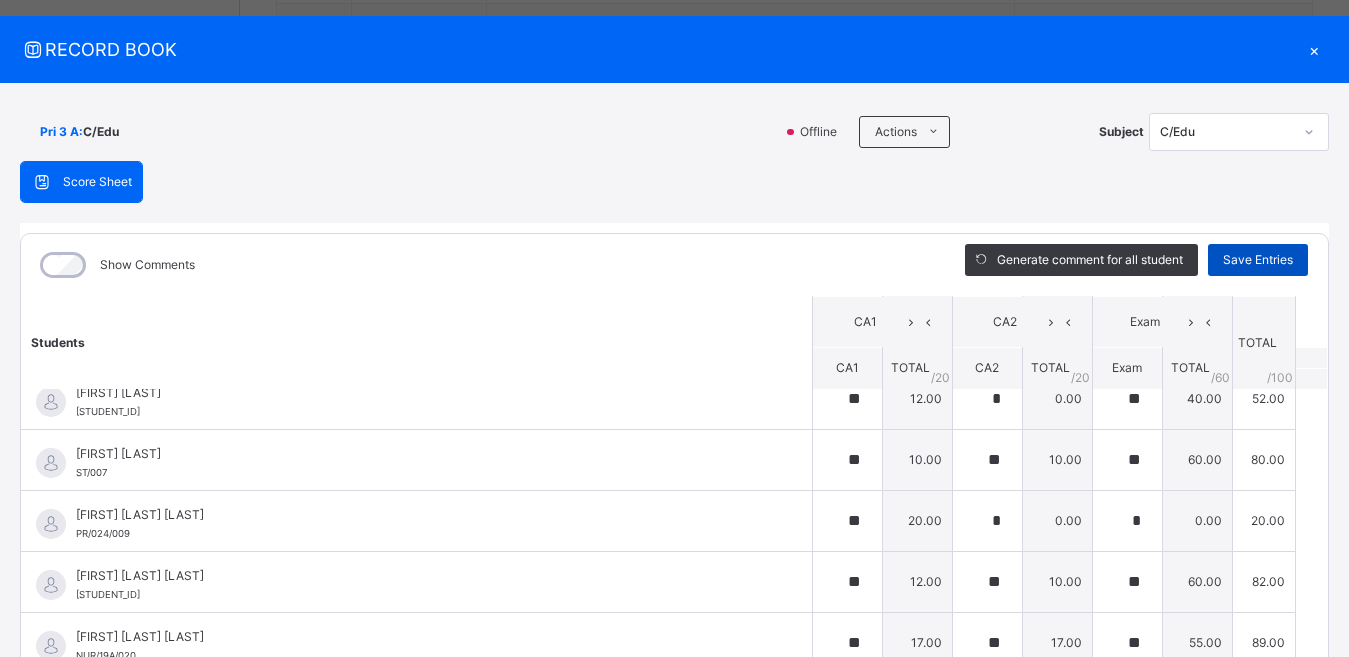 click on "Save Entries" at bounding box center [1258, 260] 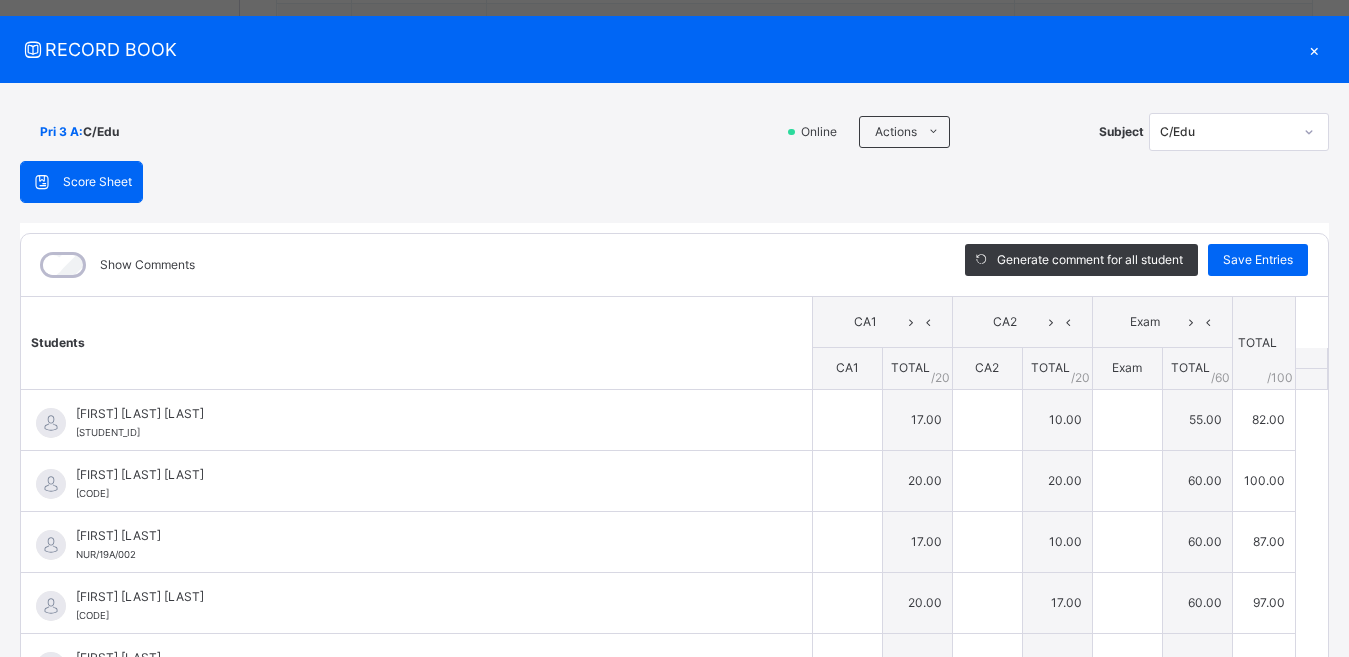 type on "**" 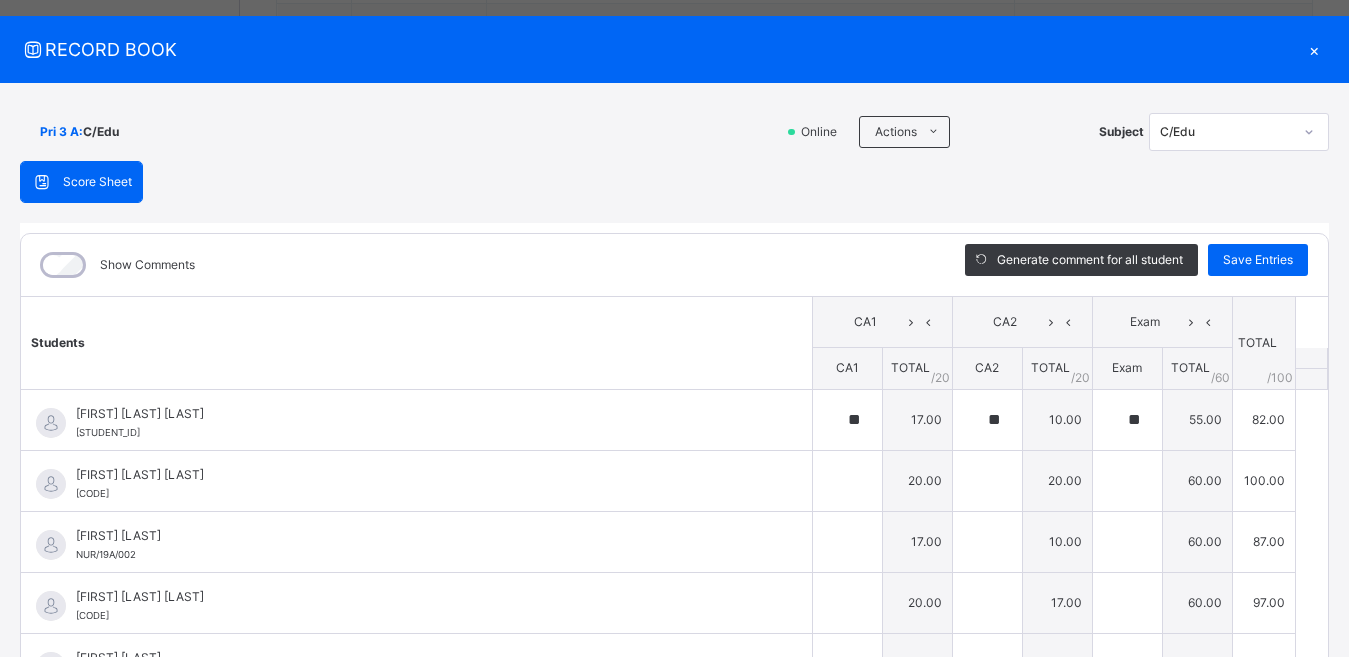 type on "**" 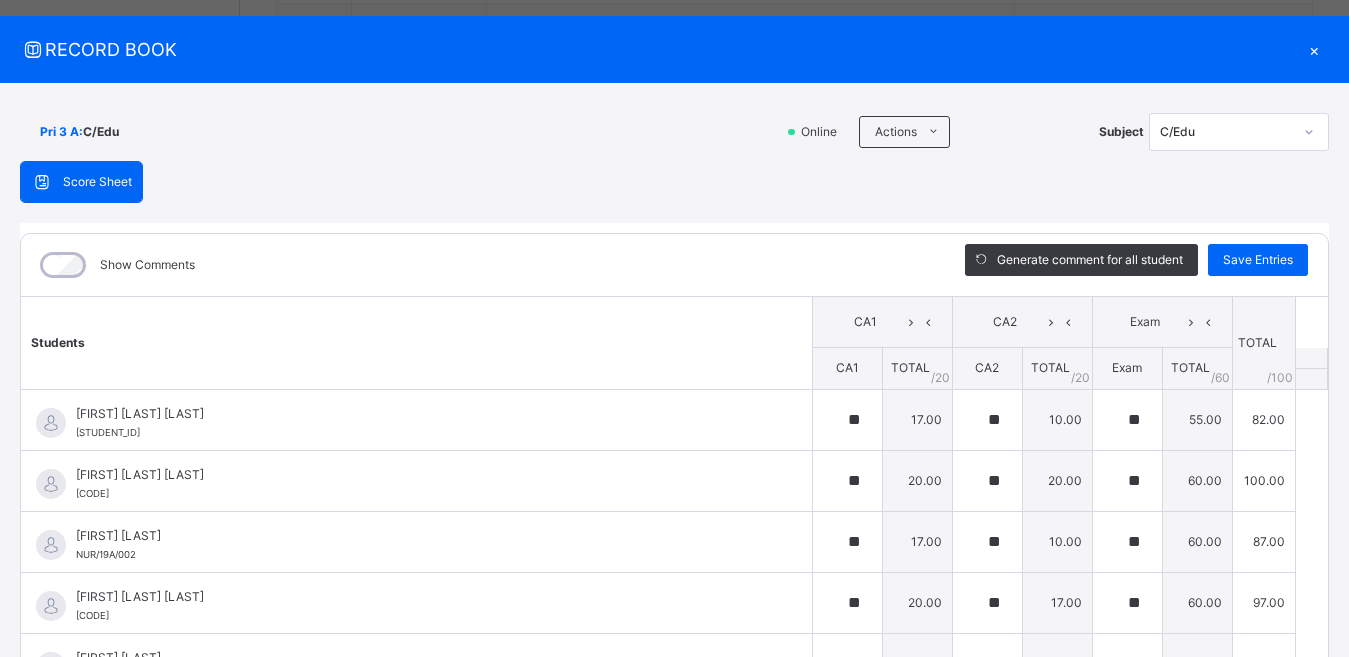 type on "**" 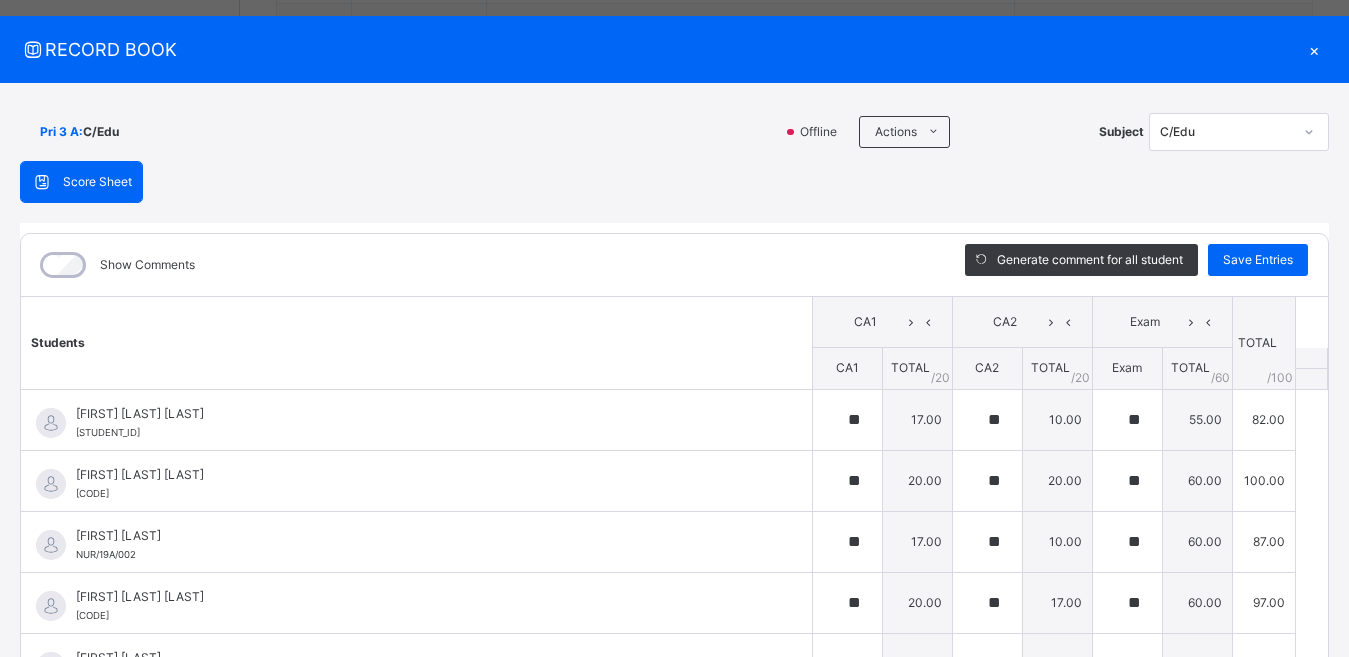 click on "×" at bounding box center (1314, 49) 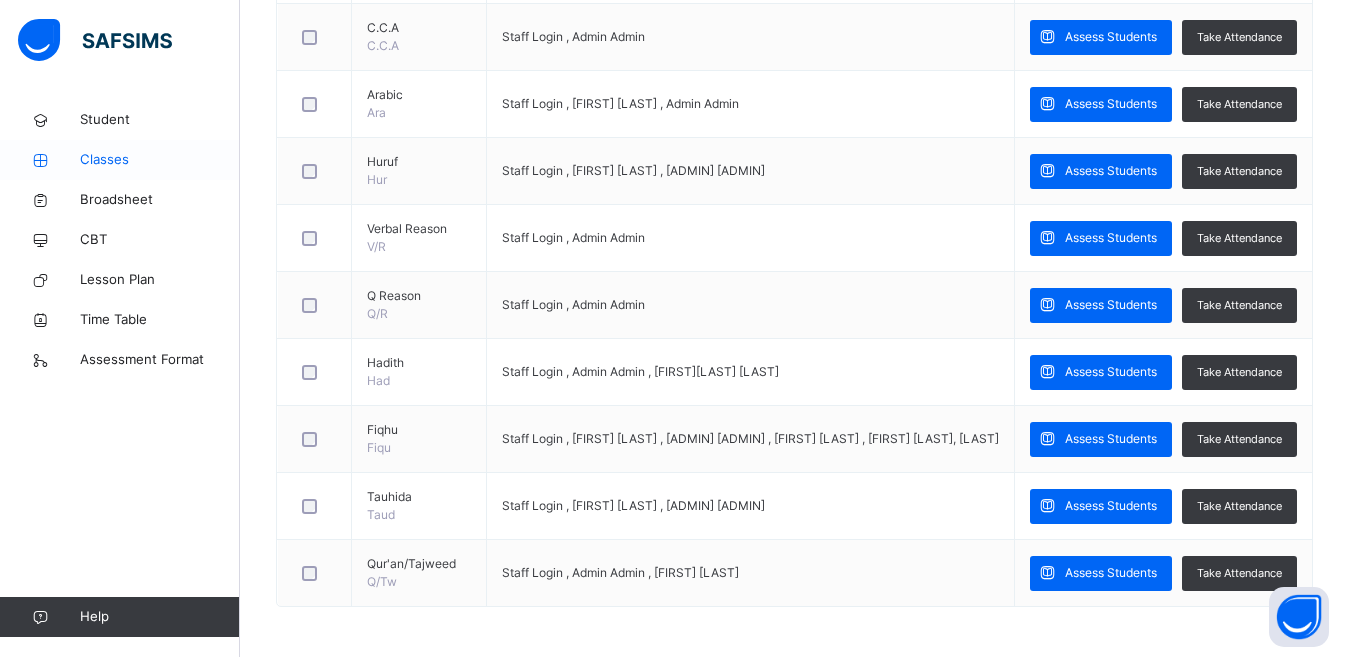 click on "Classes" at bounding box center [160, 160] 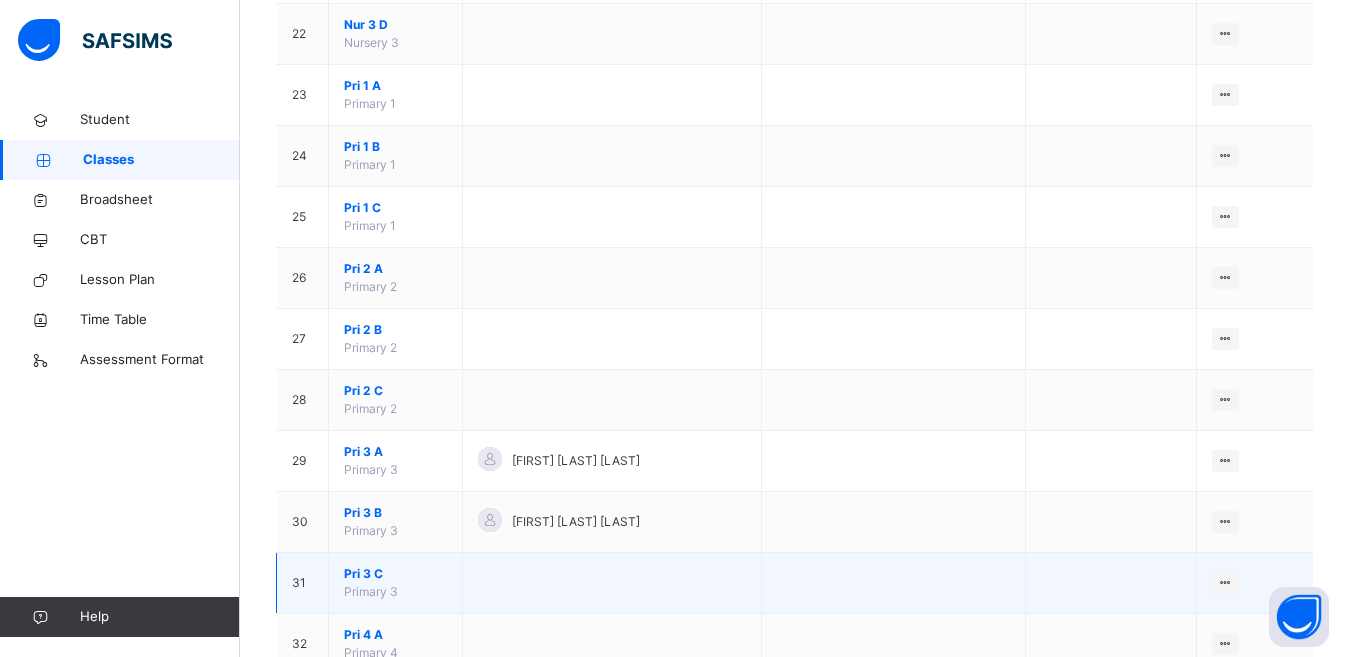 scroll, scrollTop: 1600, scrollLeft: 0, axis: vertical 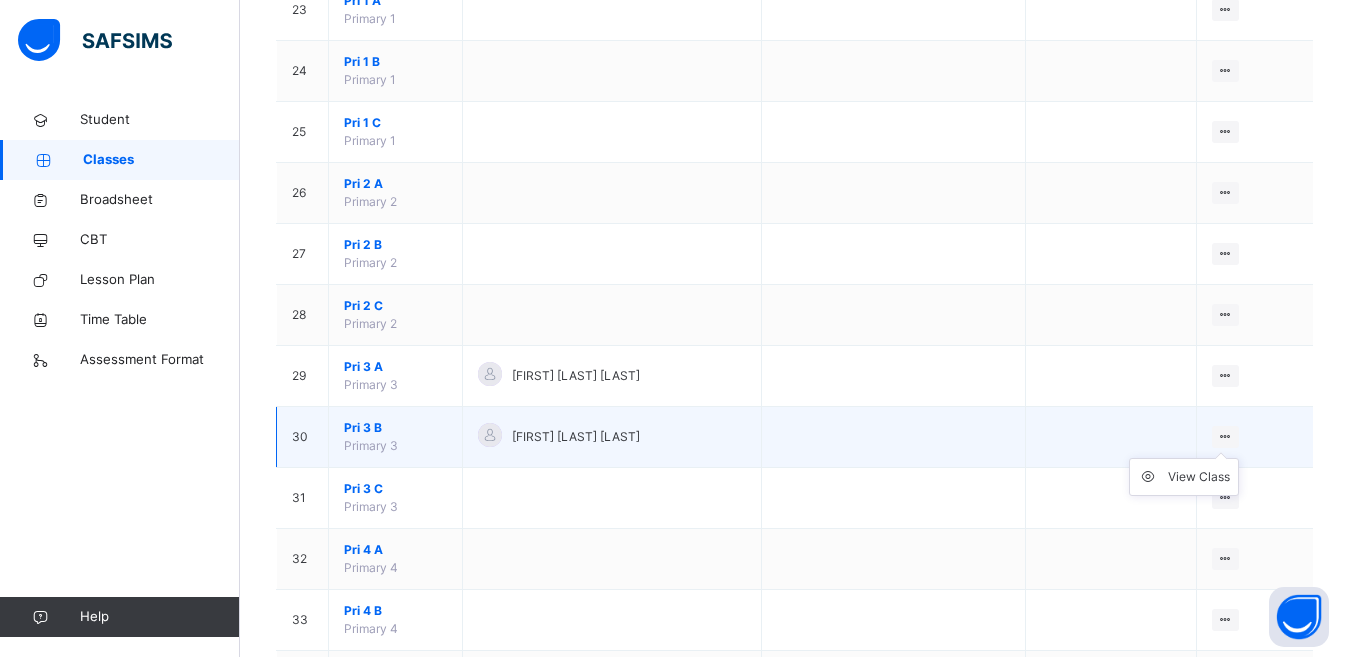 click at bounding box center (1225, 436) 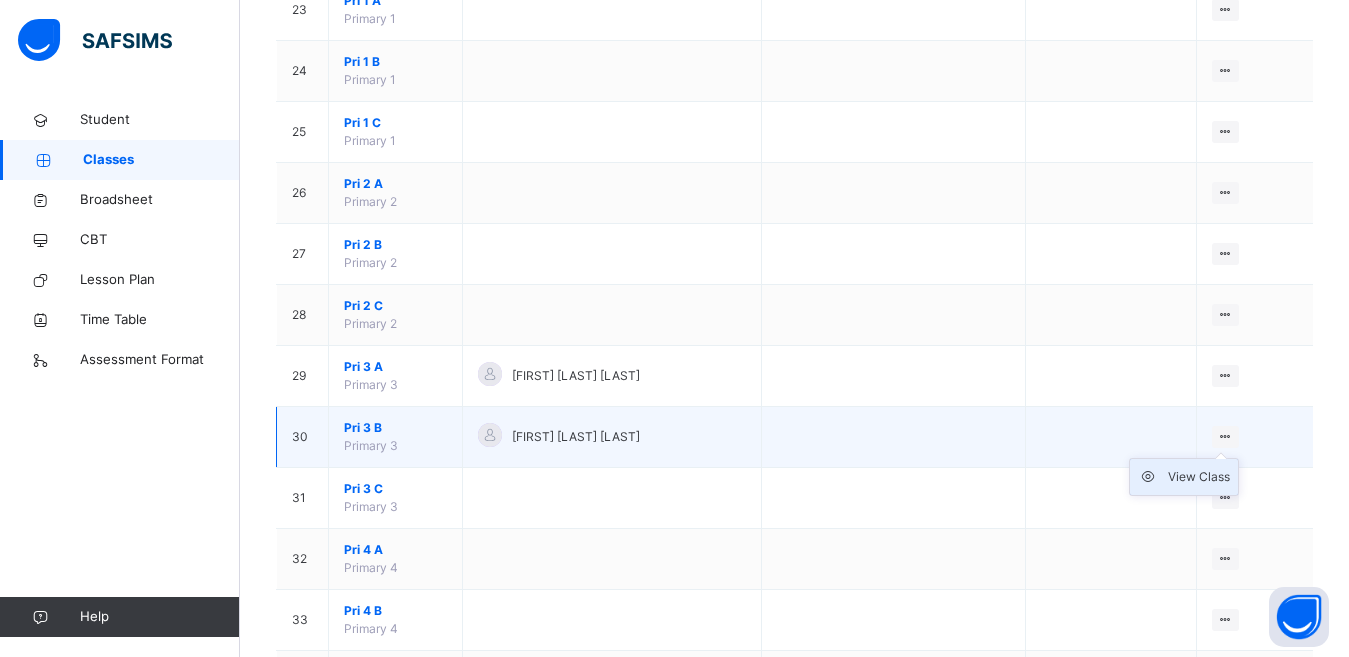 click on "View Class" at bounding box center (1199, 477) 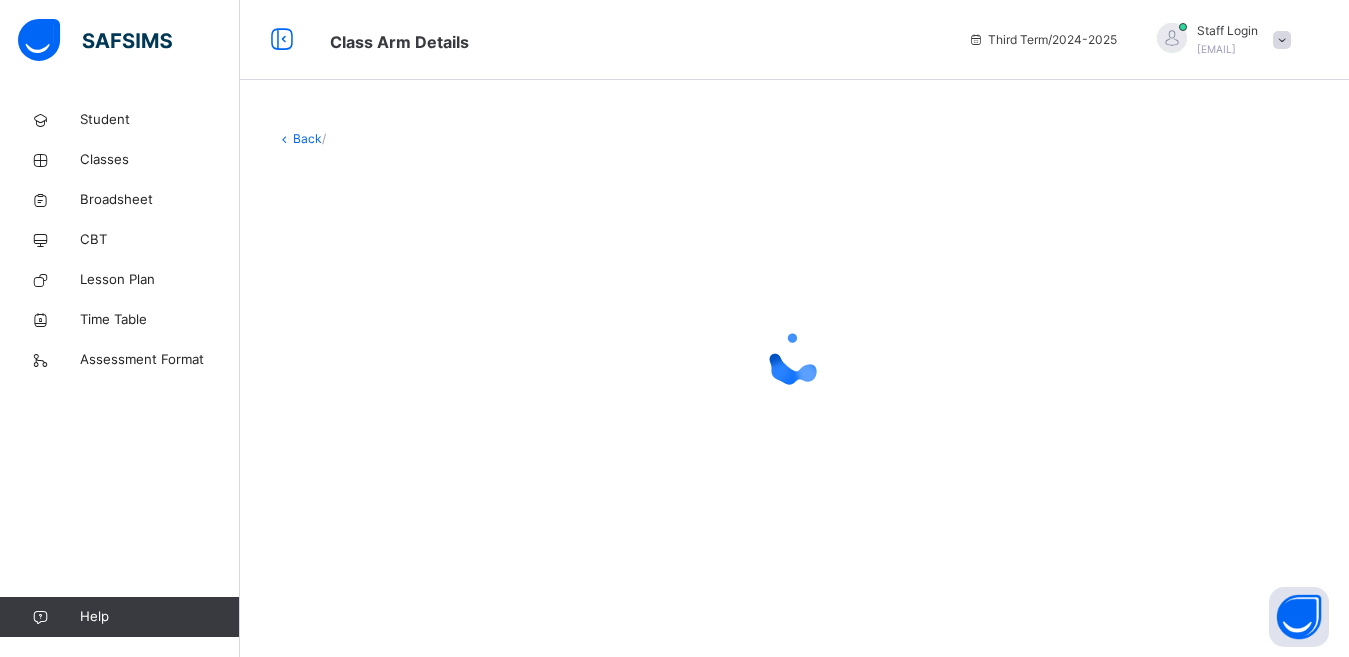 scroll, scrollTop: 0, scrollLeft: 0, axis: both 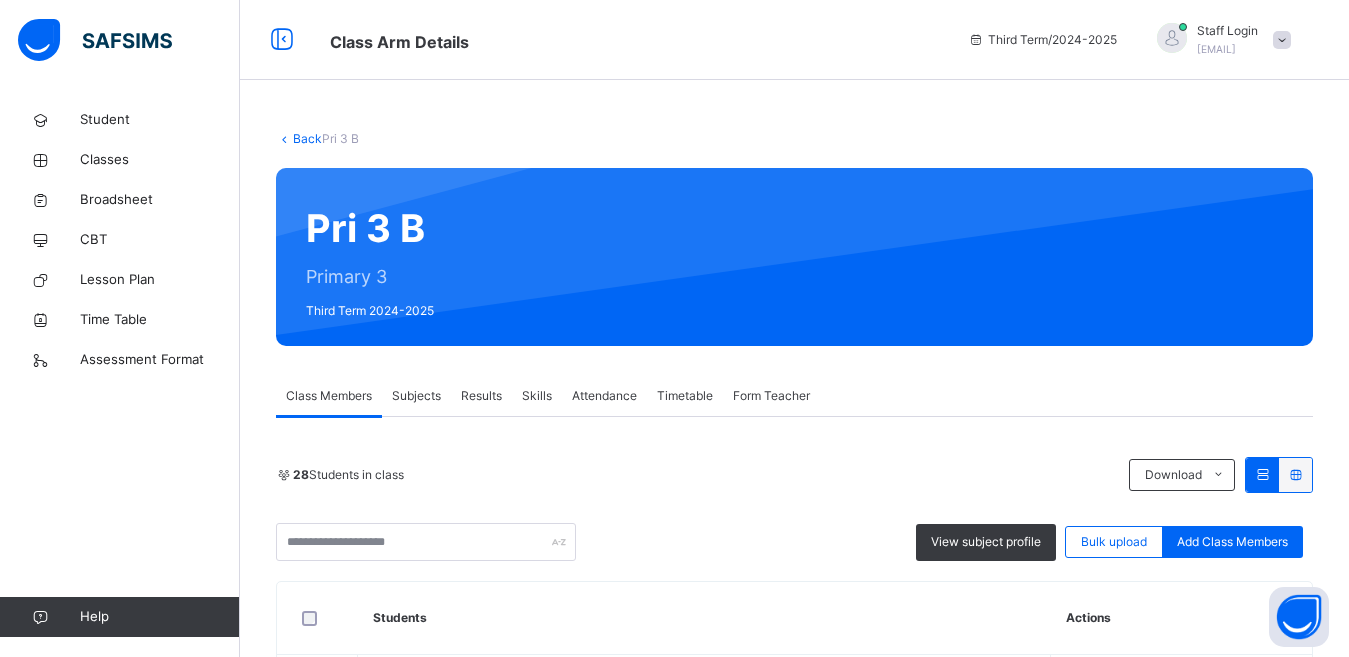 click on "Subjects" at bounding box center [416, 396] 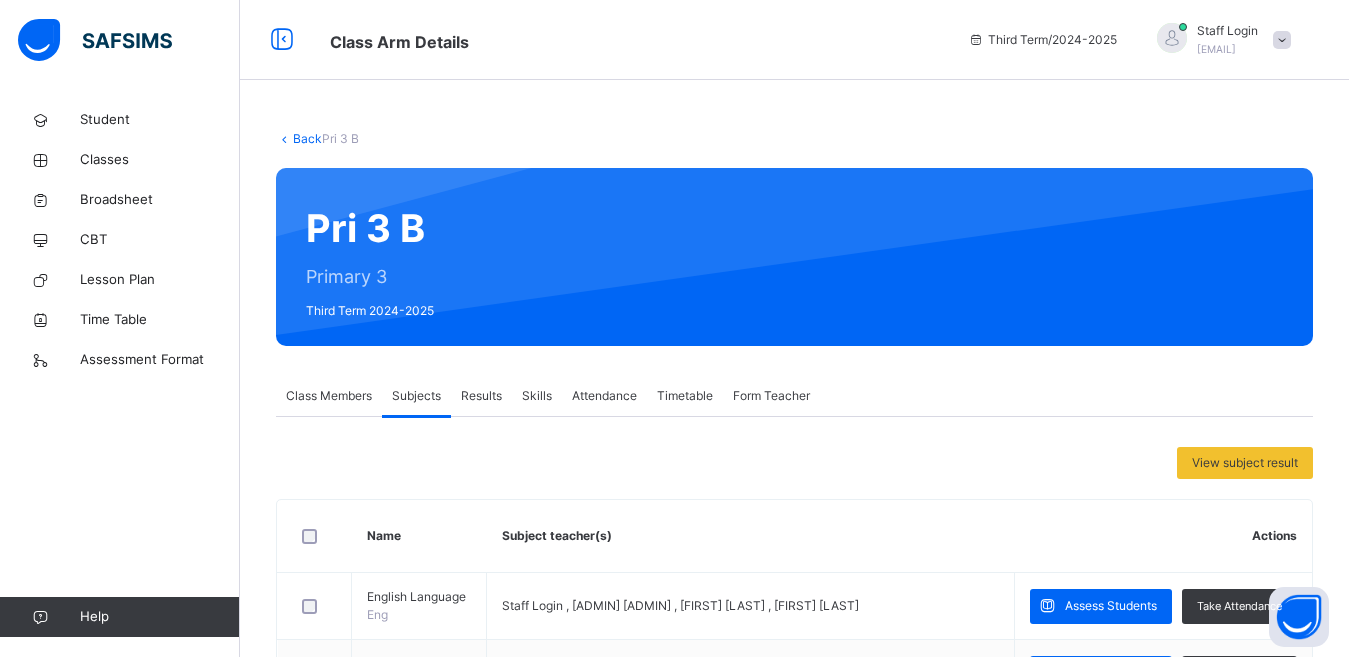 scroll, scrollTop: 800, scrollLeft: 0, axis: vertical 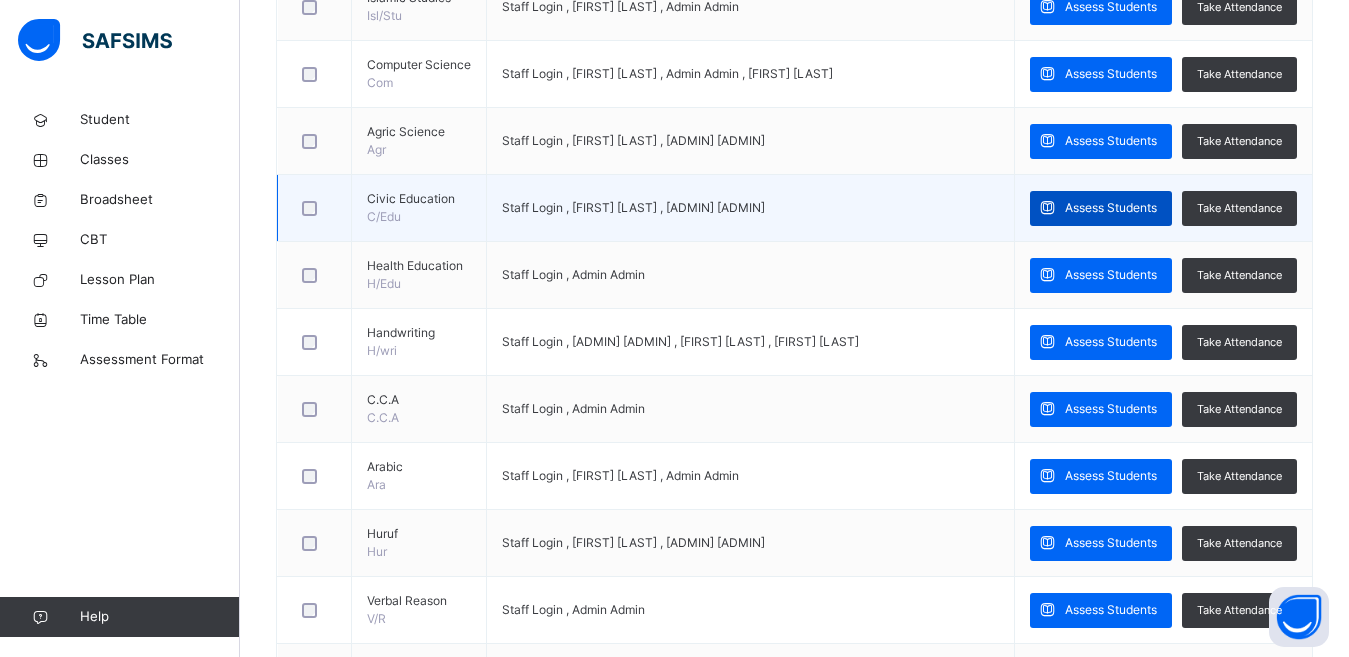 click on "Assess Students" at bounding box center (1111, 208) 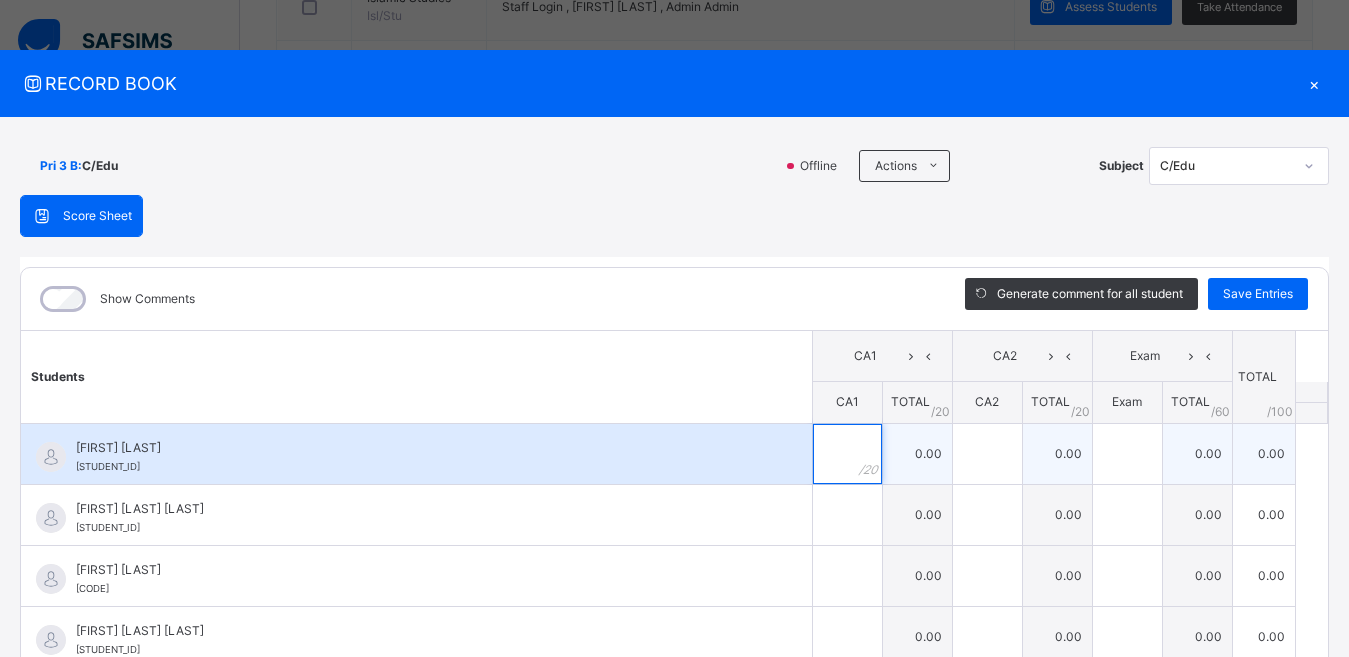 click at bounding box center [847, 454] 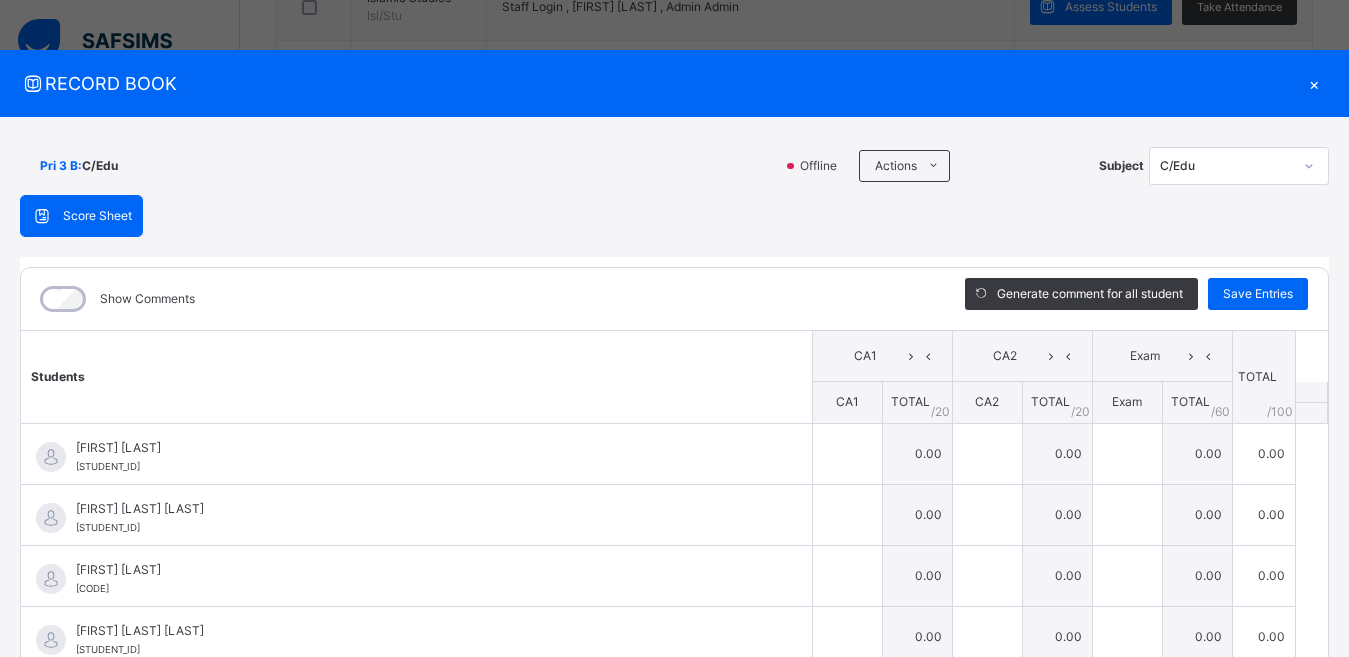 click on "RECORD BOOK ×" at bounding box center [674, 83] 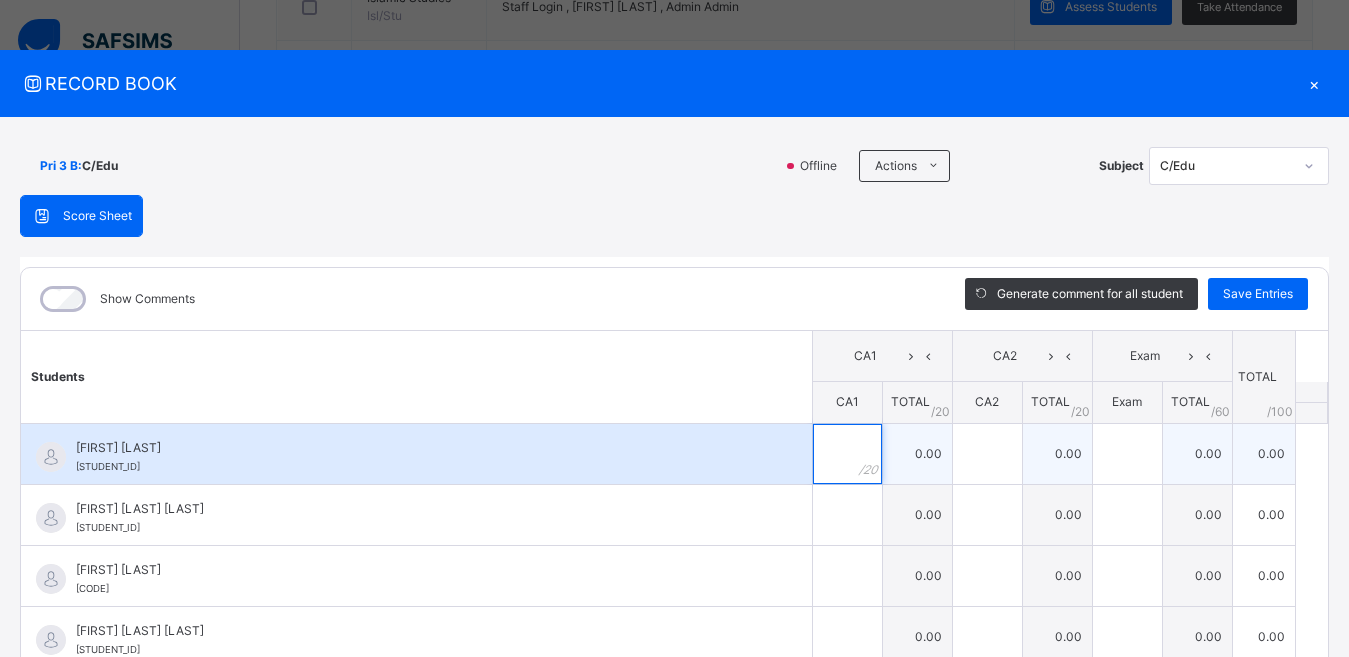 click at bounding box center (847, 454) 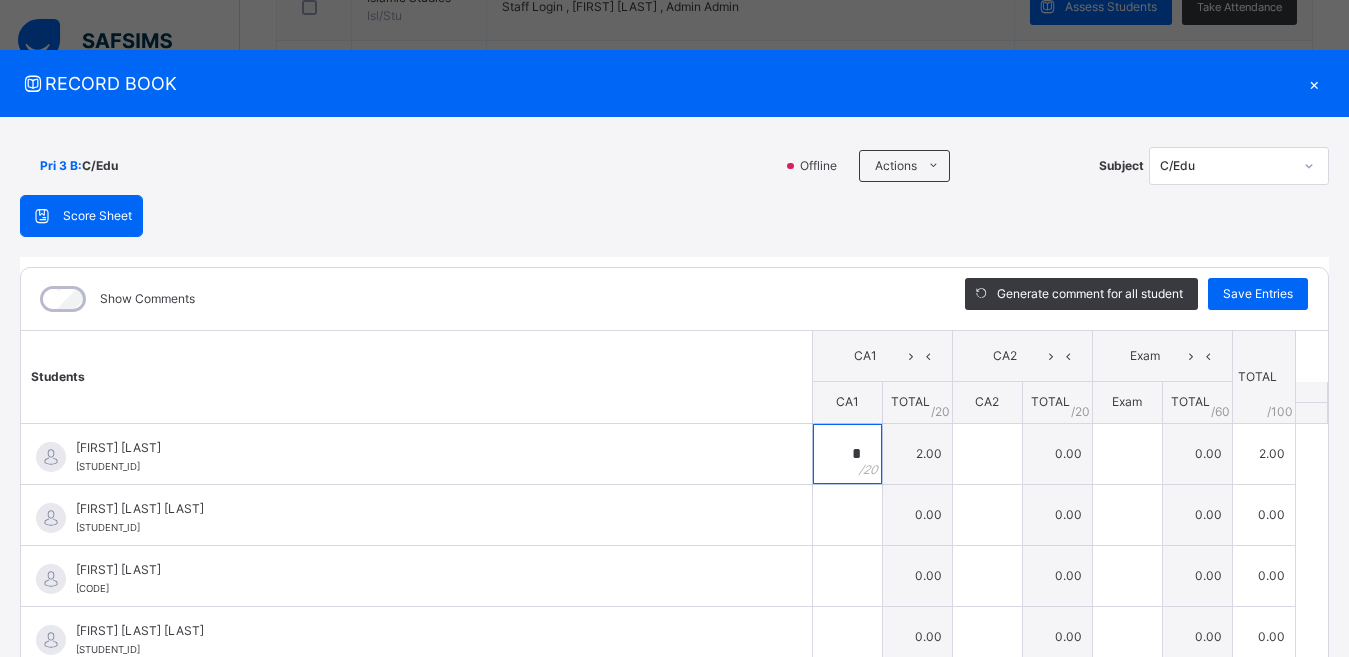 type on "*" 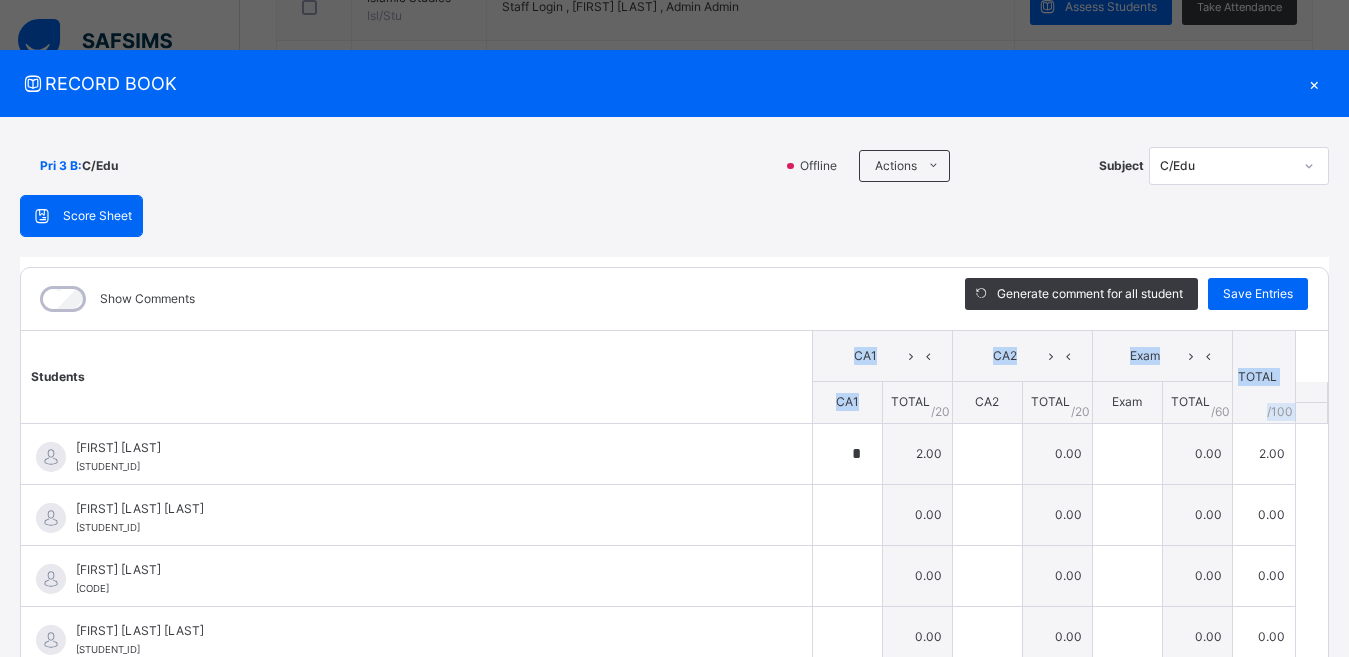 drag, startPoint x: 855, startPoint y: 417, endPoint x: 812, endPoint y: 371, distance: 62.968246 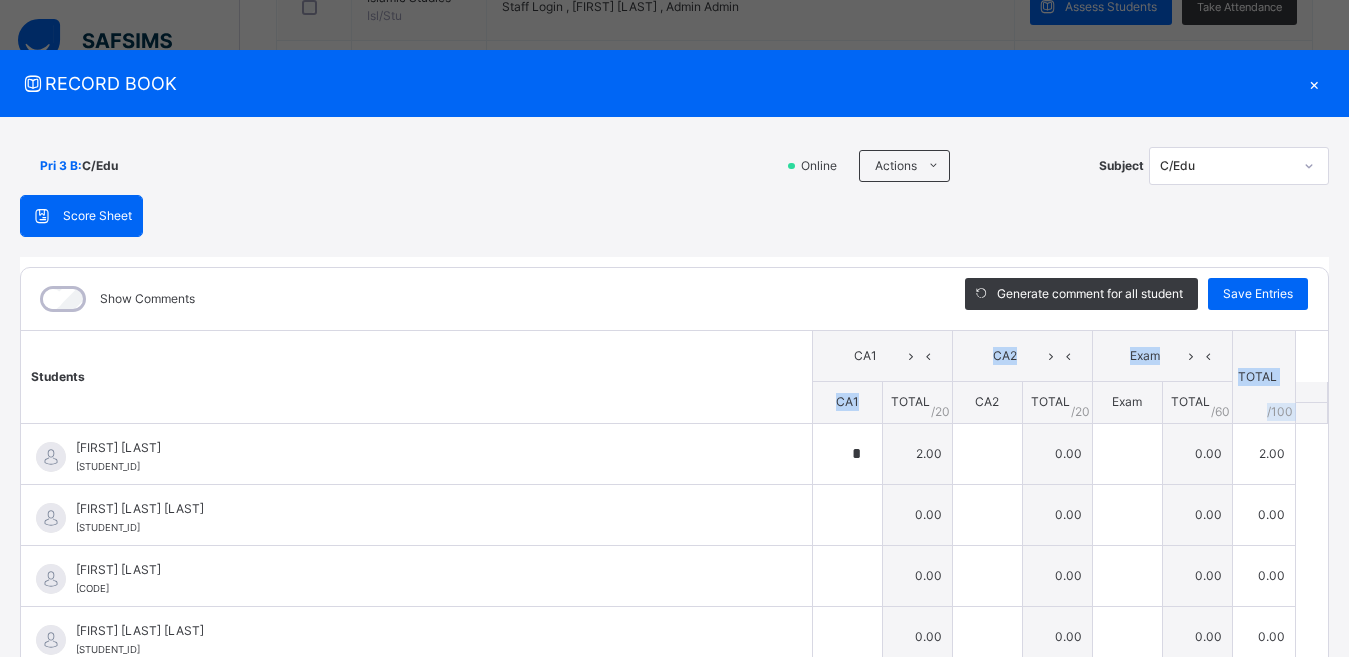 click on "CA1" at bounding box center [882, 356] 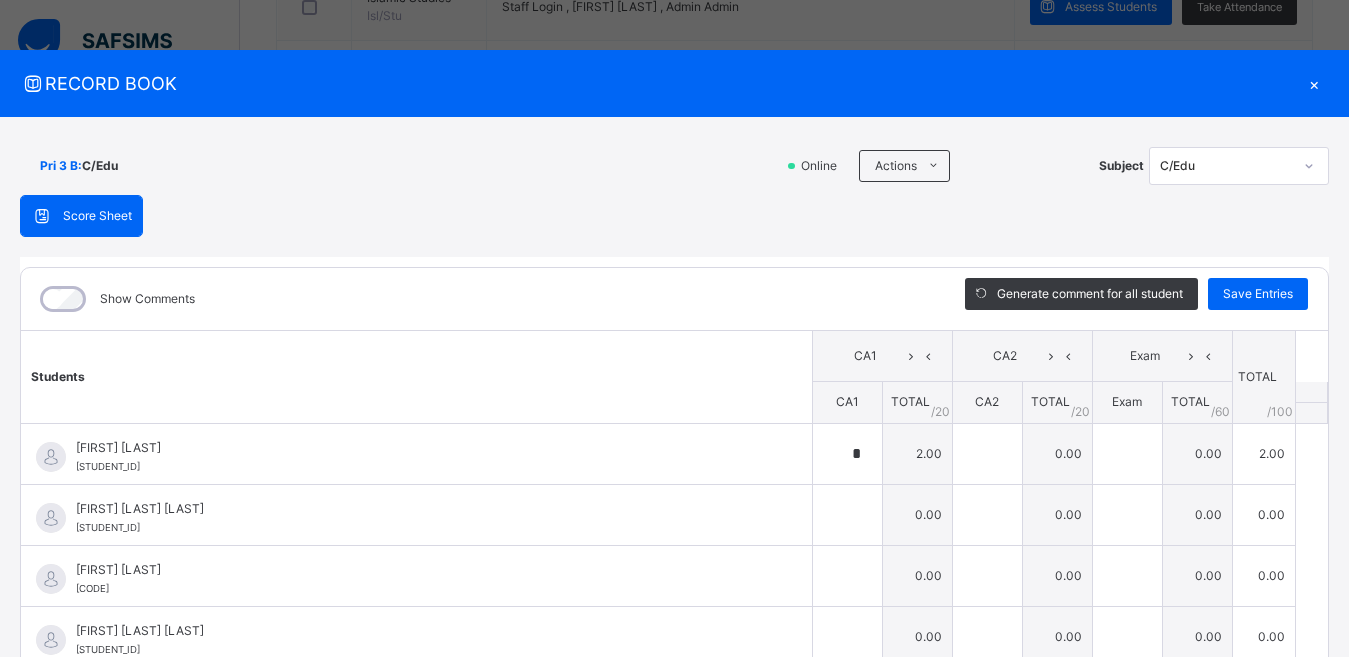 click on "CA1" at bounding box center (882, 356) 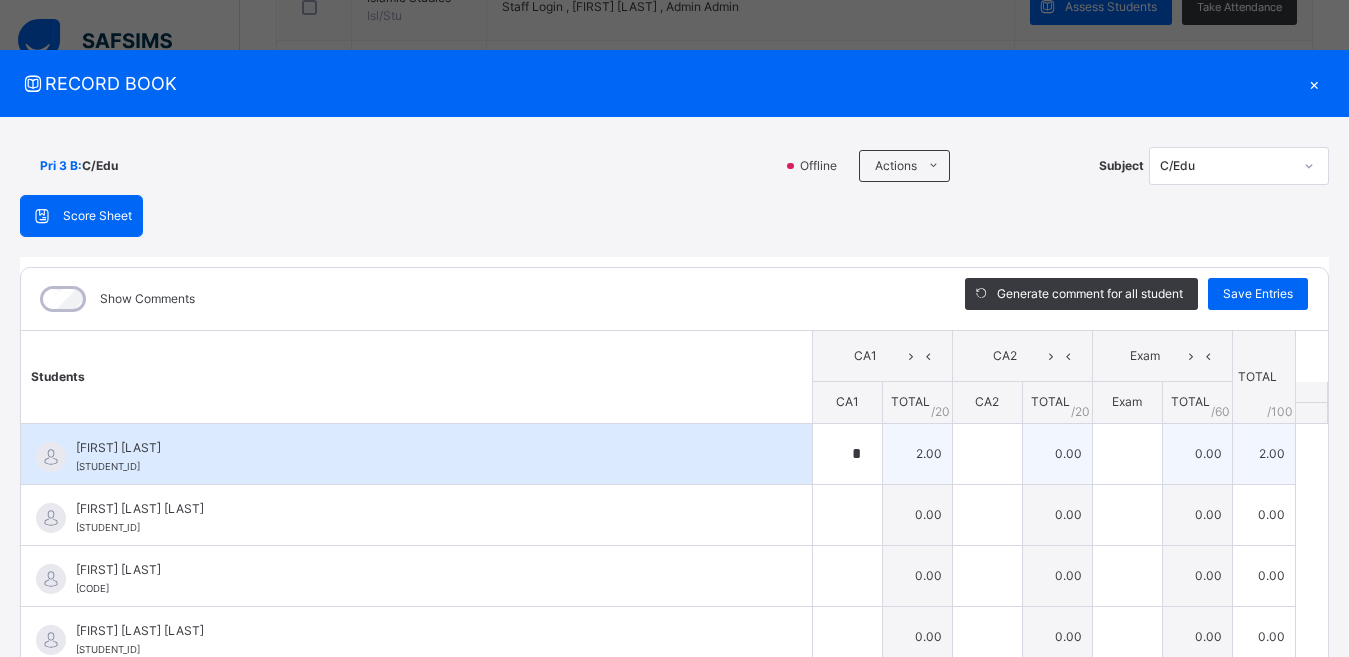 click on "*" at bounding box center [847, 454] 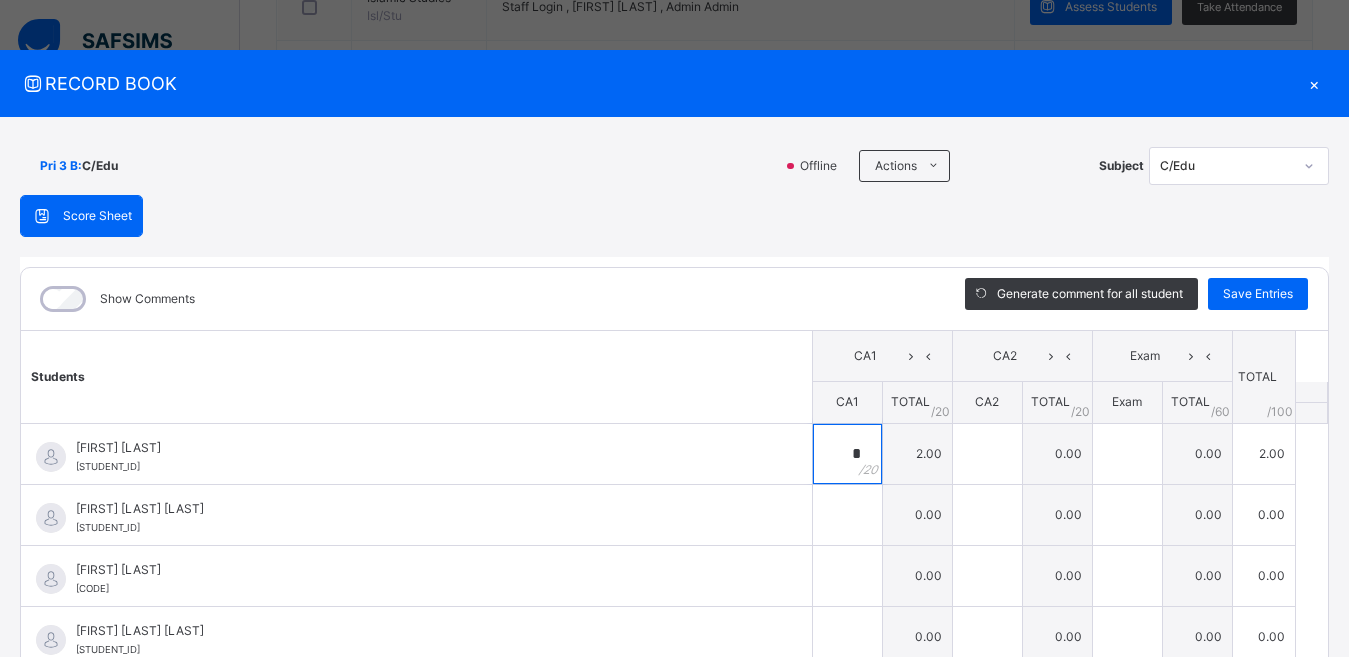 drag, startPoint x: 851, startPoint y: 475, endPoint x: 893, endPoint y: 419, distance: 70 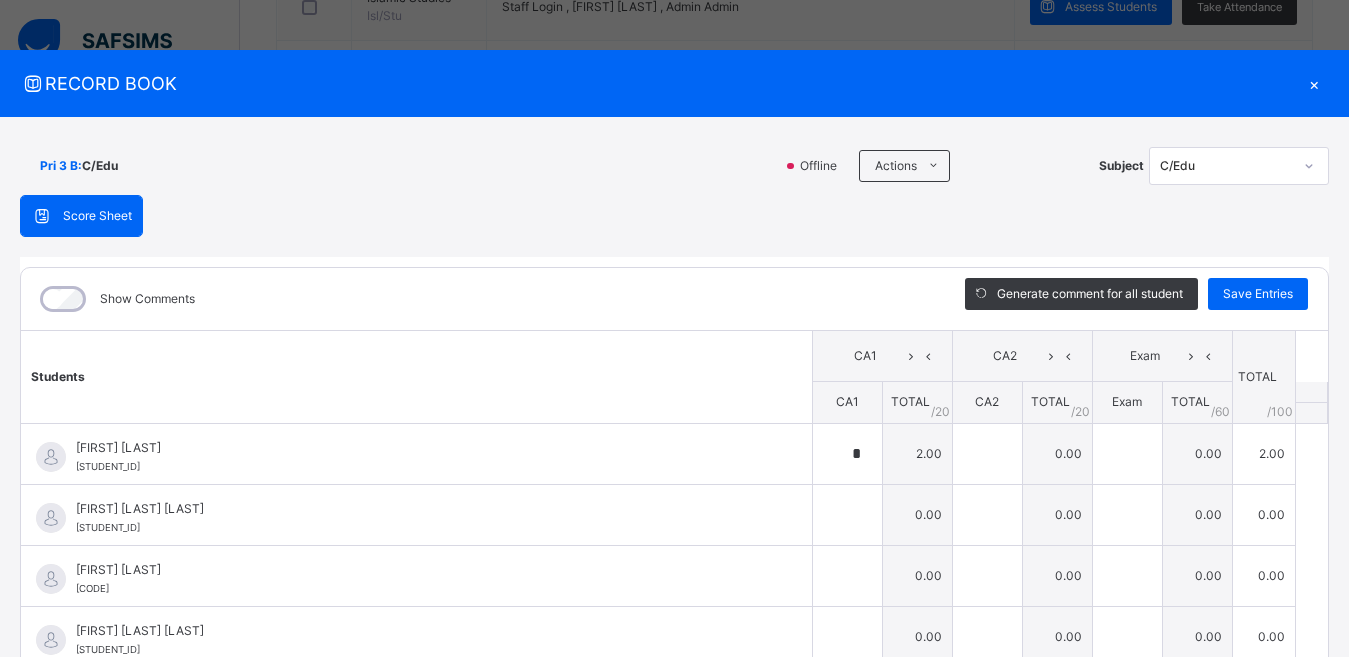 drag, startPoint x: 893, startPoint y: 419, endPoint x: 1365, endPoint y: 167, distance: 535.0589 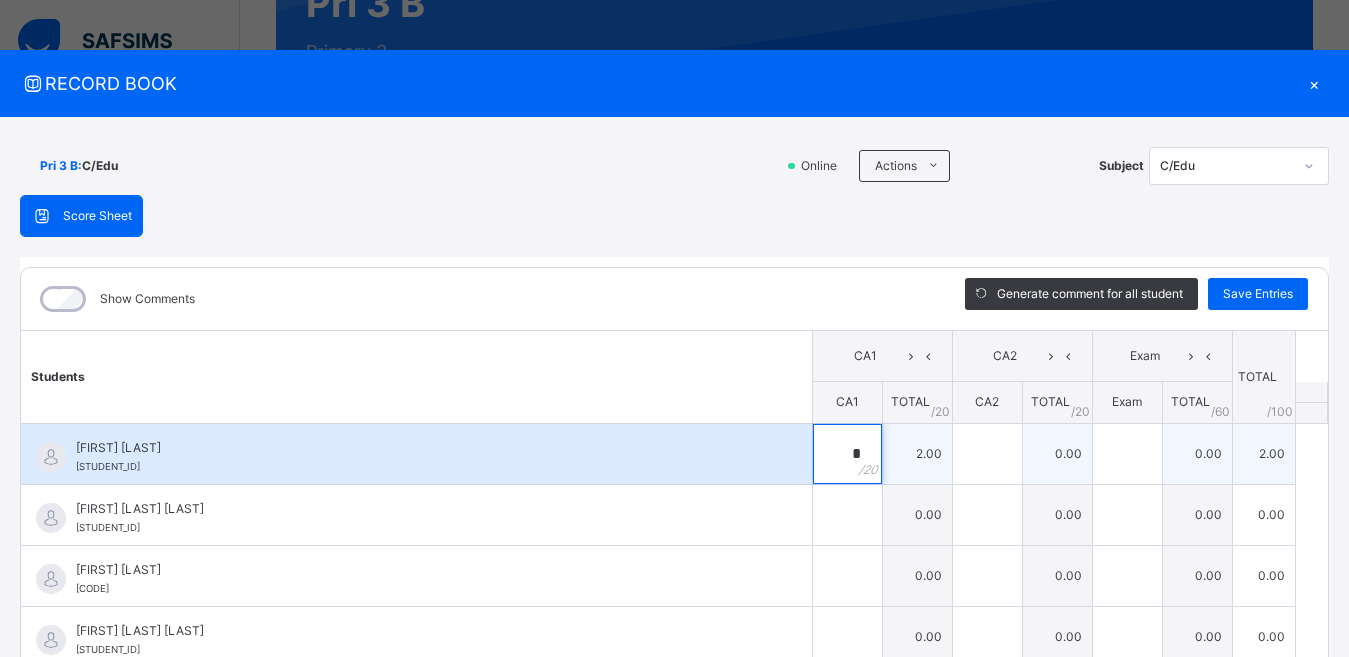click on "*" at bounding box center (847, 454) 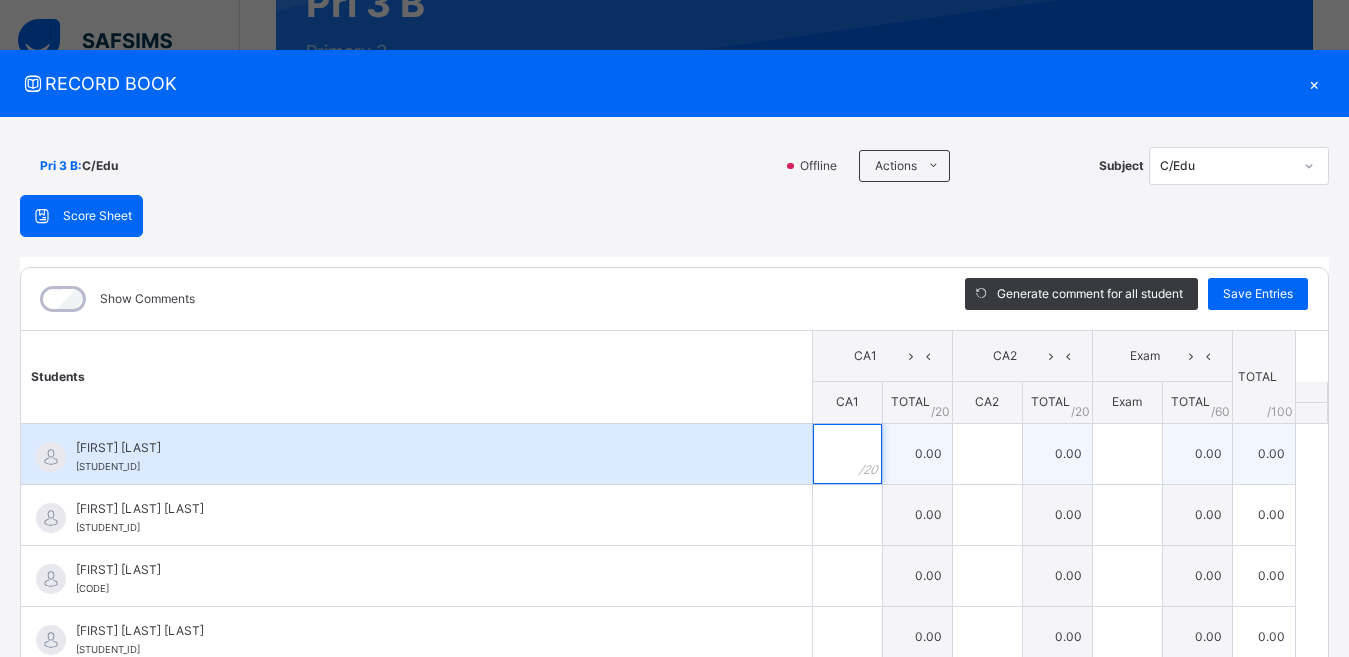 drag, startPoint x: 849, startPoint y: 483, endPoint x: 849, endPoint y: 465, distance: 18 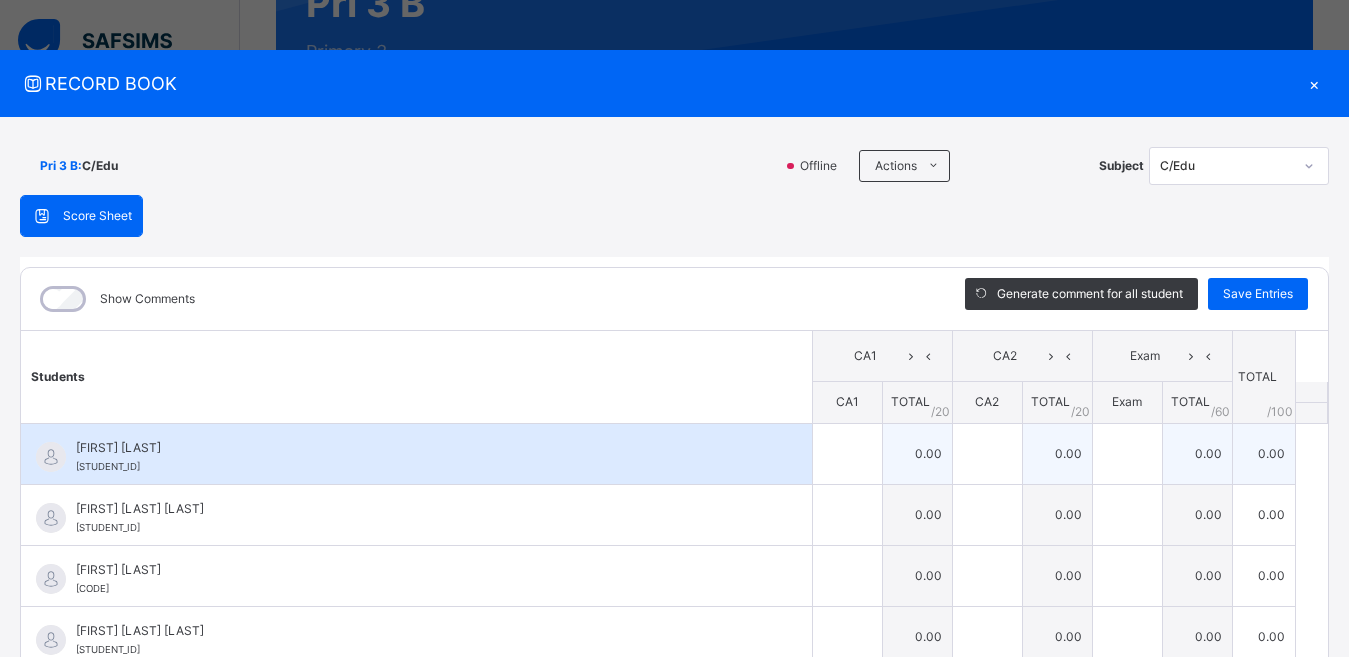 click at bounding box center [847, 454] 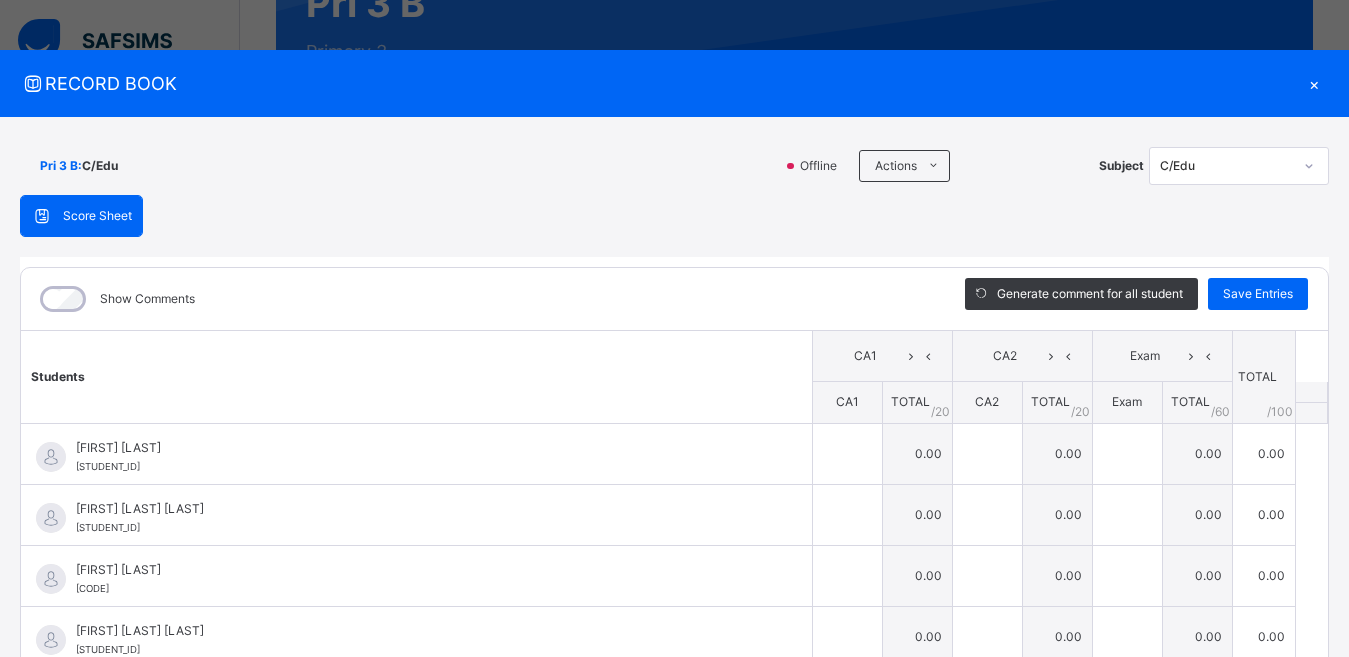 click on "RECORD BOOK × Pri 3   B :   C/Edu Offline Actions  Download Empty Score Sheet  Upload/map score sheet Subject  C/Edu AL-IKHLAS EXCELLENT ACADEMY, GANYE. NUR, PRI, & SEC SCHOOL Date: 6th Aug 2025, 2:37:56 pm Score Sheet Score Sheet Show Comments   Generate comment for all student   Save Entries Class Level:  Pri 3   B Subject:  C/Edu Session:  2024/2025 Session Session:  Third Term Students CA1 CA2 Exam TOTAL /100 Comment CA1 TOTAL / 20 CA2 TOTAL / 20 Exam TOTAL / 60 ABDULAZIZ  MUHAMMAD NUR/19B/024 ABDULAZIZ  MUHAMMAD NUR/19B/024 0.00 0.00 0.00 0.00 Generate comment 0 / 250   ×   Subject Teacher’s Comment Generate and see in full the comment developed by the AI with an option to regenerate the comment JS ABDULAZIZ  MUHAMMAD   NUR/19B/024   Total 0.00  / 100.00 Sims Bot   Regenerate     Use this comment   ABDULLAHI ABDULLAHI IDRIS NUR/19B/018 ABDULLAHI ABDULLAHI IDRIS NUR/19B/018 0.00 0.00 0.00 0.00 Generate comment 0 / 250   ×   Subject Teacher’s Comment JS ABDULLAHI ABDULLAHI IDRIS   NUR/19B/018    /" at bounding box center (674, 455) 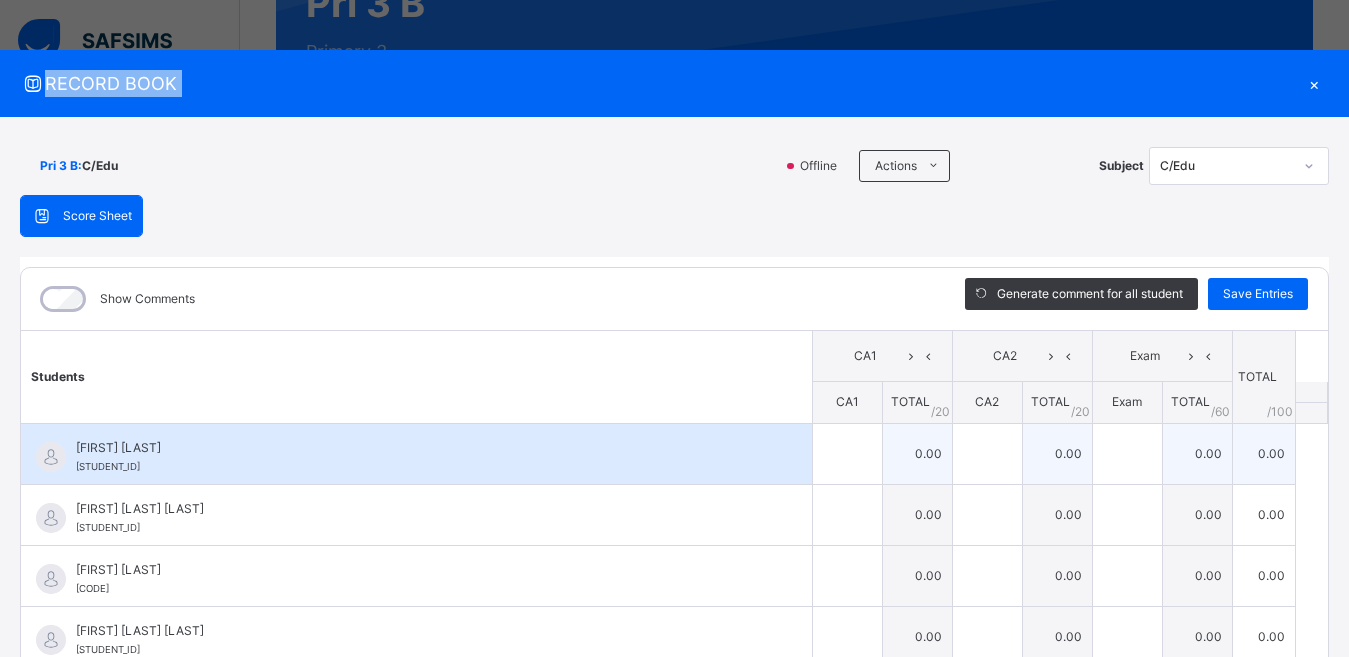 click on "0.00" at bounding box center [1197, 453] 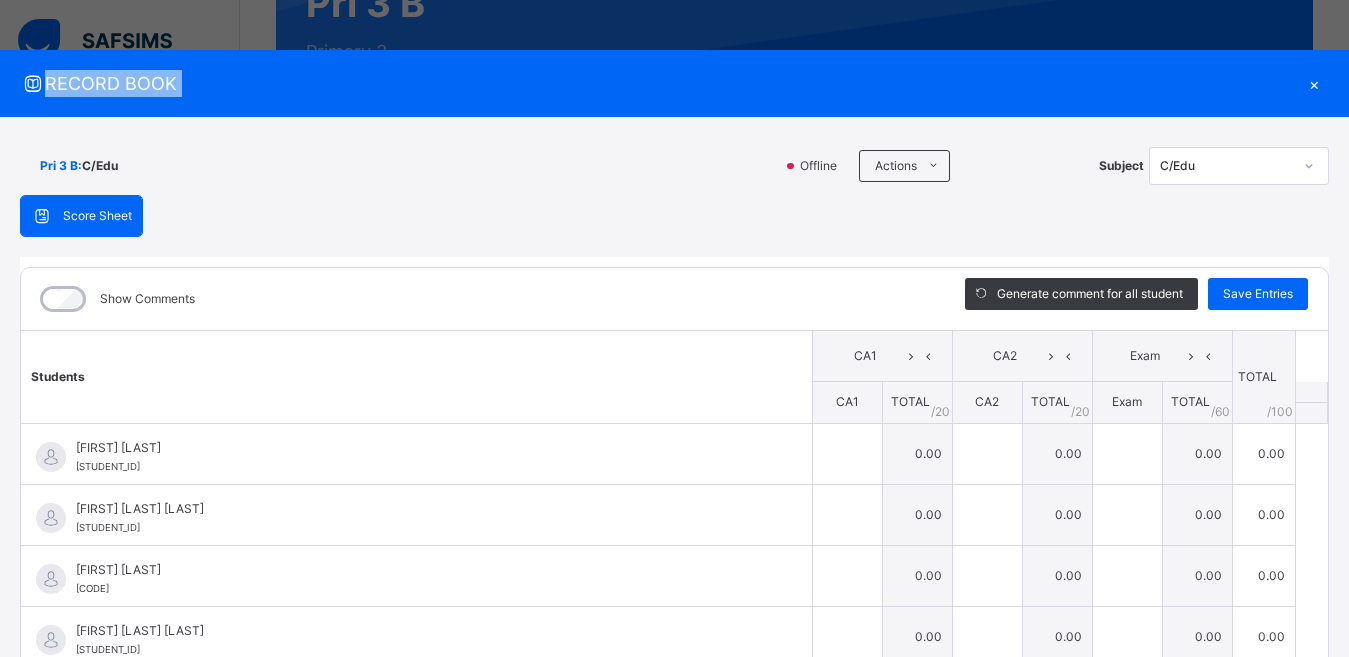 click on "RECORD BOOK" at bounding box center [659, 83] 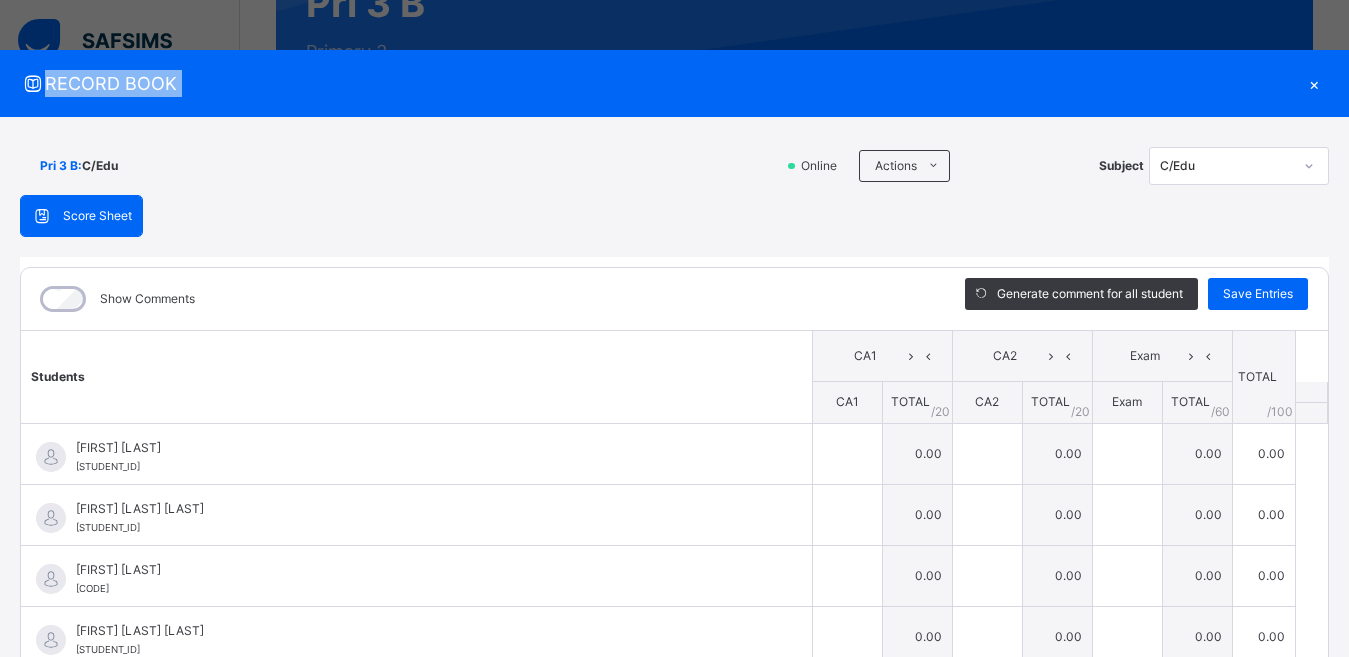 scroll, scrollTop: 300, scrollLeft: 0, axis: vertical 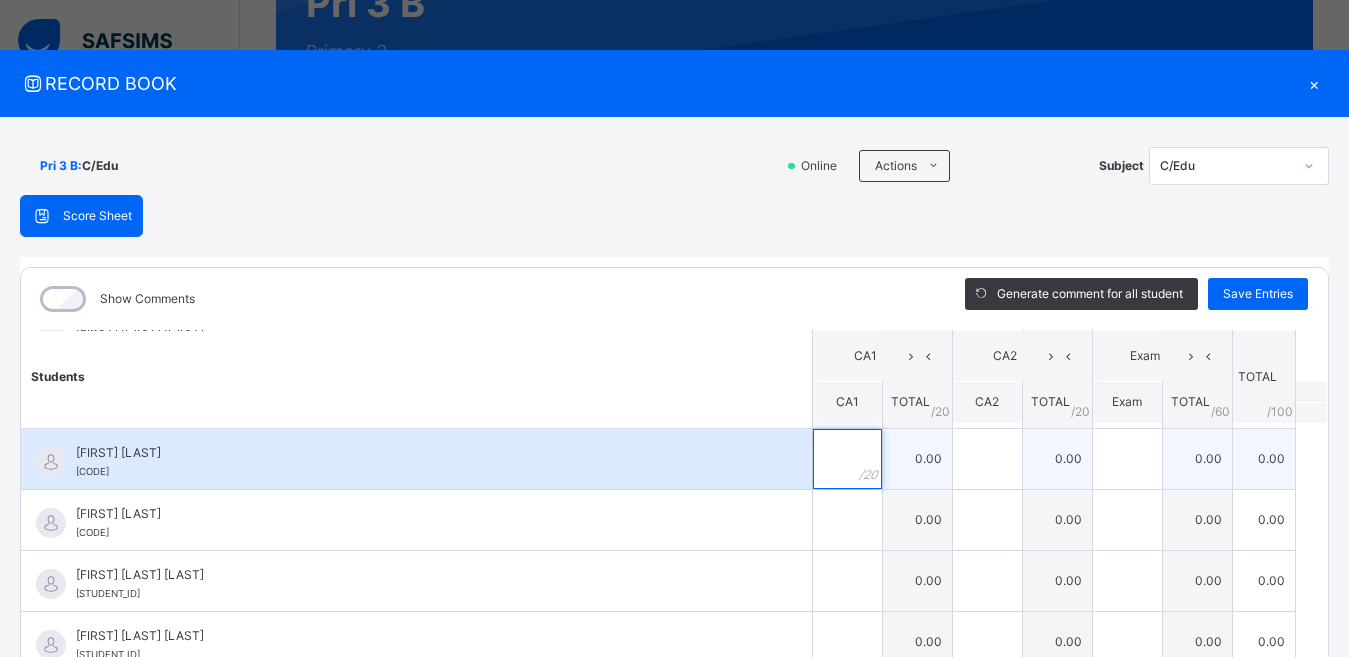 click at bounding box center (847, 459) 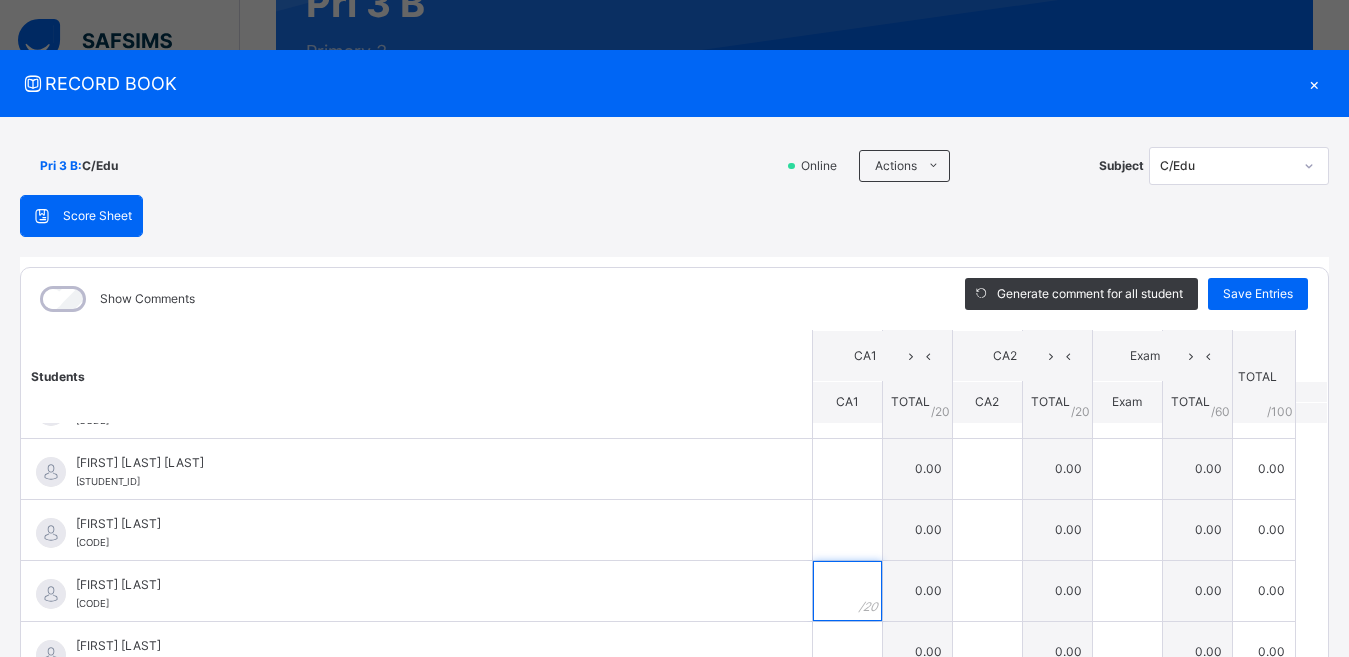 scroll, scrollTop: 0, scrollLeft: 0, axis: both 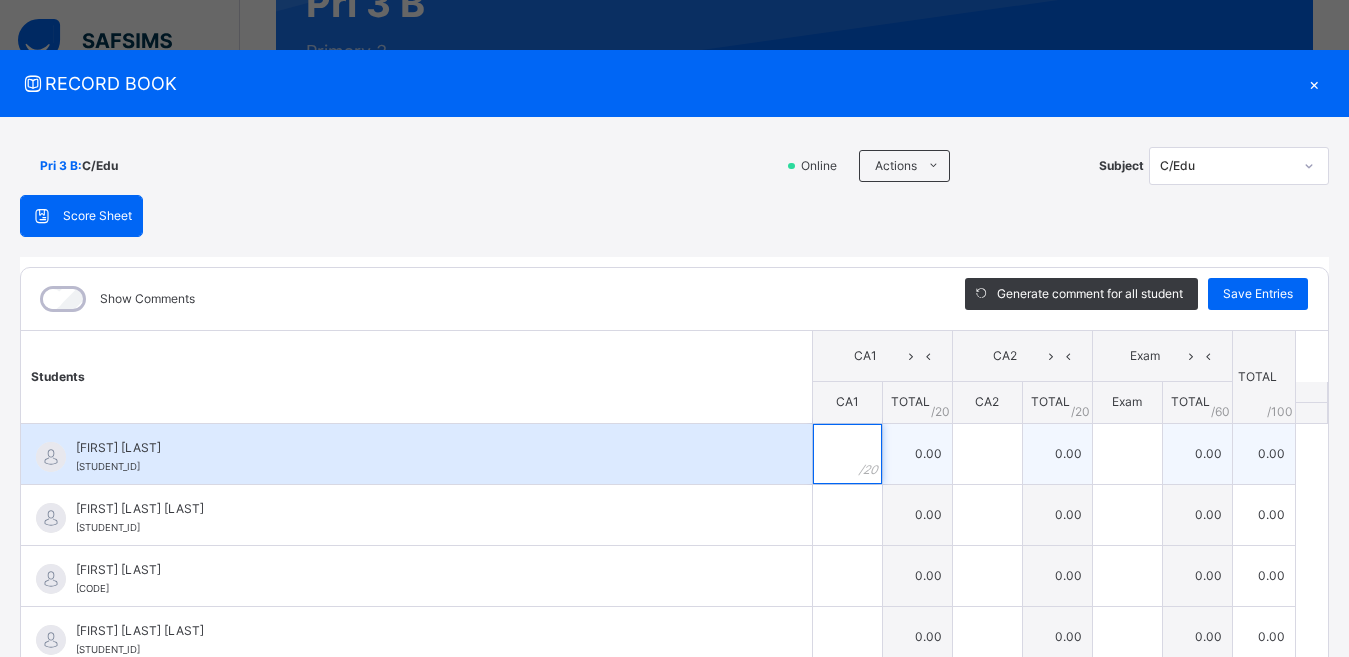 click at bounding box center [847, 454] 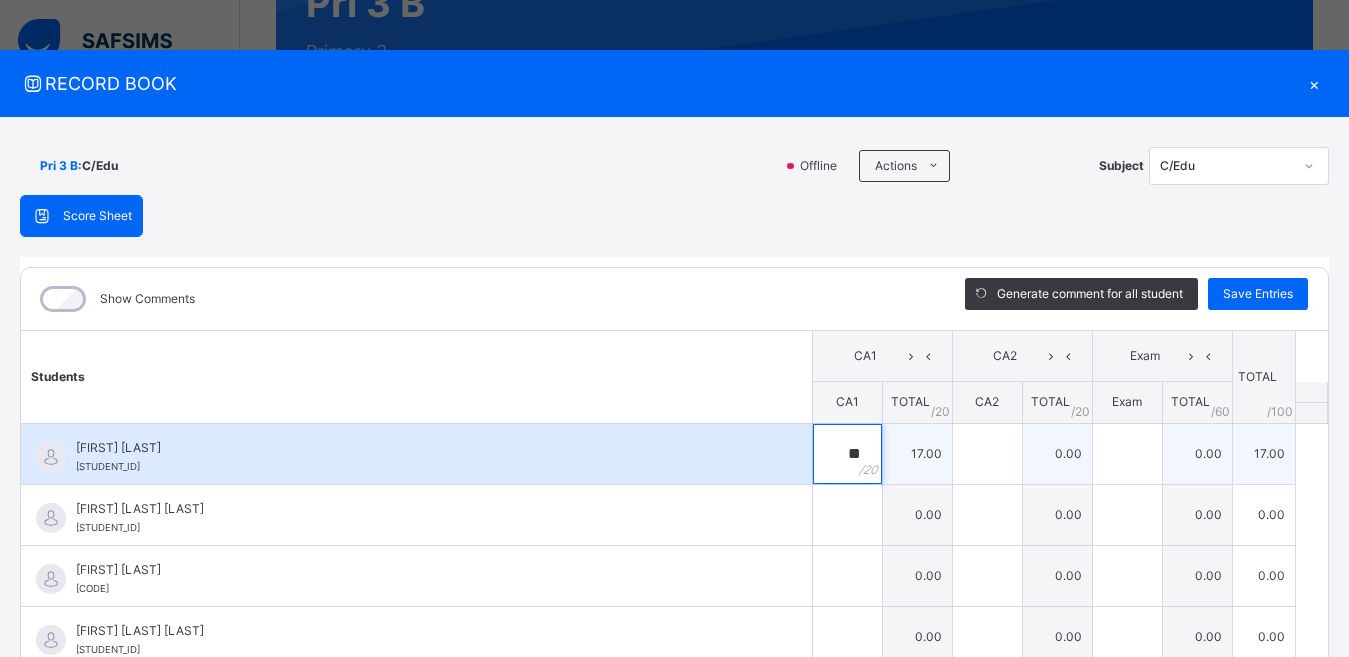 type on "**" 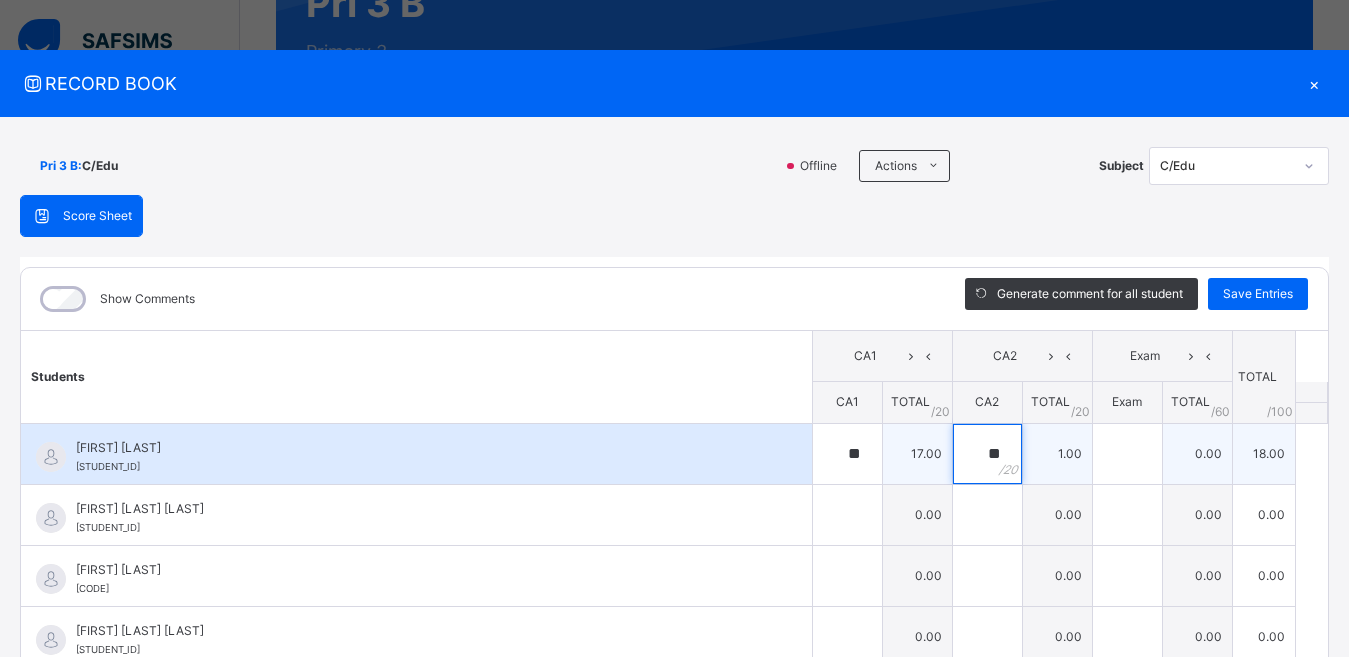 type on "**" 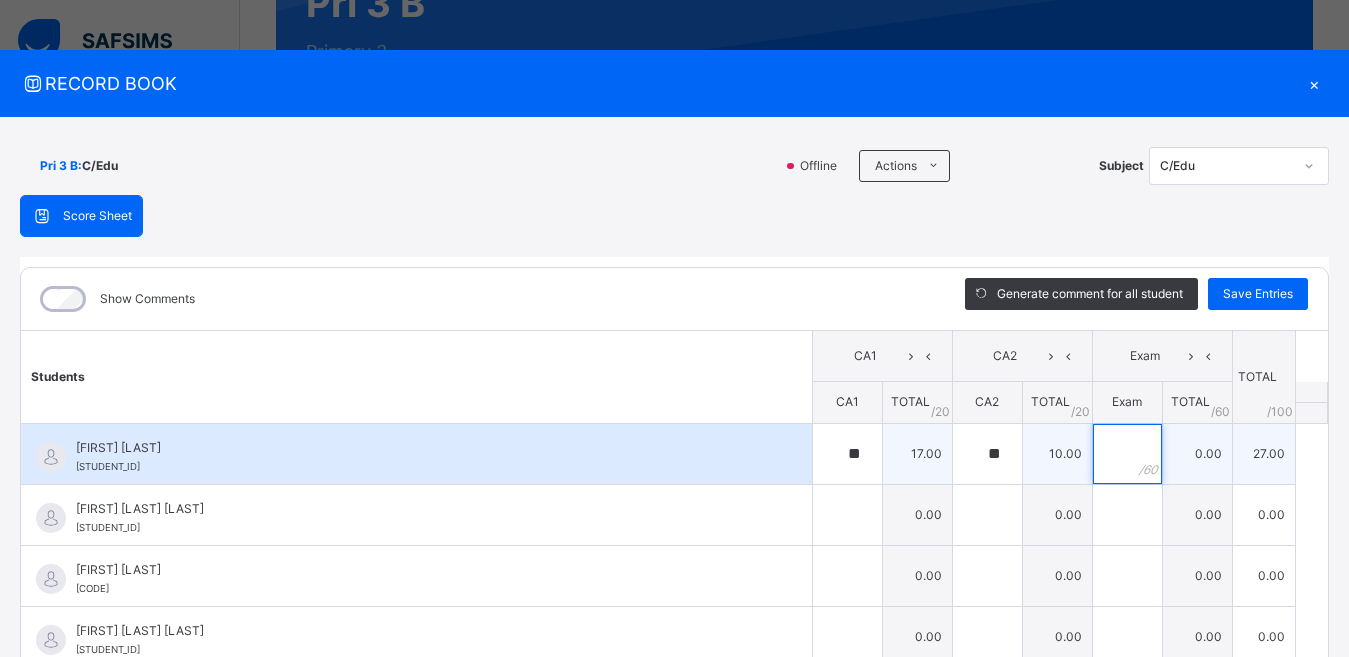 type on "*" 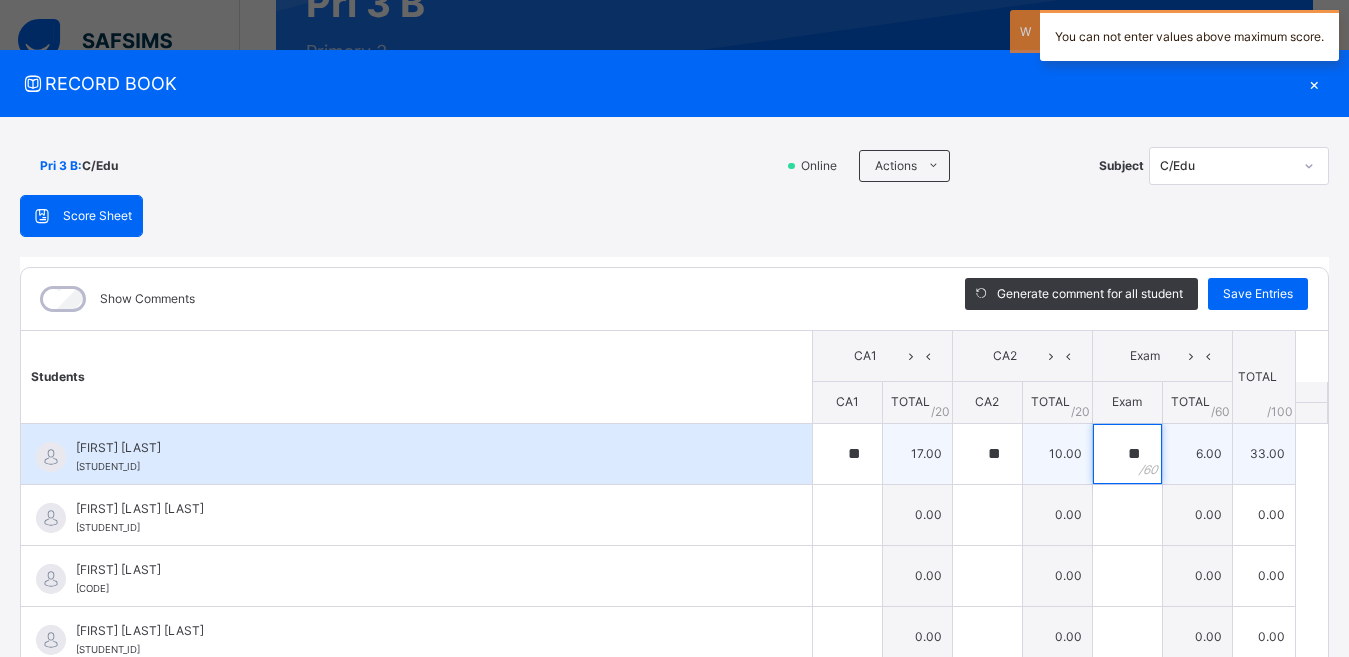 type on "**" 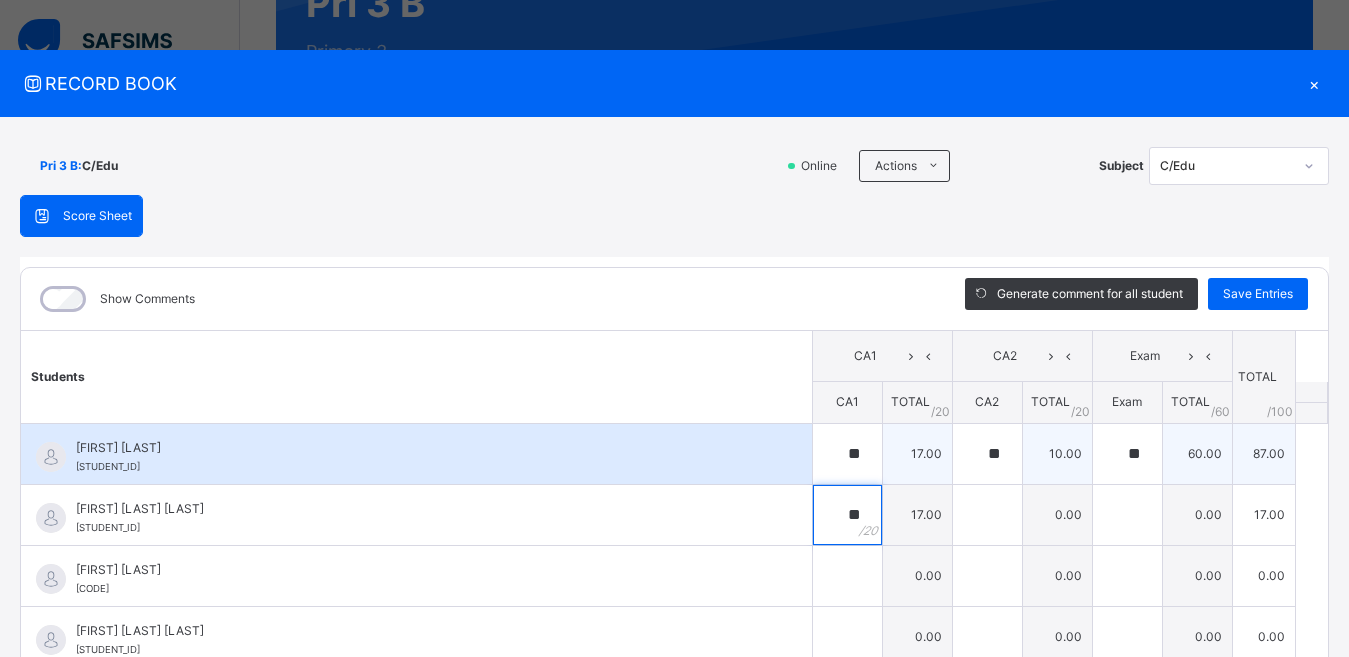type on "**" 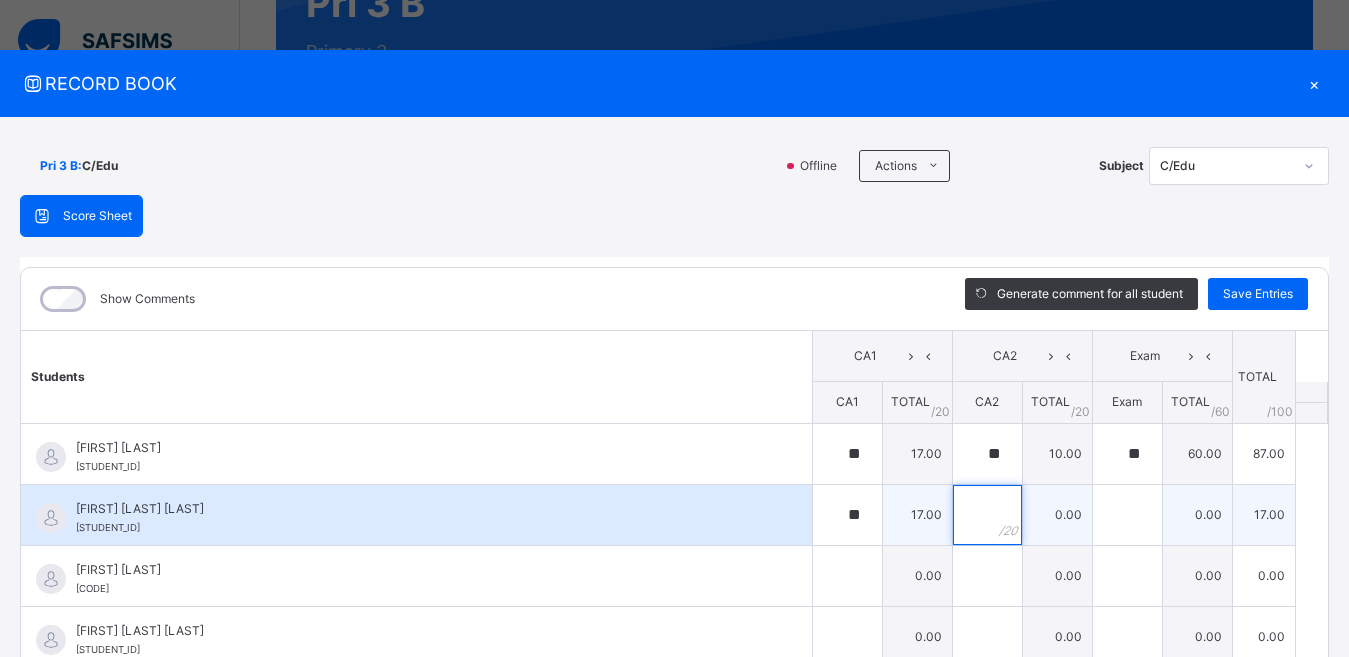 click at bounding box center (987, 515) 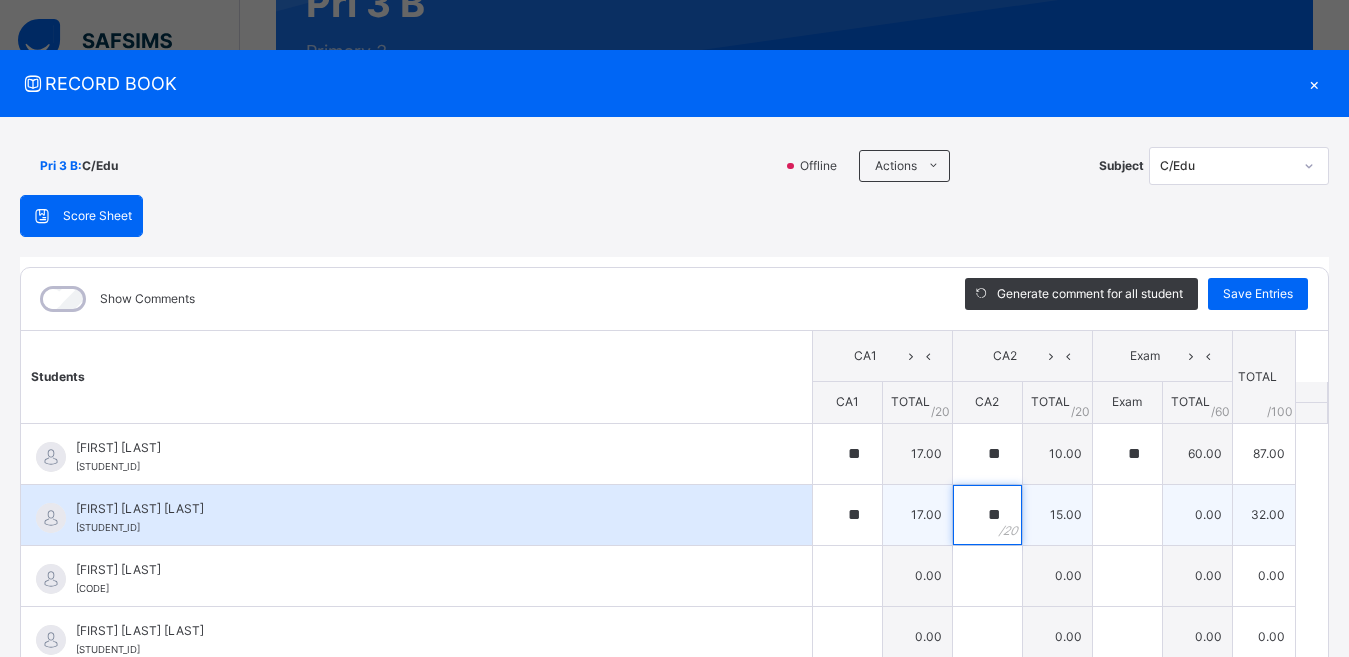 type on "**" 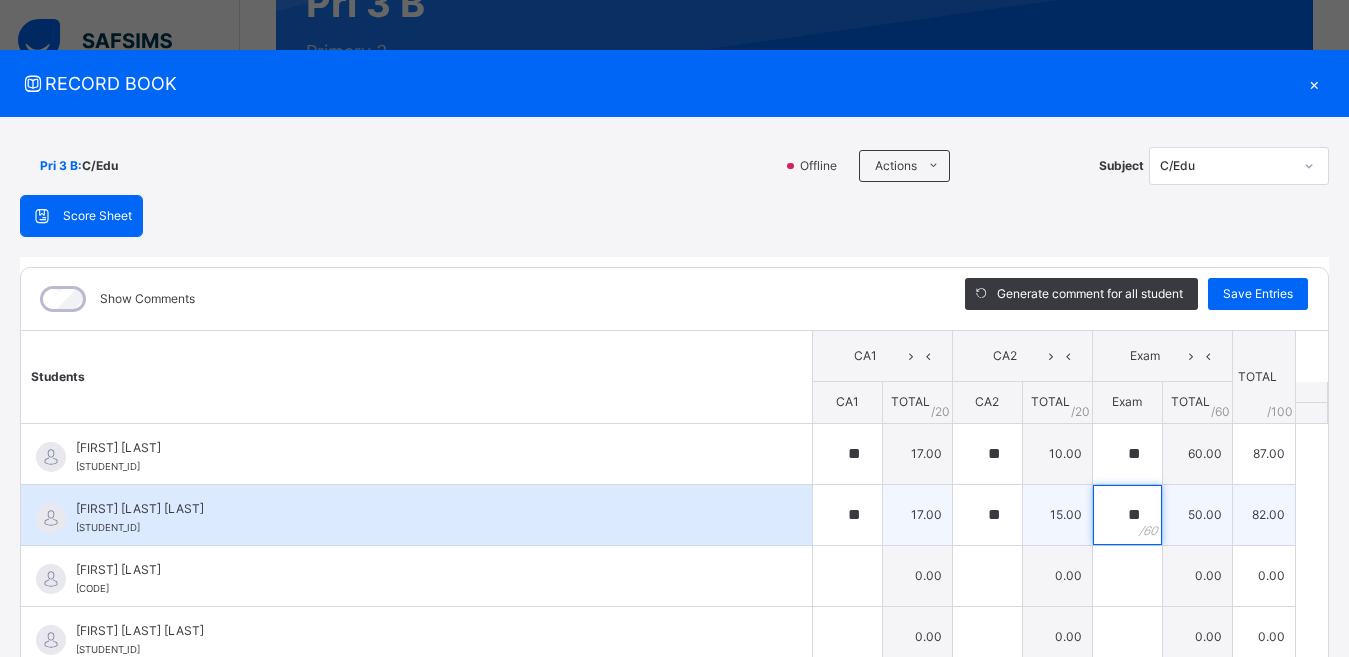 type on "**" 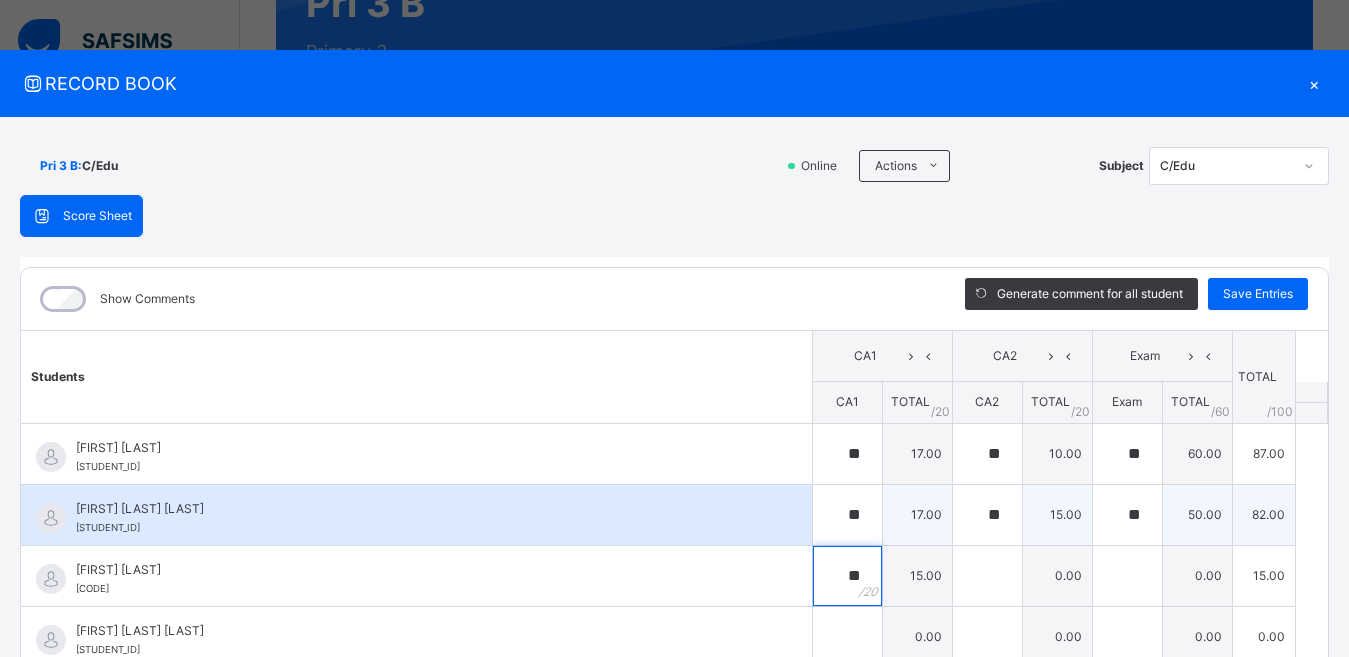 type on "**" 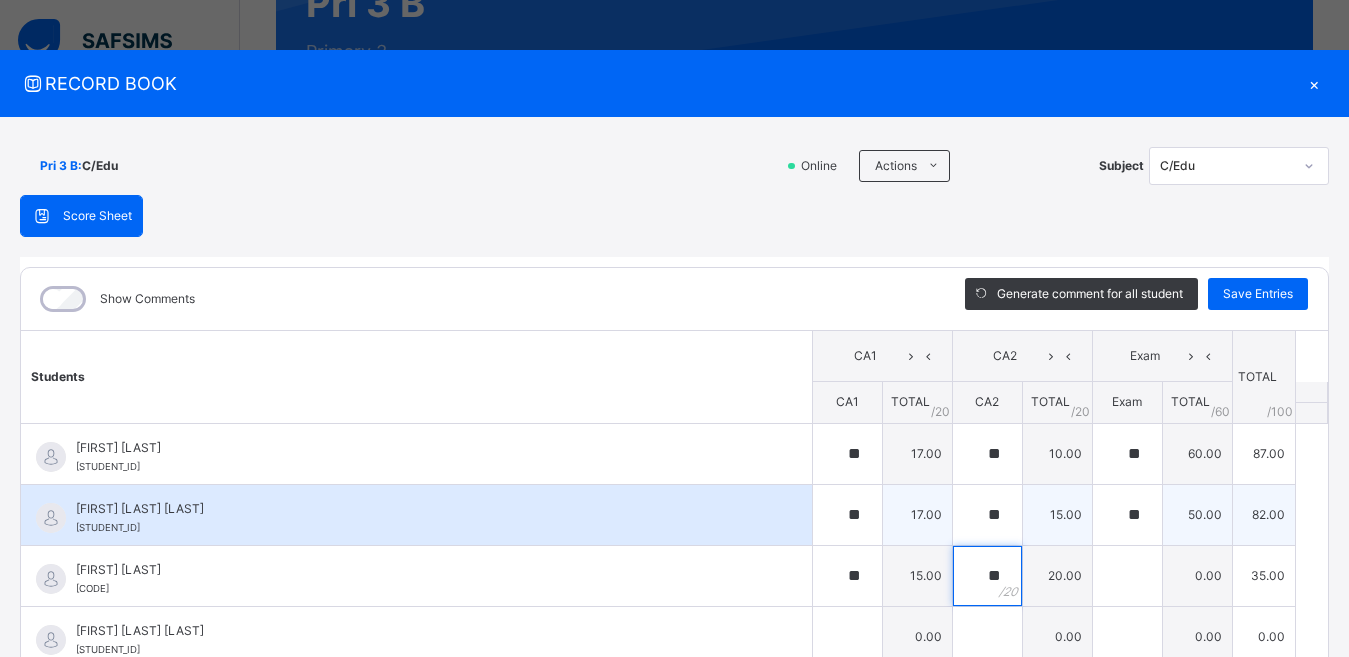 type on "**" 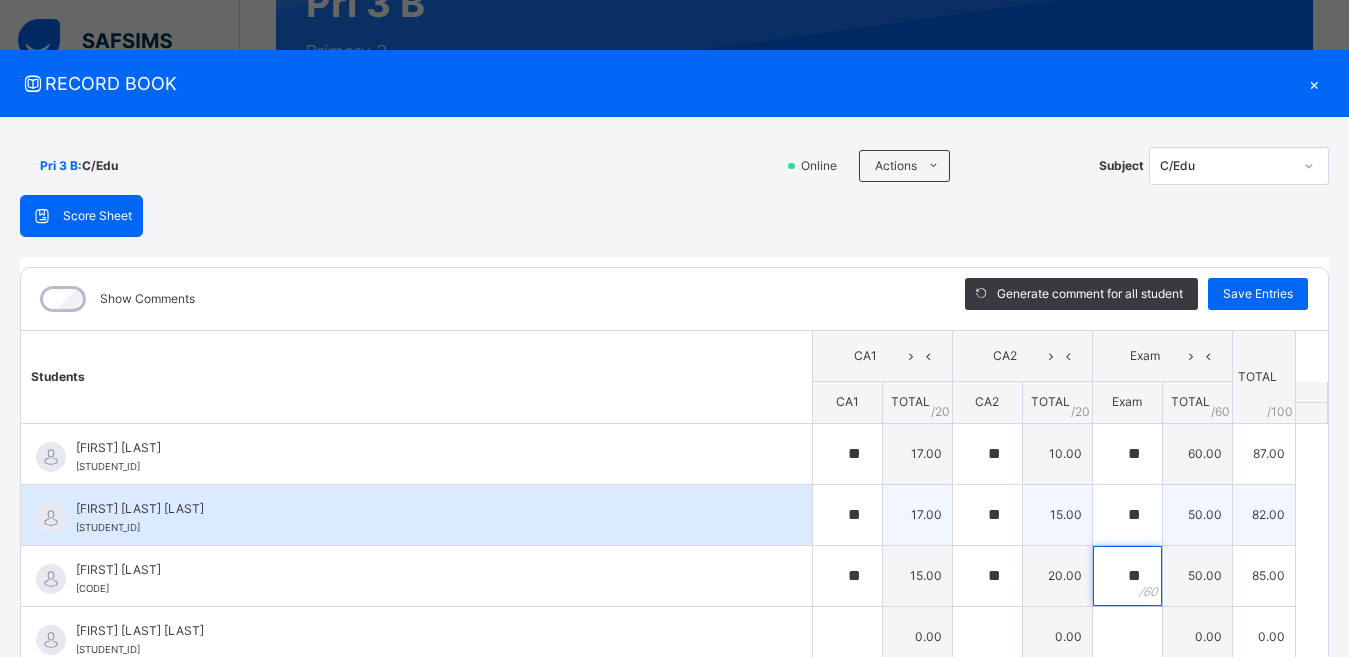 type on "**" 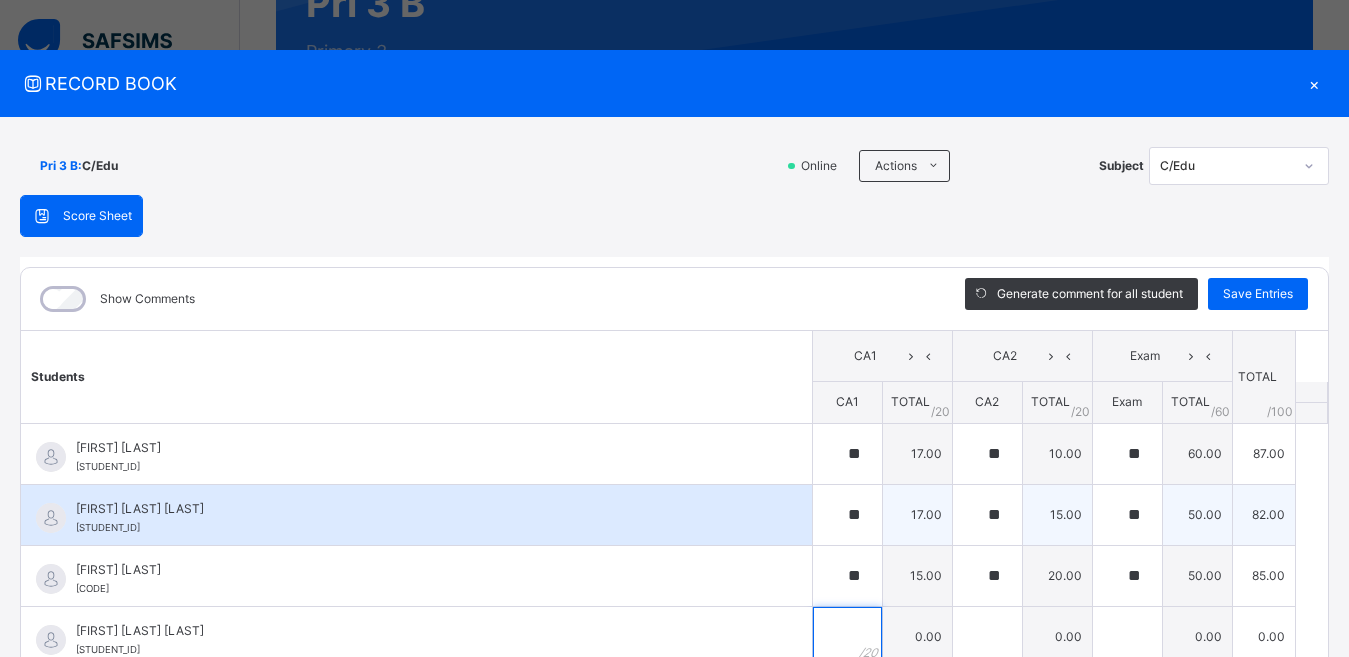 scroll, scrollTop: 10, scrollLeft: 0, axis: vertical 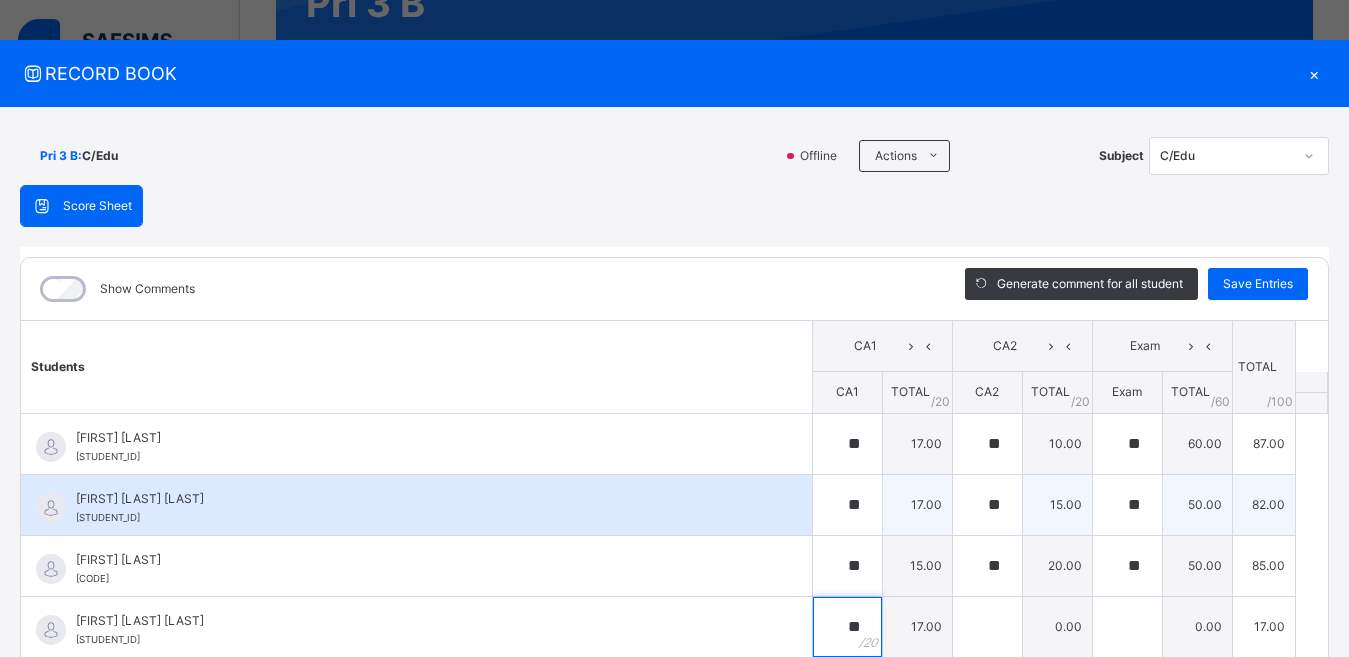 type on "**" 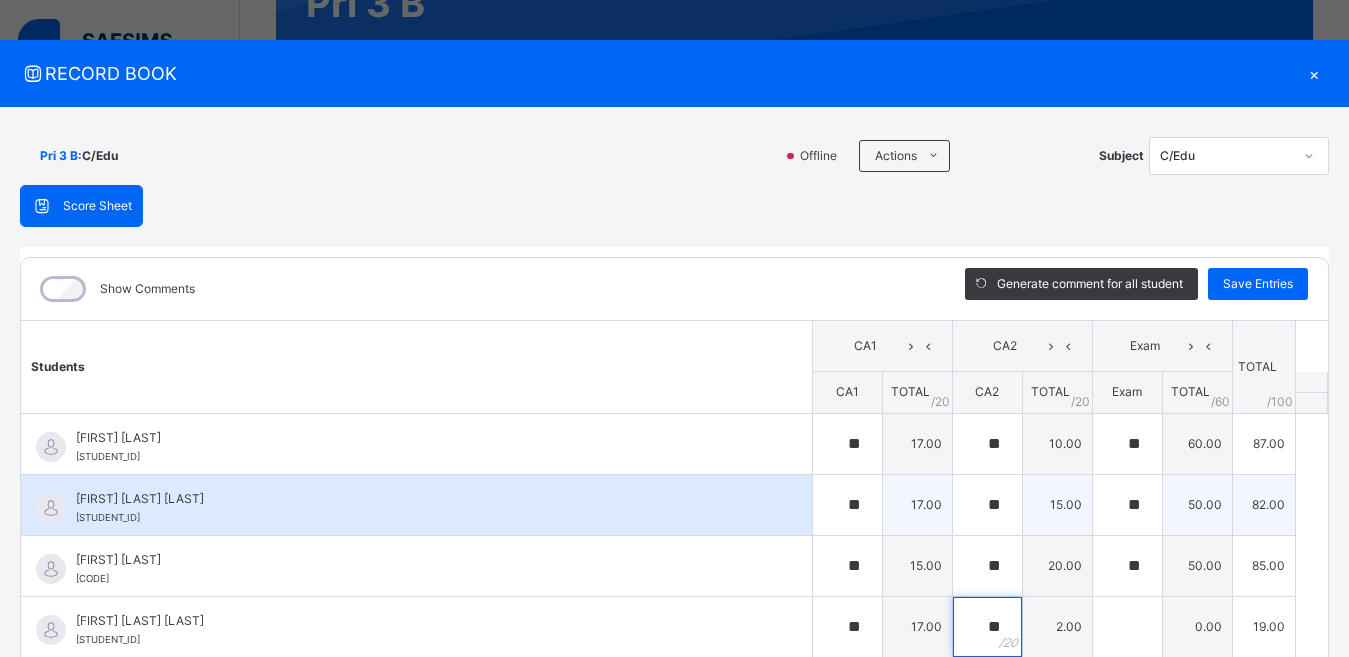 type on "**" 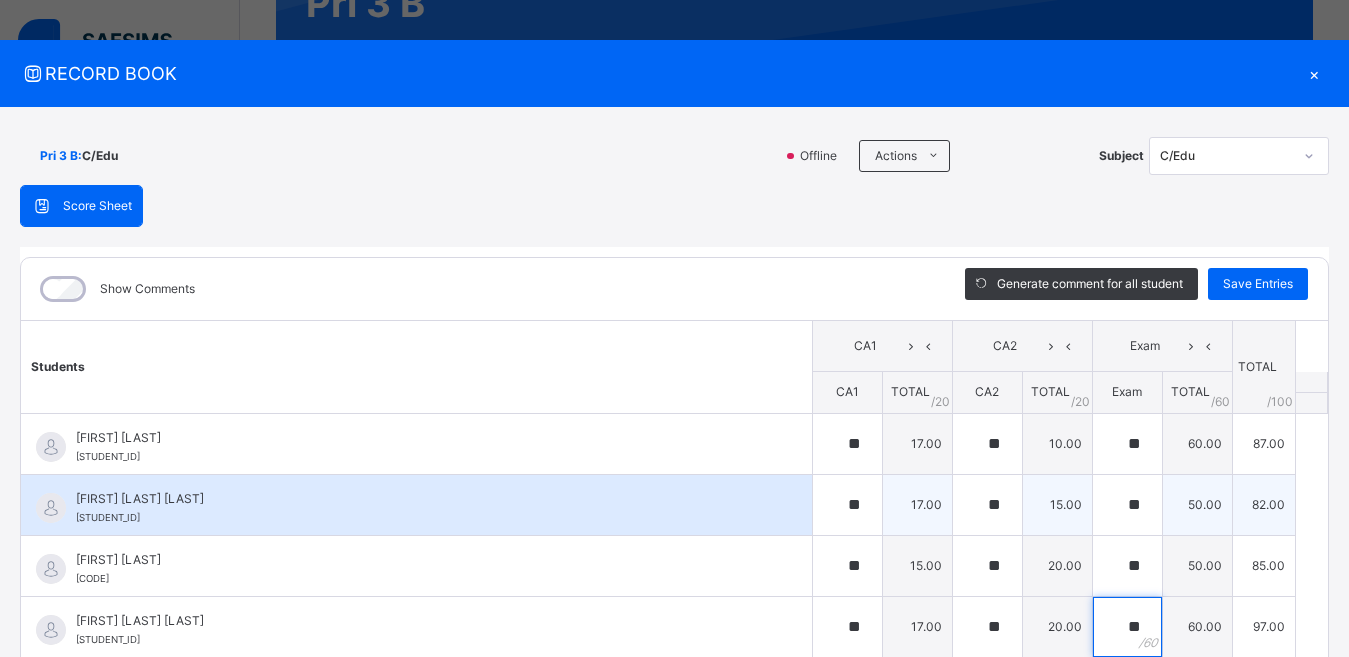 type on "**" 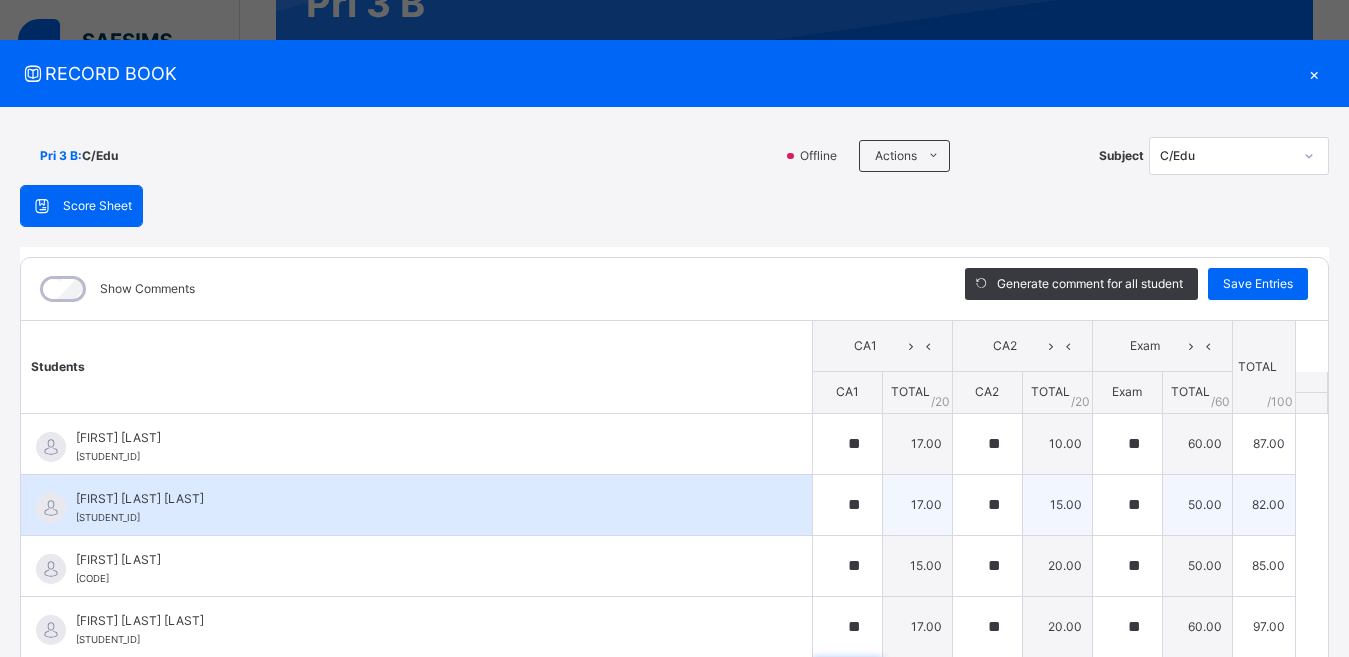 scroll, scrollTop: 254, scrollLeft: 0, axis: vertical 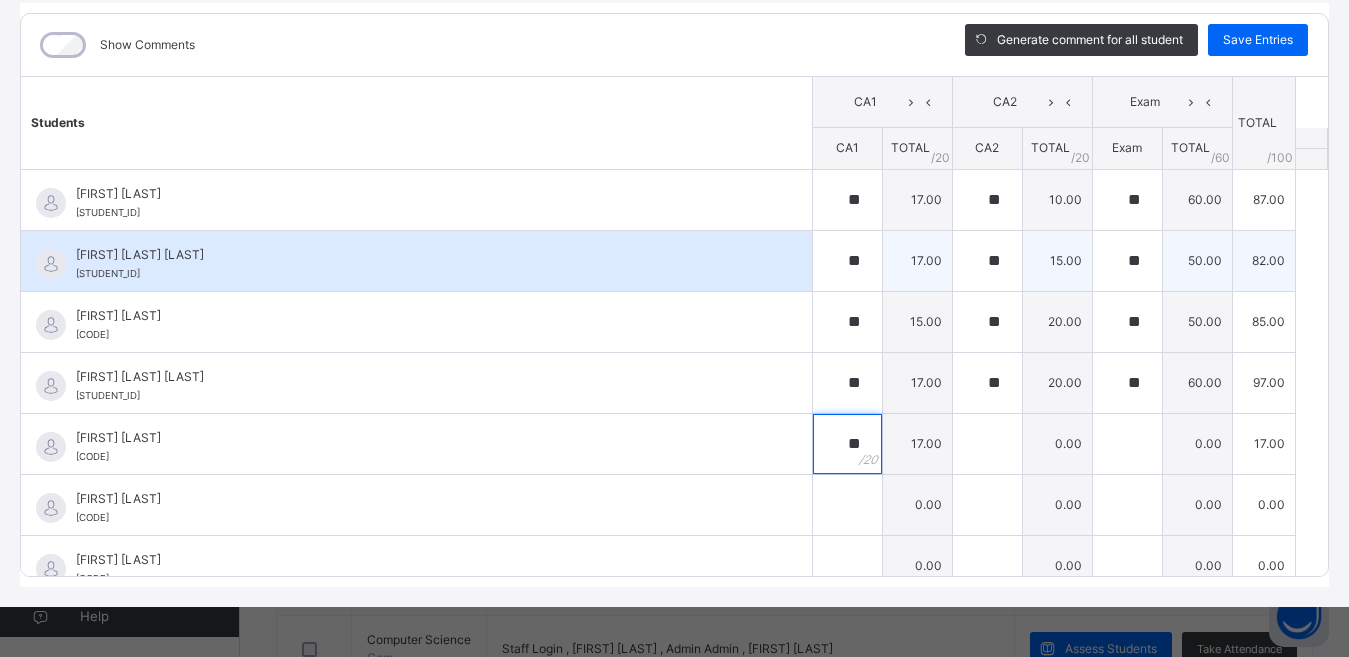 type on "**" 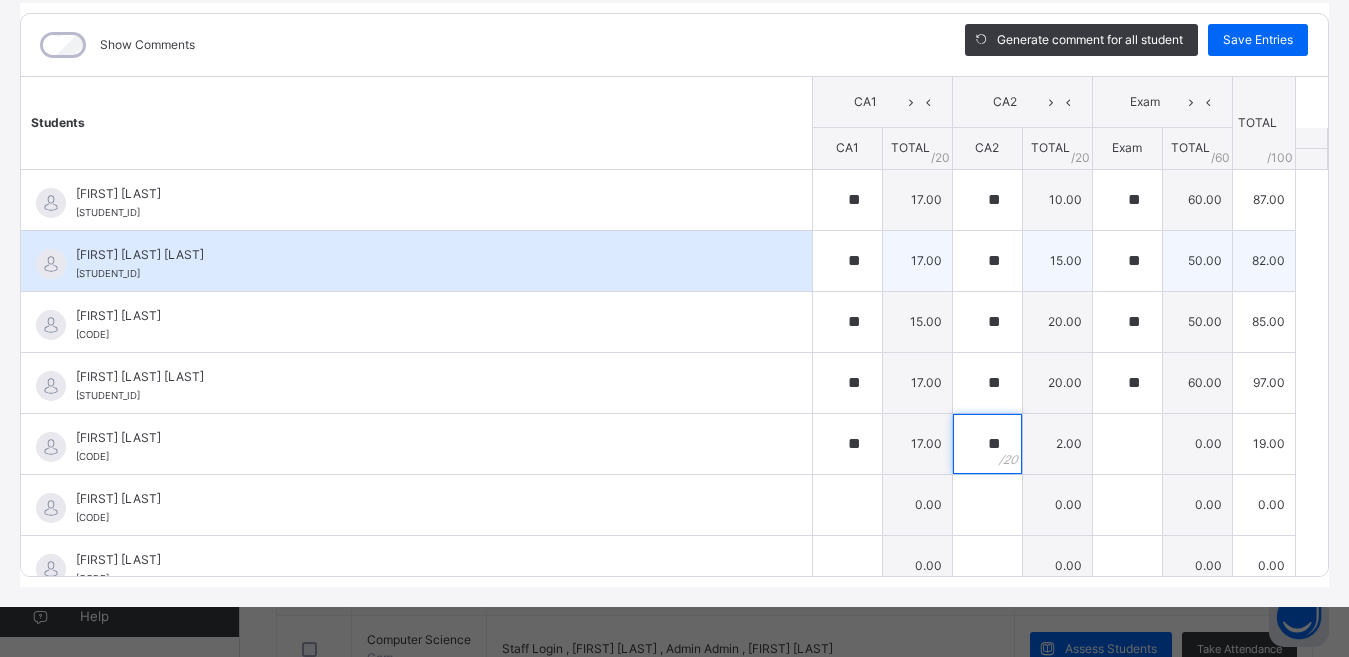 type on "**" 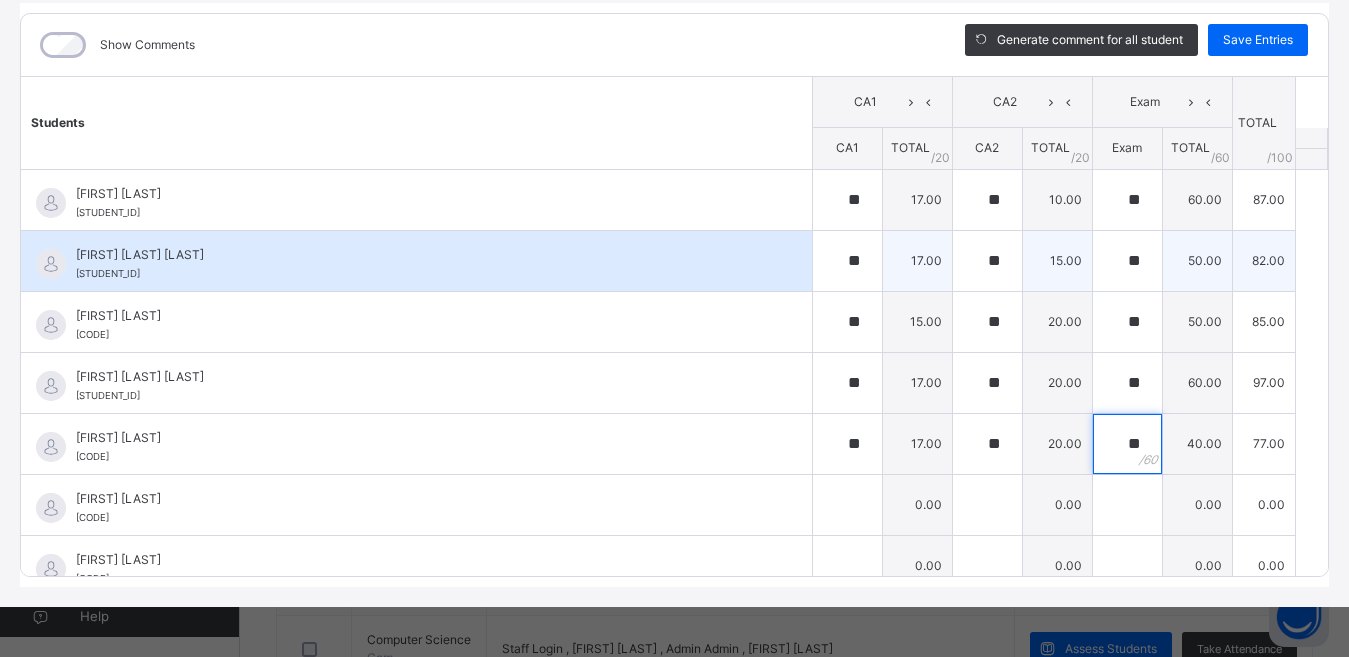 type on "**" 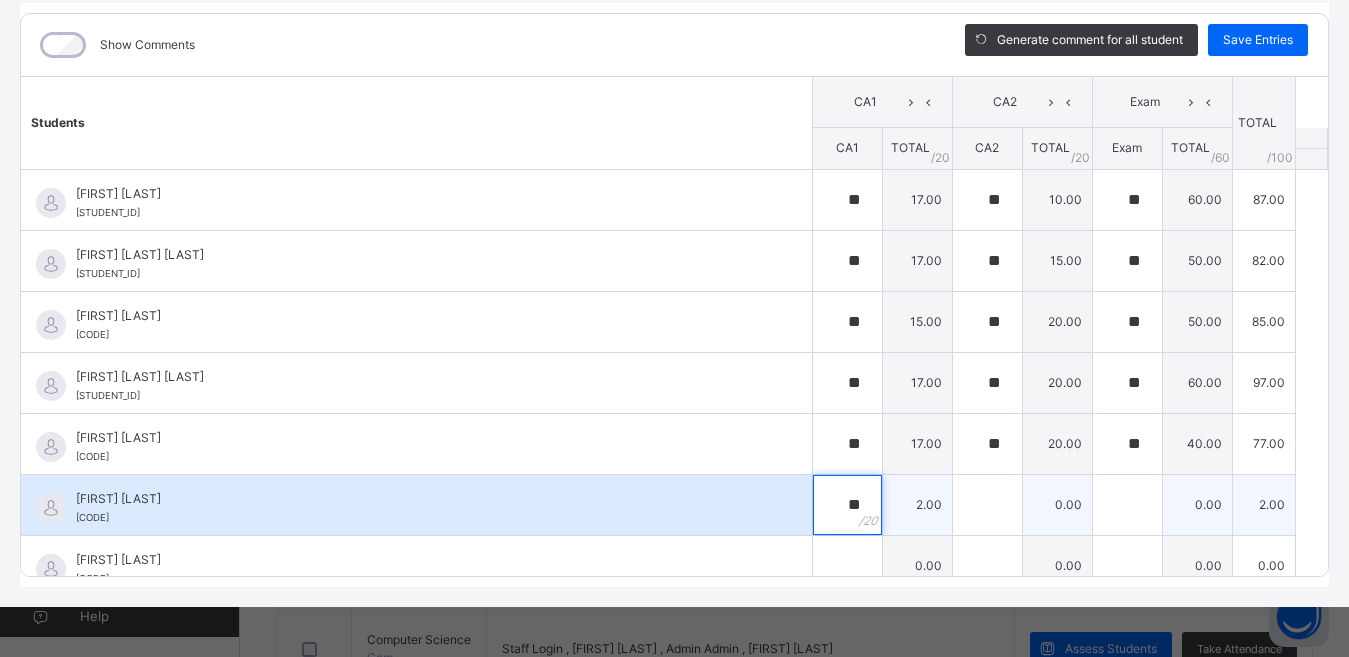 type on "**" 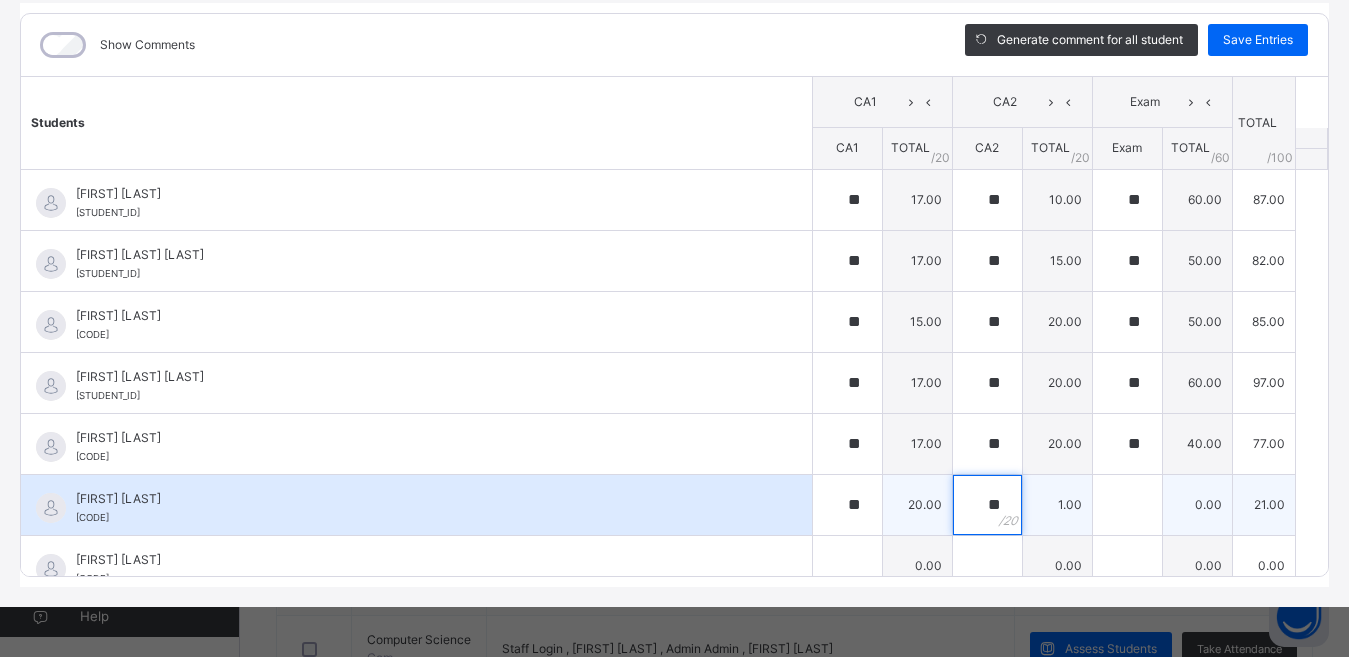 type on "**" 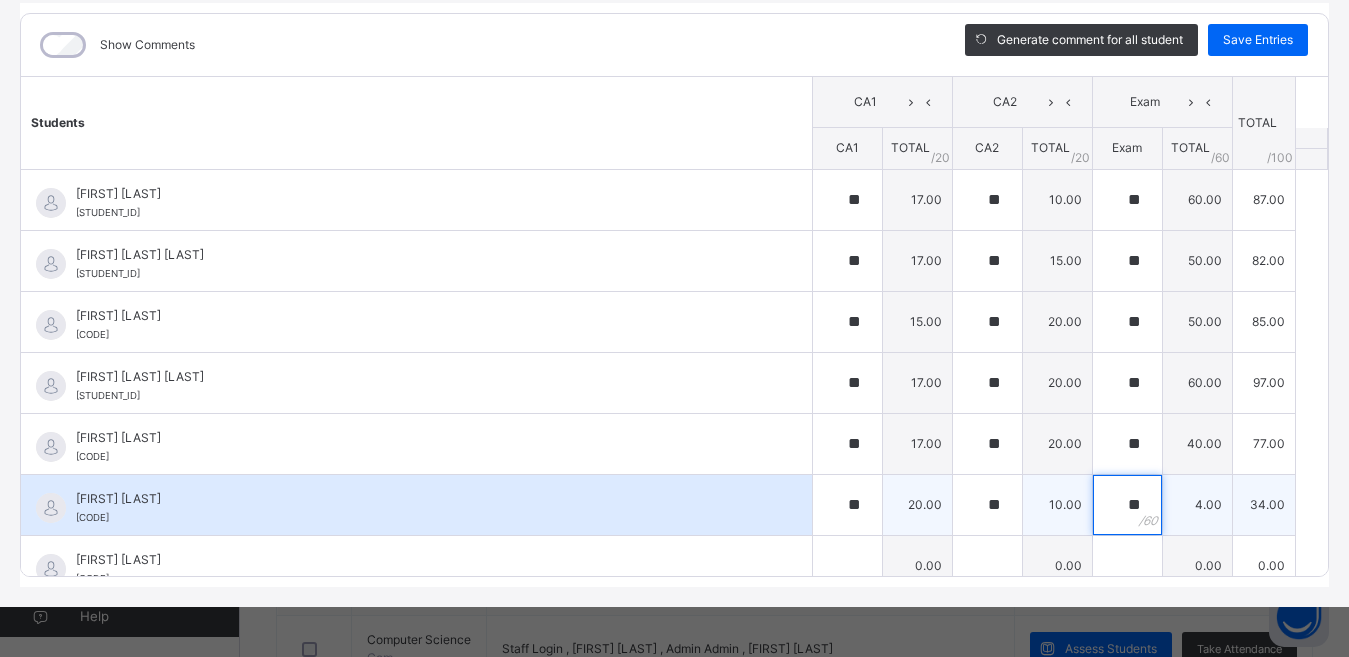 type on "**" 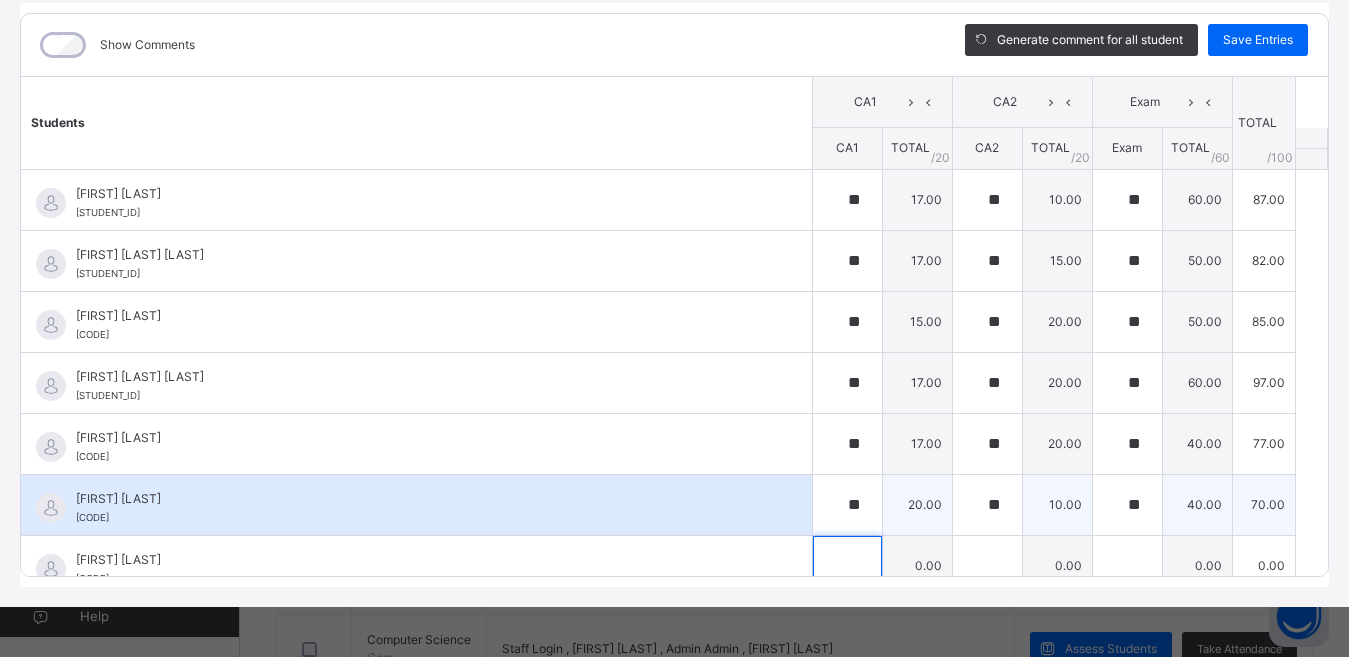 scroll, scrollTop: 37, scrollLeft: 0, axis: vertical 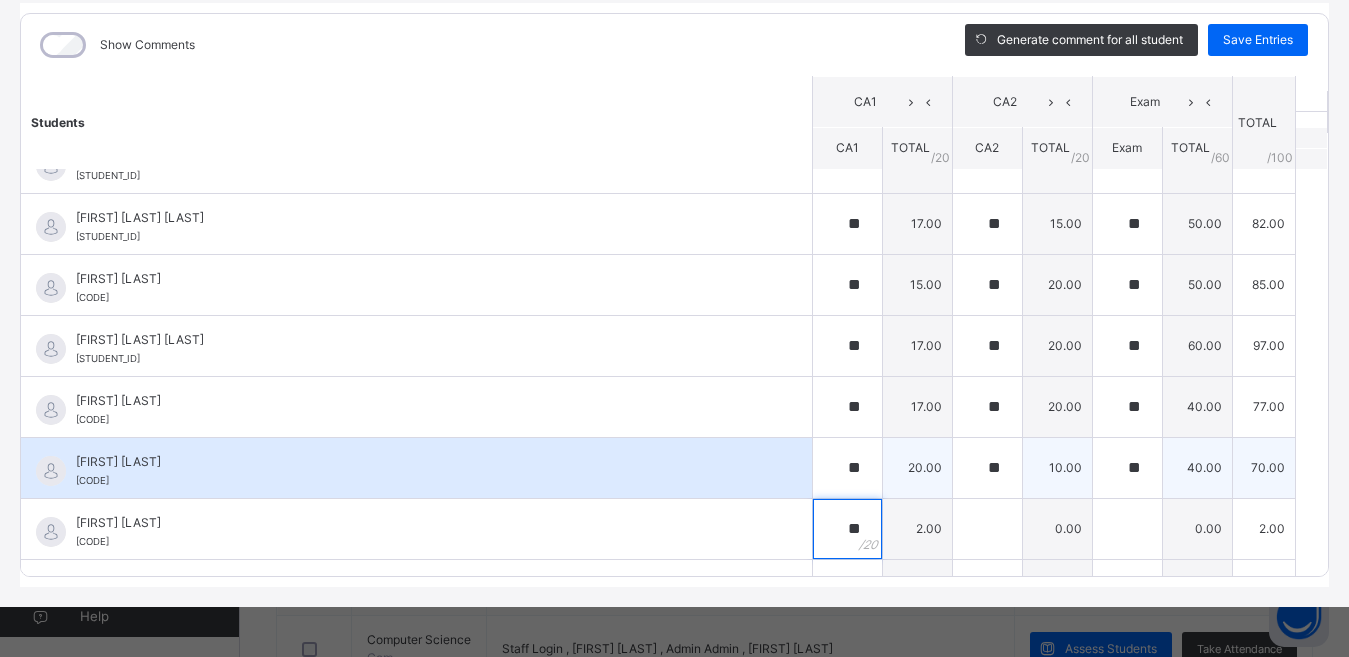 type on "**" 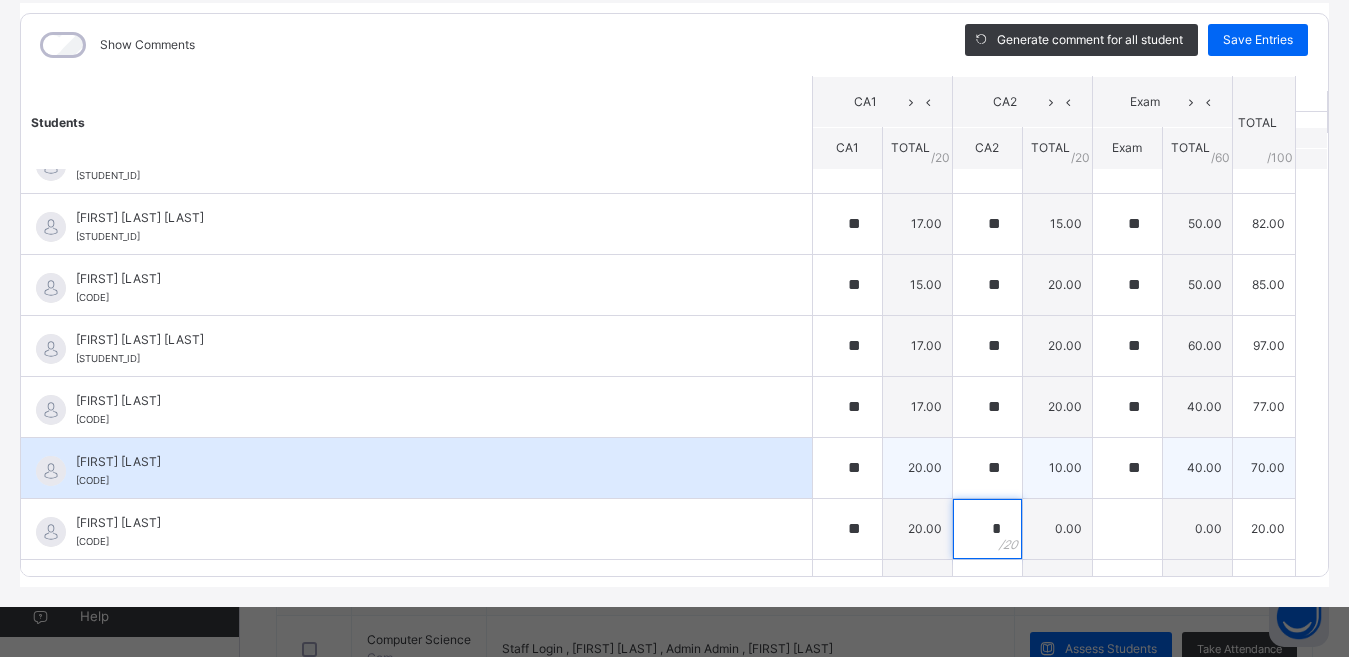 type on "*" 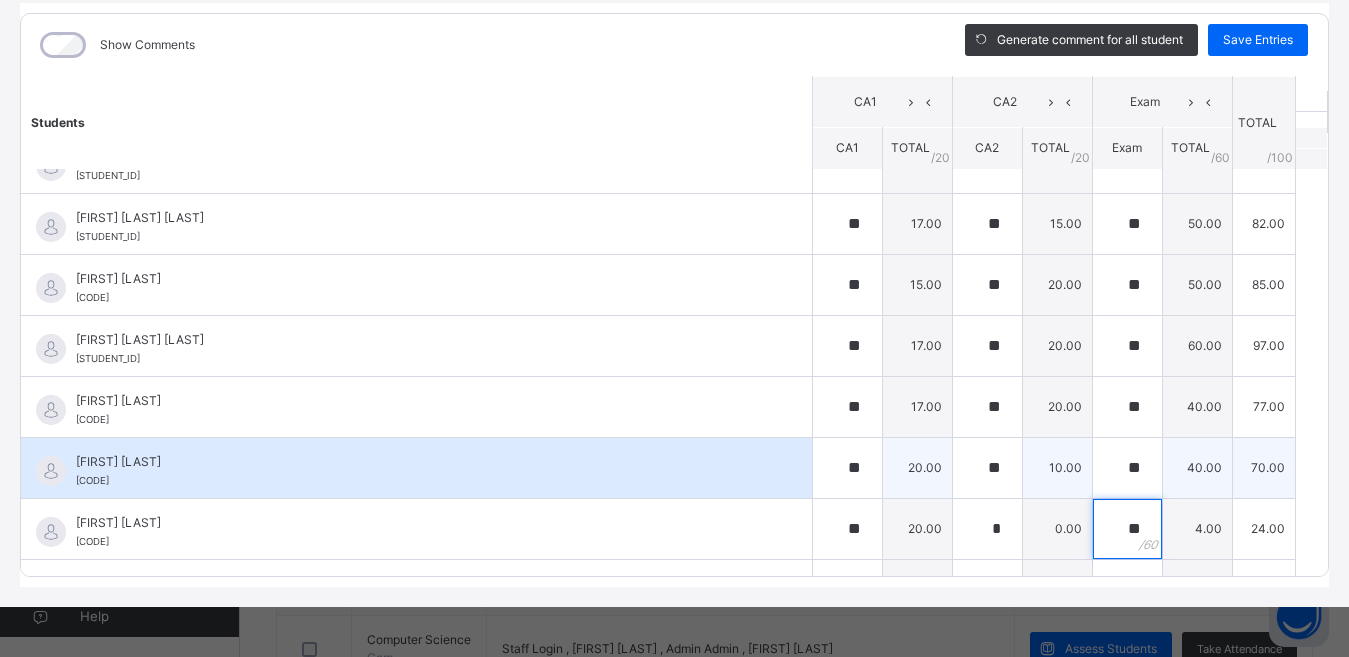 type on "**" 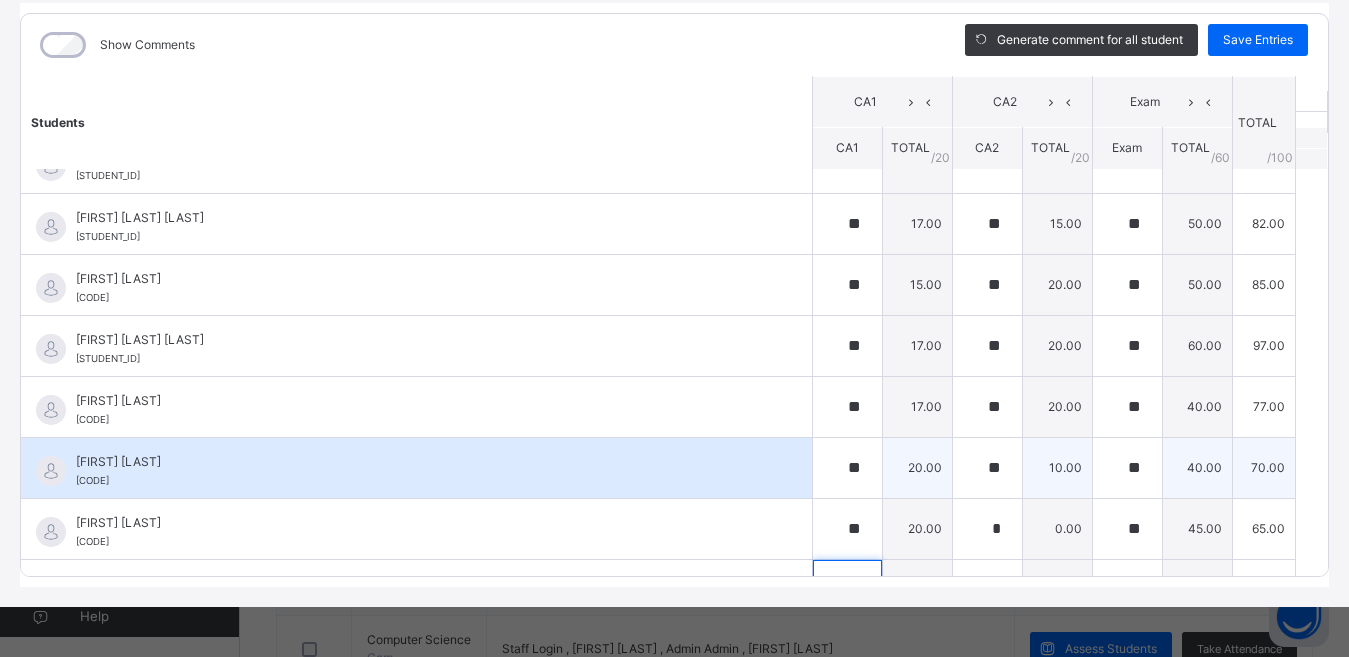scroll, scrollTop: 309, scrollLeft: 0, axis: vertical 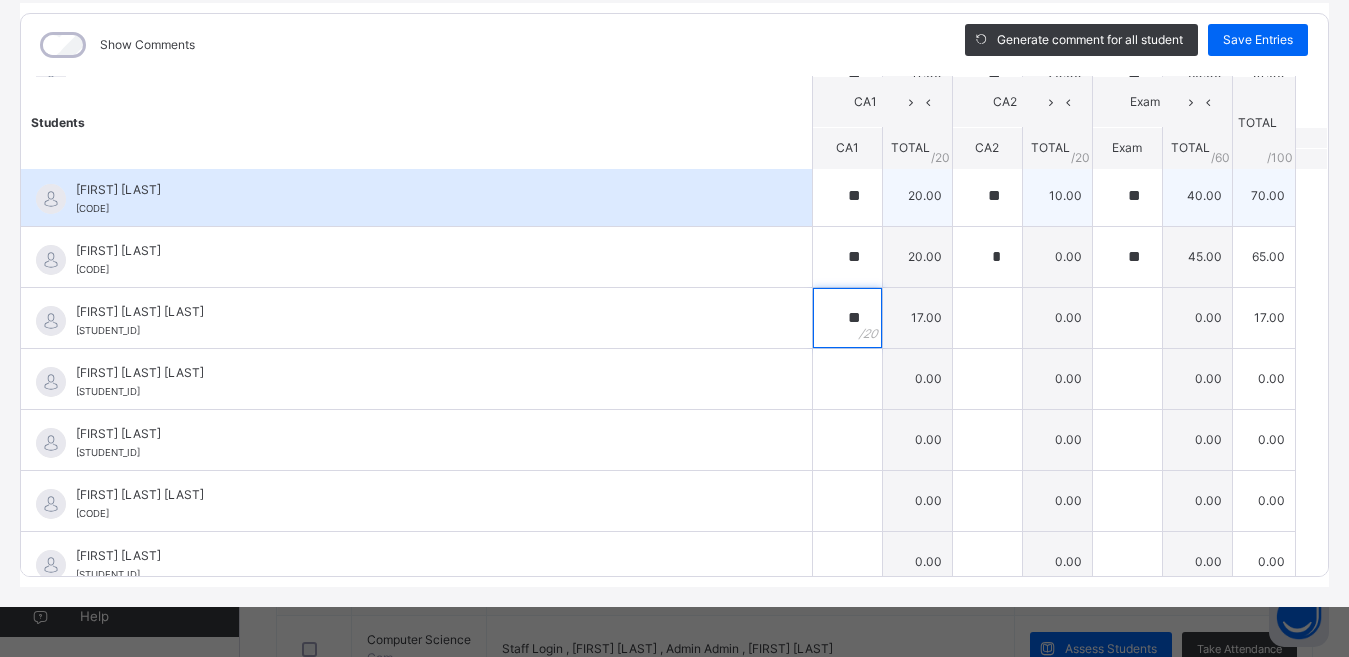 type on "**" 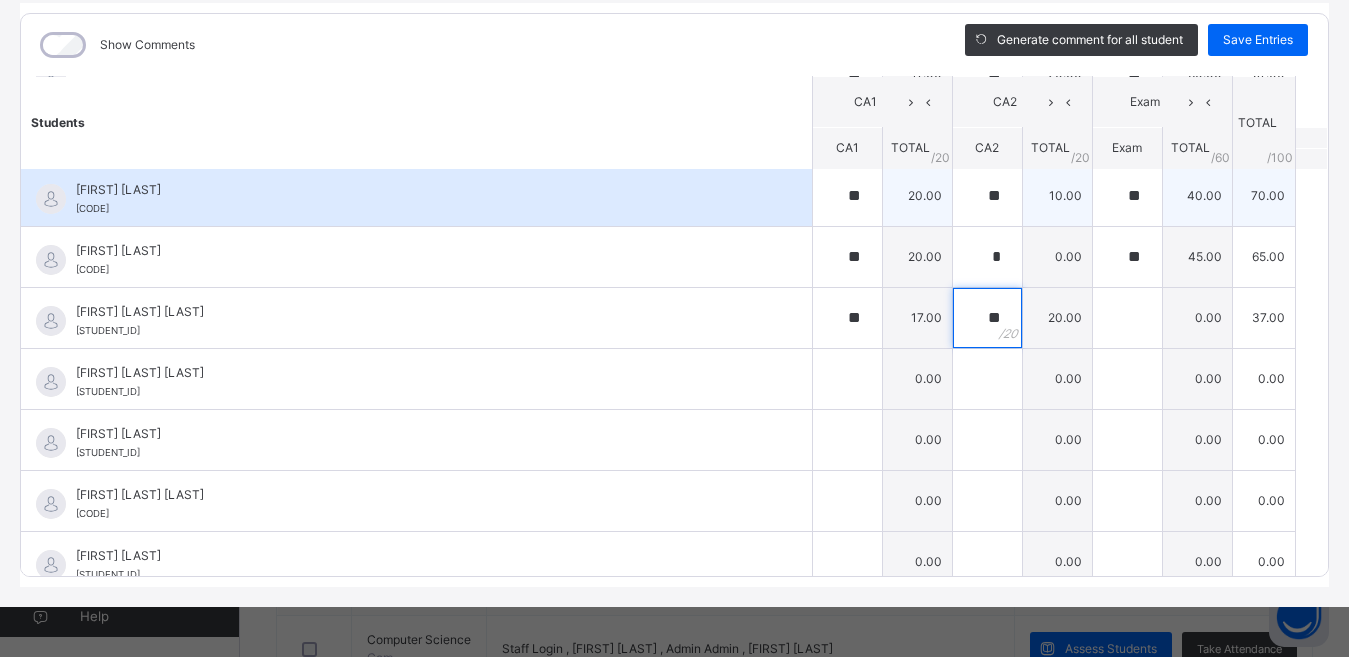 type on "**" 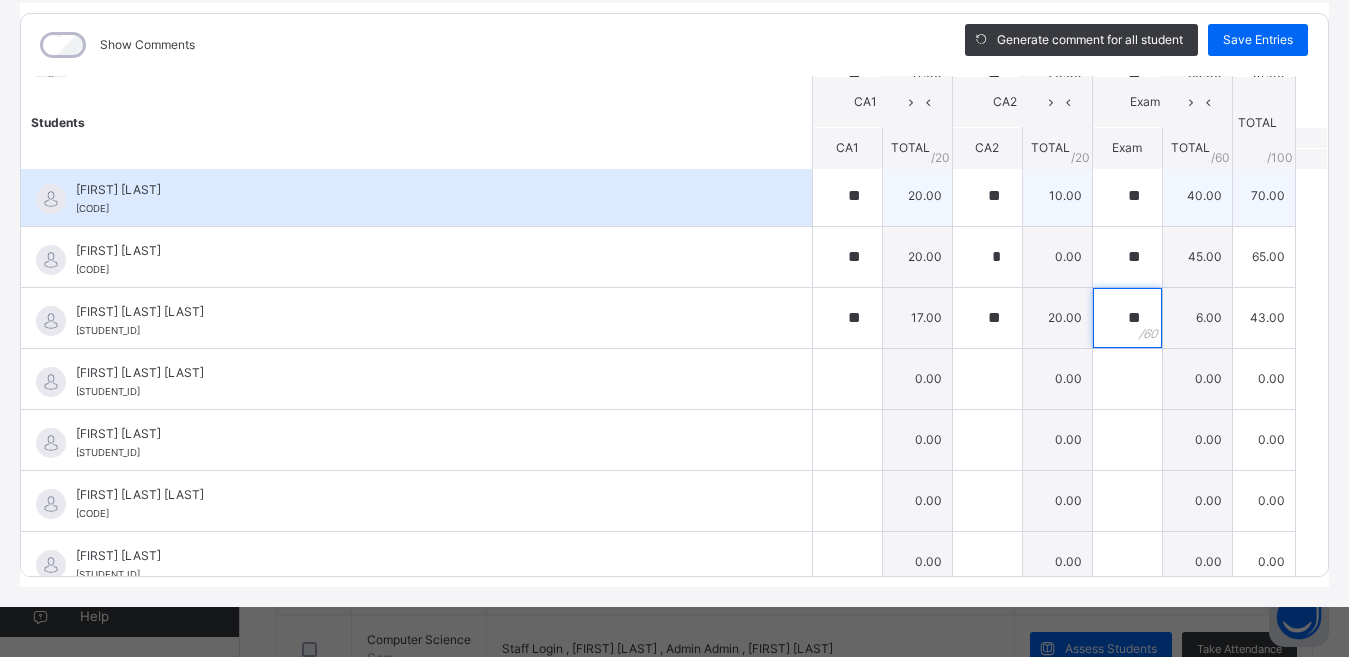 type on "**" 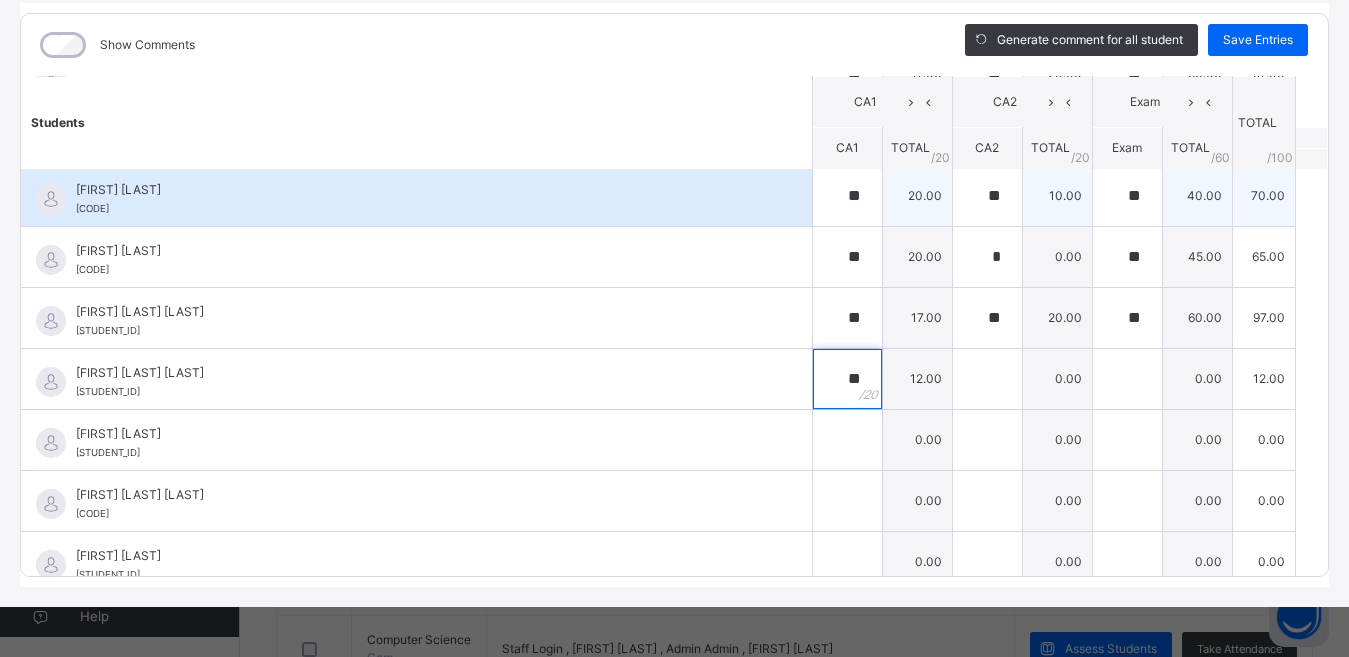 type on "**" 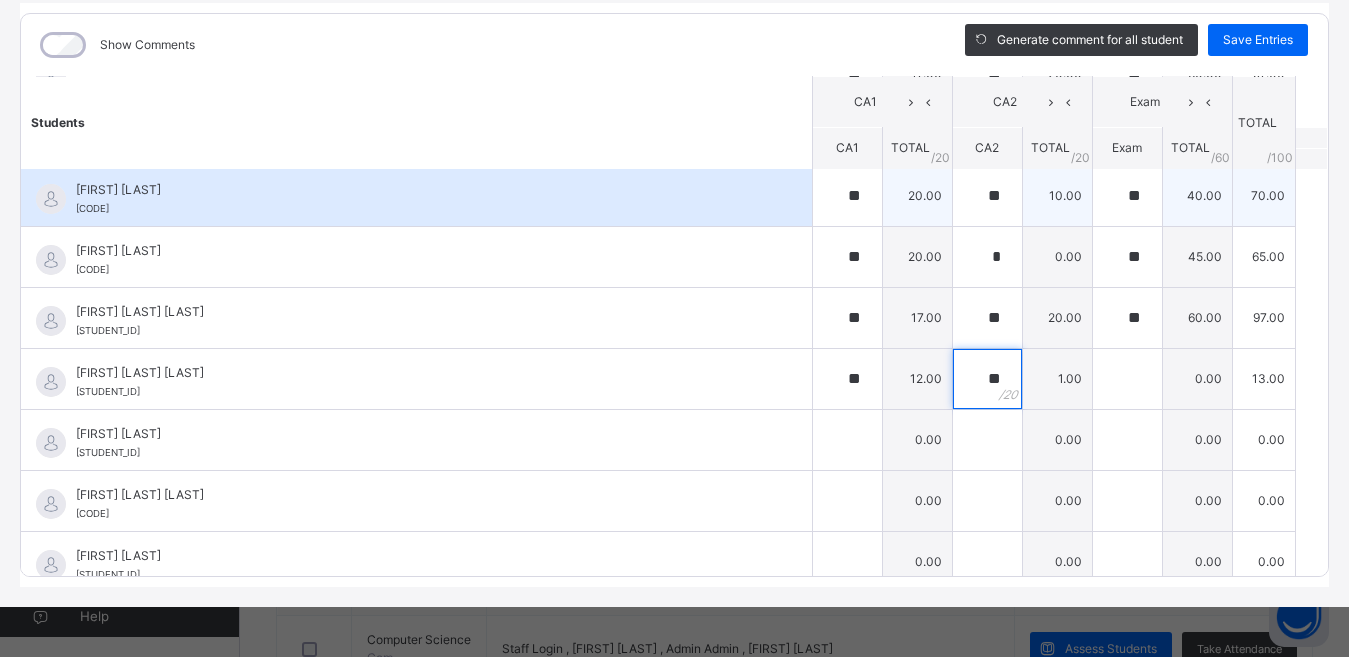 type on "**" 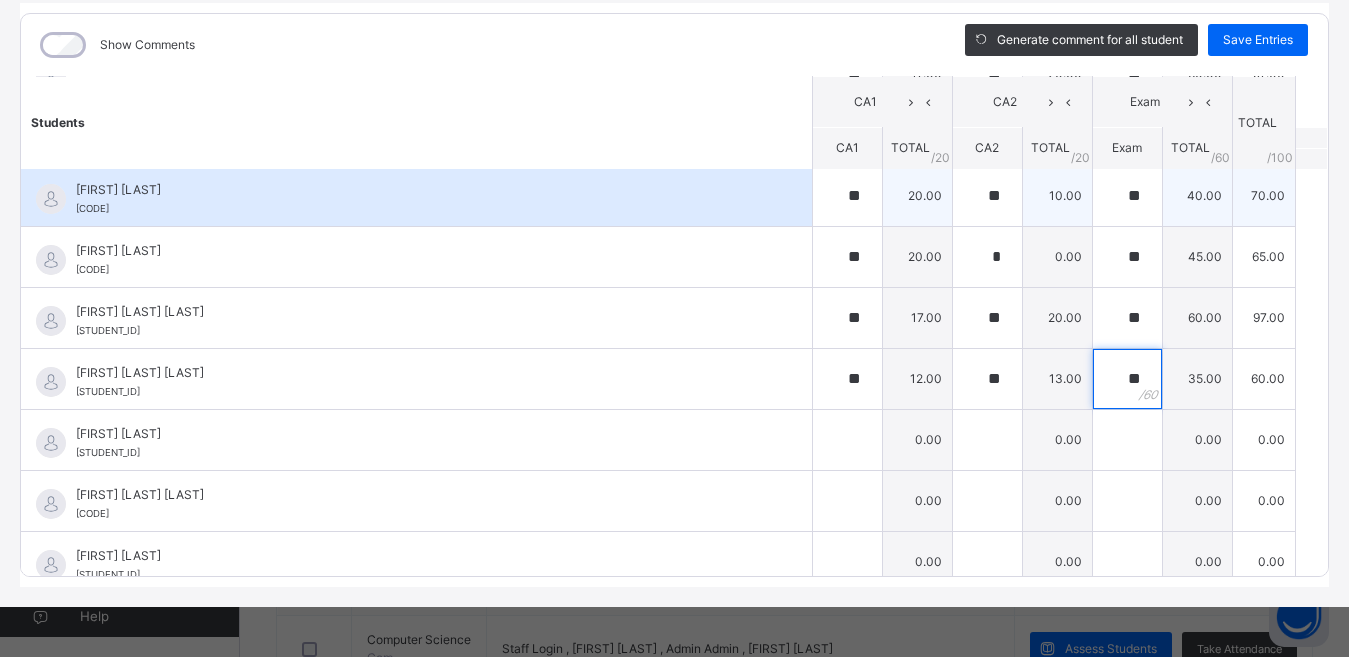 type on "**" 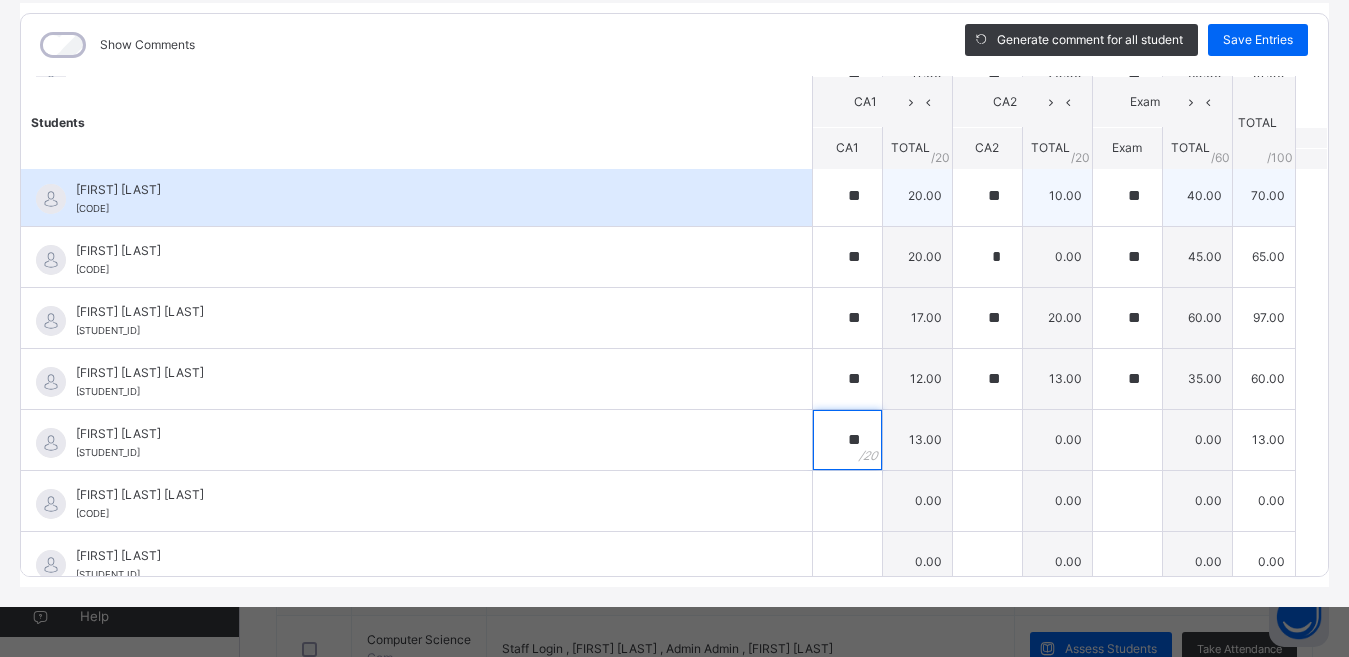 type on "**" 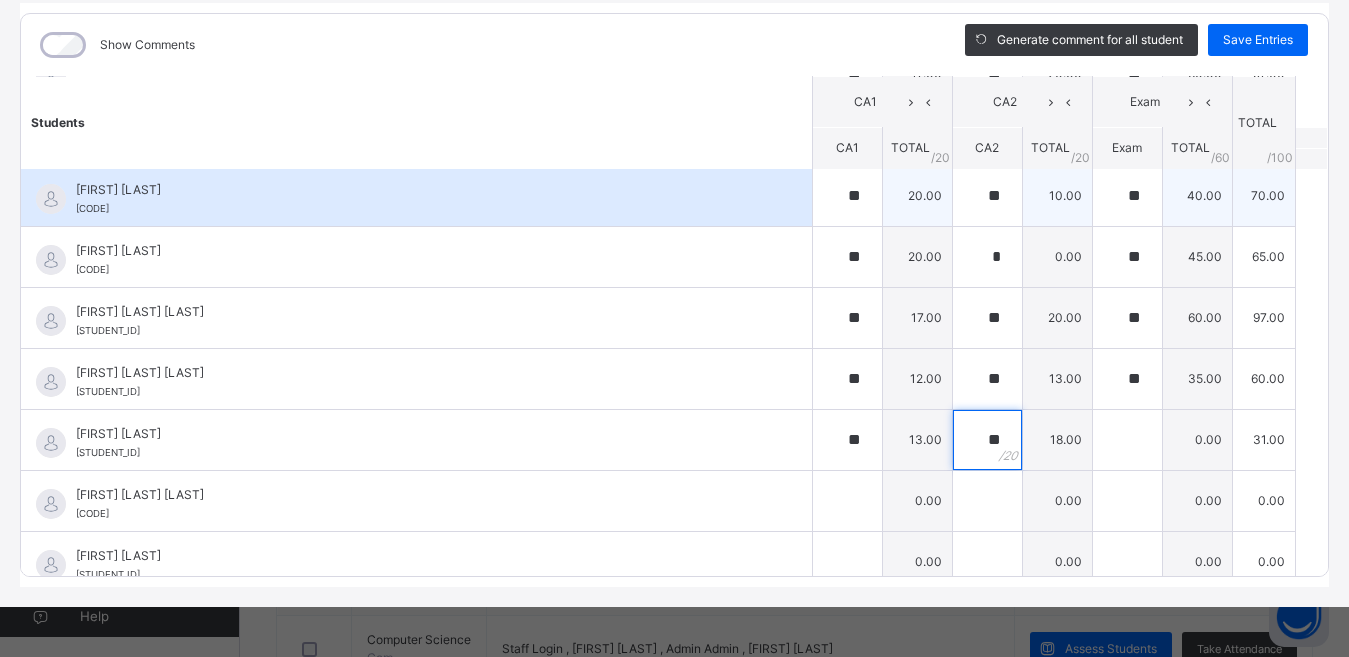 type on "**" 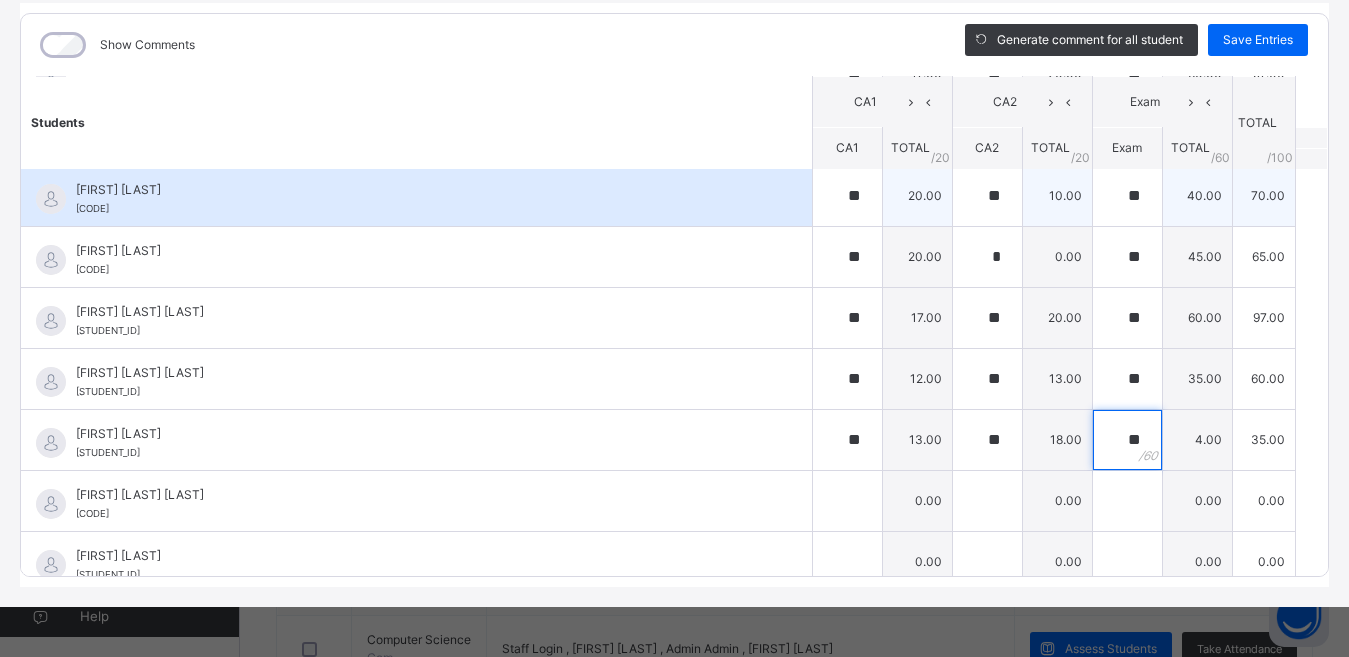 type on "**" 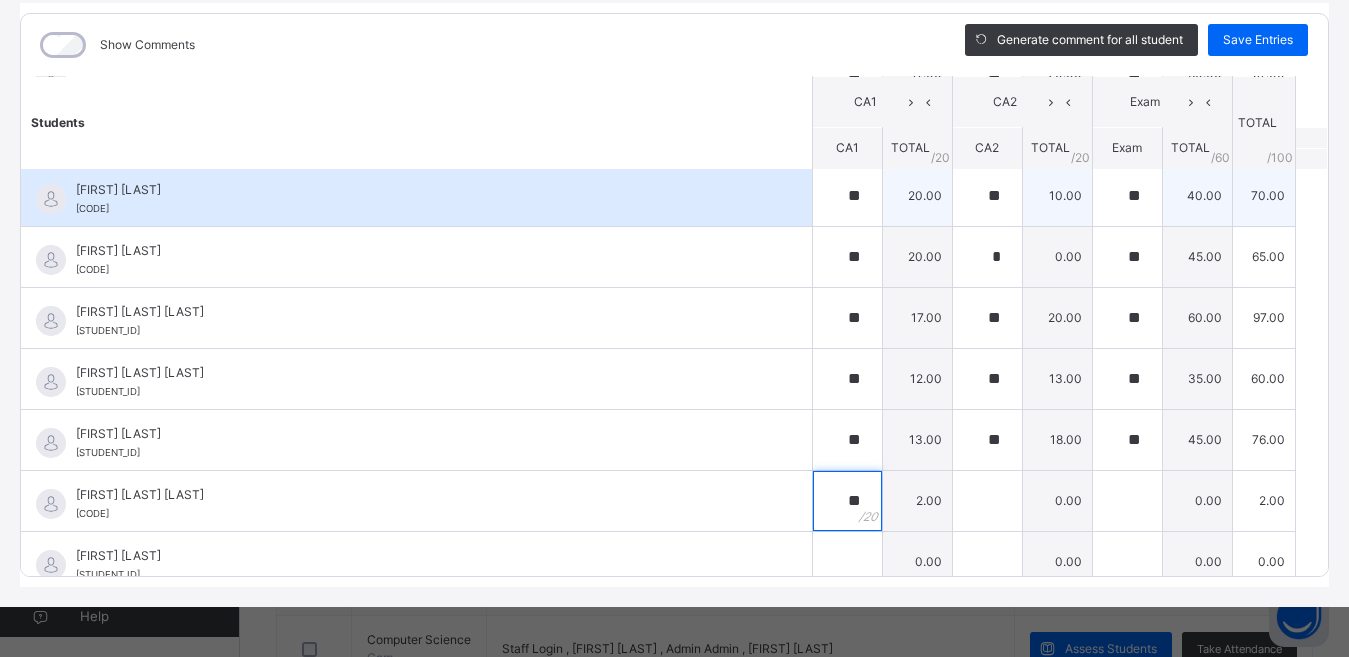 type on "**" 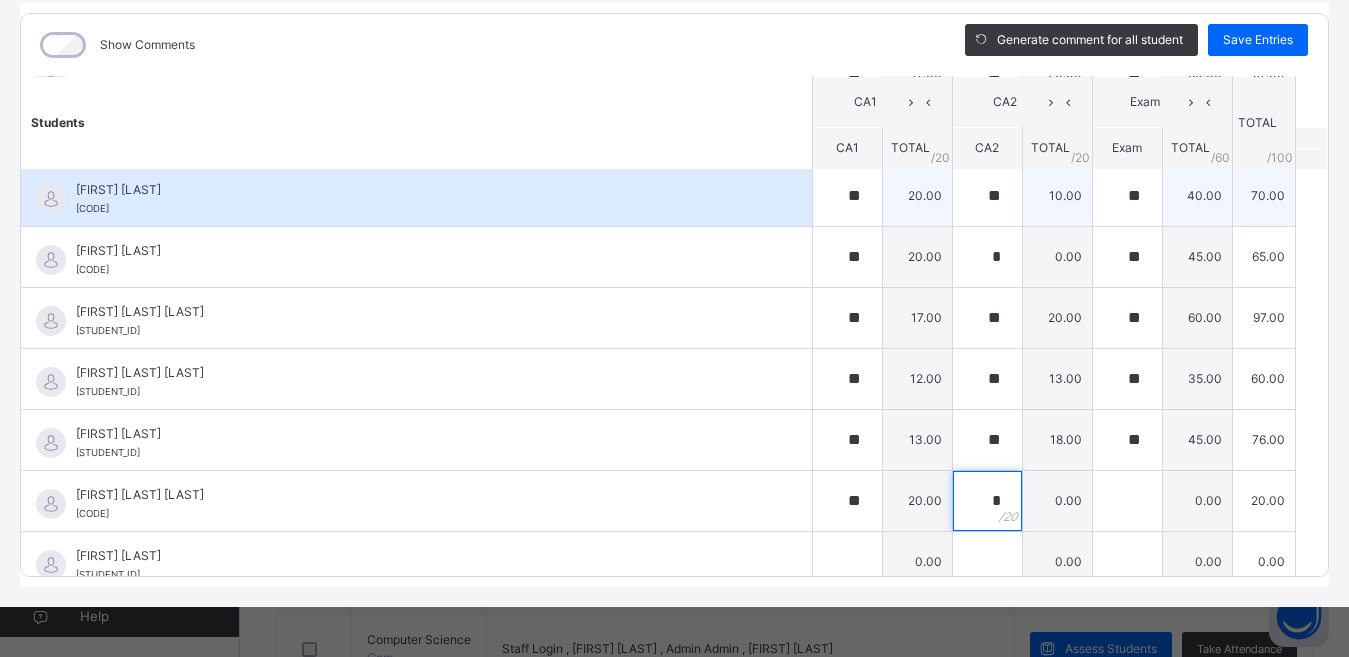 type on "**" 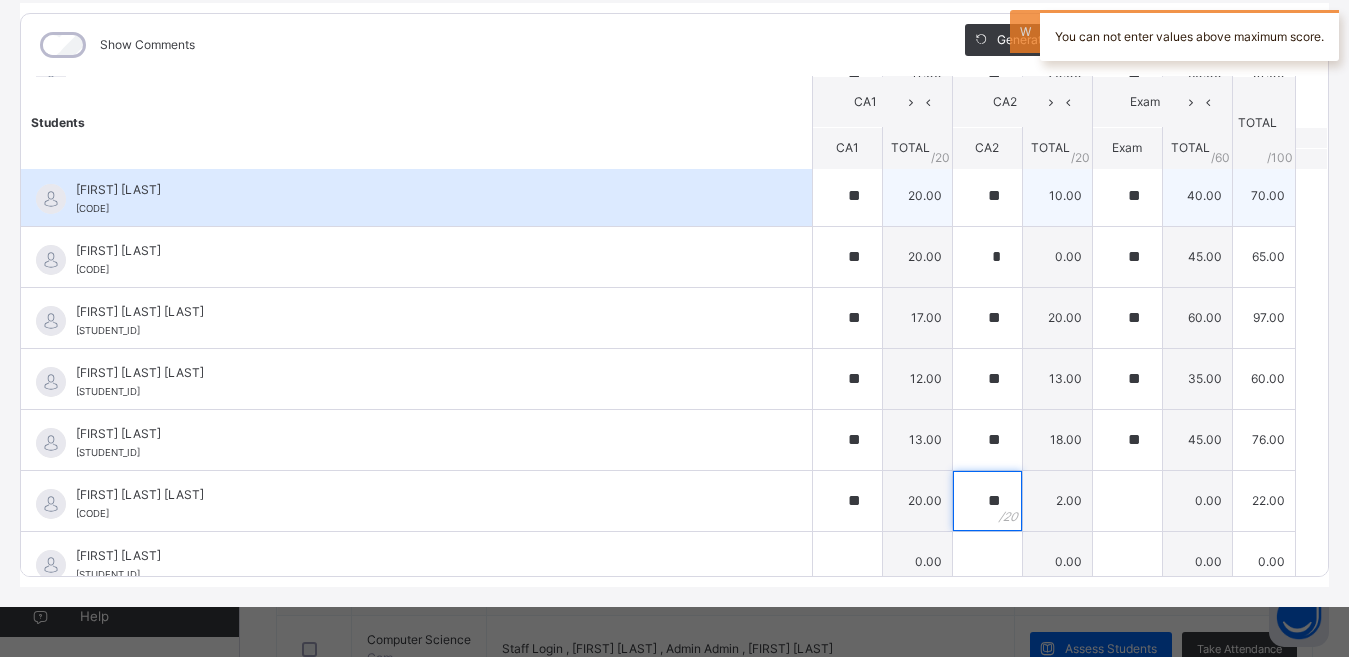 type on "**" 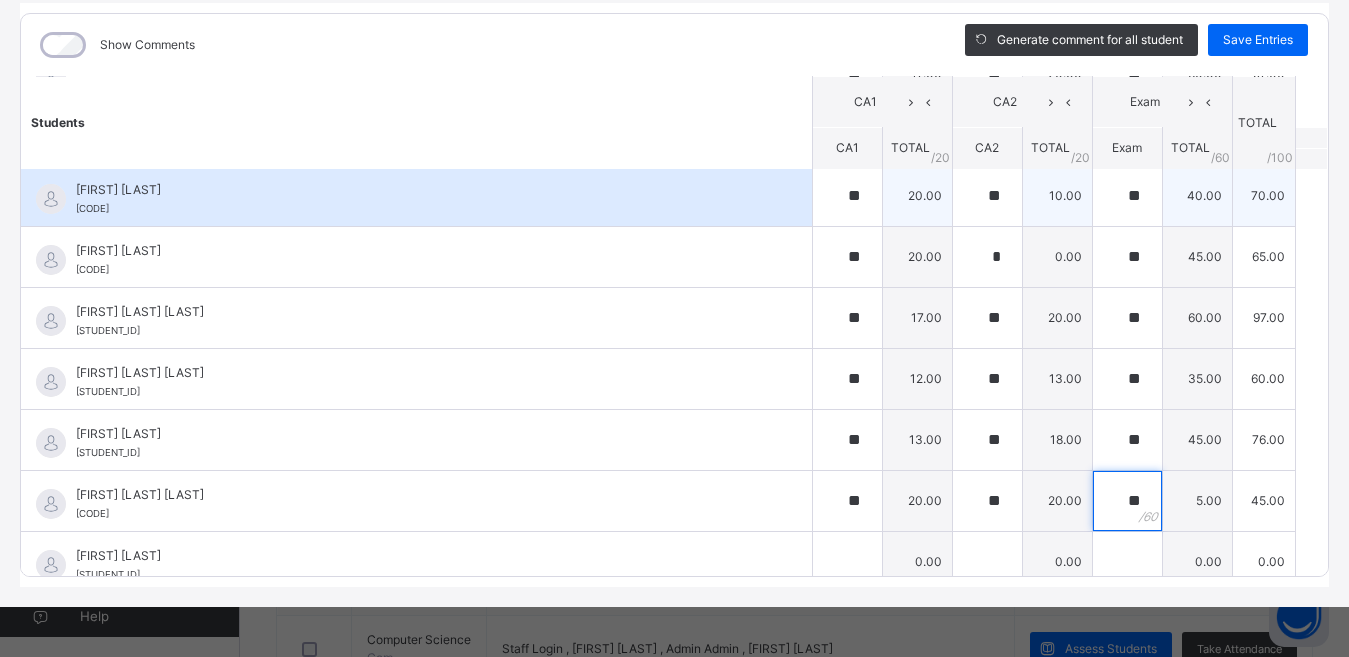 type on "**" 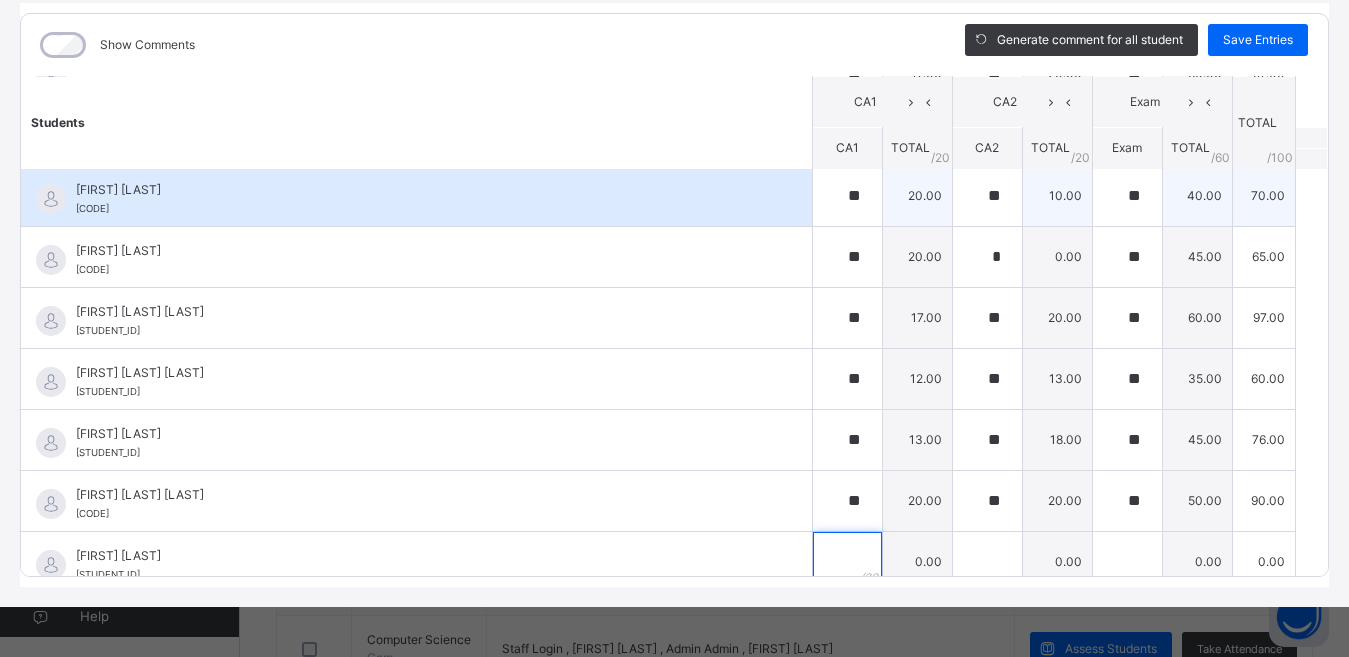 scroll, scrollTop: 342, scrollLeft: 0, axis: vertical 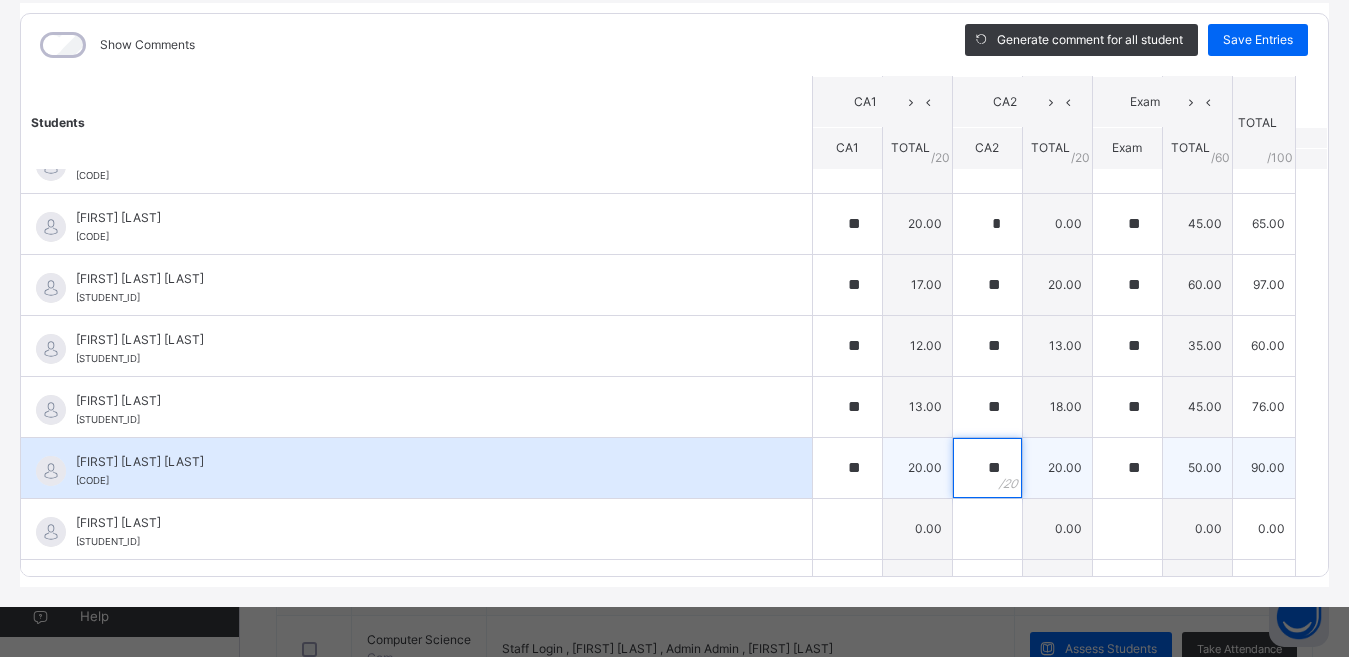 click on "**" at bounding box center (987, 468) 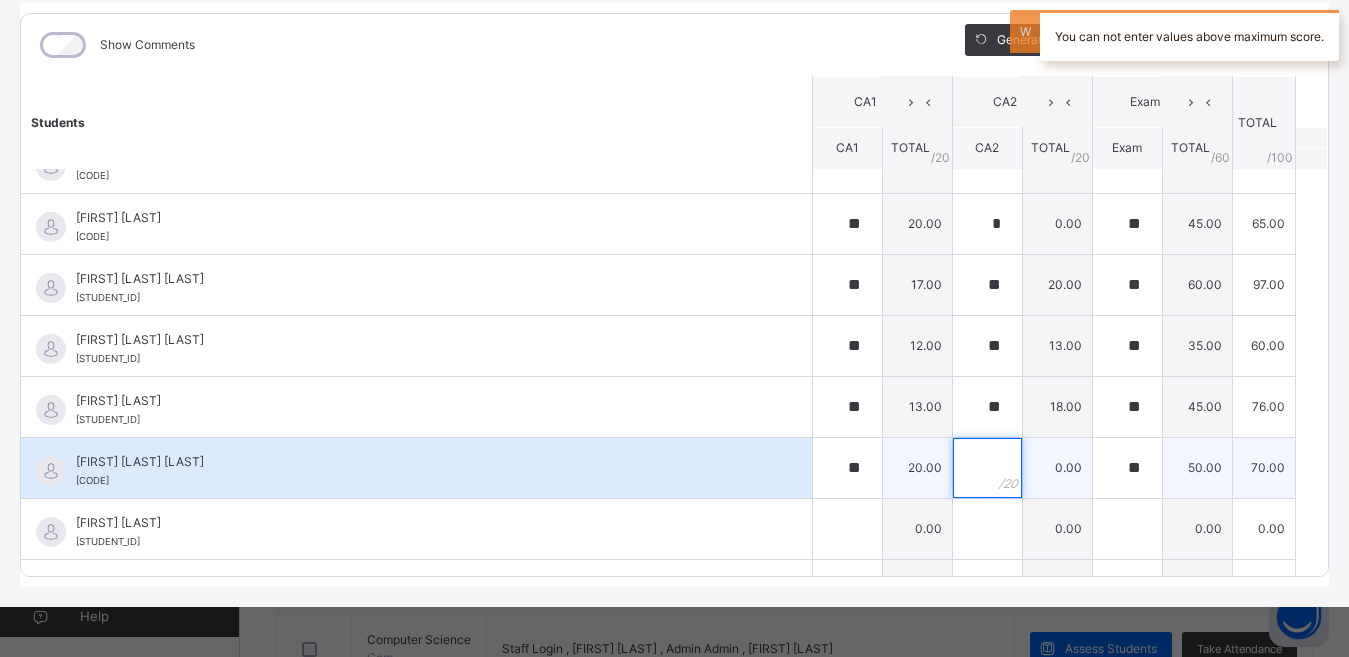 type on "*" 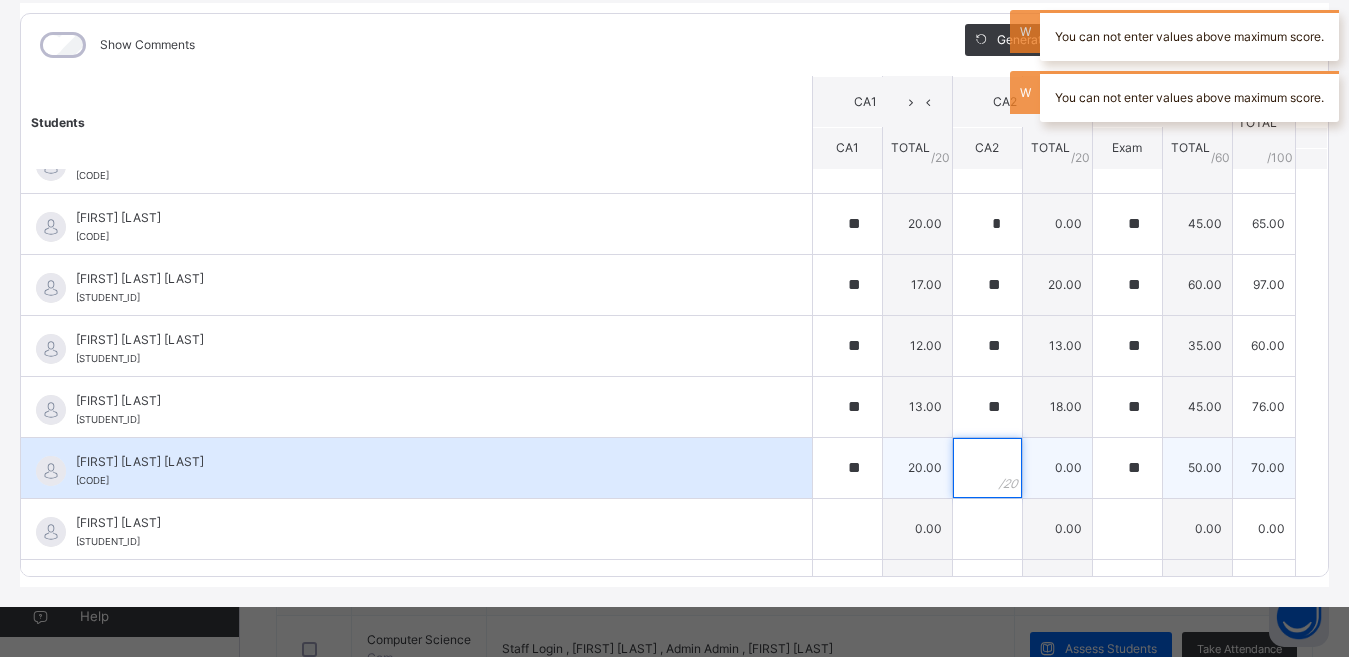 type on "*" 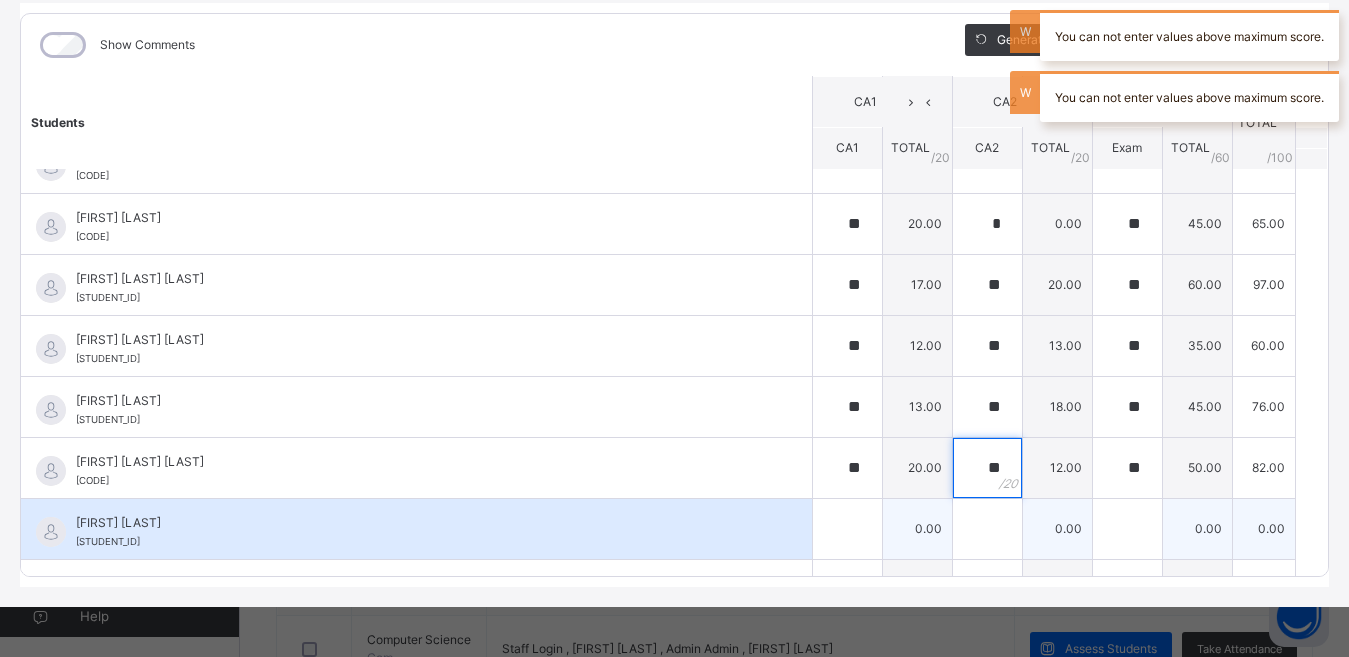 type on "**" 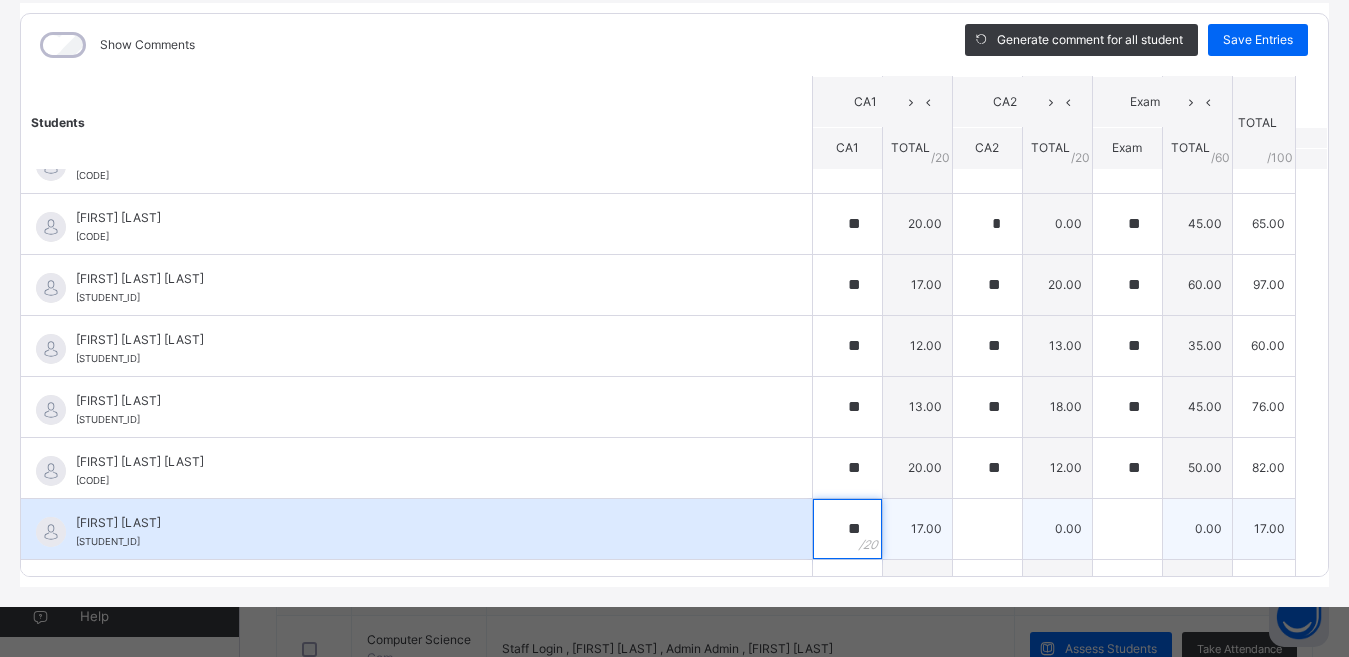 type on "**" 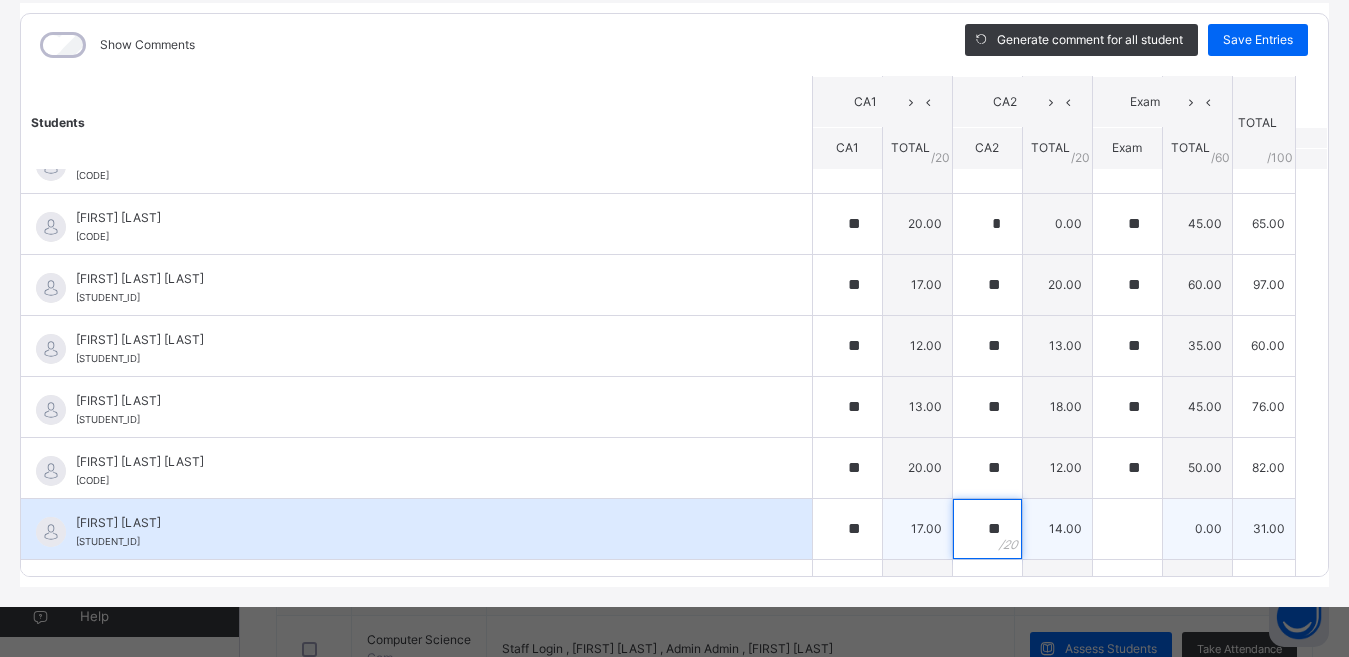type on "**" 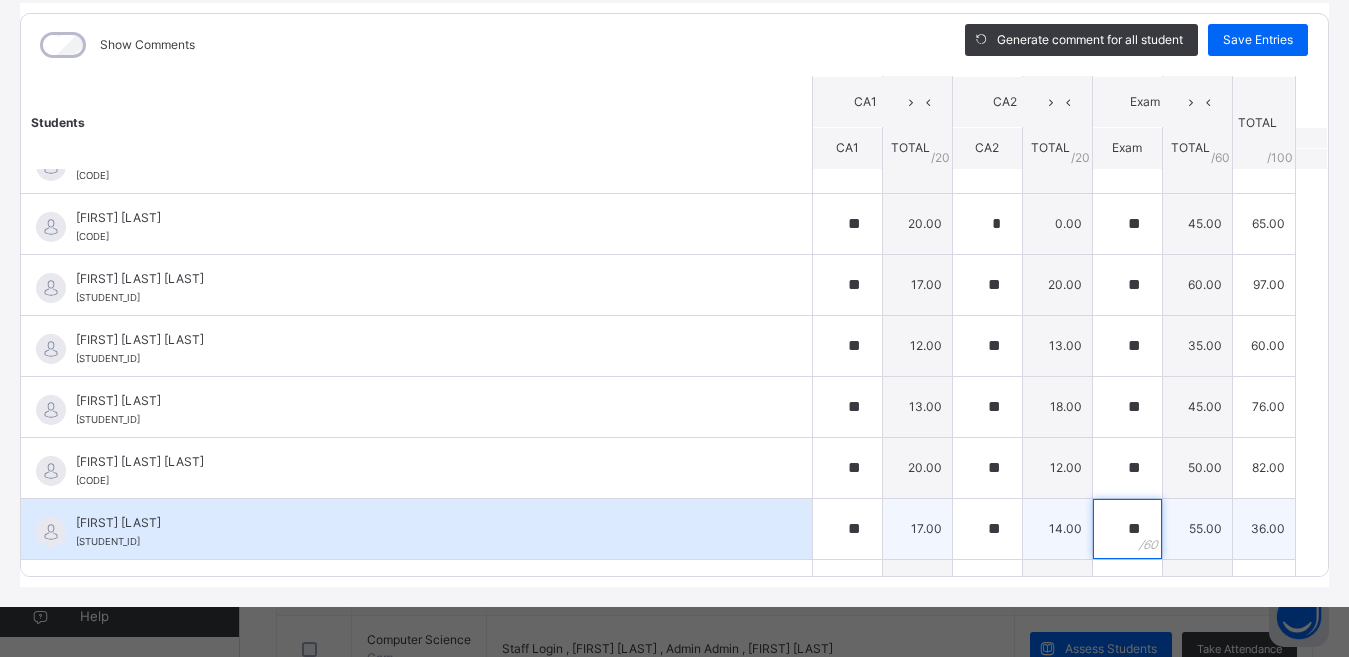 type on "**" 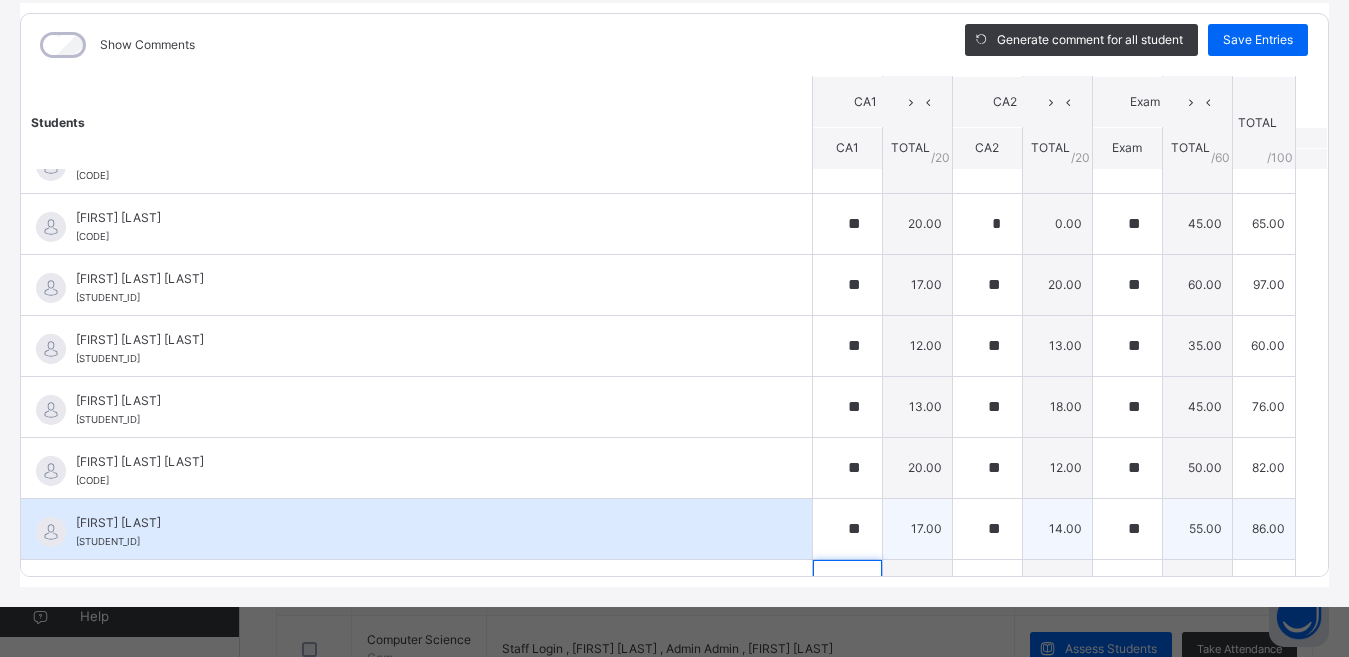 scroll, scrollTop: 614, scrollLeft: 0, axis: vertical 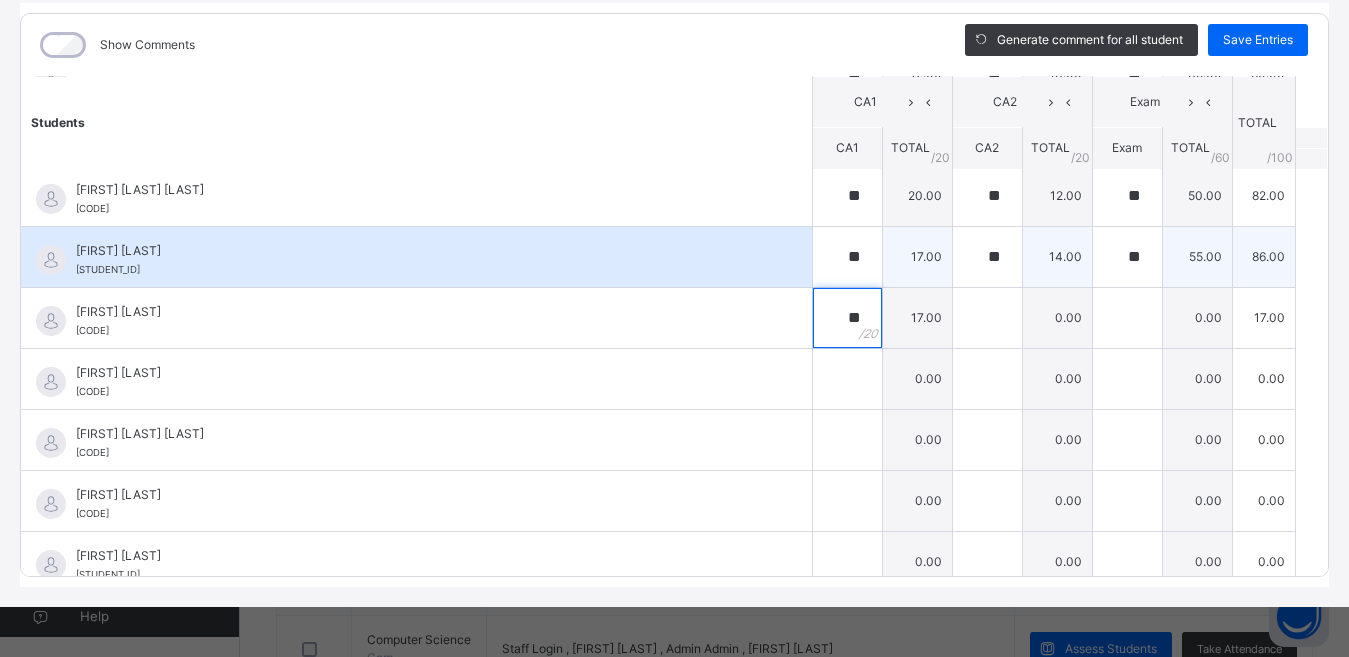 type on "**" 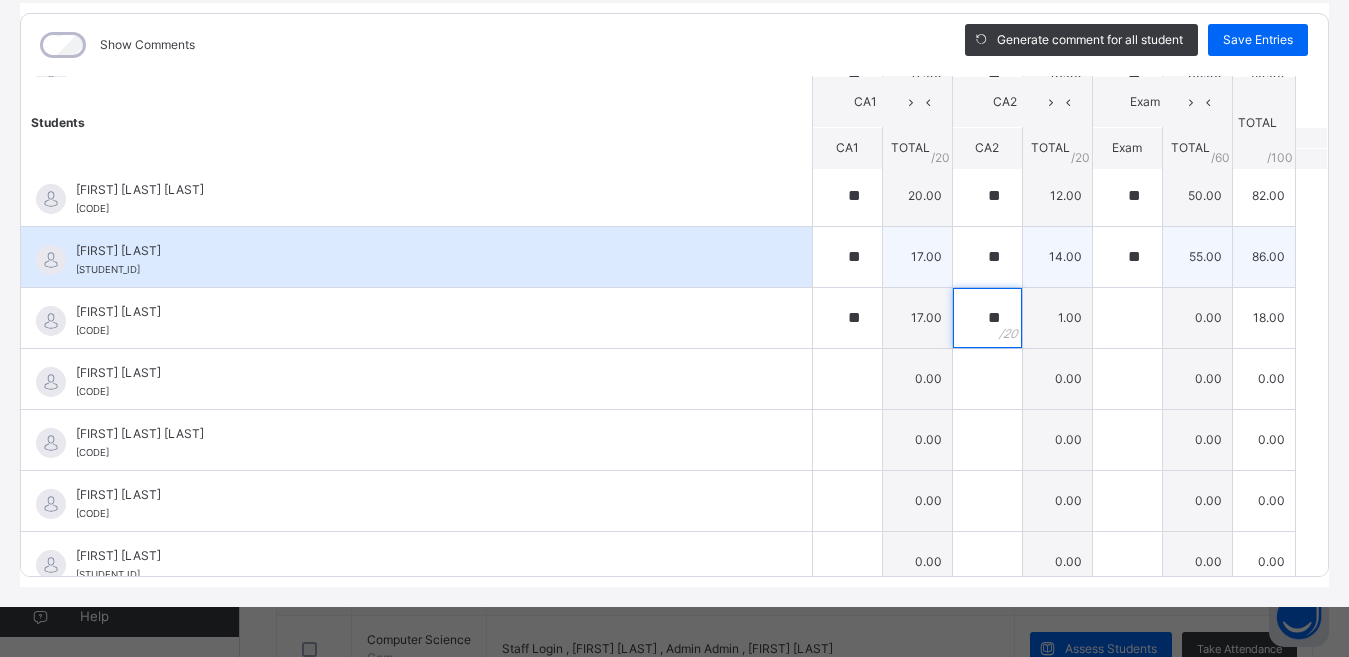 type on "**" 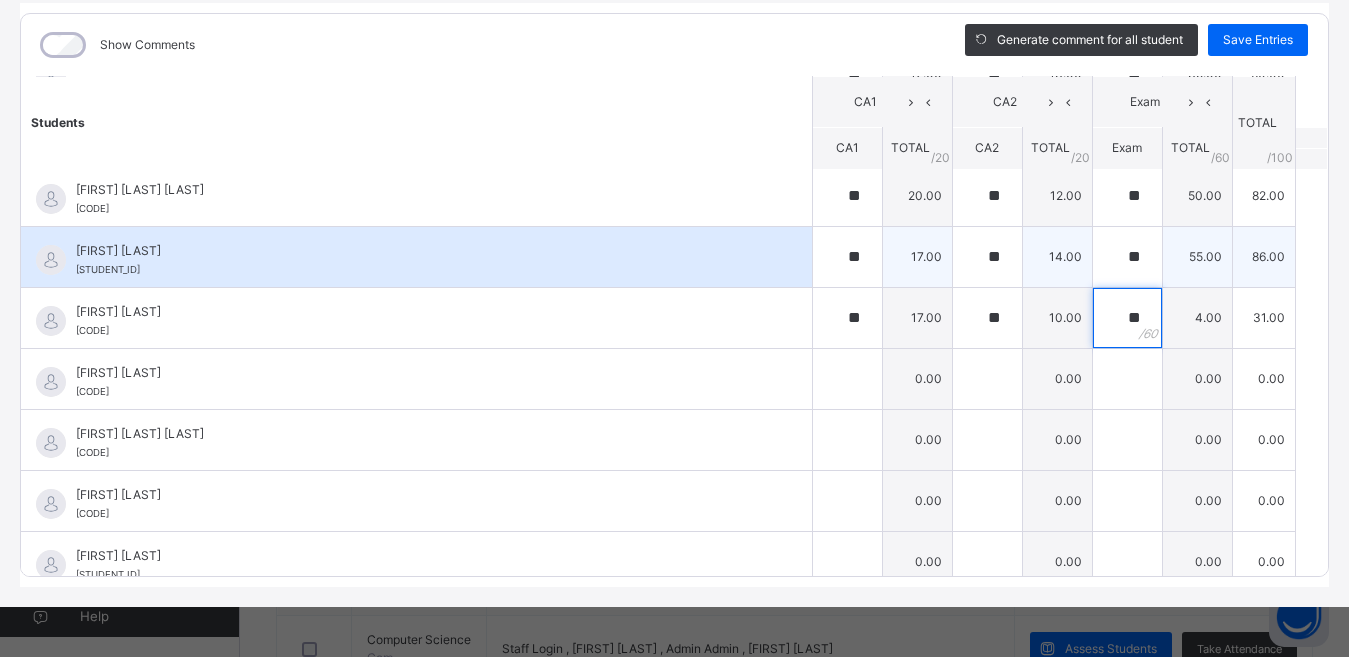 type 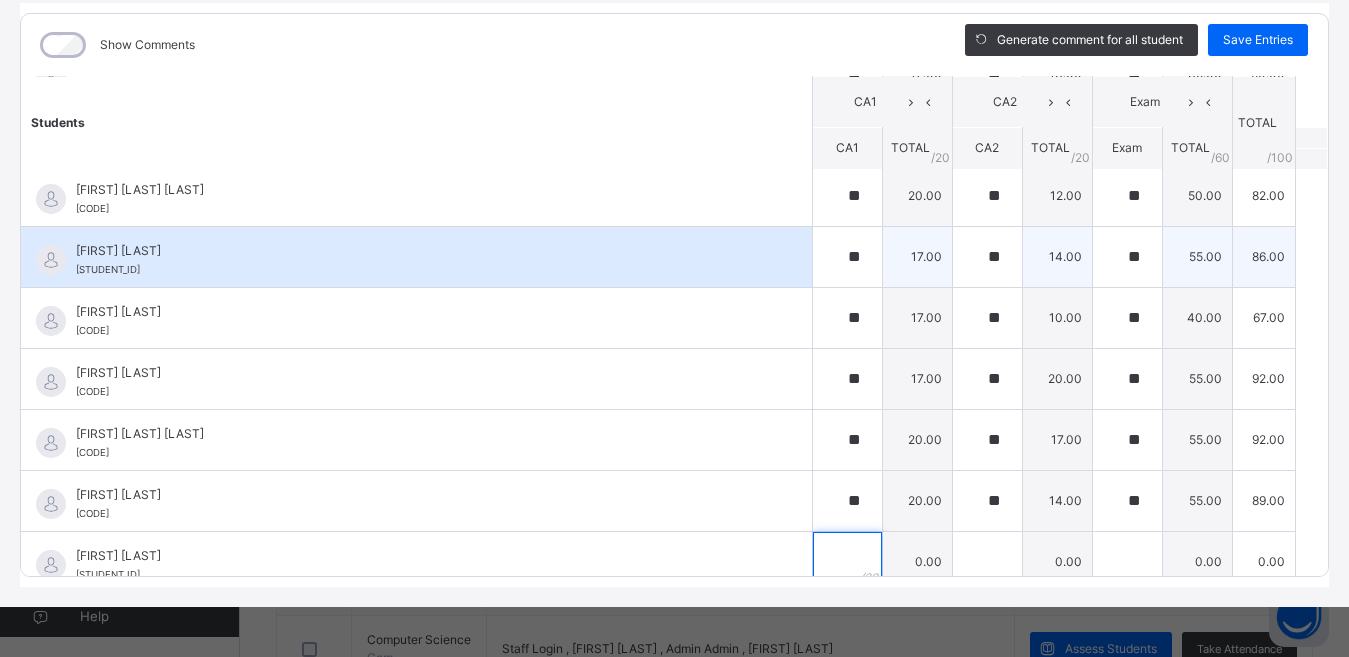 scroll, scrollTop: 647, scrollLeft: 0, axis: vertical 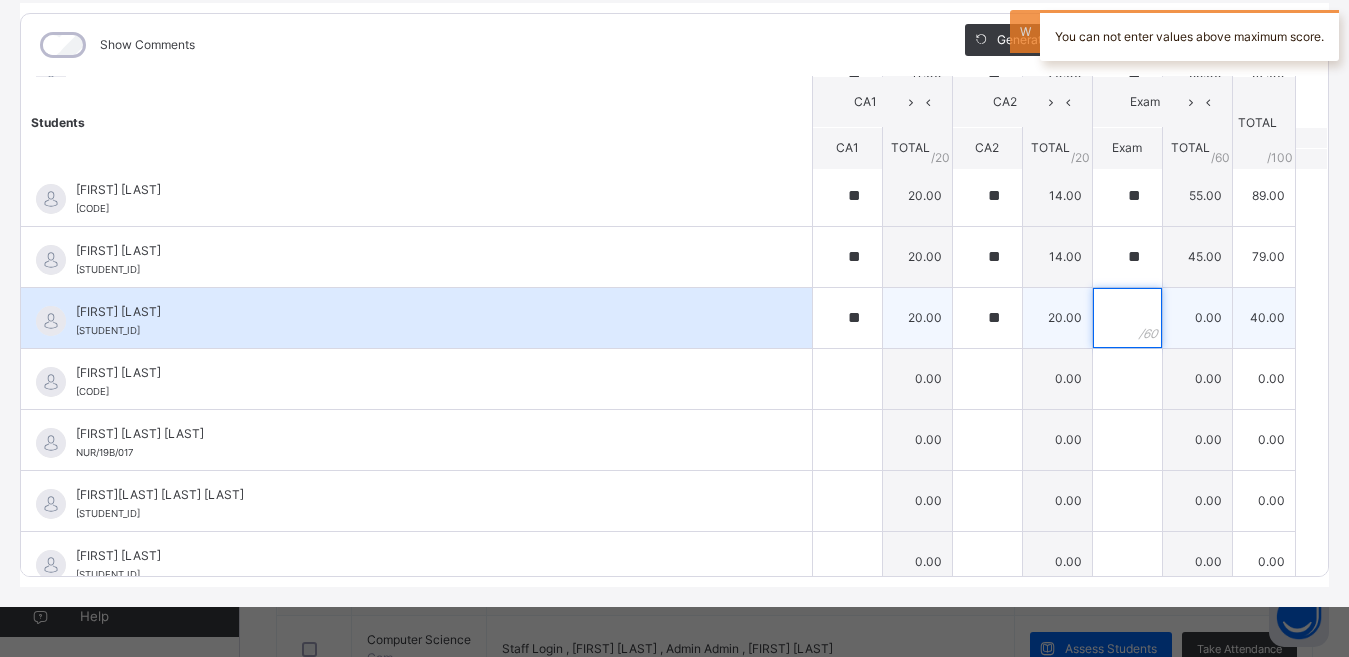 click at bounding box center [1127, 318] 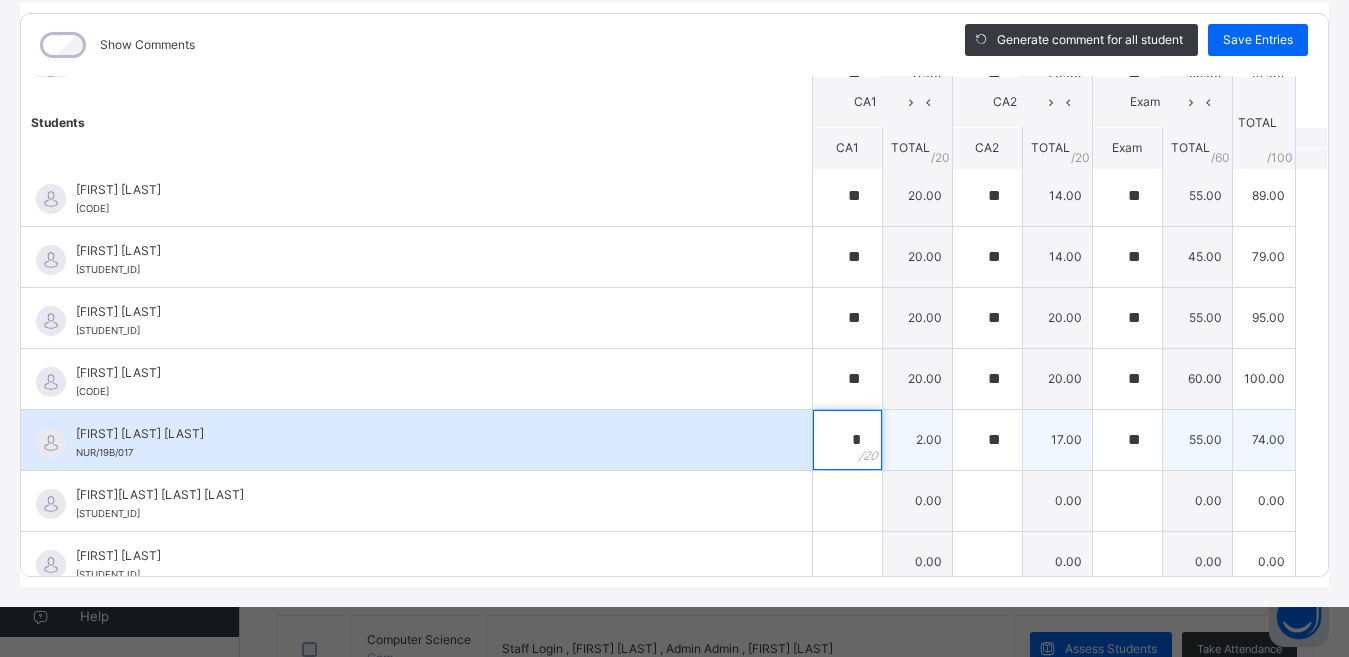 click on "*" at bounding box center [847, 440] 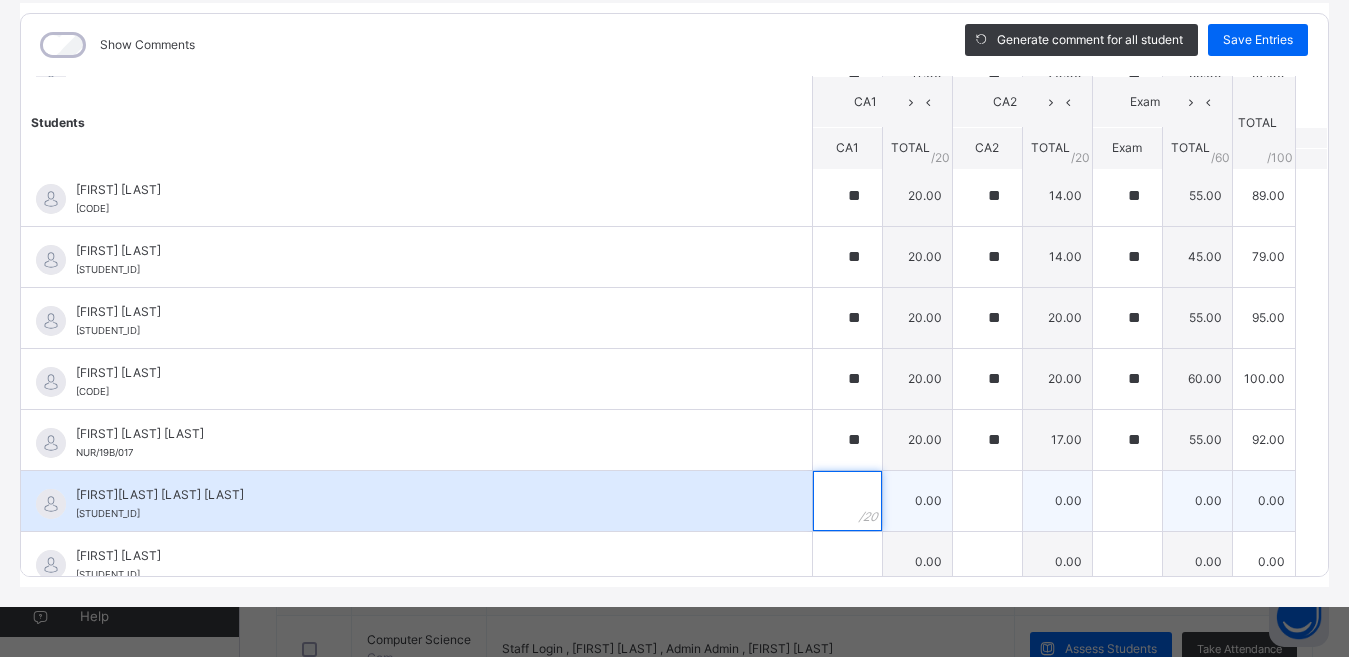 click at bounding box center (847, 501) 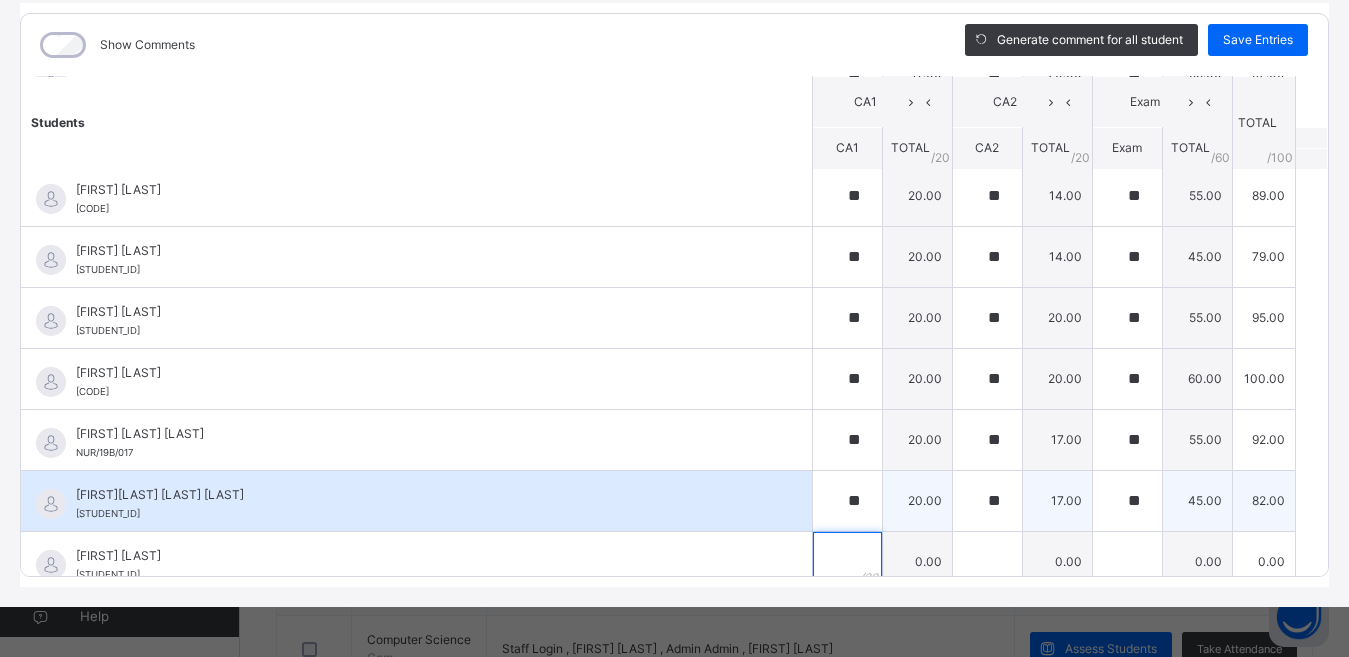 scroll, scrollTop: 952, scrollLeft: 0, axis: vertical 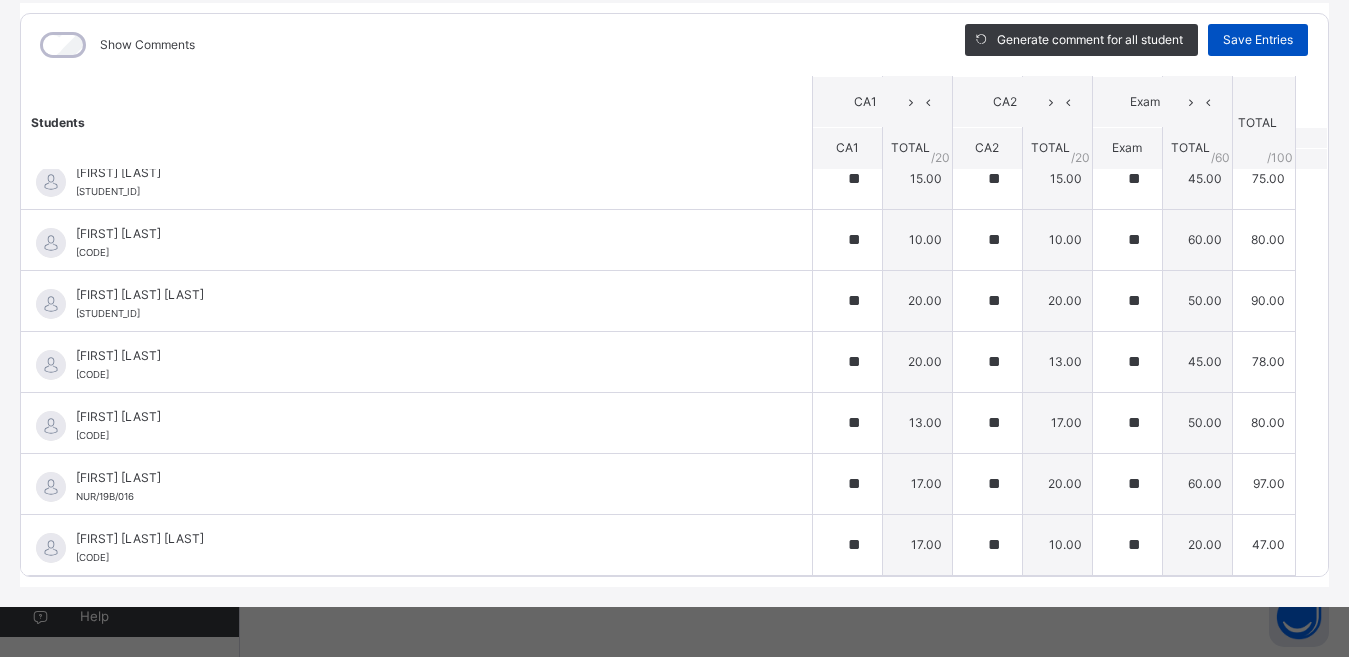 click on "Save Entries" at bounding box center (1258, 40) 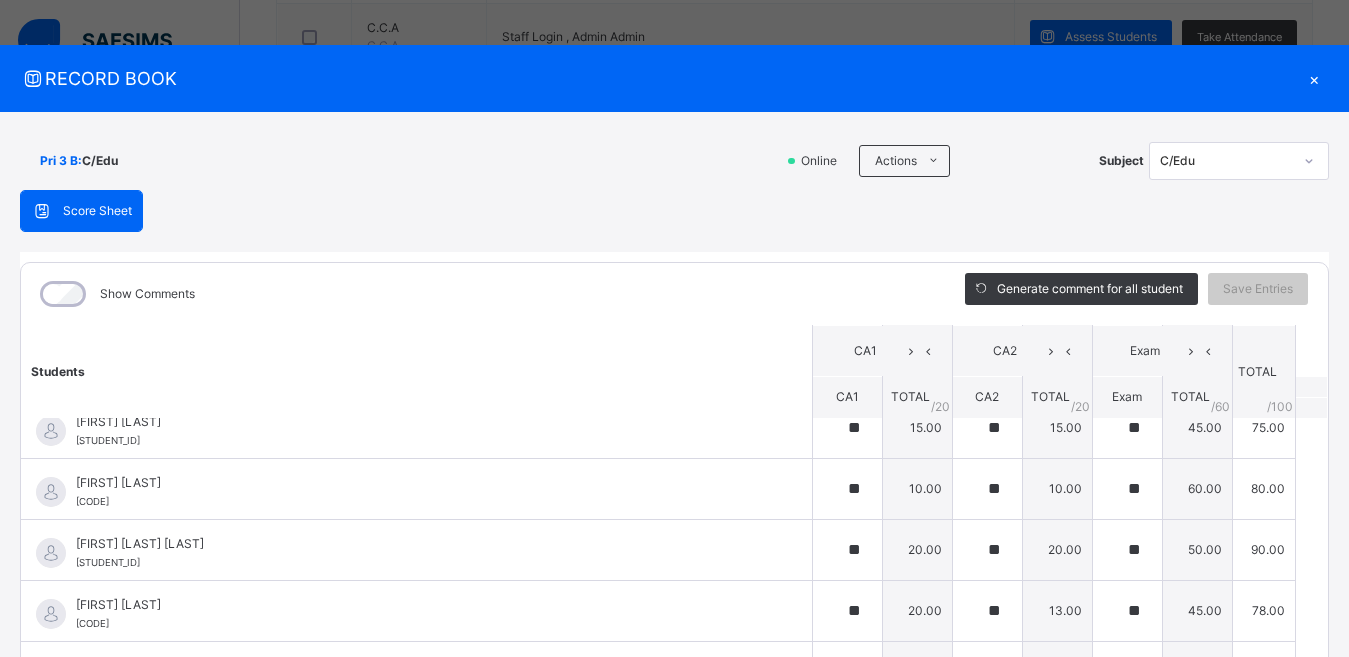 scroll, scrollTop: 0, scrollLeft: 0, axis: both 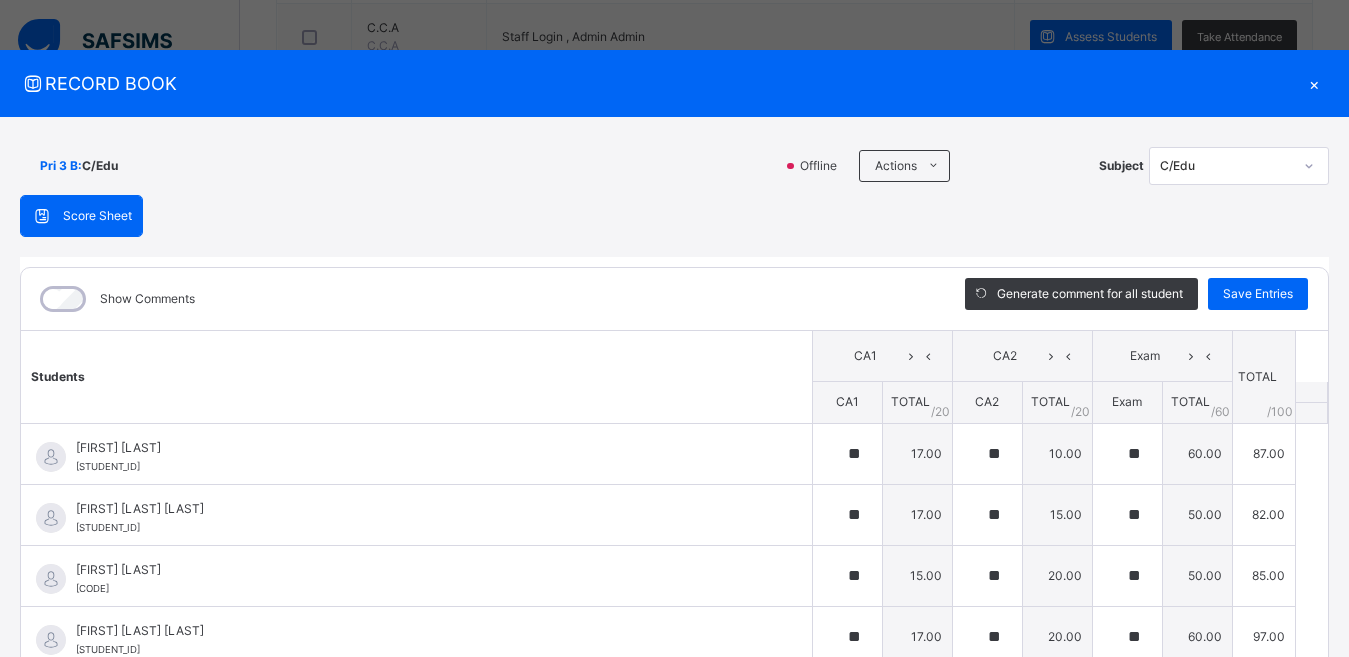 click on "×" at bounding box center (1314, 83) 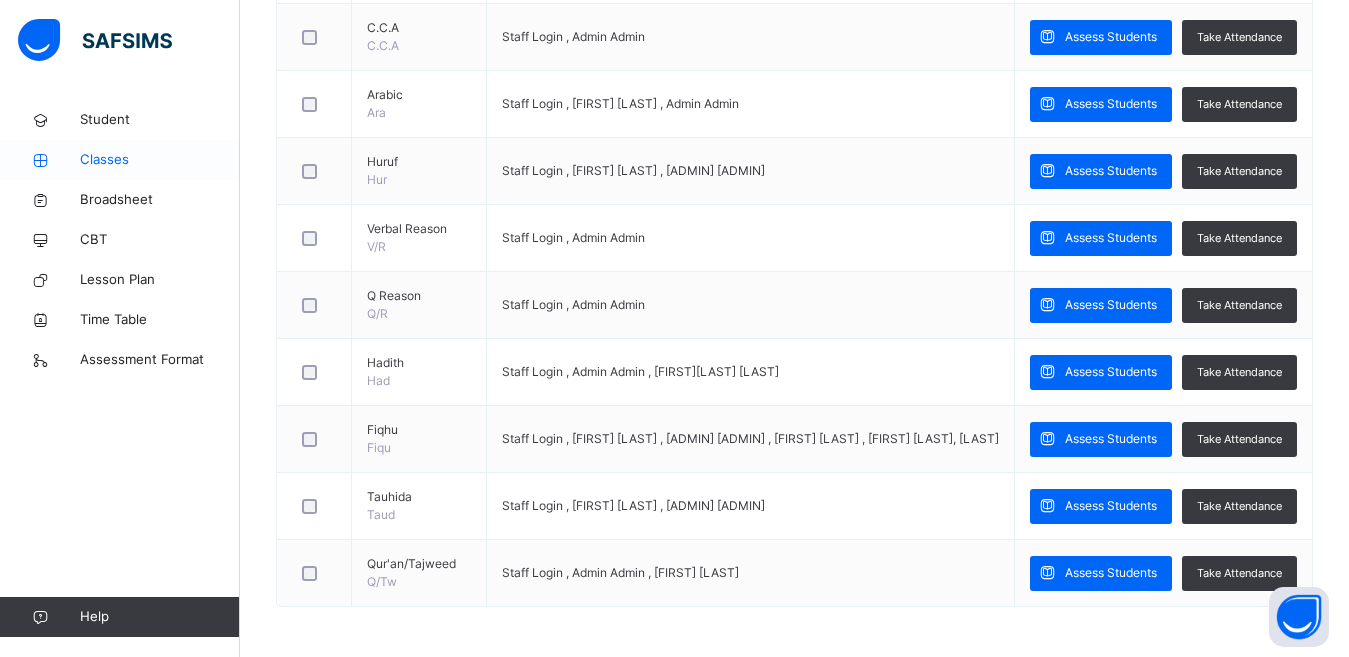 click on "Classes" at bounding box center [160, 160] 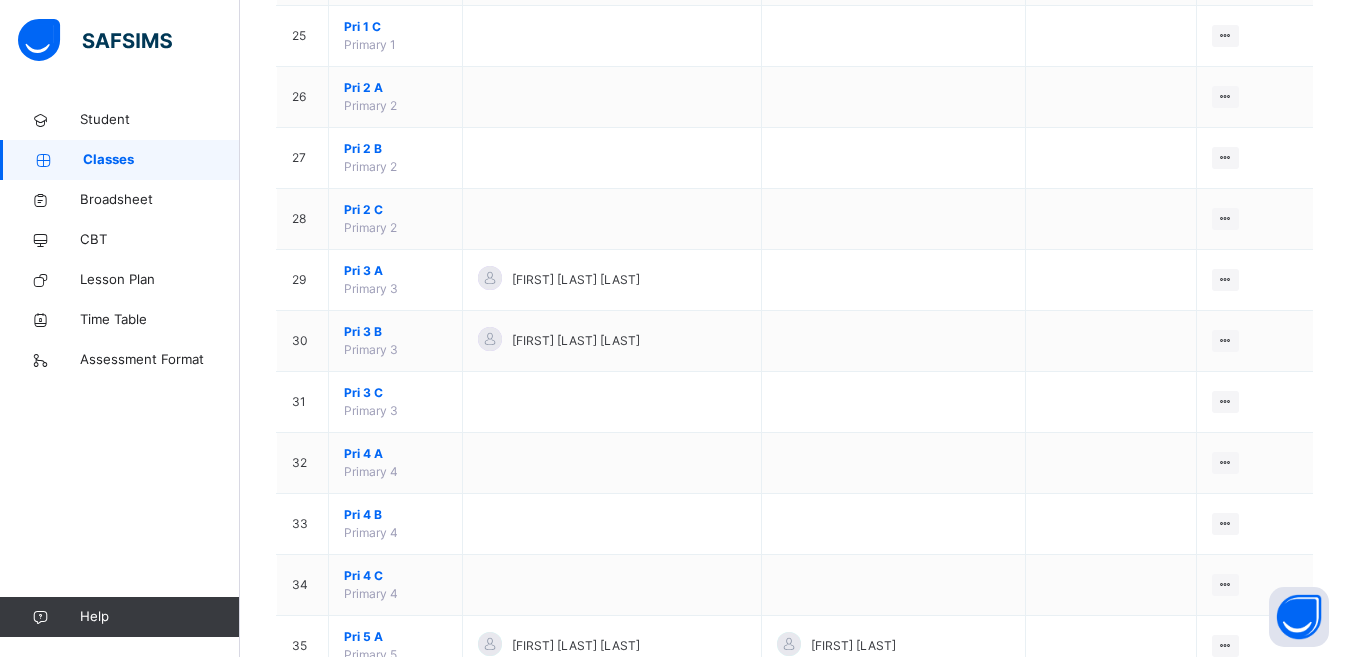 scroll, scrollTop: 1900, scrollLeft: 0, axis: vertical 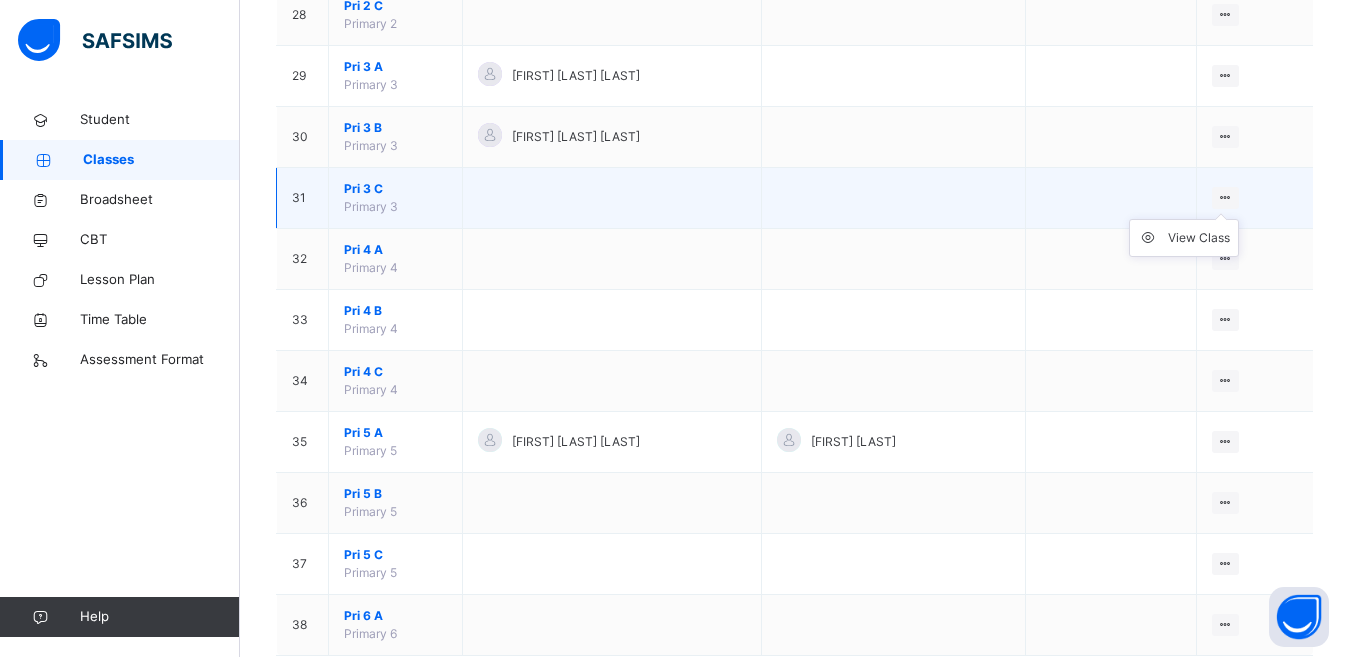 click at bounding box center [1225, 198] 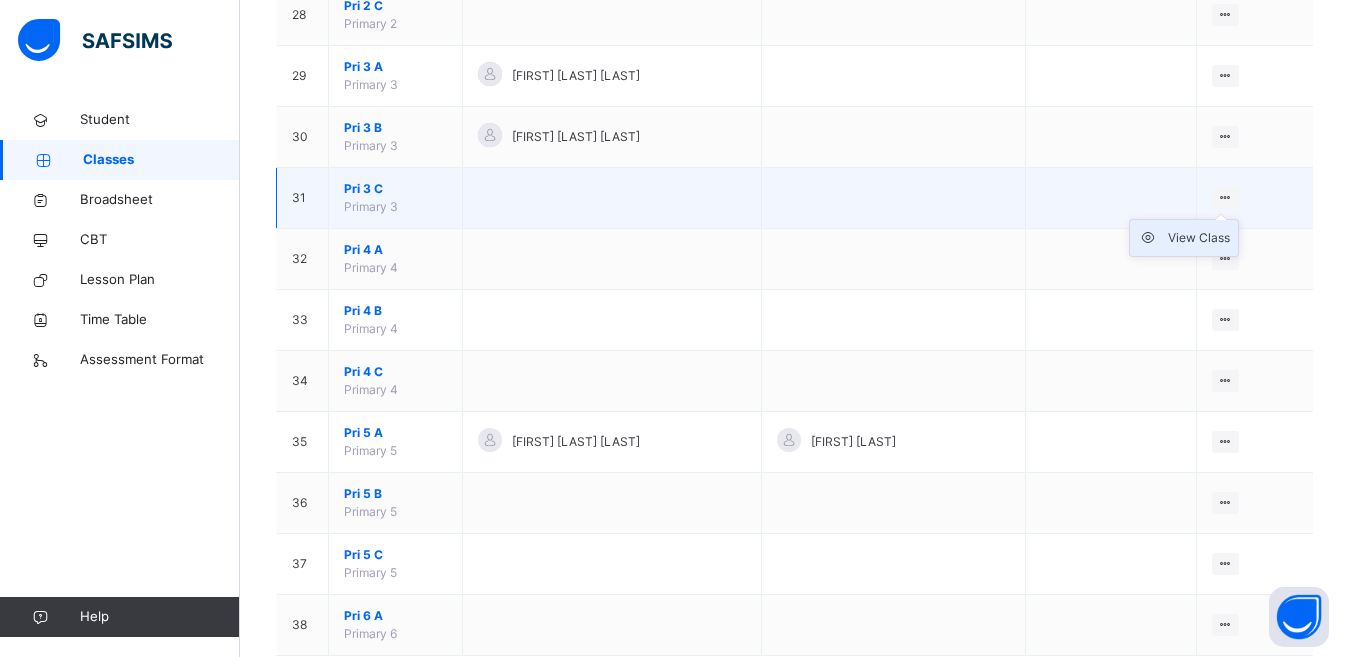 click on "View Class" at bounding box center [1199, 238] 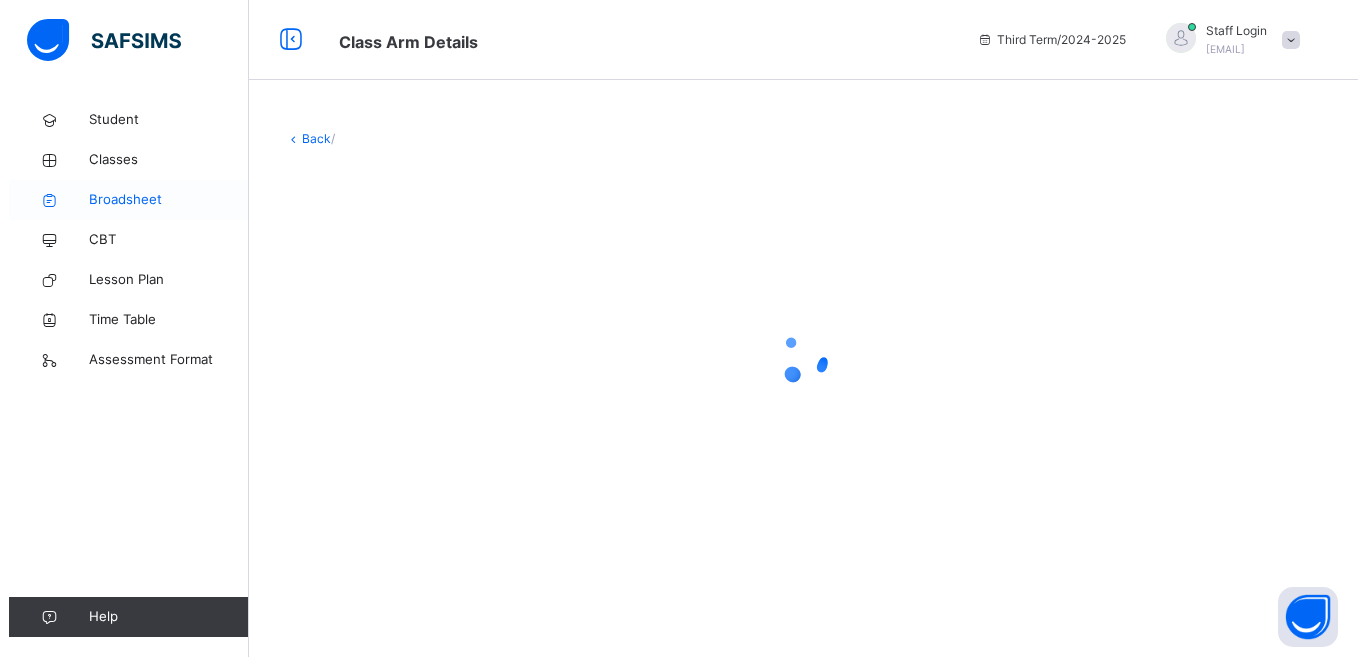 scroll, scrollTop: 0, scrollLeft: 0, axis: both 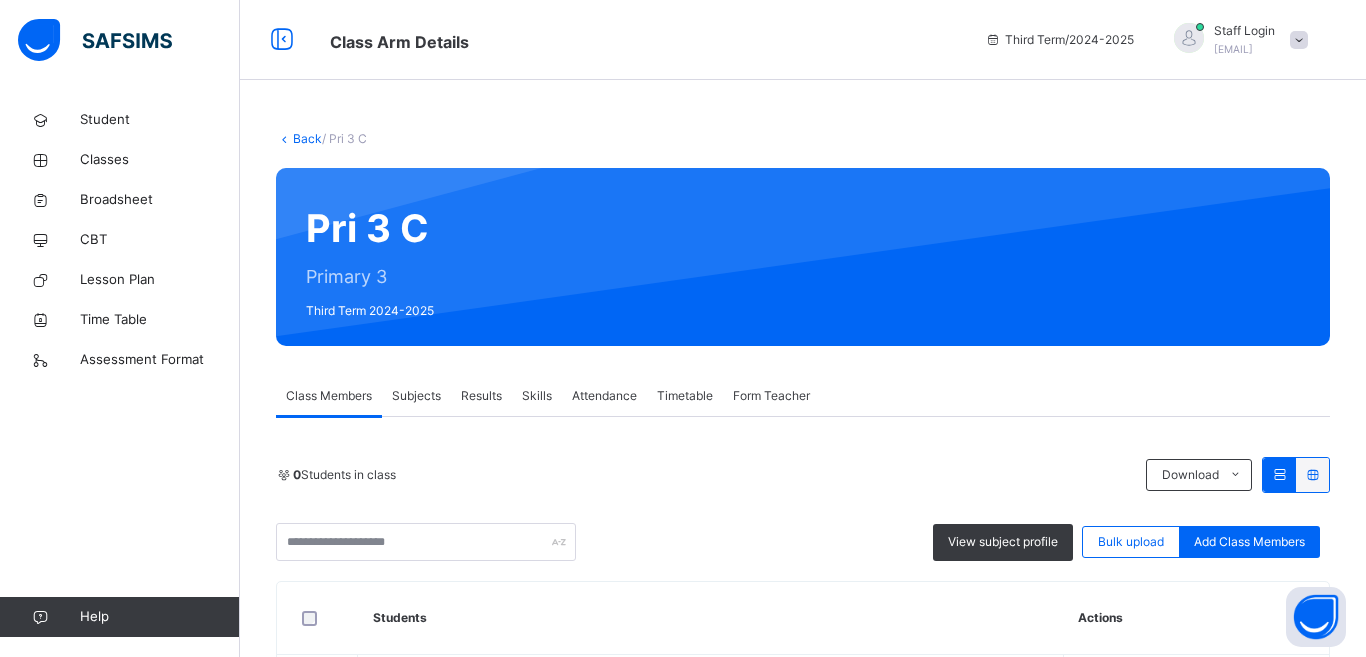 click on "Subjects" at bounding box center (416, 396) 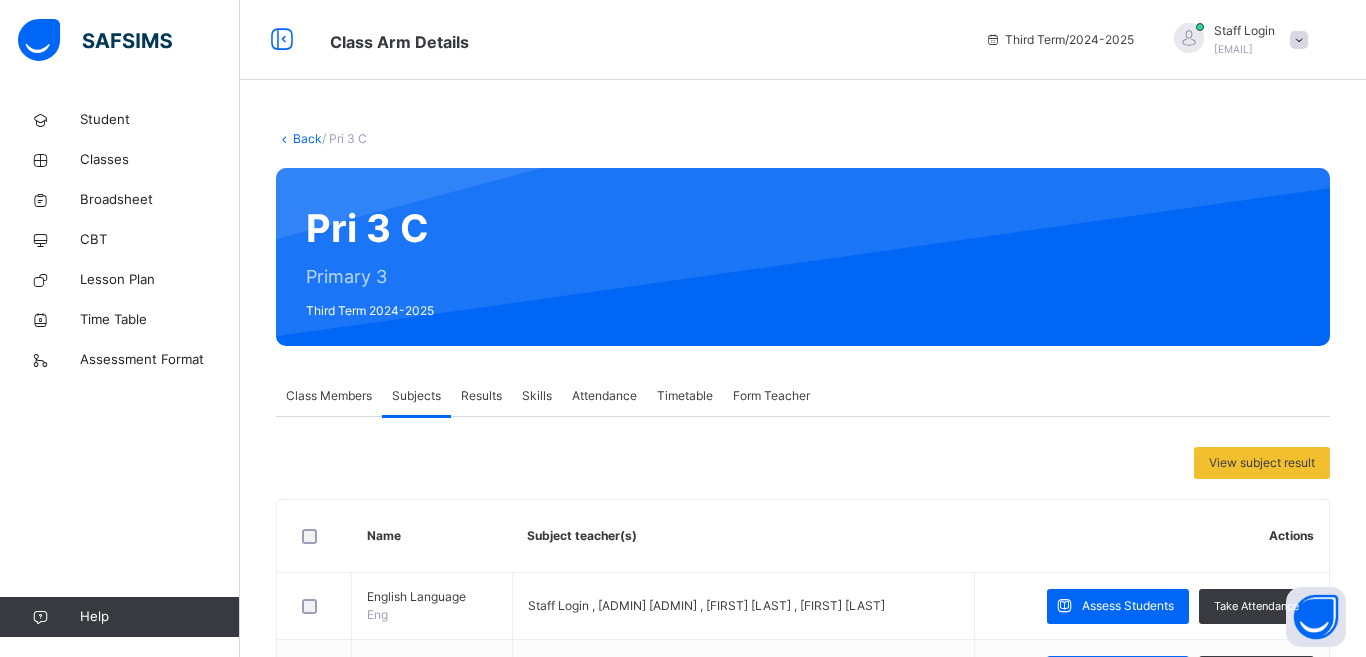 click on "Assess Students" at bounding box center (1118, 1008) 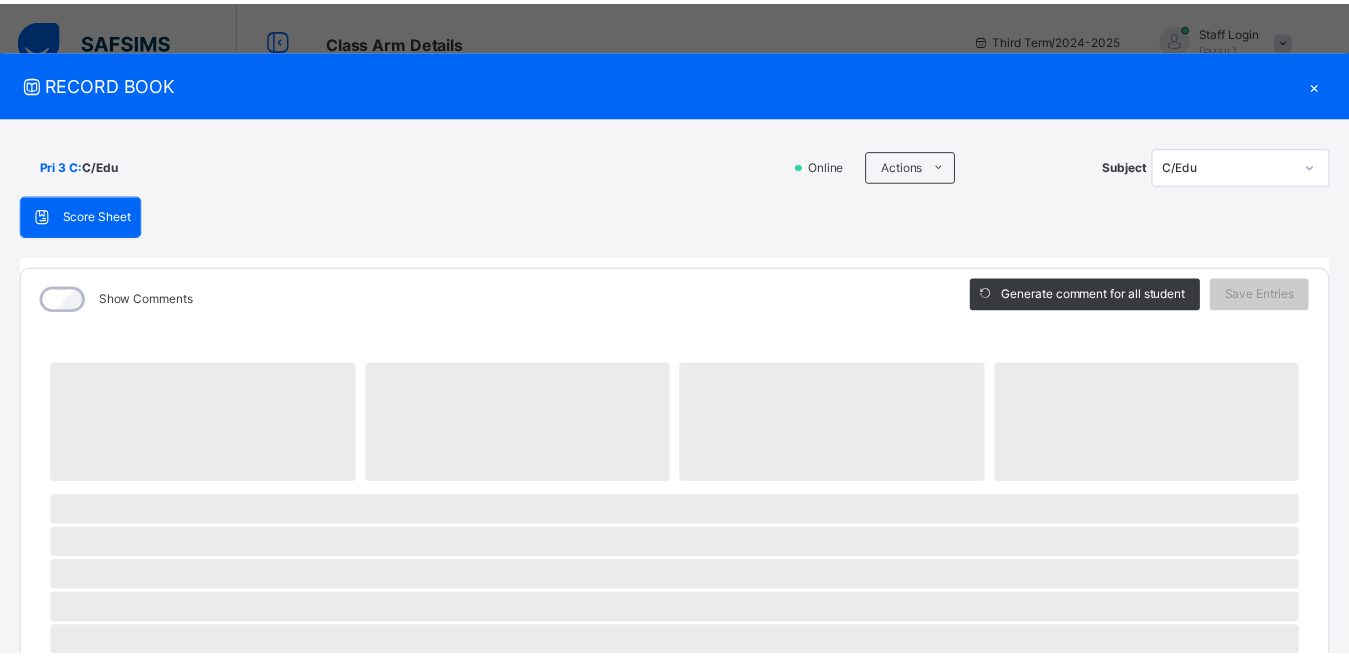 scroll, scrollTop: 600, scrollLeft: 0, axis: vertical 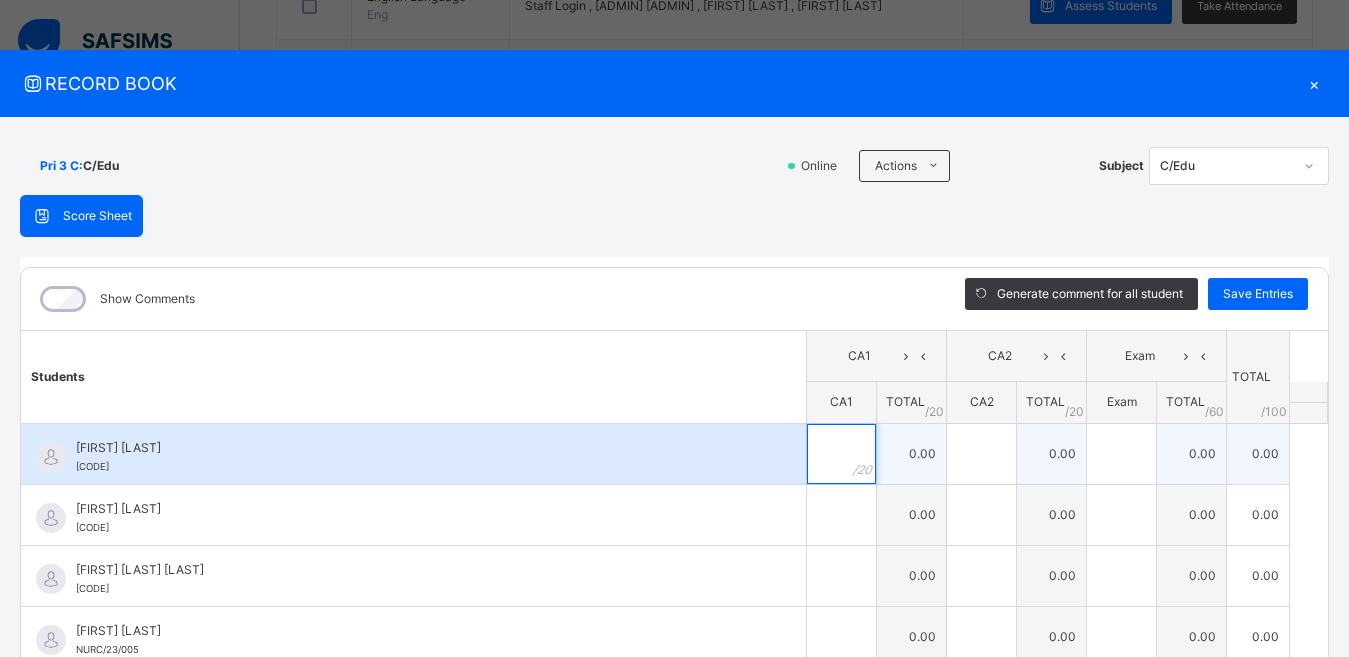 click at bounding box center (841, 454) 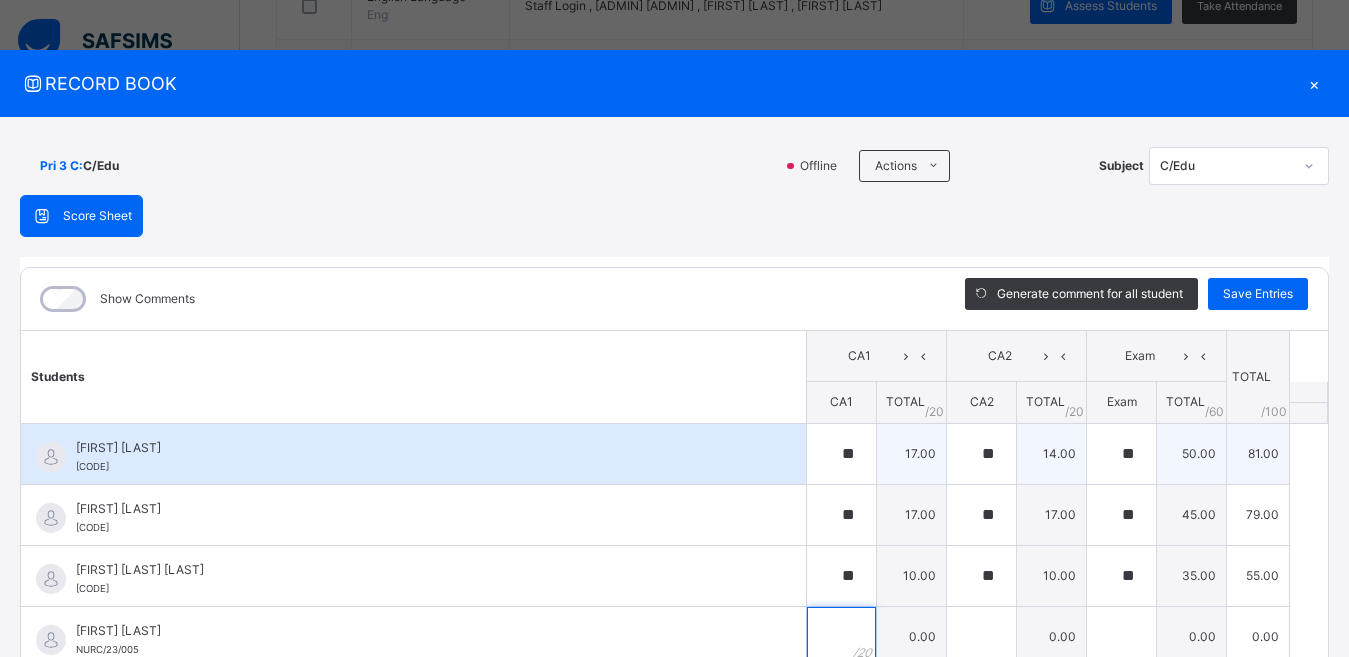 scroll, scrollTop: 10, scrollLeft: 0, axis: vertical 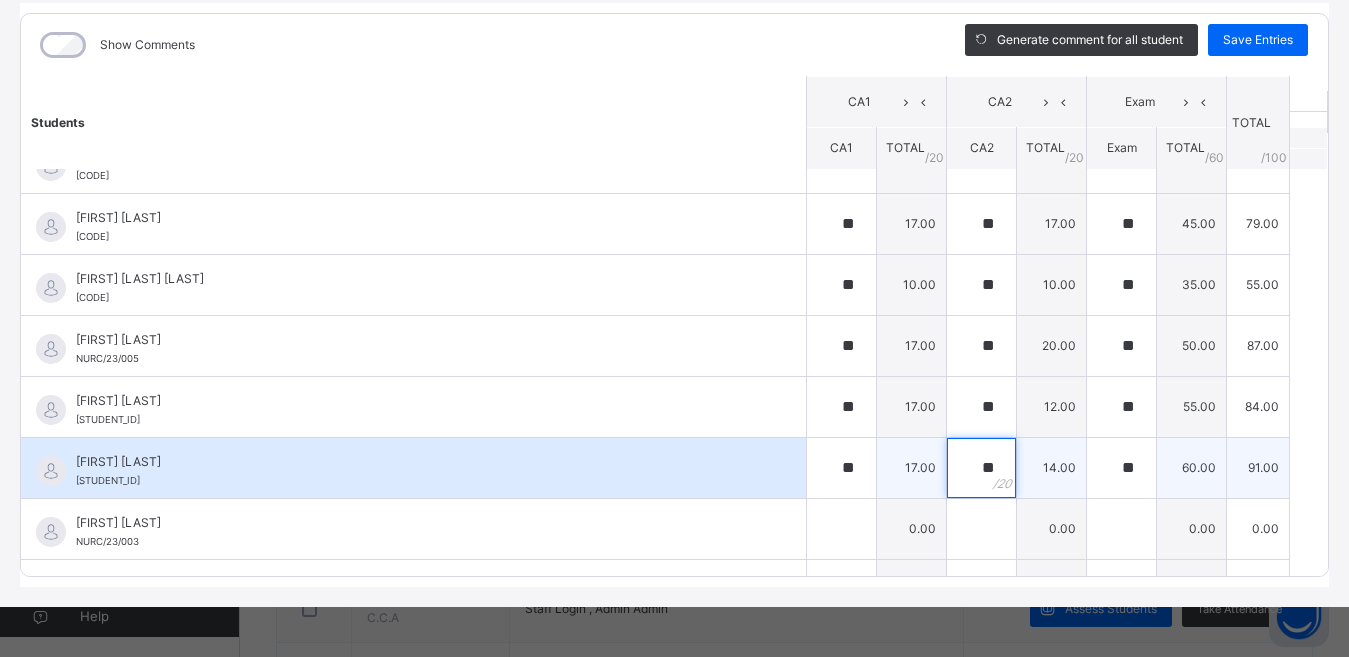 click on "**" at bounding box center [981, 468] 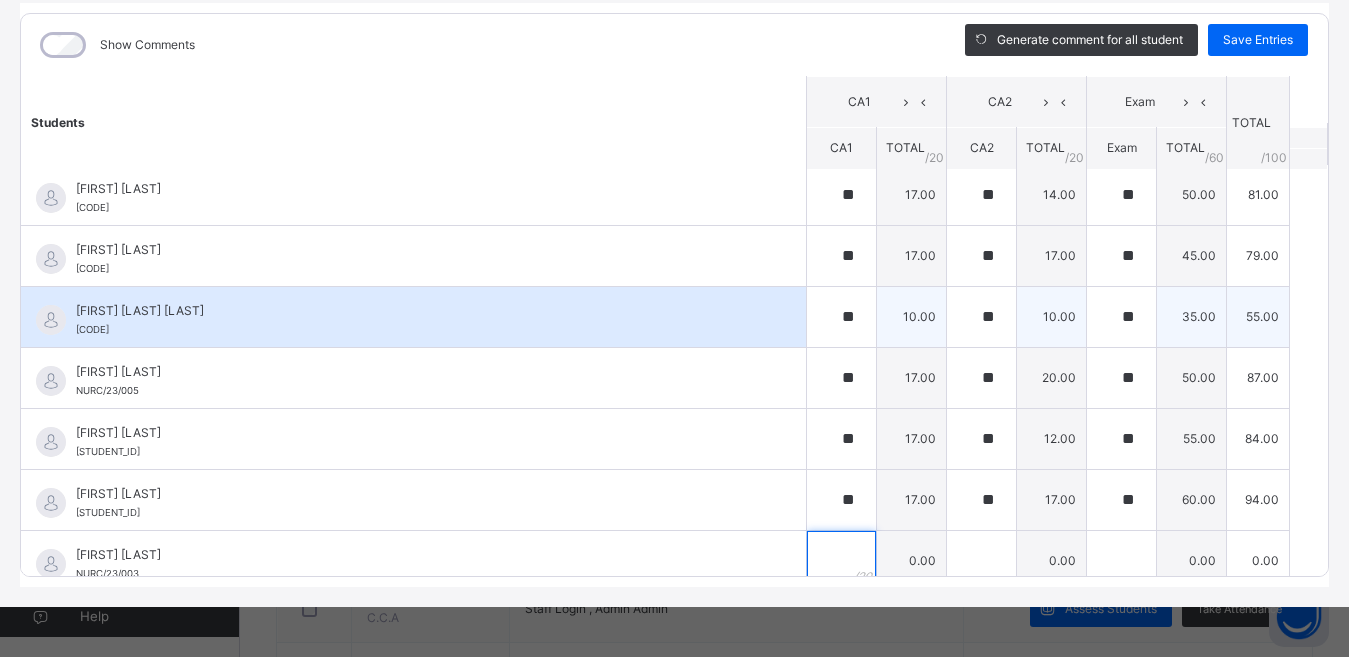 scroll, scrollTop: 0, scrollLeft: 0, axis: both 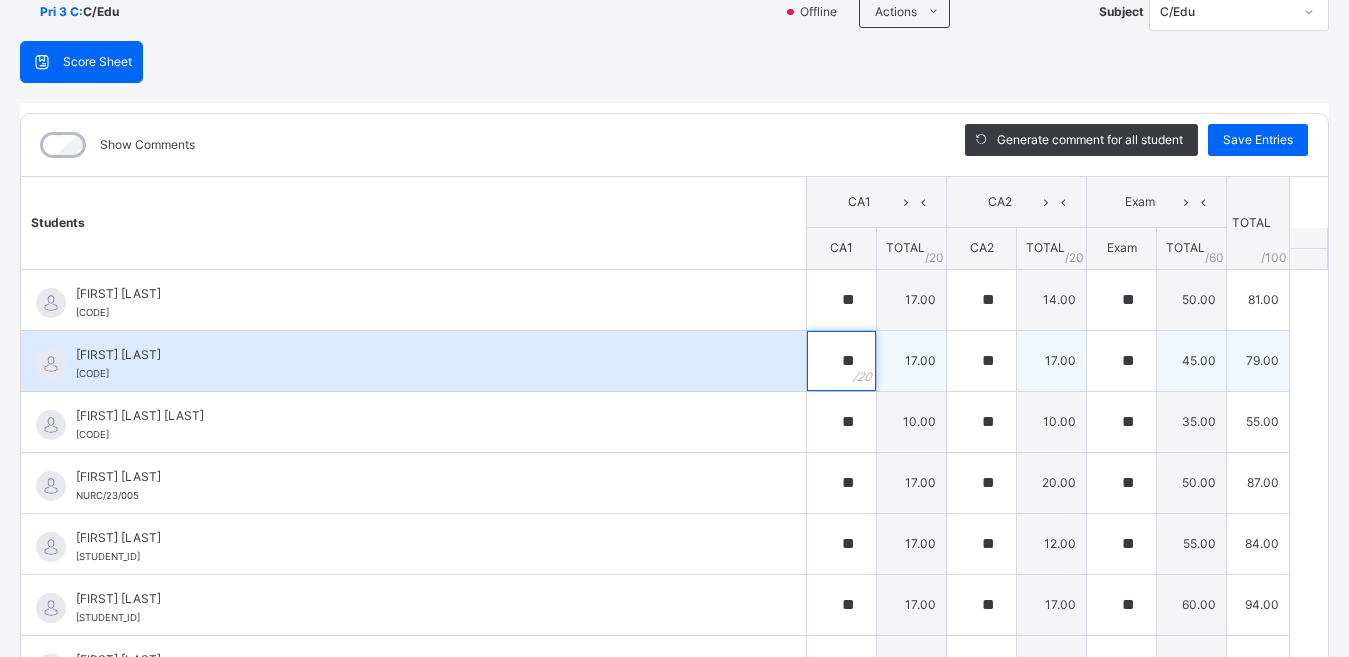 click on "**" at bounding box center [841, 361] 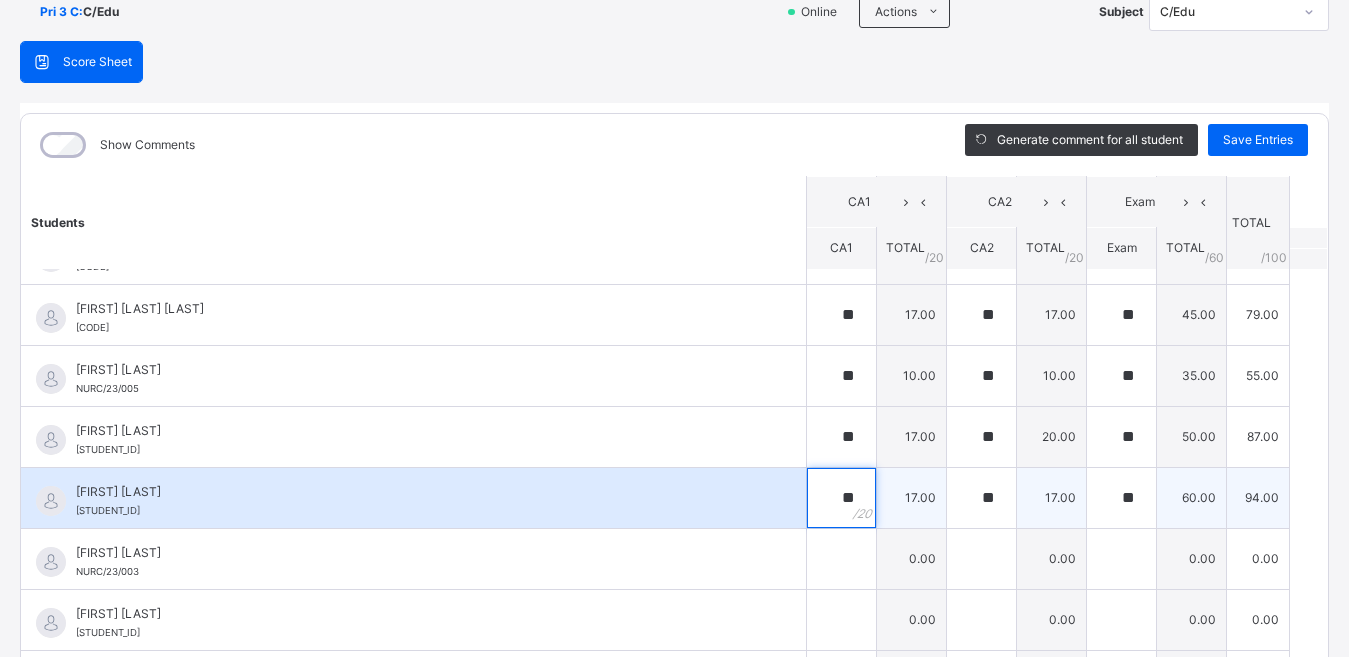 scroll, scrollTop: 100, scrollLeft: 0, axis: vertical 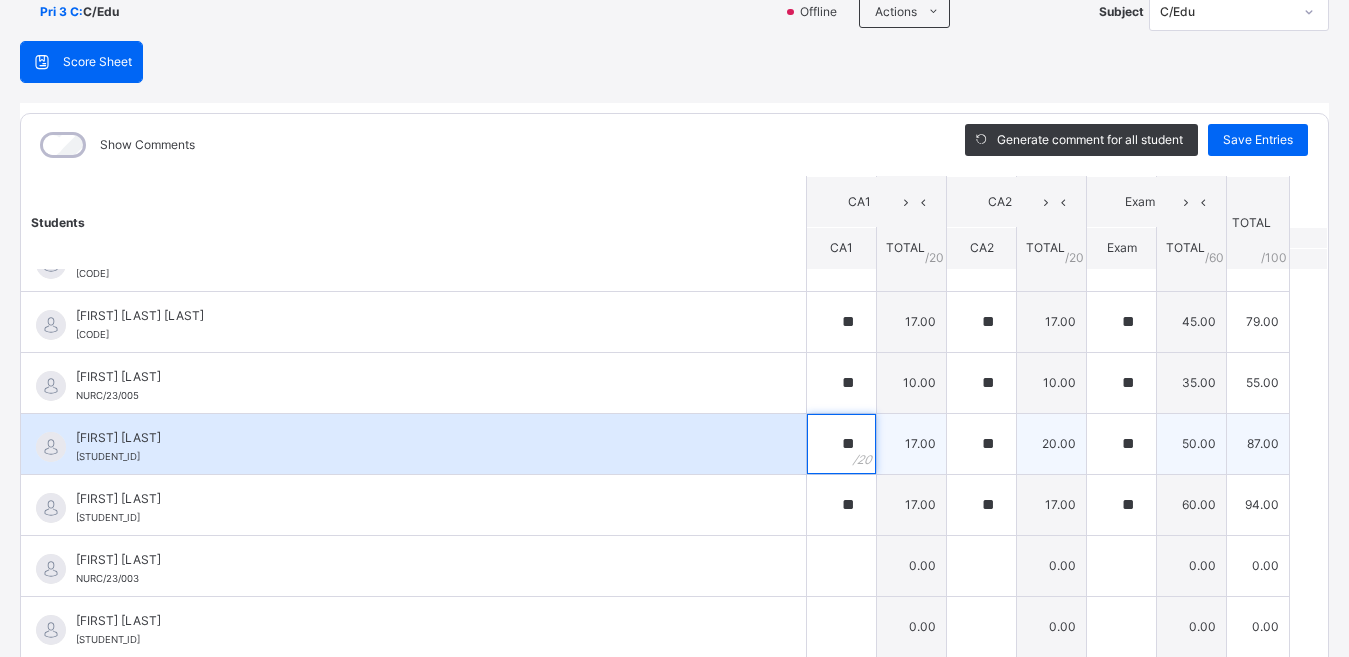 click on "**" at bounding box center (841, 444) 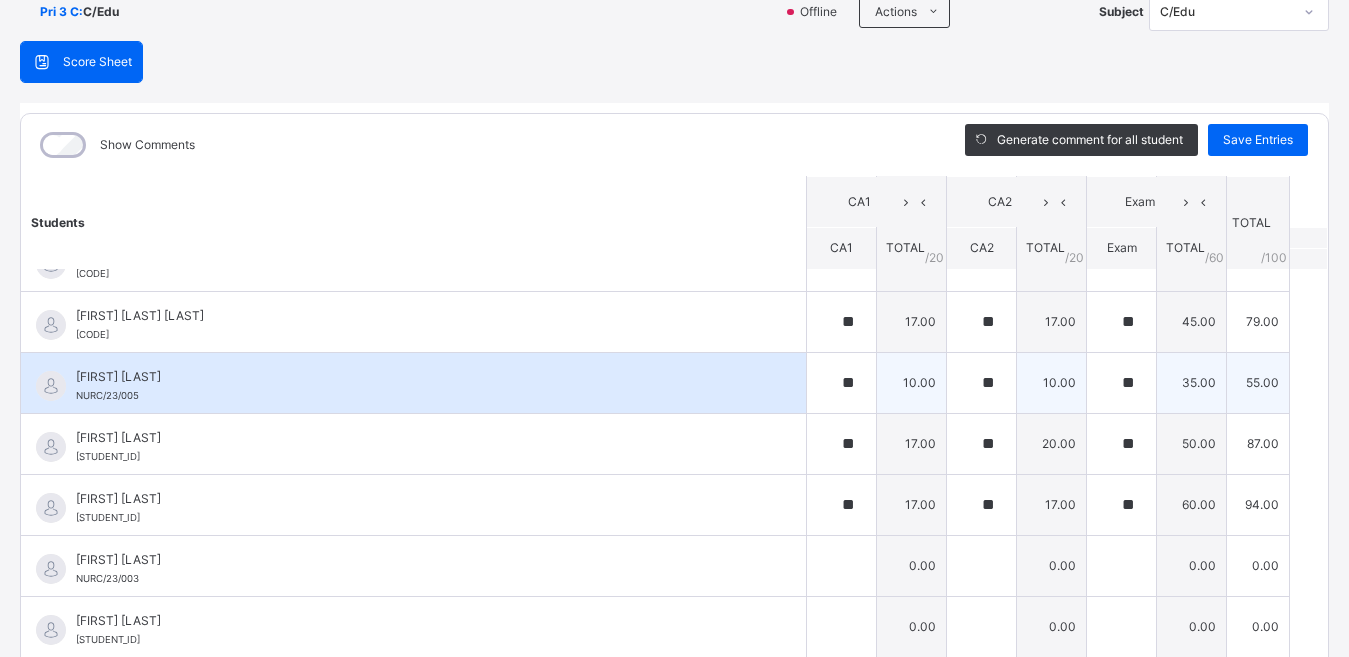 click on "10.00" at bounding box center (912, 382) 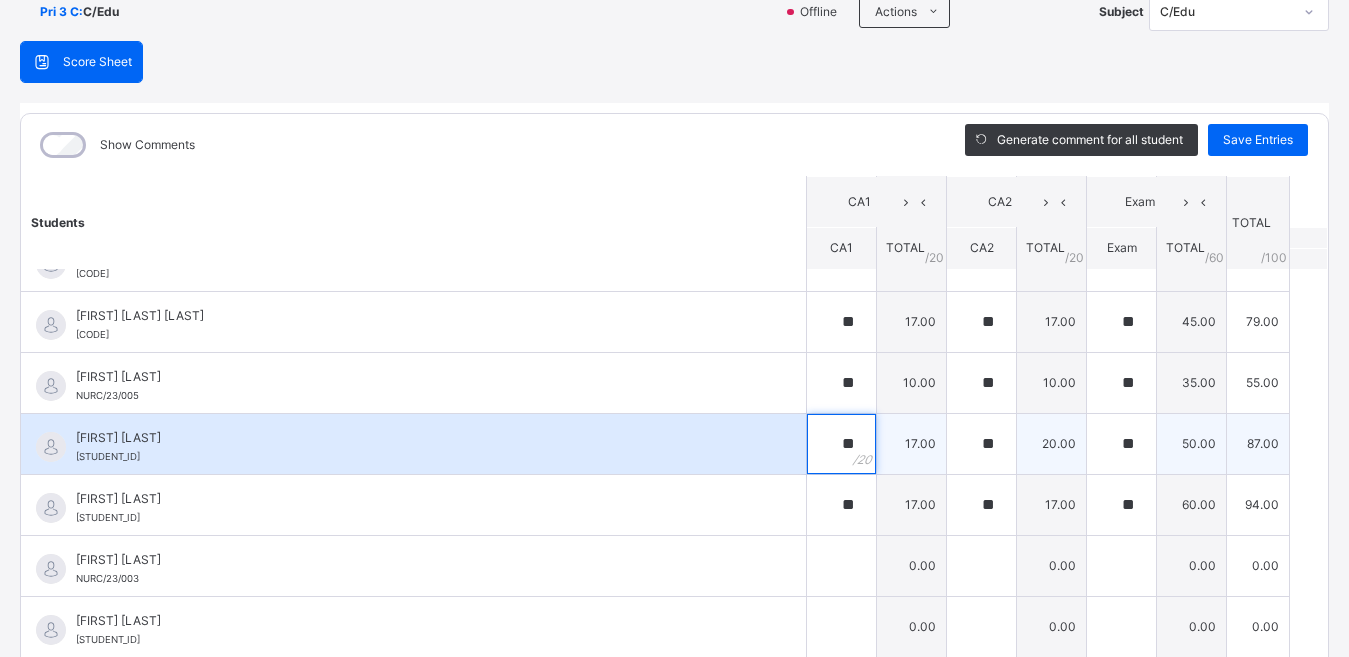 click on "**" at bounding box center [841, 444] 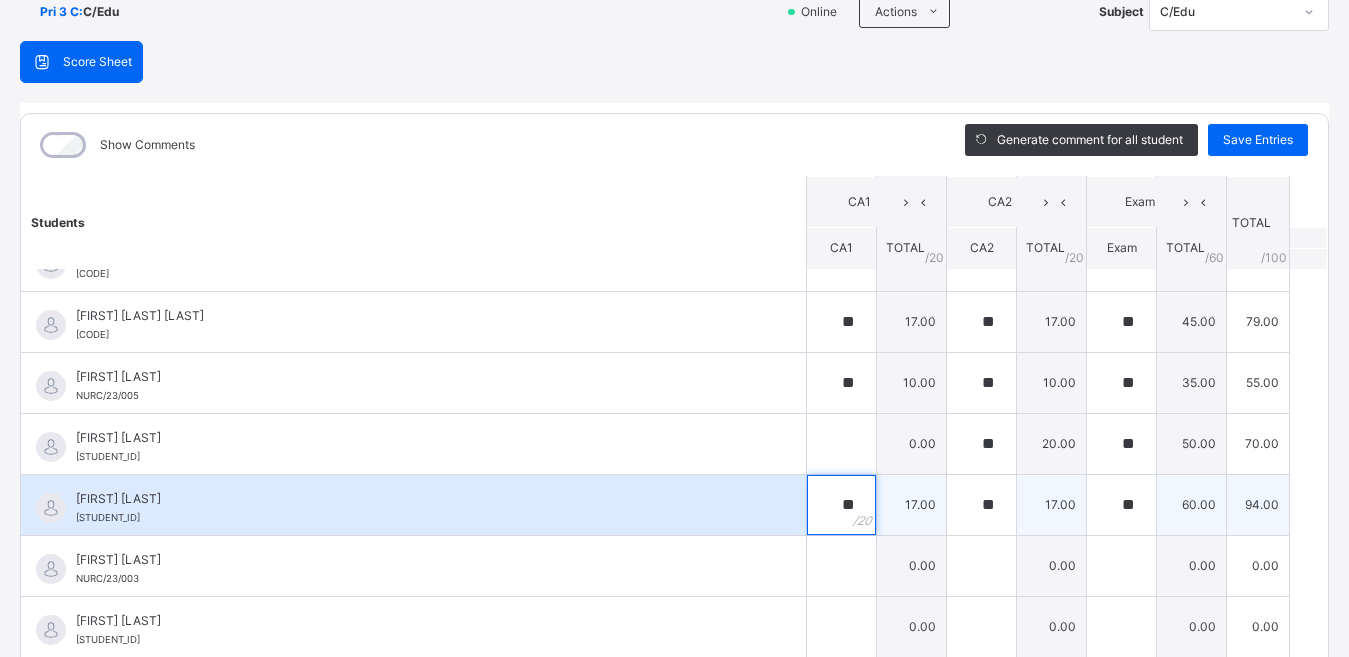 click on "**" at bounding box center [841, 505] 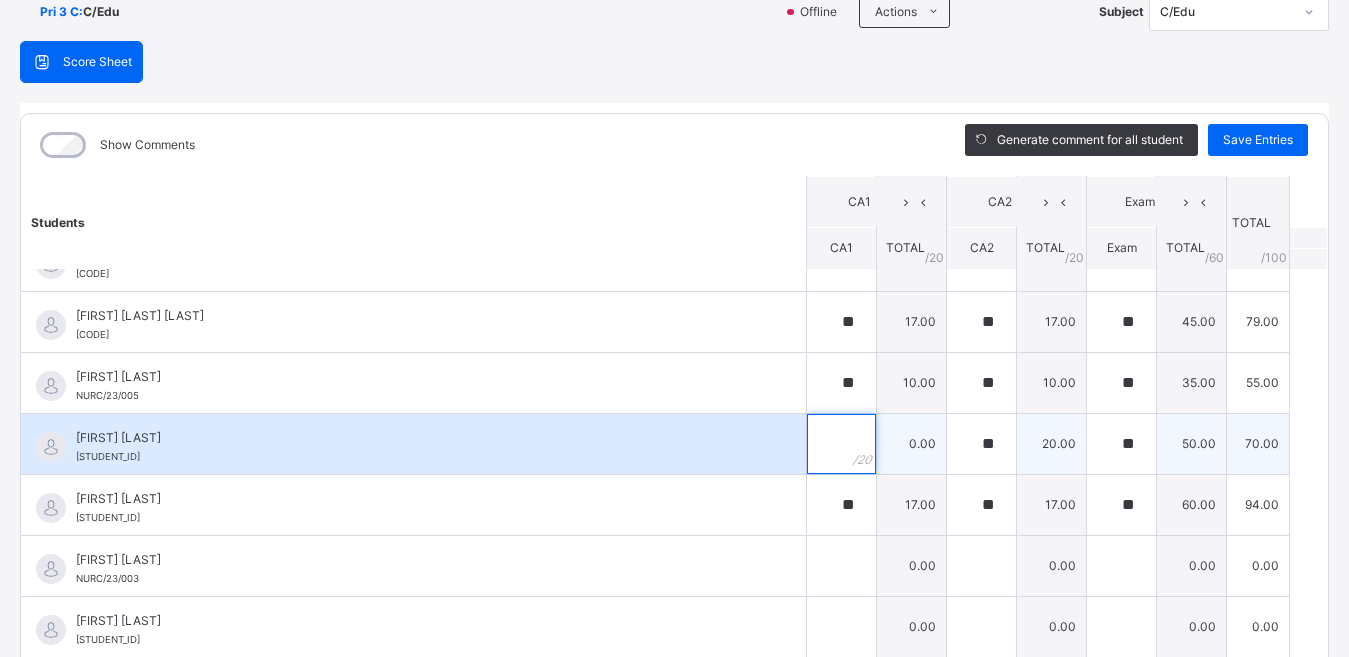 click at bounding box center [841, 444] 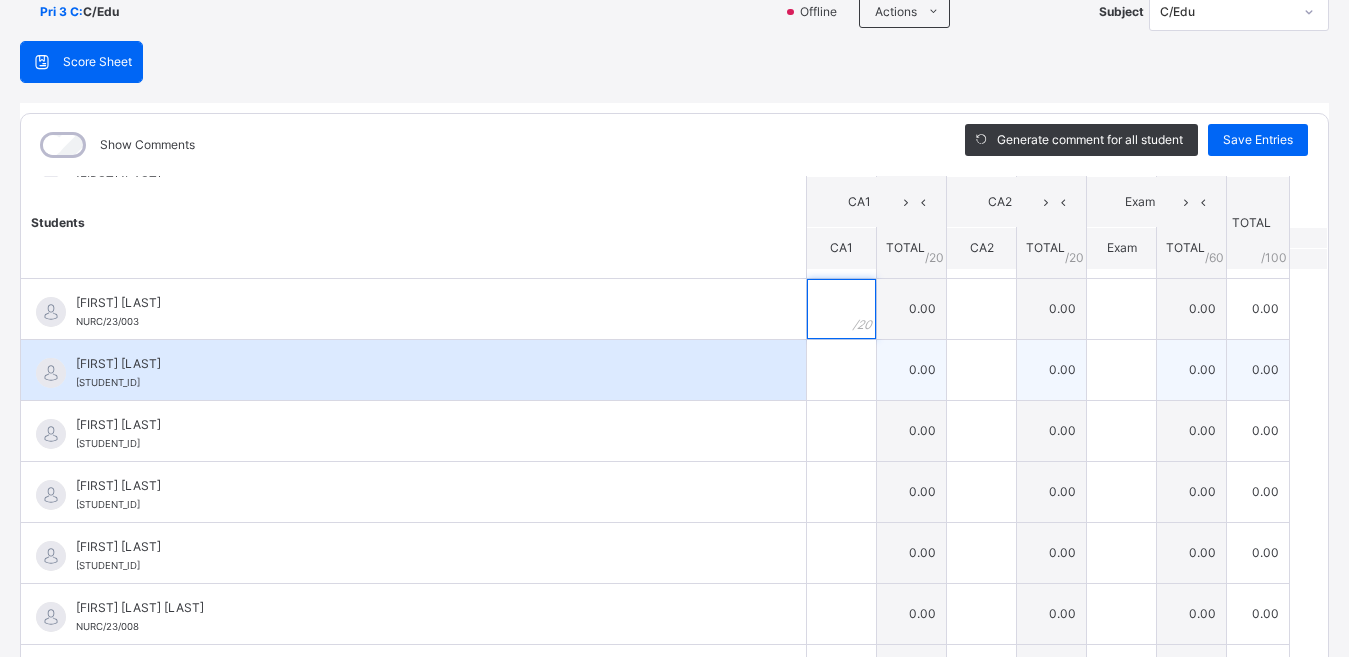 scroll, scrollTop: 200, scrollLeft: 0, axis: vertical 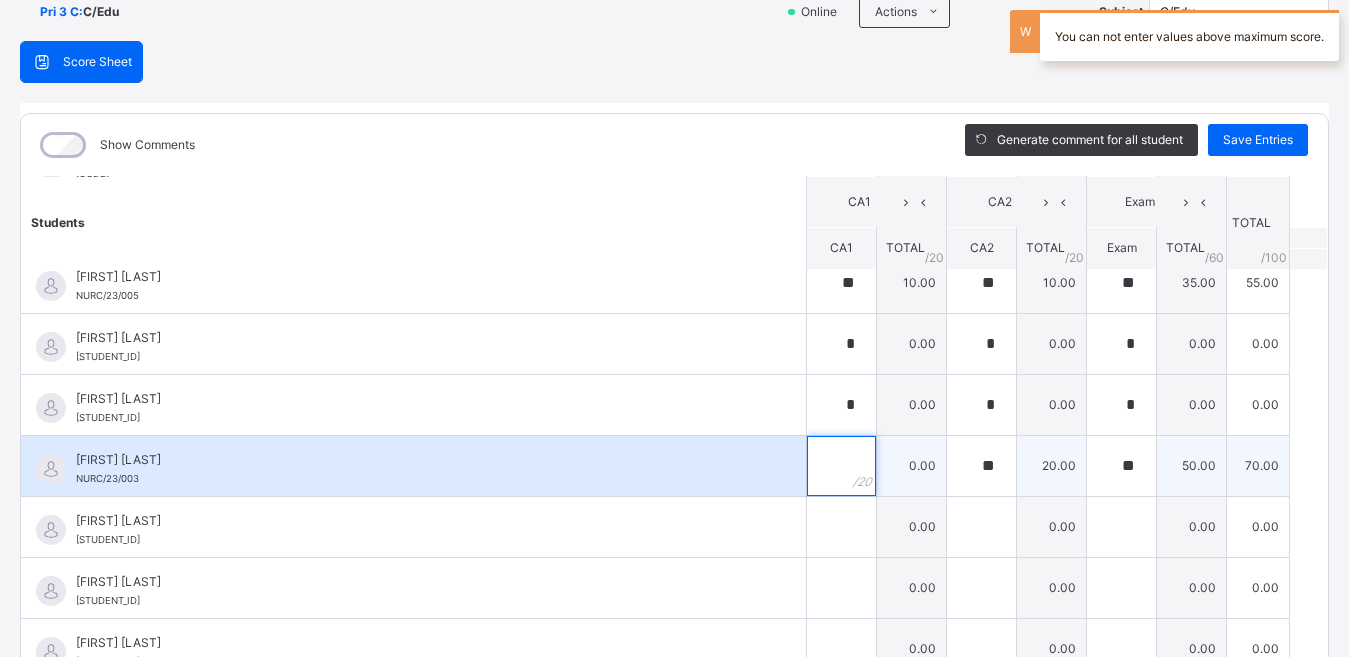 click at bounding box center (841, 466) 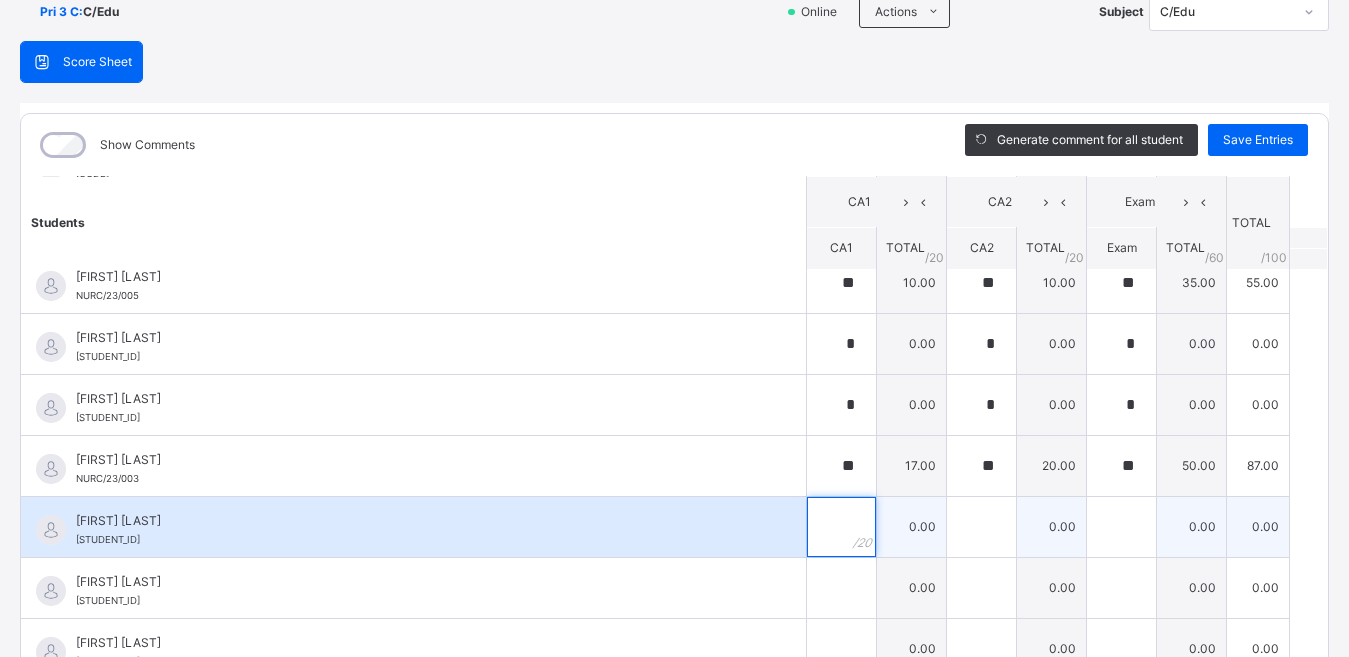 click at bounding box center [841, 527] 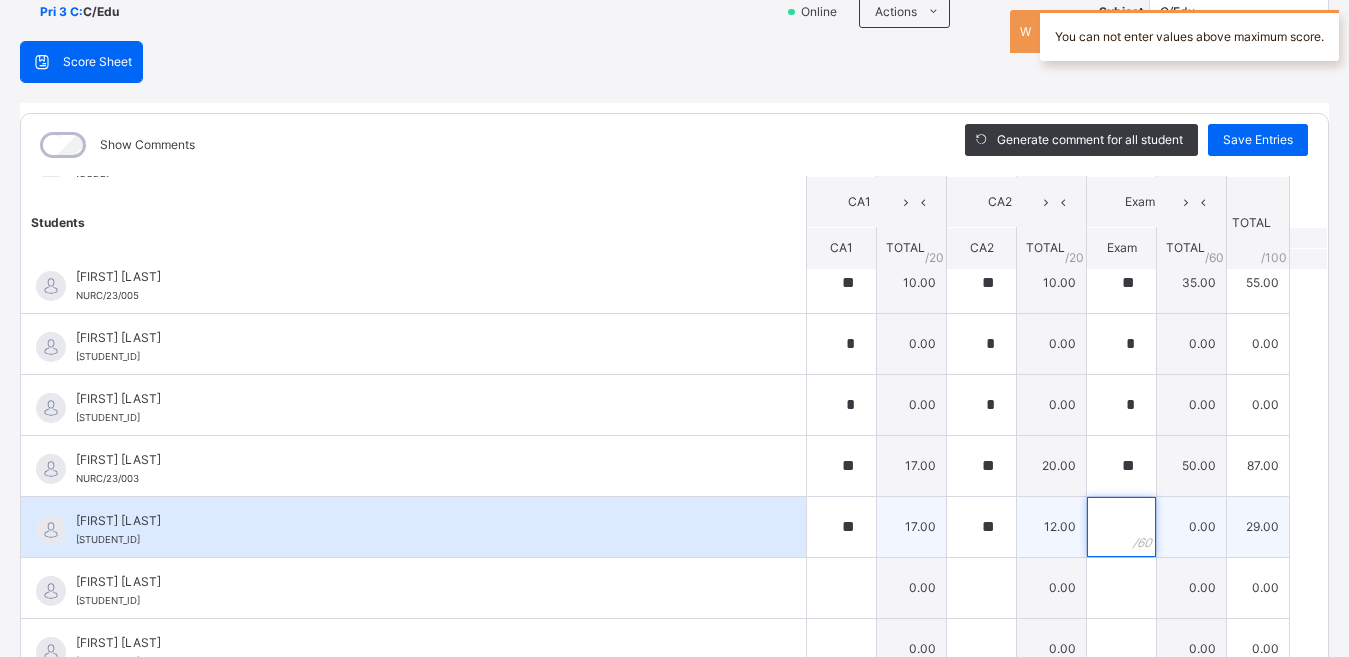 click at bounding box center (1121, 527) 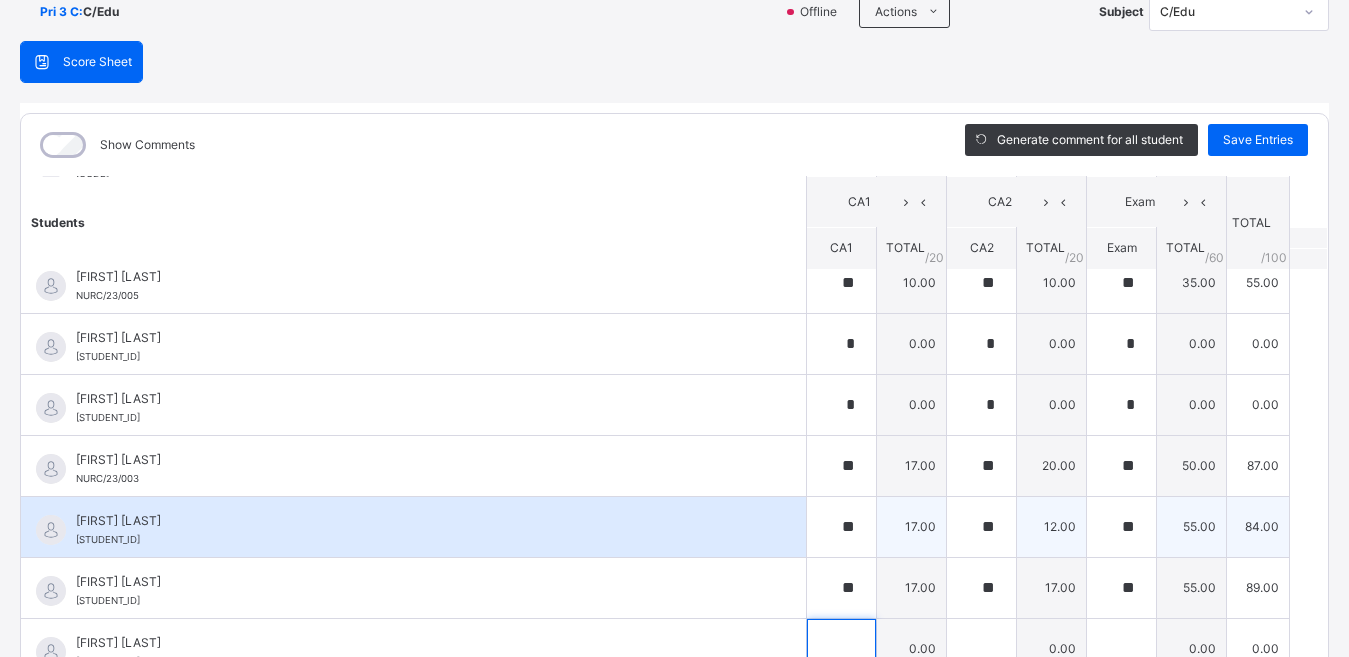 scroll, scrollTop: 156, scrollLeft: 0, axis: vertical 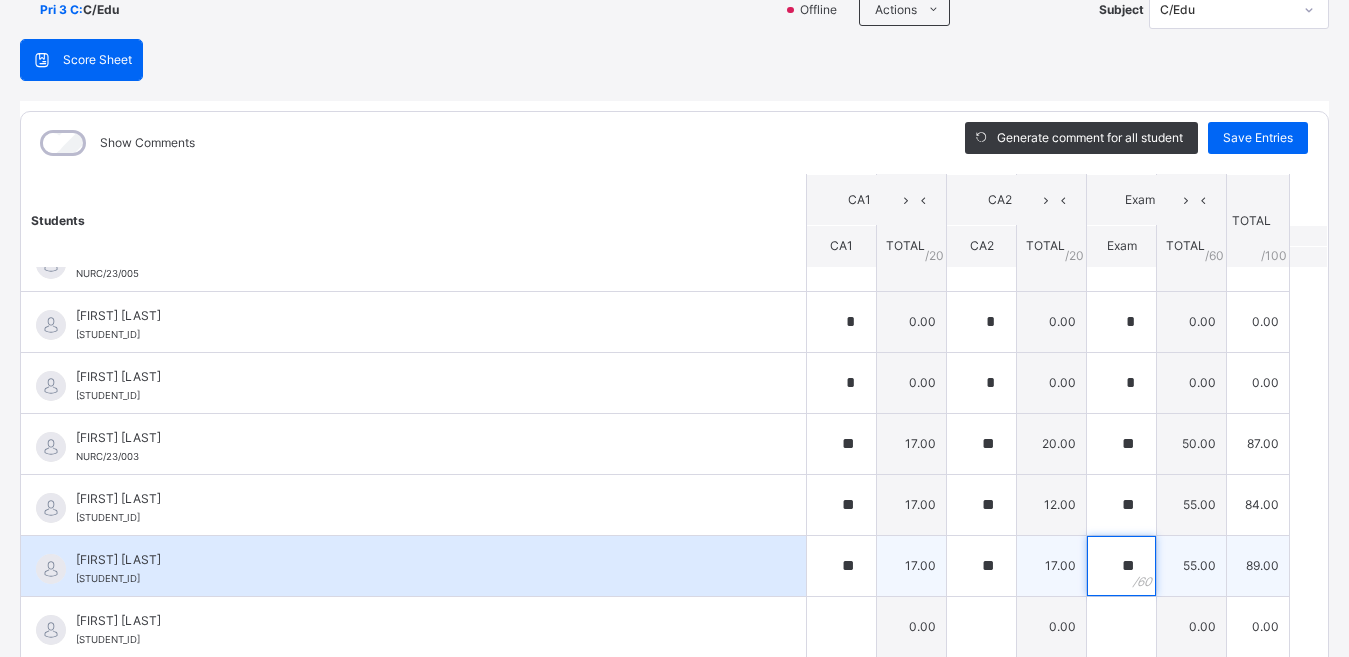 click on "**" at bounding box center [1121, 566] 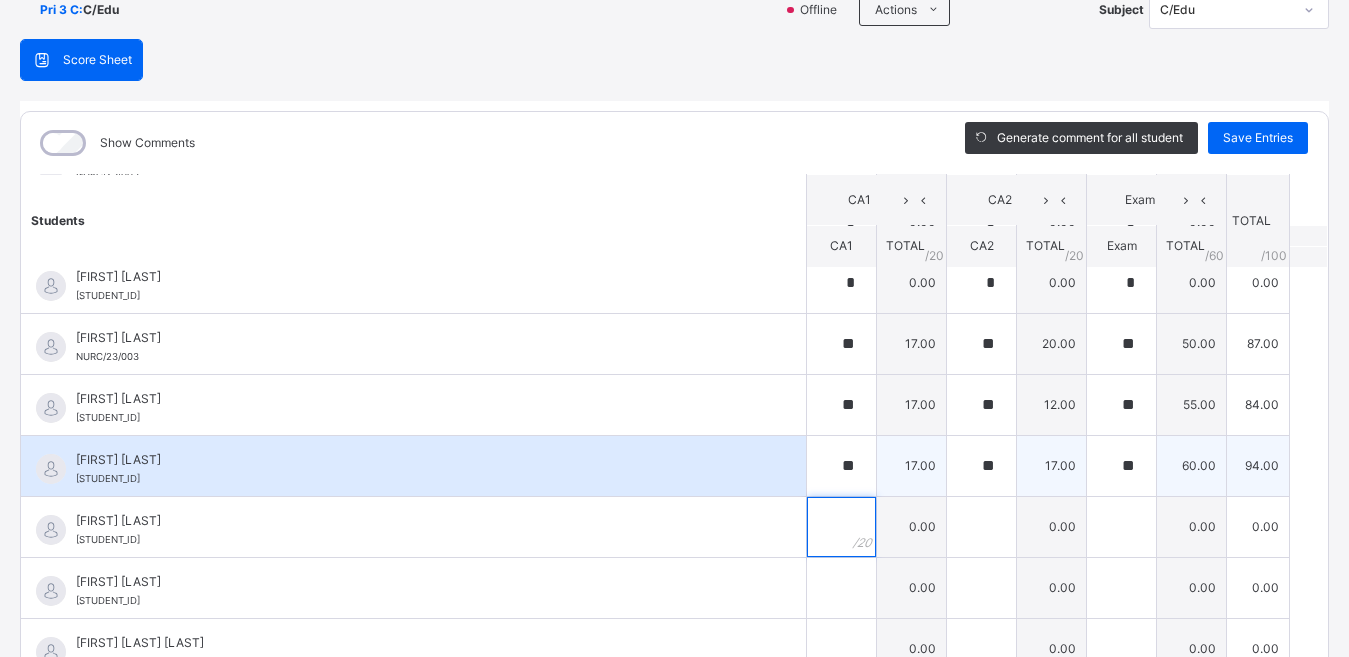 scroll, scrollTop: 420, scrollLeft: 0, axis: vertical 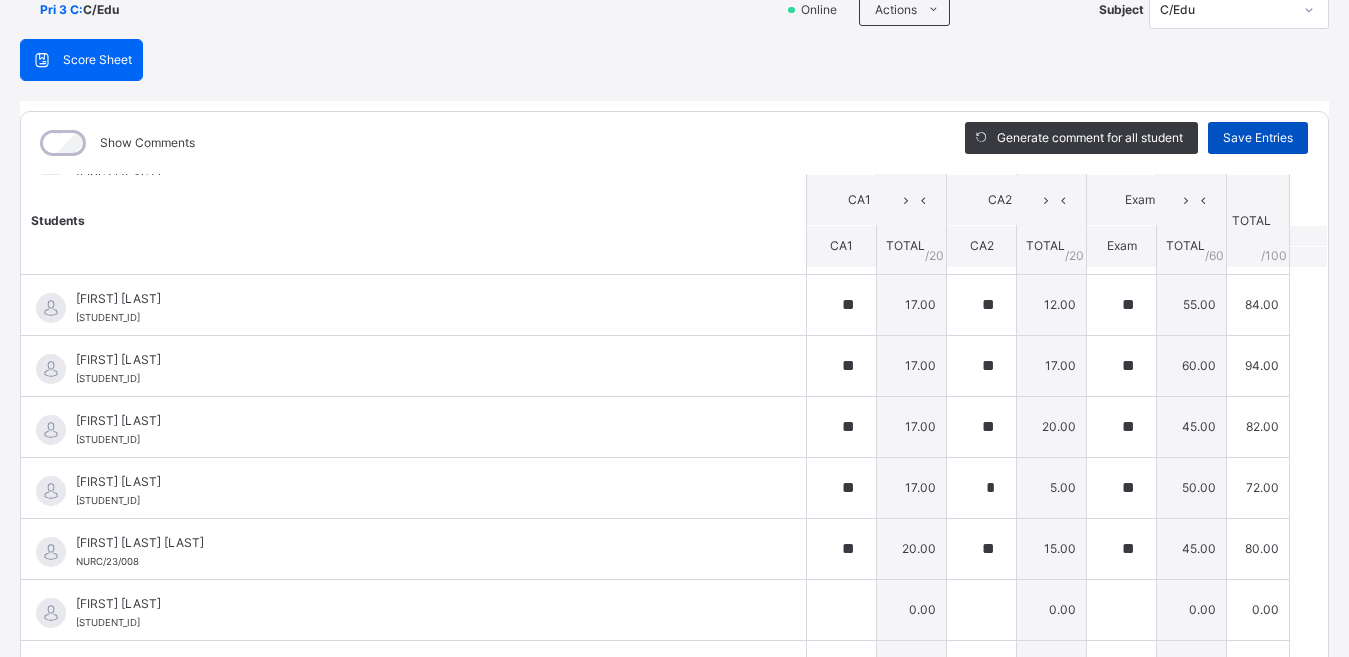 click on "Save Entries" at bounding box center (1258, 138) 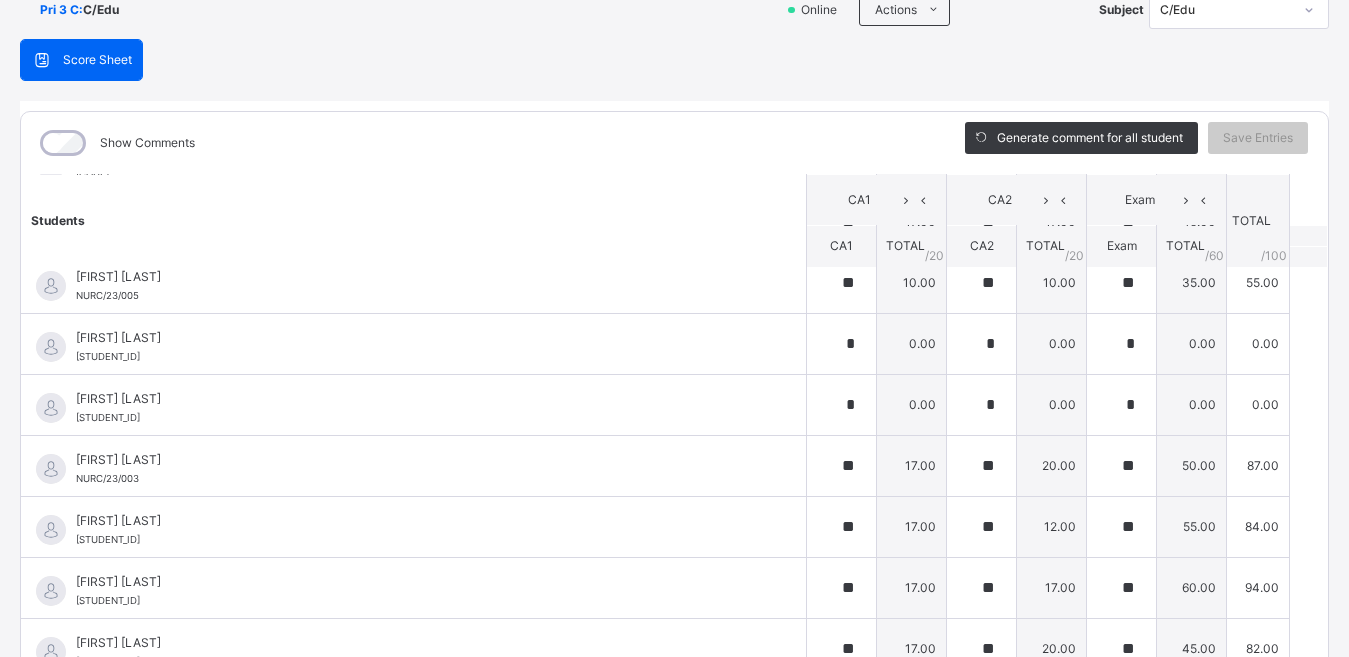 scroll, scrollTop: 120, scrollLeft: 0, axis: vertical 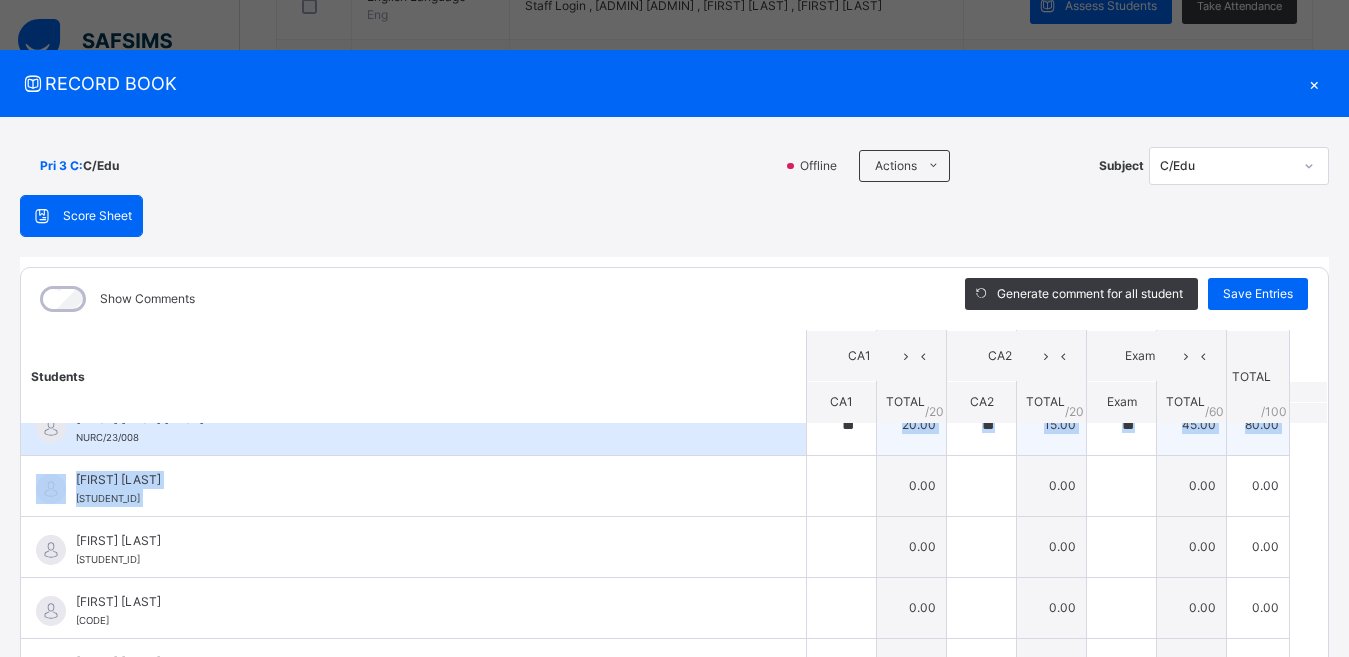 click on "ABDULMALIK  ADAMU NUR/19B/041 ABDULMALIK  ADAMU NUR/19B/041 ** 17.00 ** 14.00 ** 50.00 81.00 Generate comment 0 / 250   ×   Subject Teacher’s Comment Generate and see in full the comment developed by the AI with an option to regenerate the comment JS ABDULMALIK  ADAMU   NUR/19B/041   Total 81.00  / 100.00 Sims Bot   Regenerate     Use this comment   ABUBAKAR  DAHIRU PR/25/110 ABUBAKAR  DAHIRU PR/25/110 0.00 0.00 ** 50.00 50.00 Generate comment 0 / 250   ×   Subject Teacher’s Comment Generate and see in full the comment developed by the AI with an option to regenerate the comment JS ABUBAKAR  DAHIRU   PR/25/110   Total 50.00  / 100.00 Sims Bot   Regenerate     Use this comment   AHMADU AHMAD B AMINU NUR/19C/002 AHMADU AHMAD B AMINU NUR/19C/002 ** 17.00 ** 17.00 ** 45.00 79.00 Generate comment 0 / 250   ×   Subject Teacher’s Comment Generate and see in full the comment developed by the AI with an option to regenerate the comment JS AHMADU AHMAD B AMINU   NUR/19C/002   Total 79.00  / 100.00 Sims Bot" at bounding box center [674, 668] 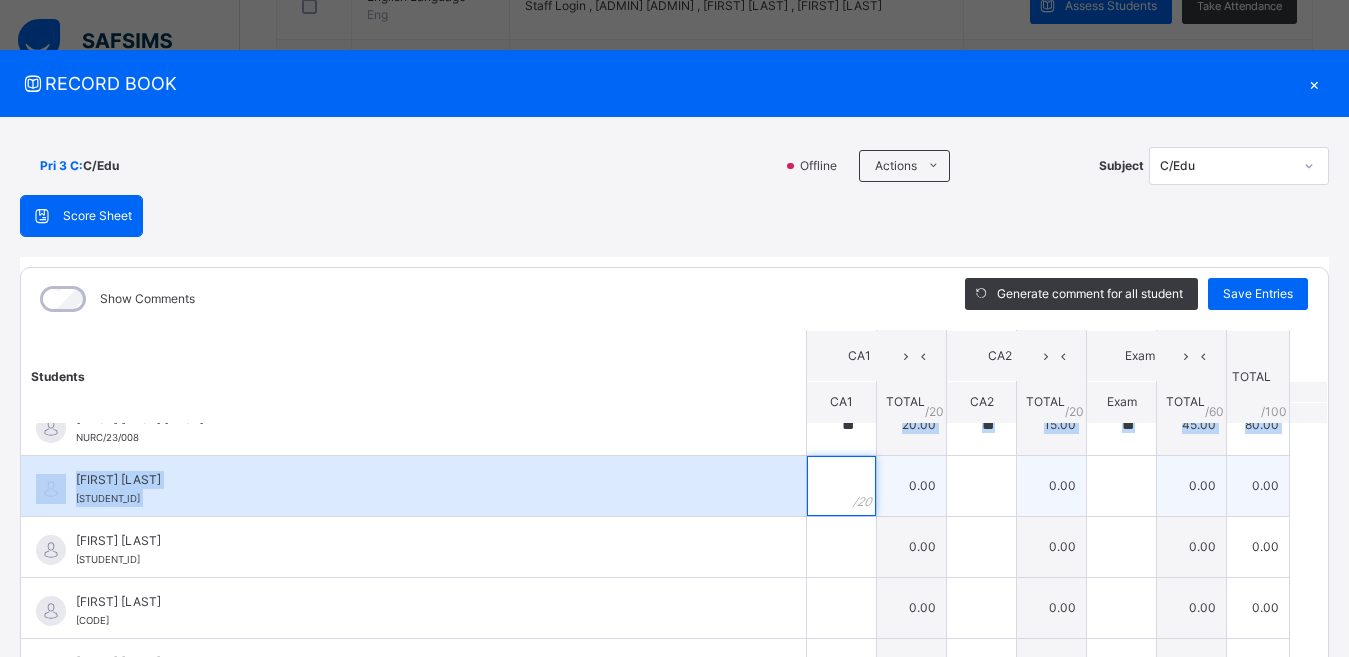 click at bounding box center (841, 486) 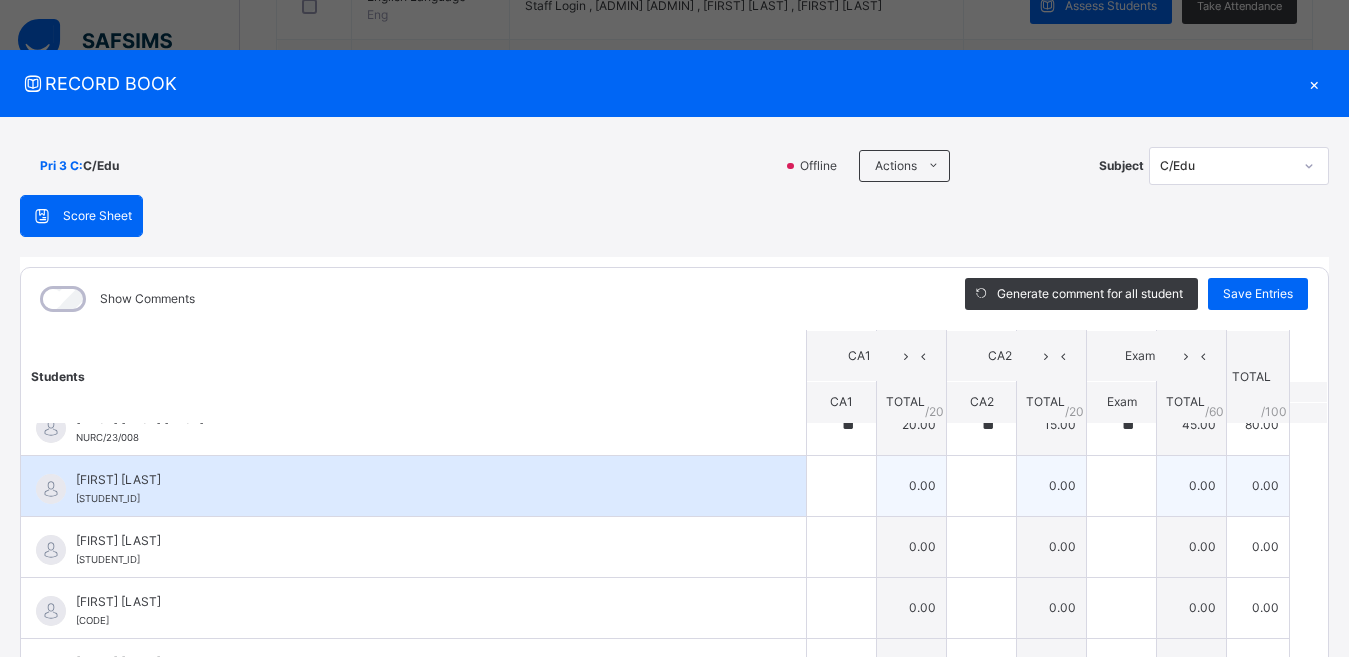 click at bounding box center [841, 486] 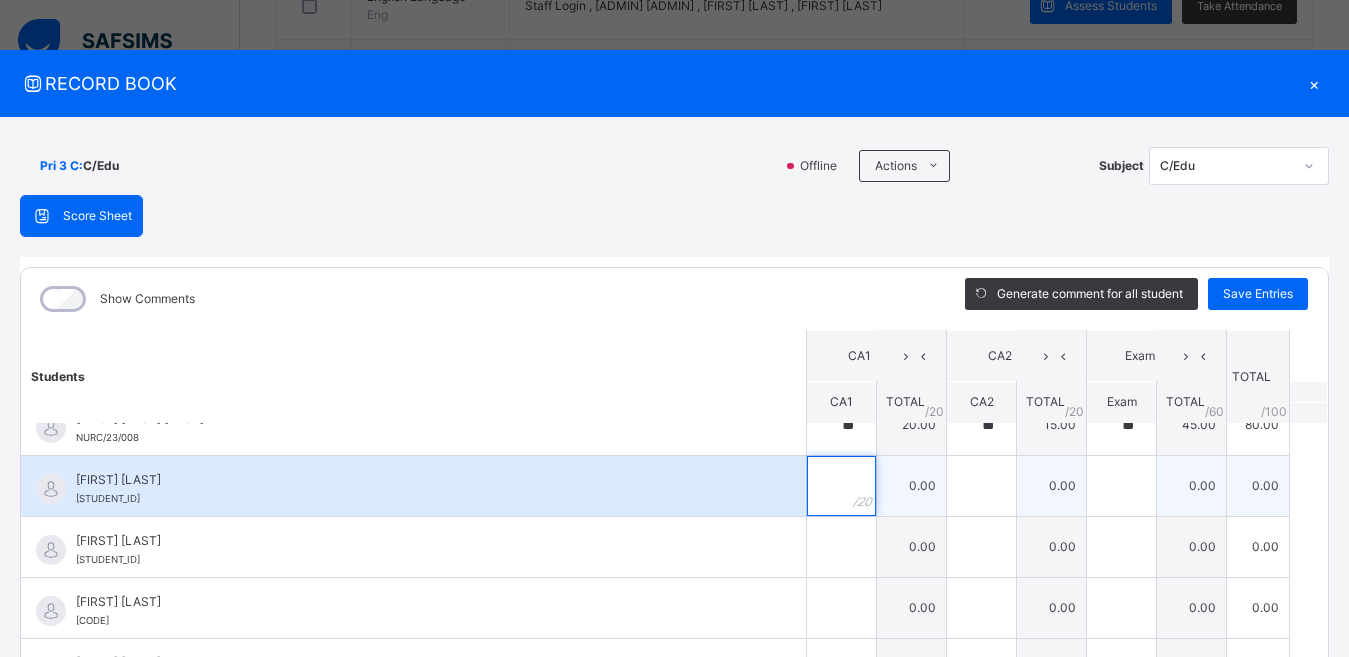 click at bounding box center (841, 486) 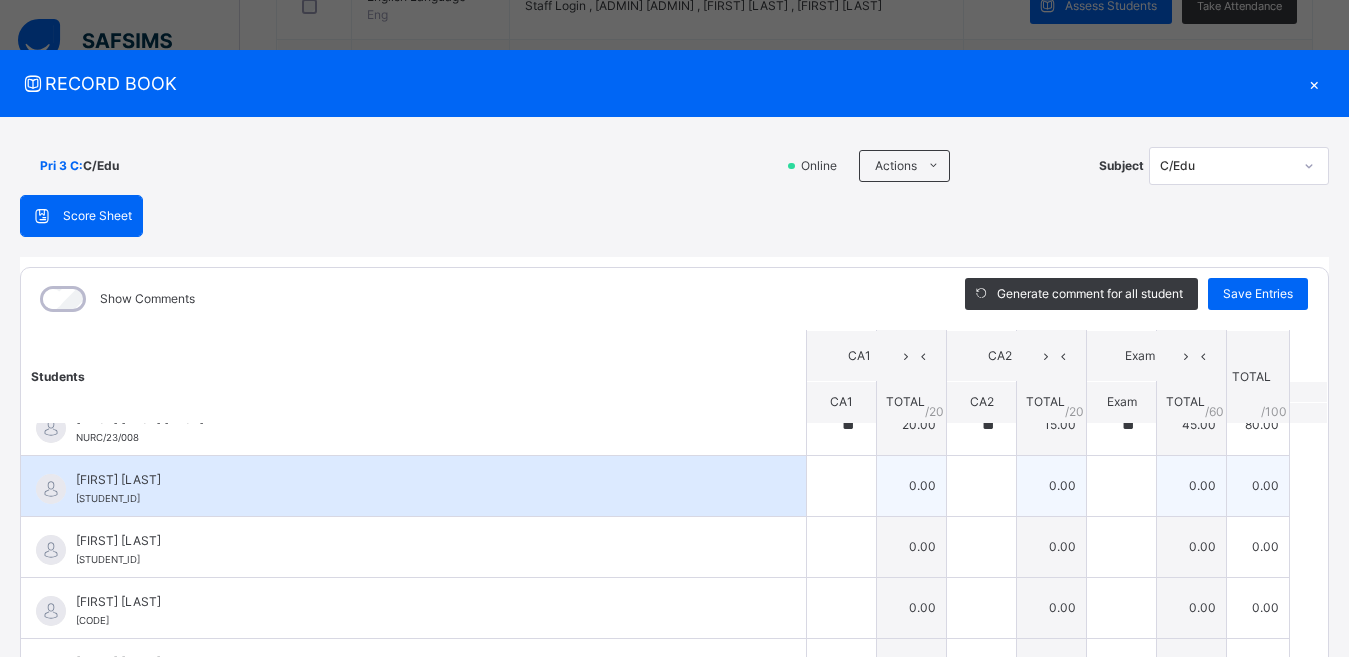 click at bounding box center (841, 486) 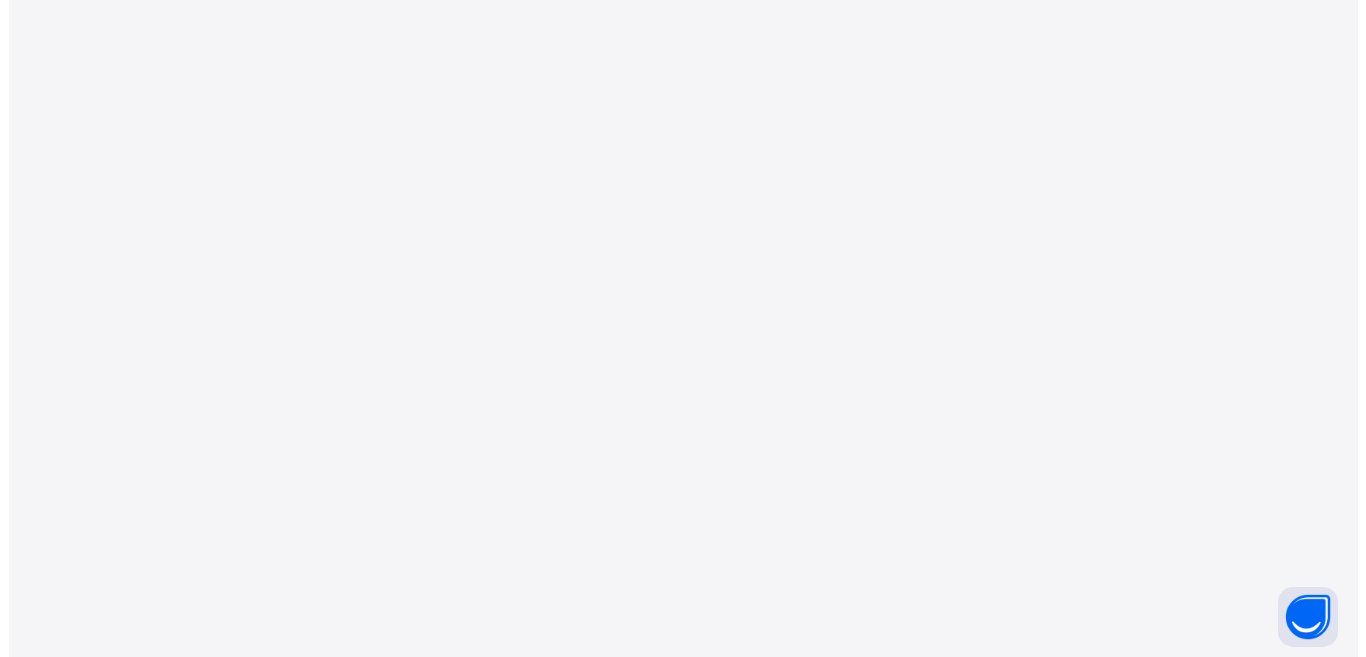 scroll, scrollTop: 0, scrollLeft: 0, axis: both 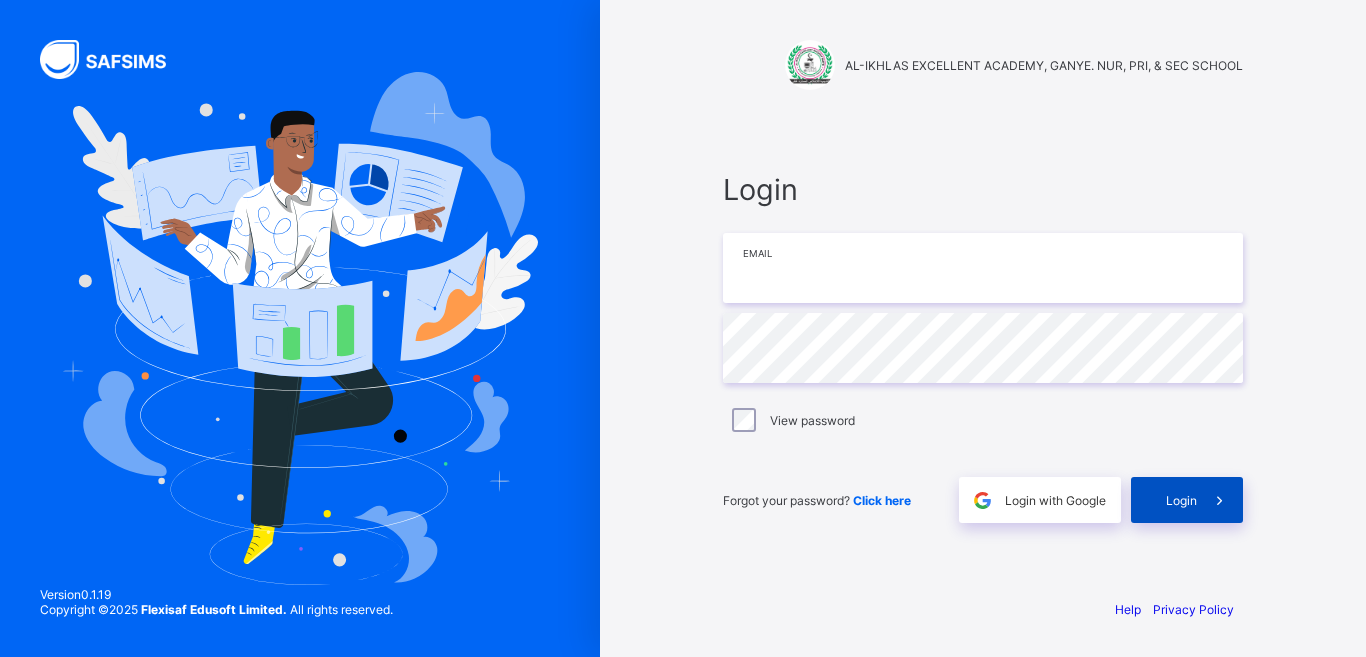 type on "**********" 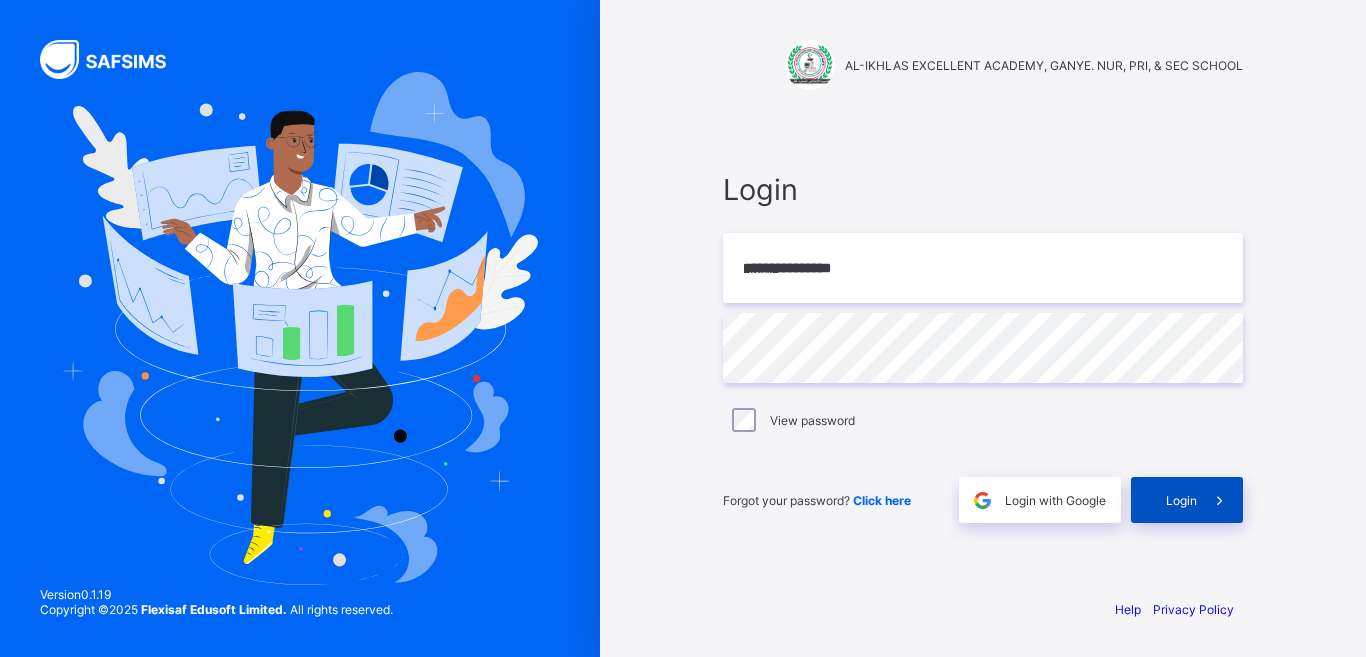 click on "Login" at bounding box center (1187, 500) 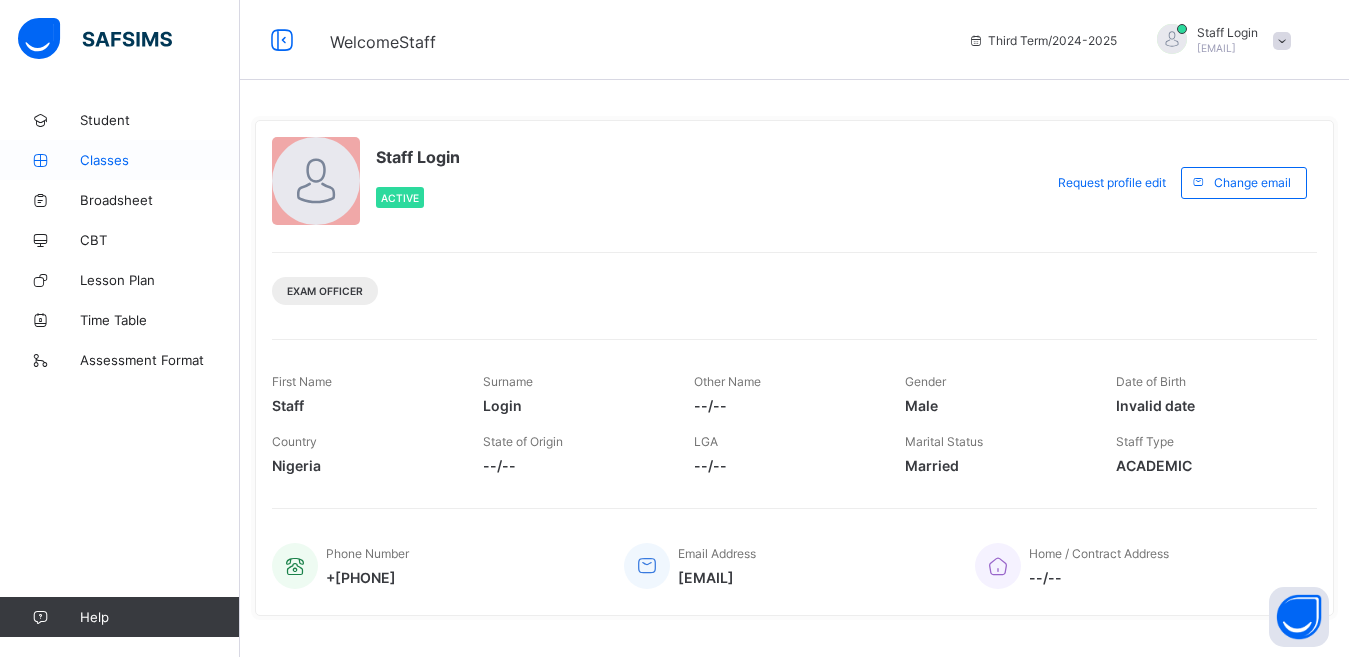 click on "Classes" at bounding box center (160, 160) 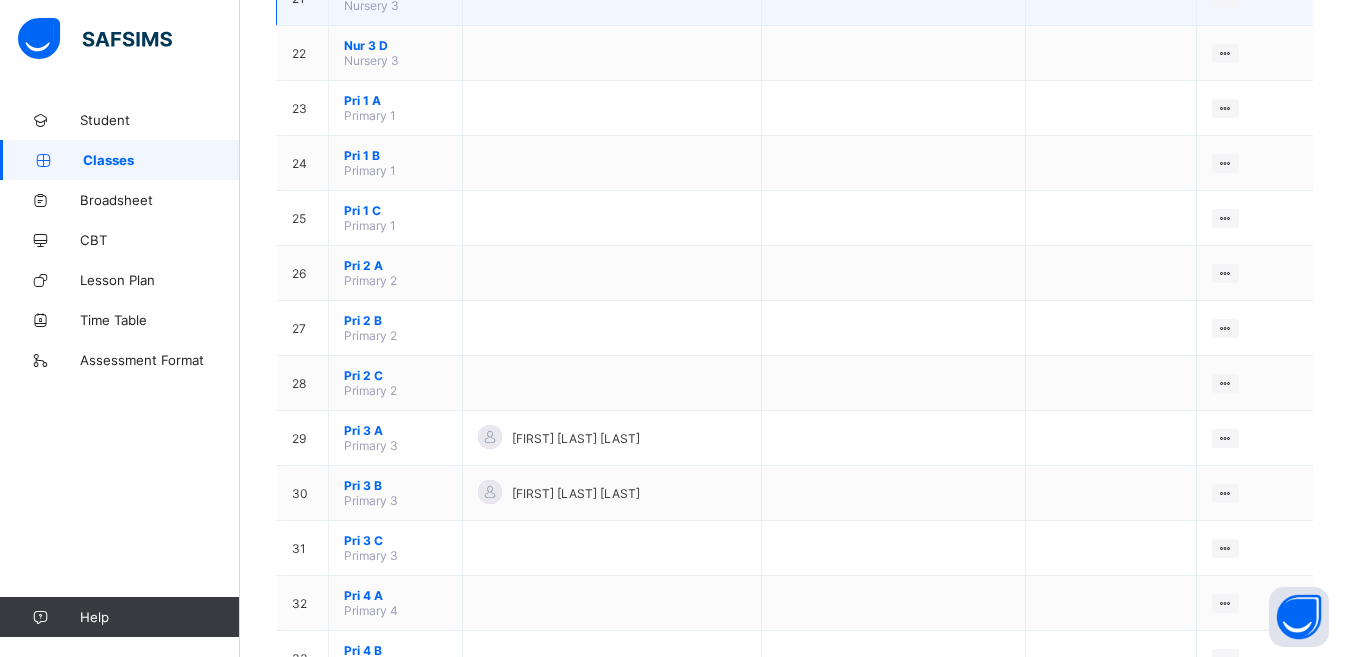 scroll, scrollTop: 1600, scrollLeft: 0, axis: vertical 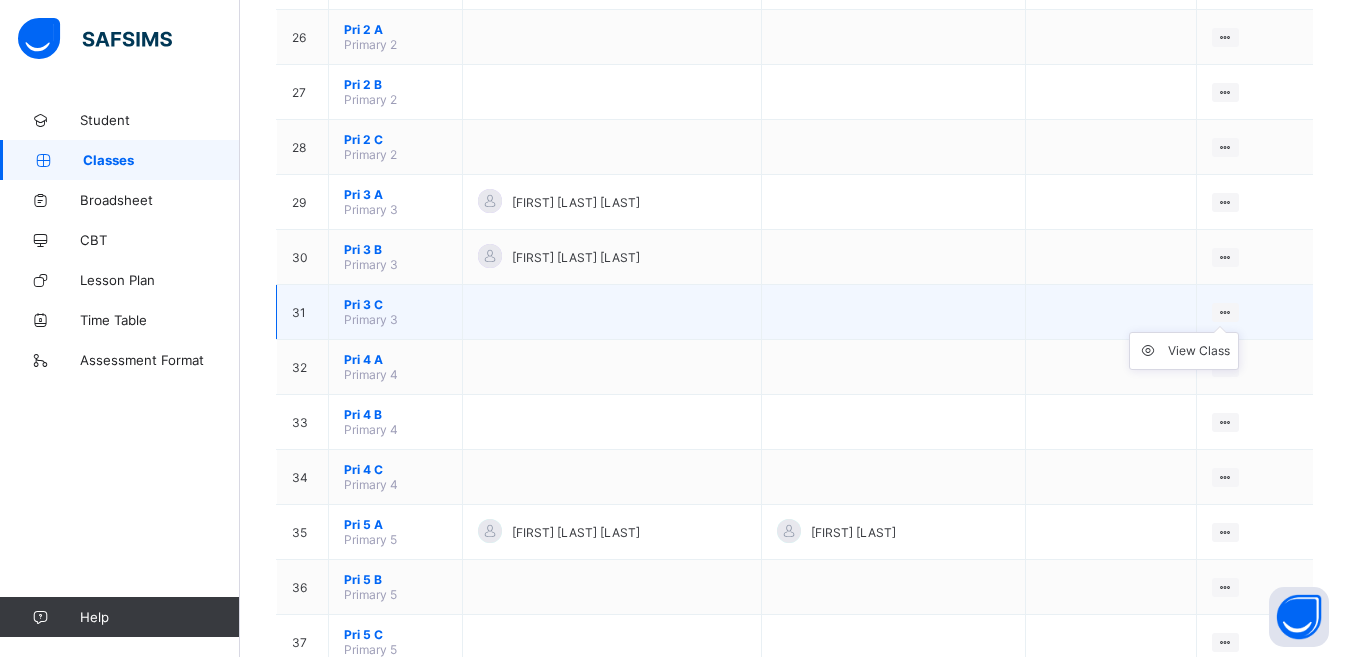 click on "View Class" at bounding box center [1184, 351] 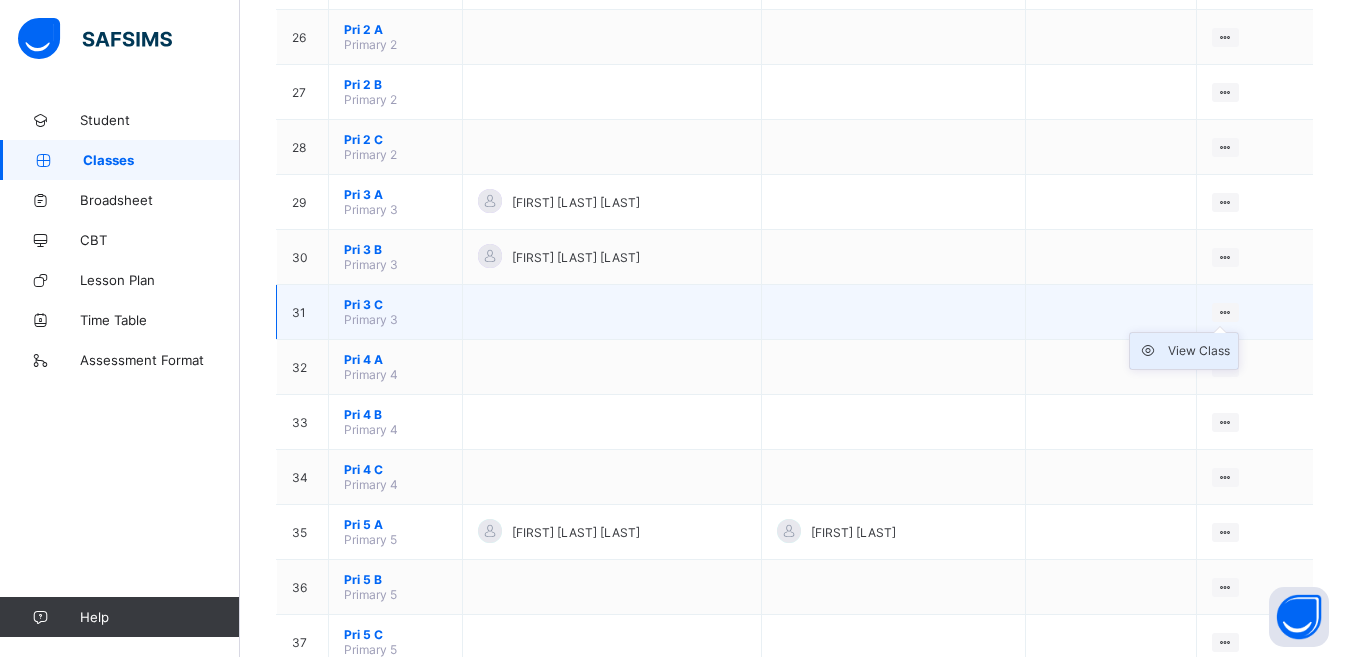 click on "View Class" at bounding box center (1199, 351) 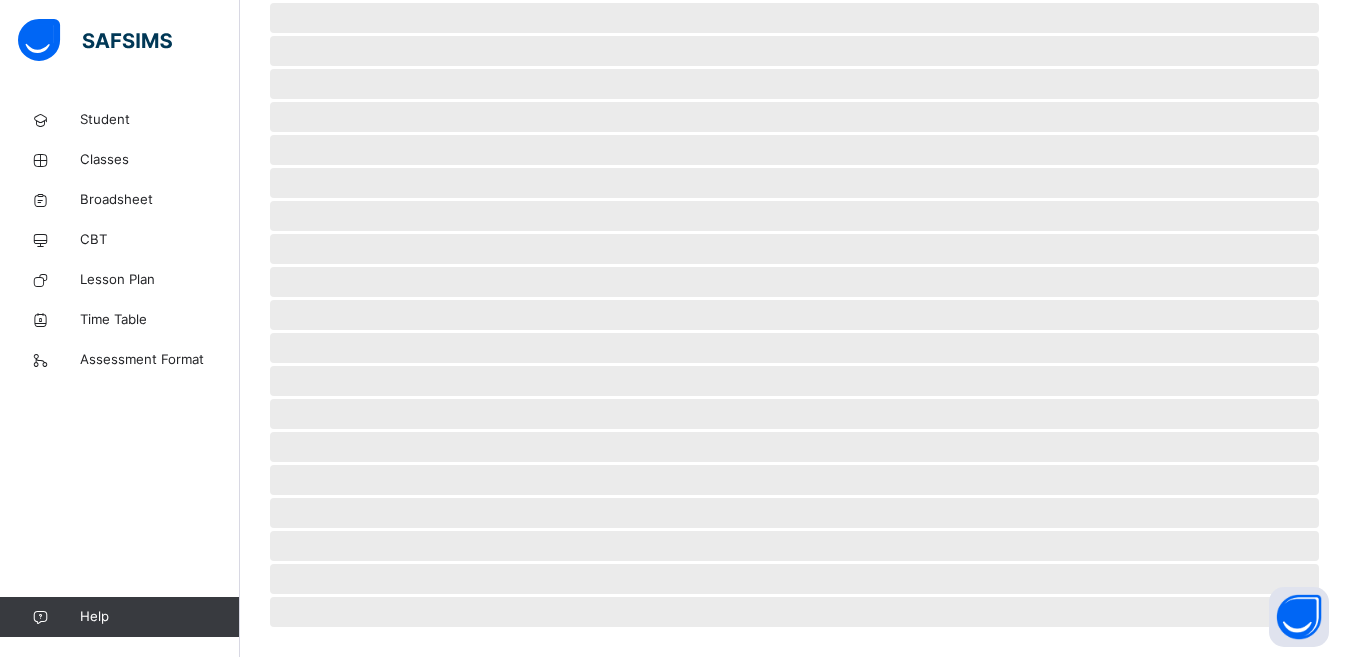 scroll, scrollTop: 0, scrollLeft: 0, axis: both 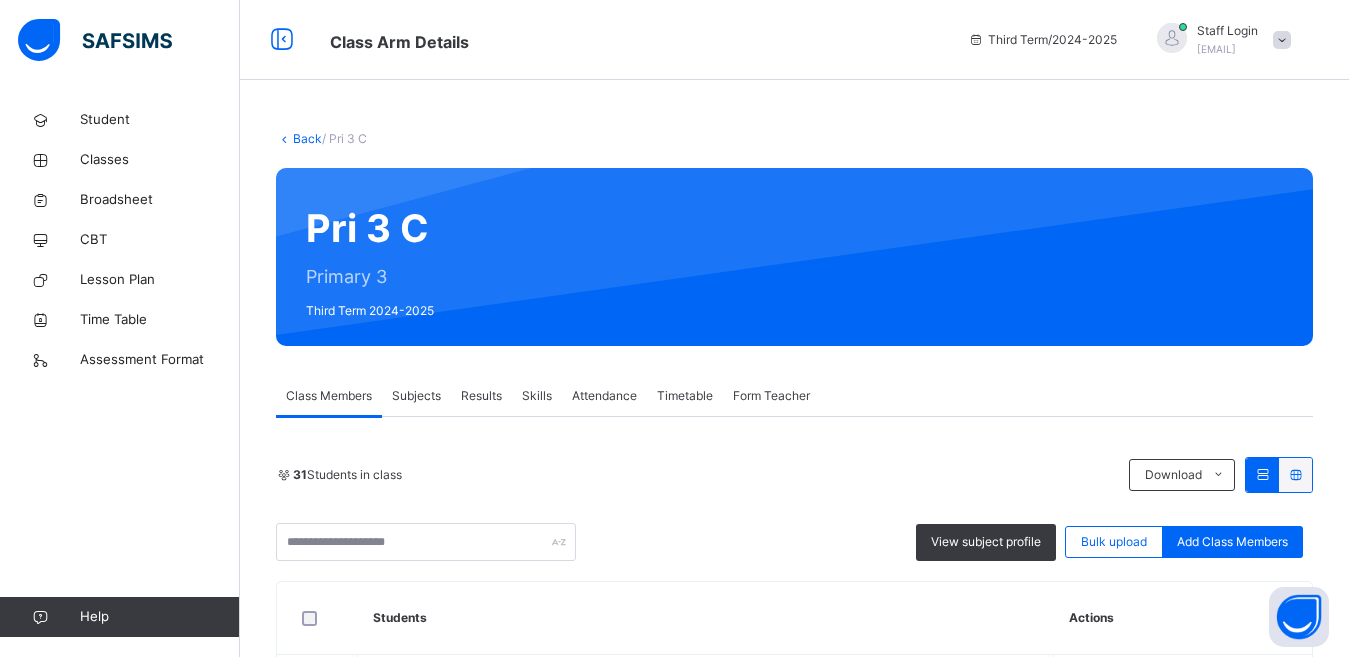 click on "Subjects" at bounding box center (416, 396) 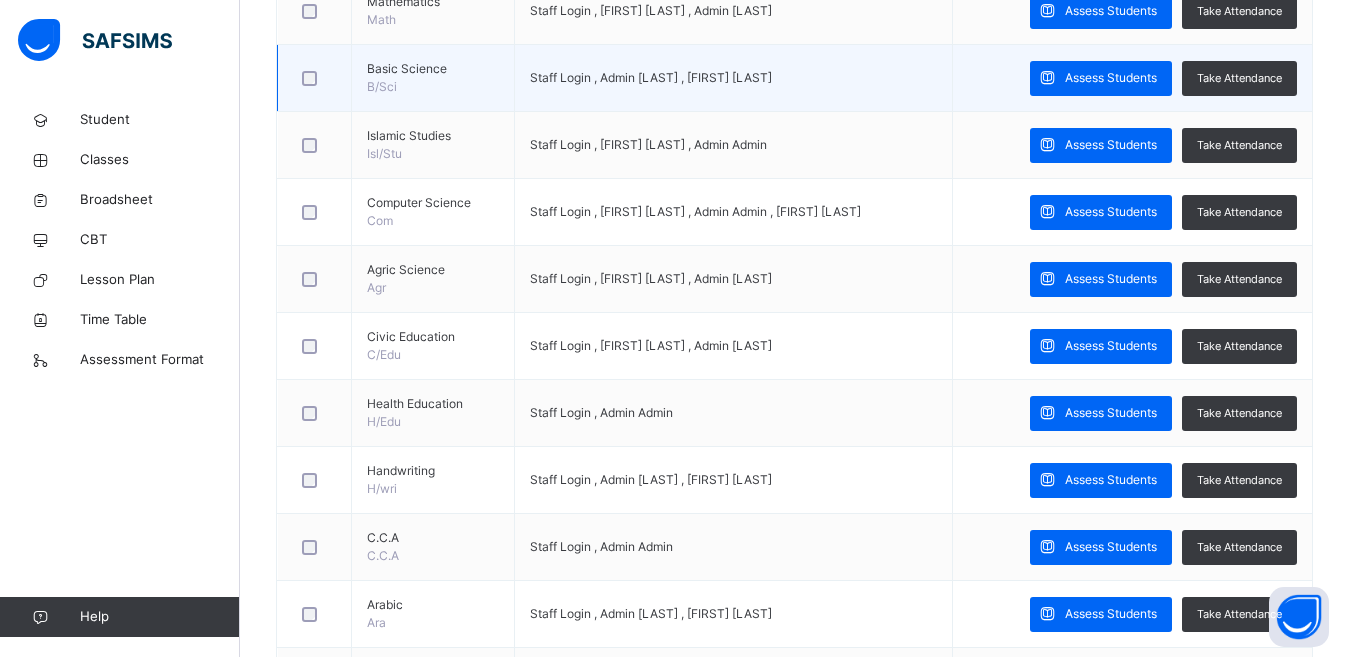 scroll, scrollTop: 900, scrollLeft: 0, axis: vertical 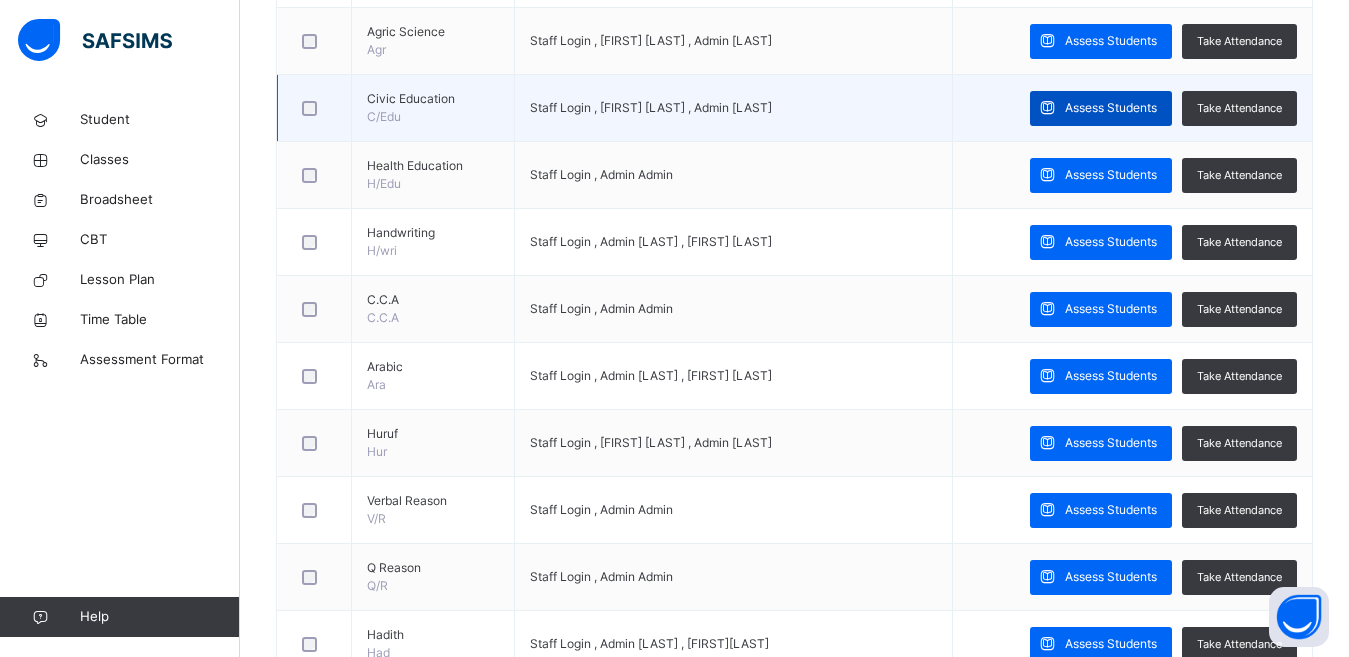 click on "Assess Students" at bounding box center [1111, 108] 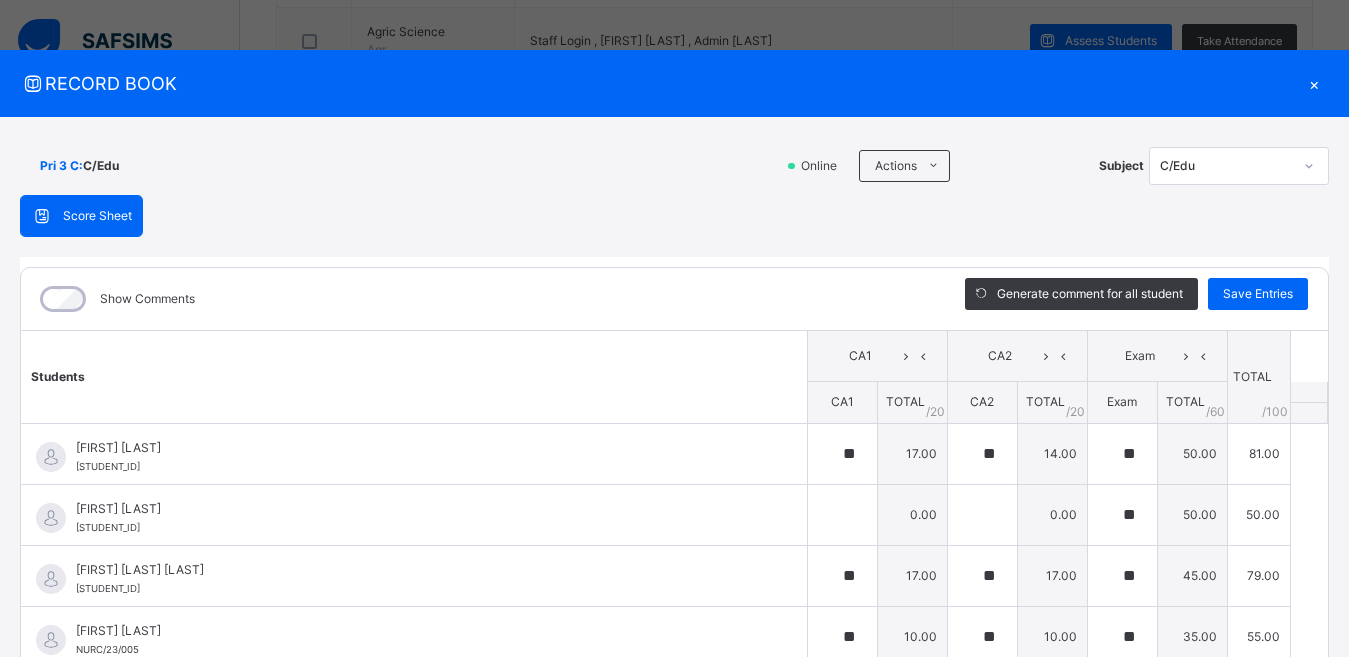 type on "**" 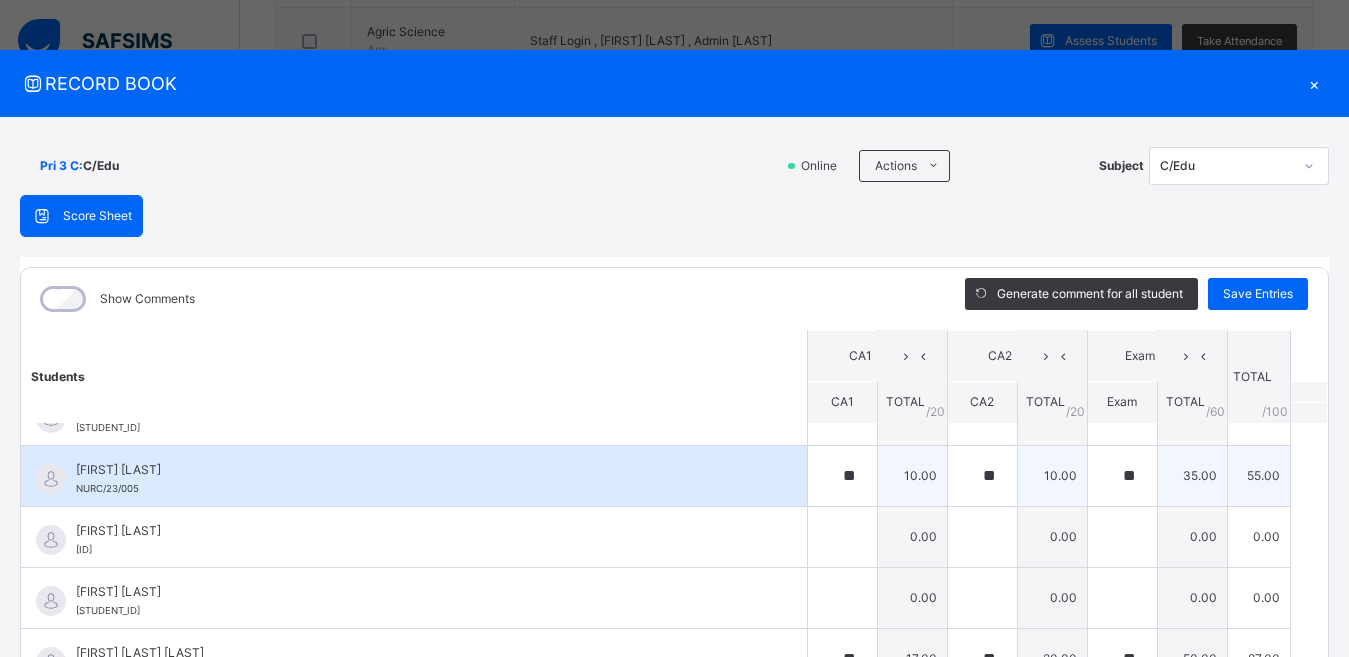 scroll, scrollTop: 200, scrollLeft: 0, axis: vertical 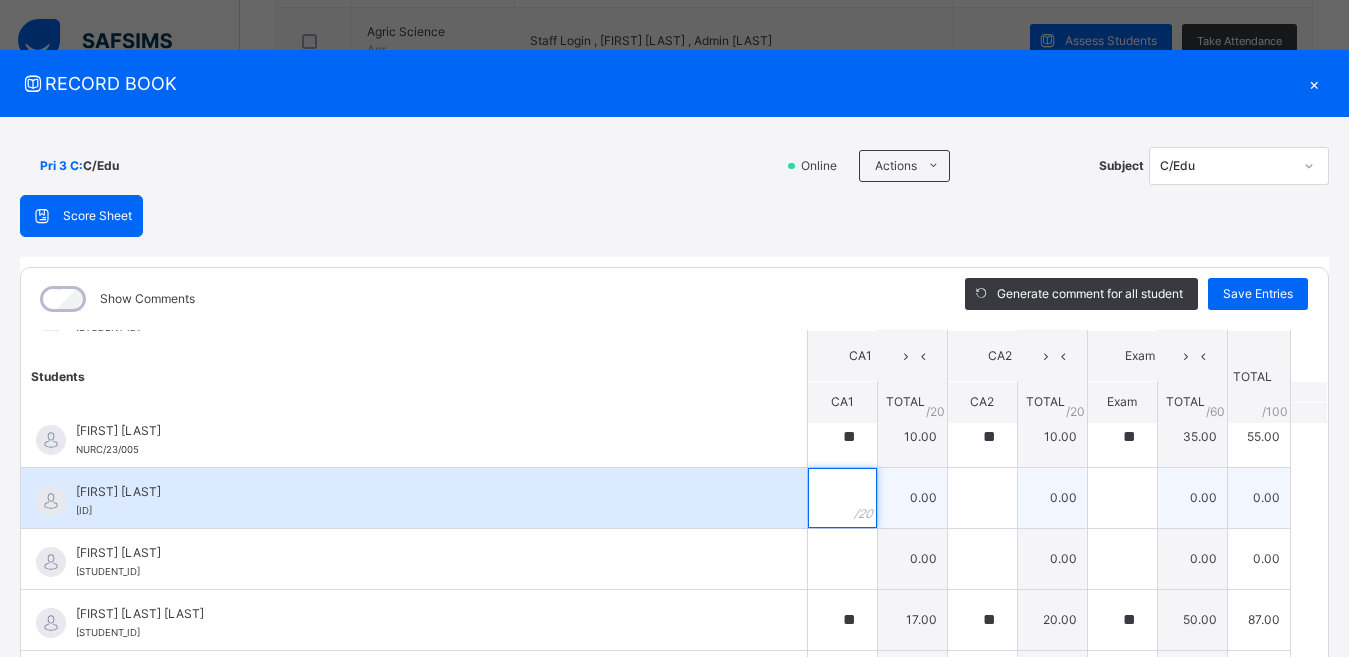 click at bounding box center (842, 498) 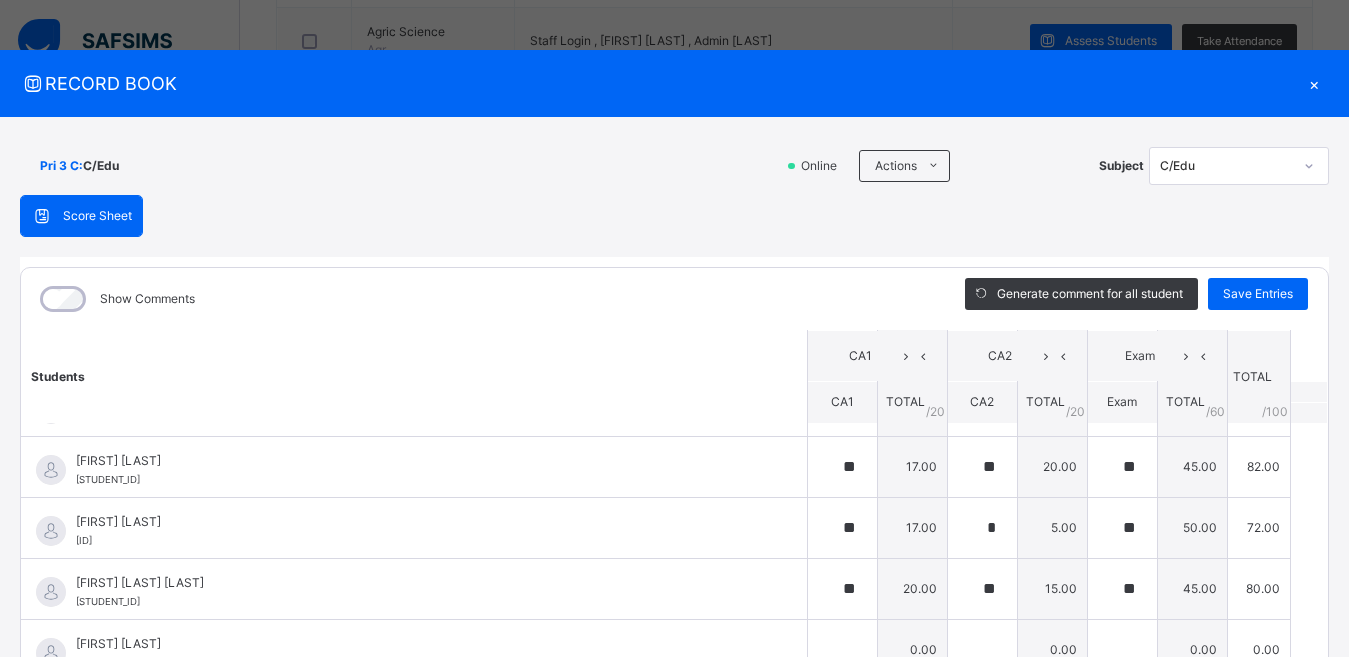 scroll, scrollTop: 600, scrollLeft: 0, axis: vertical 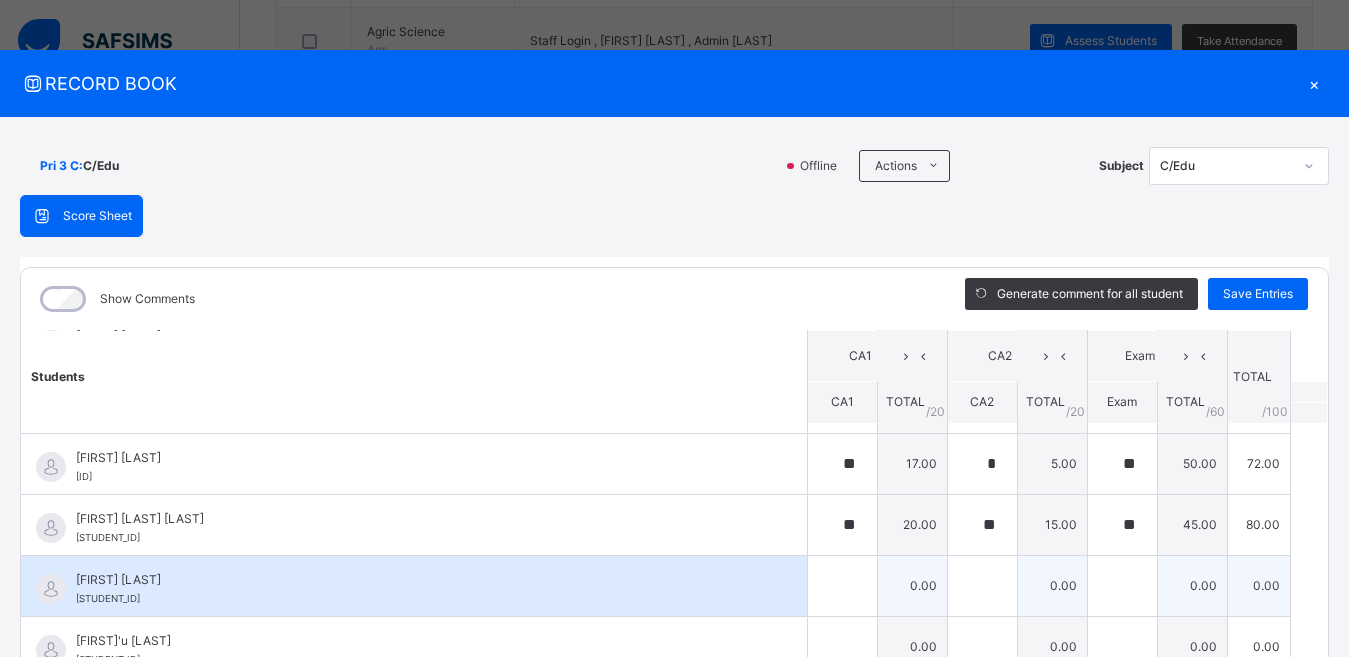 click on "0.00" at bounding box center (912, 585) 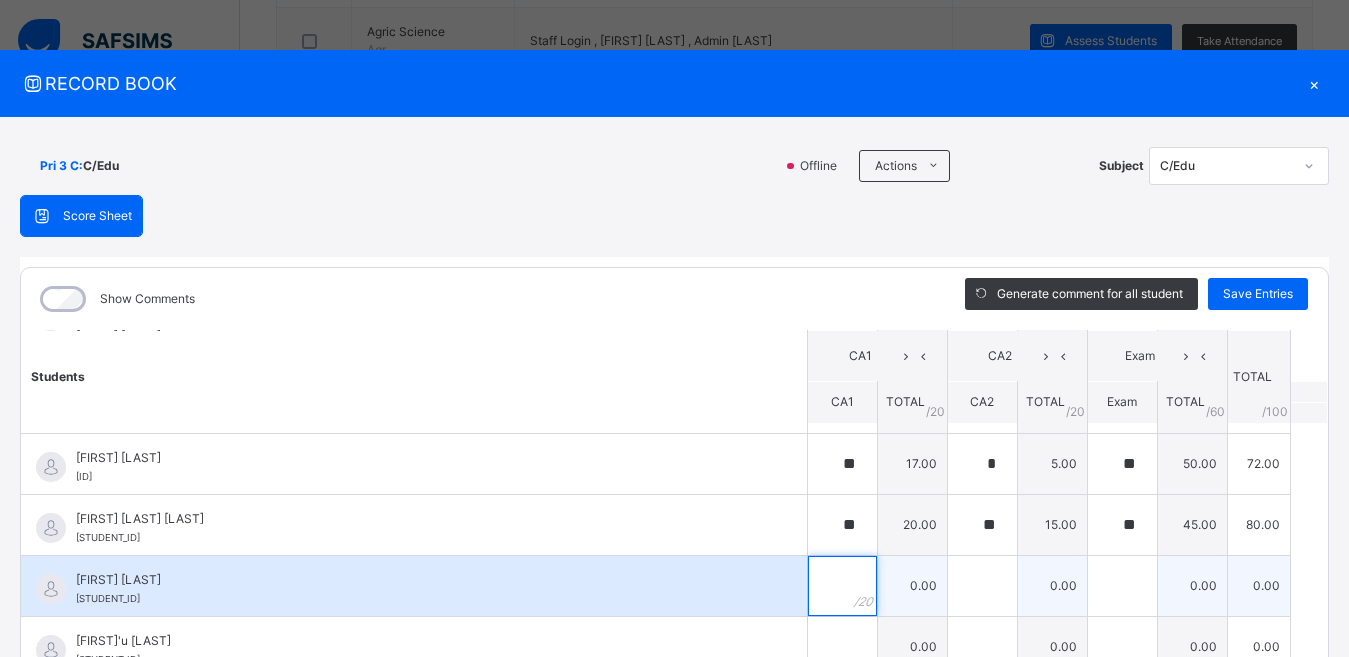 click at bounding box center (842, 586) 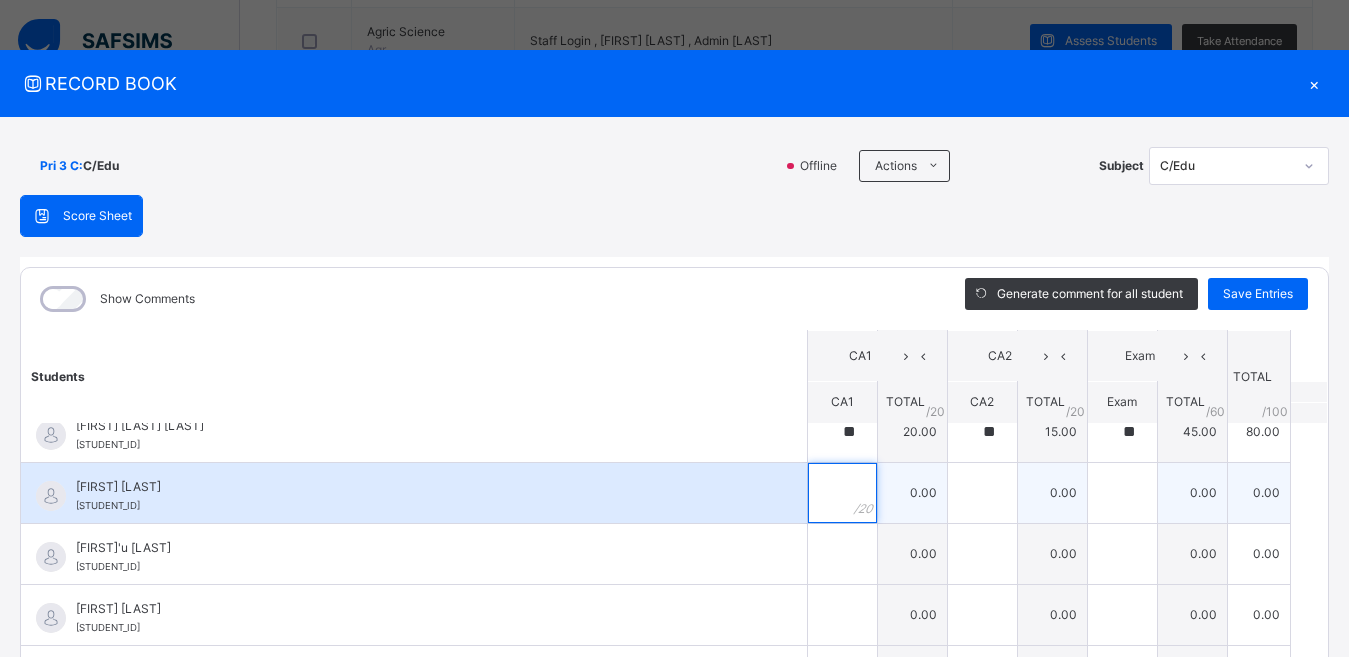 scroll, scrollTop: 700, scrollLeft: 0, axis: vertical 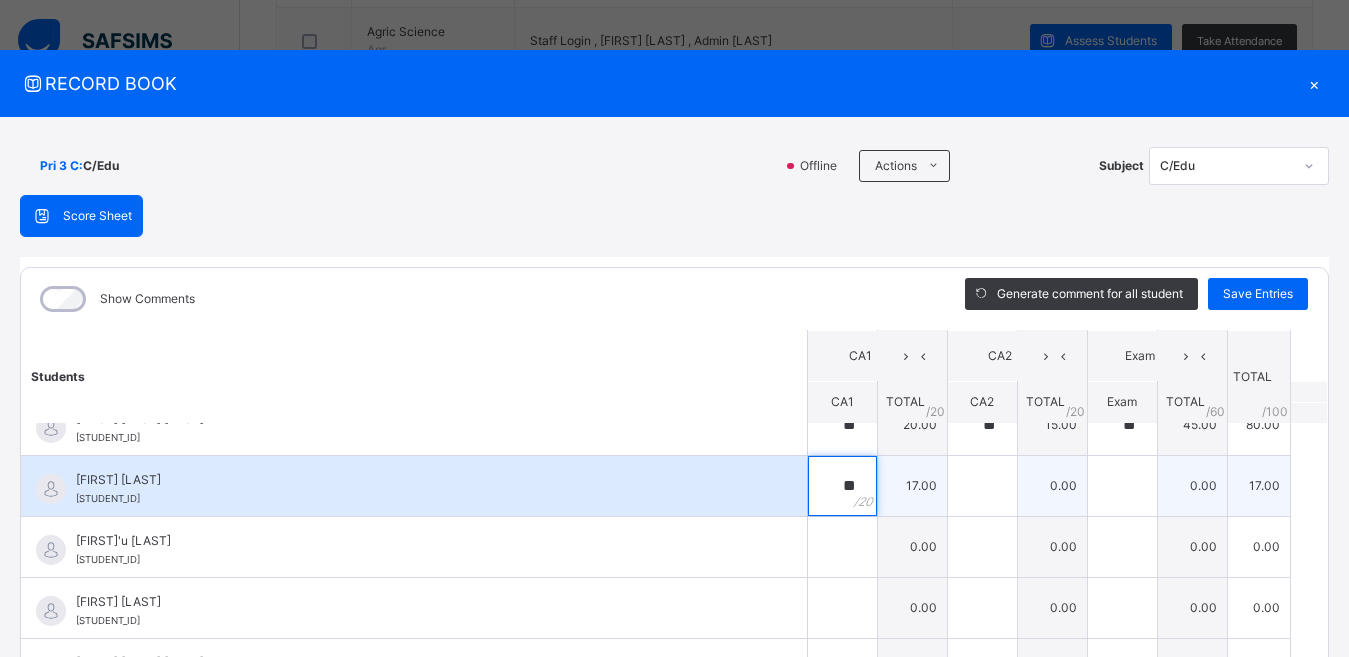 type on "**" 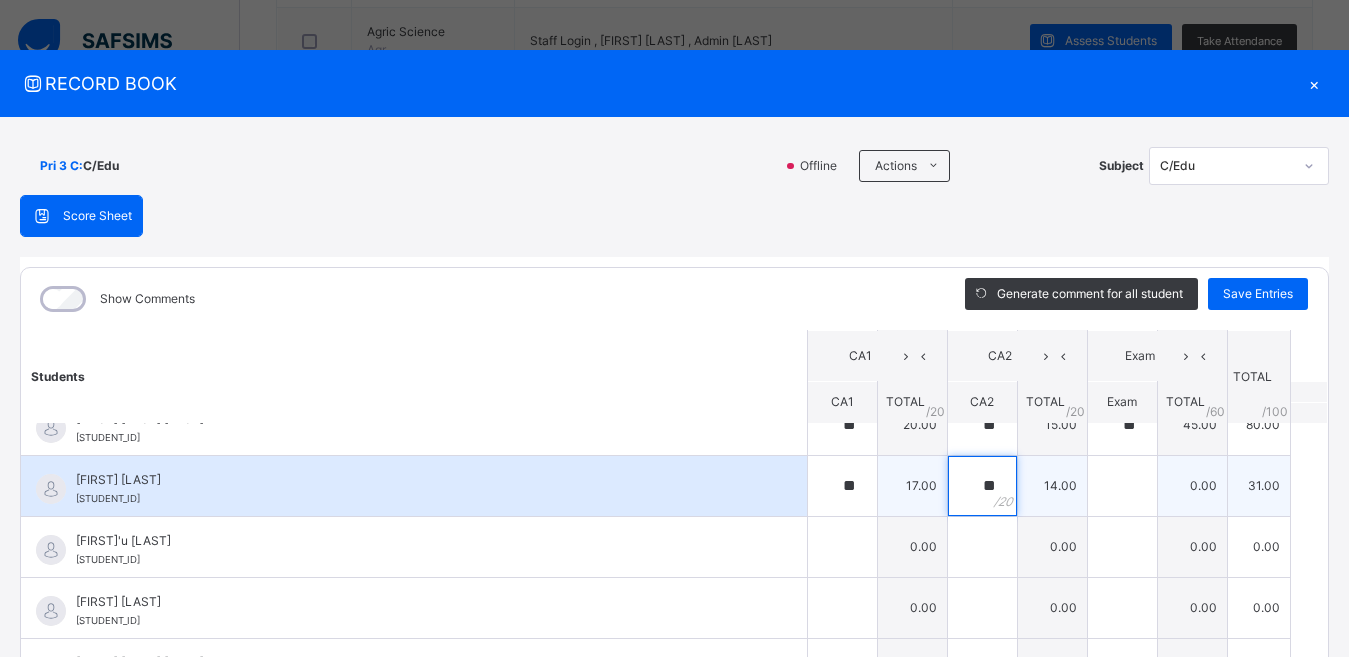 type on "**" 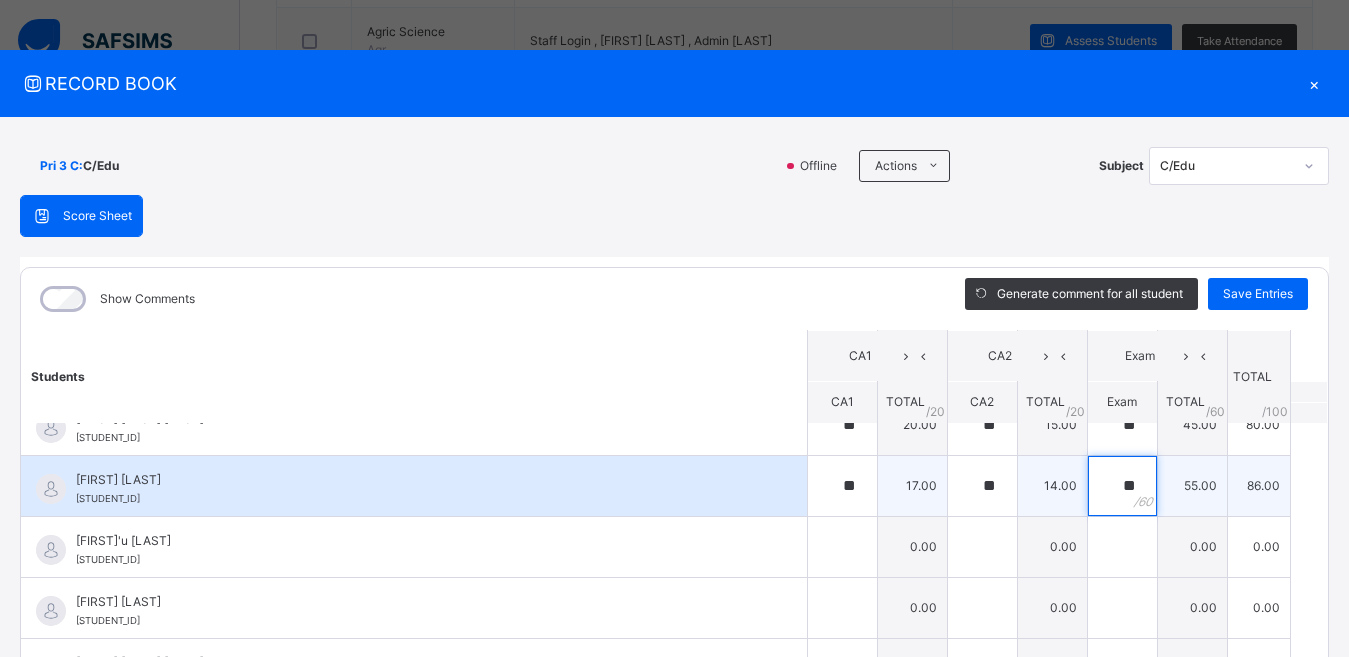 type on "**" 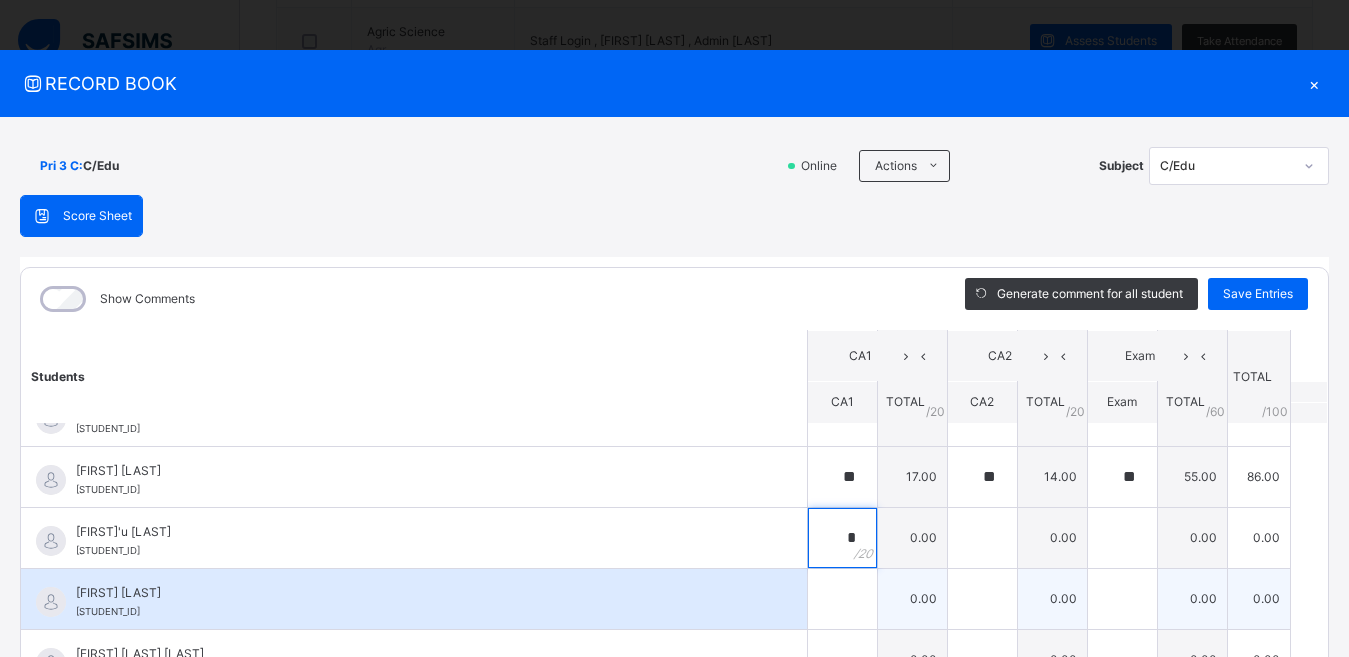 scroll, scrollTop: 700, scrollLeft: 0, axis: vertical 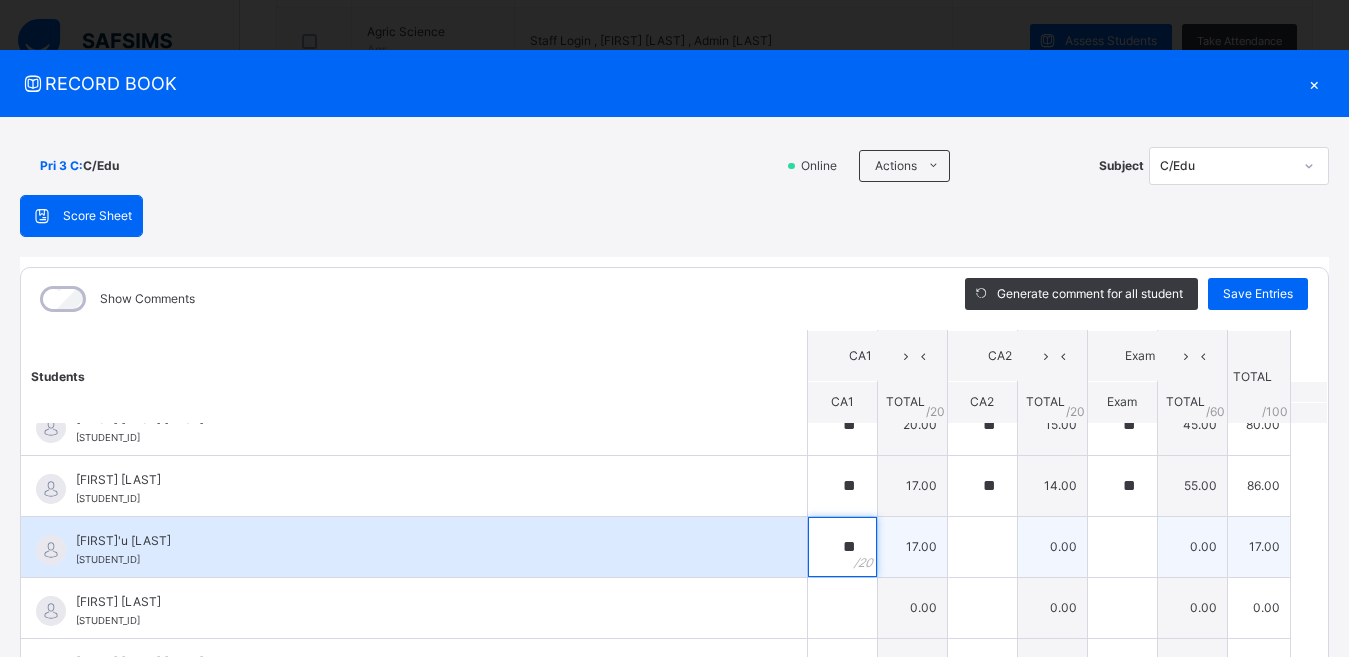 type on "**" 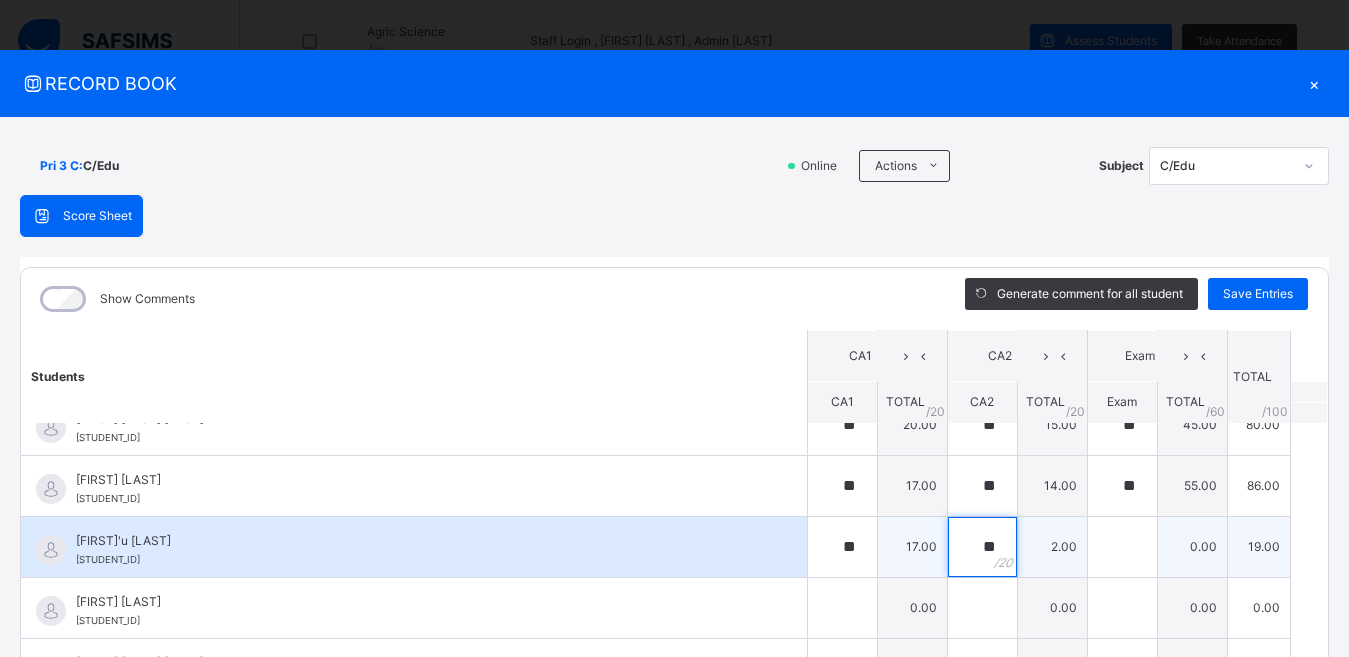 type on "**" 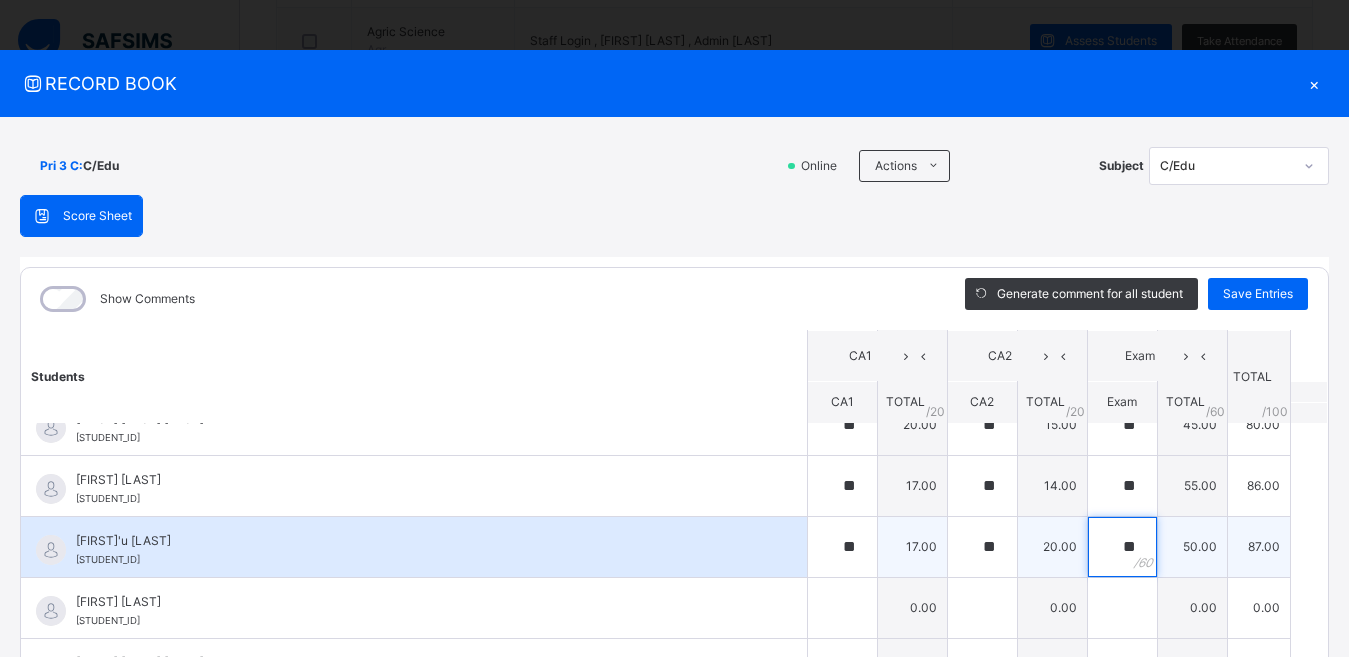 click on "**" at bounding box center (1122, 547) 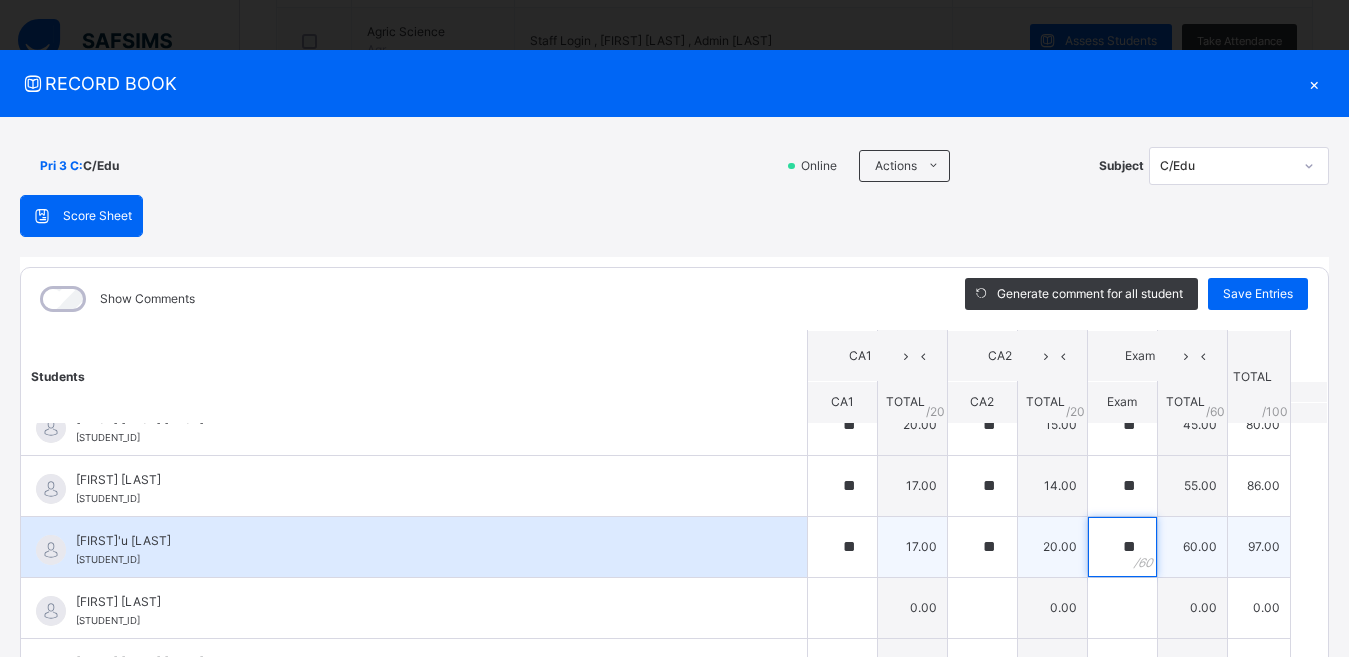 type on "**" 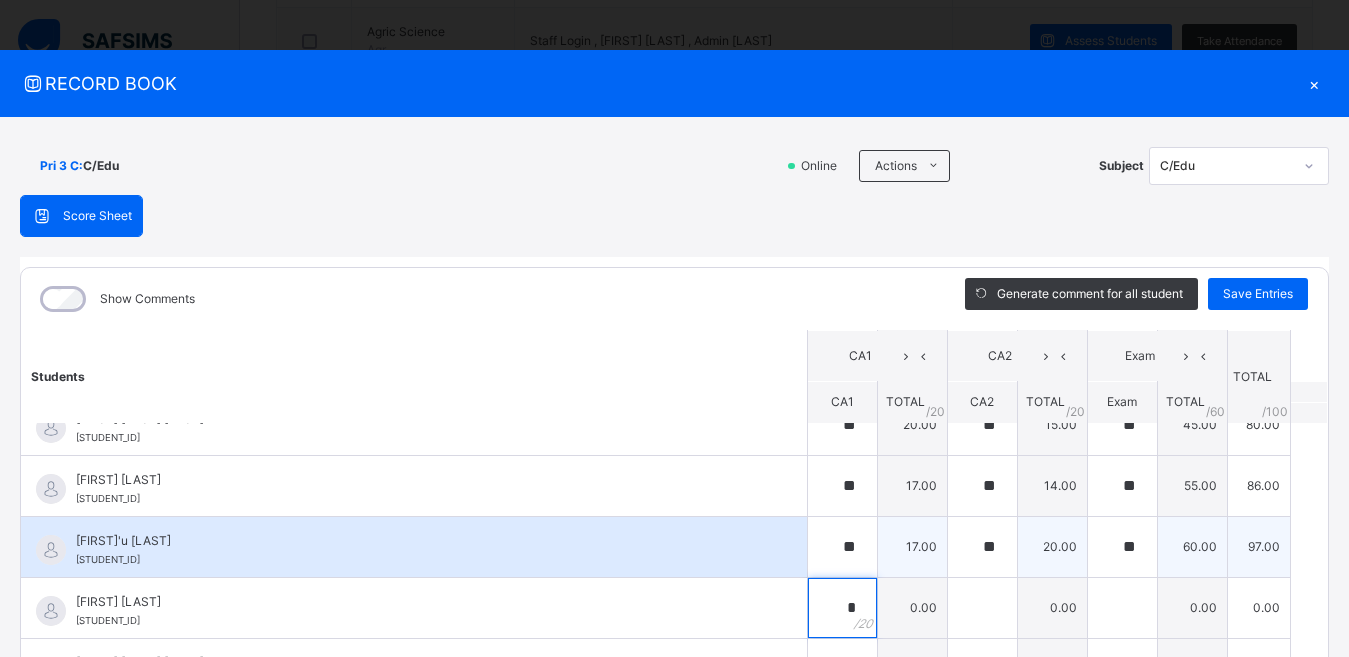 type on "*" 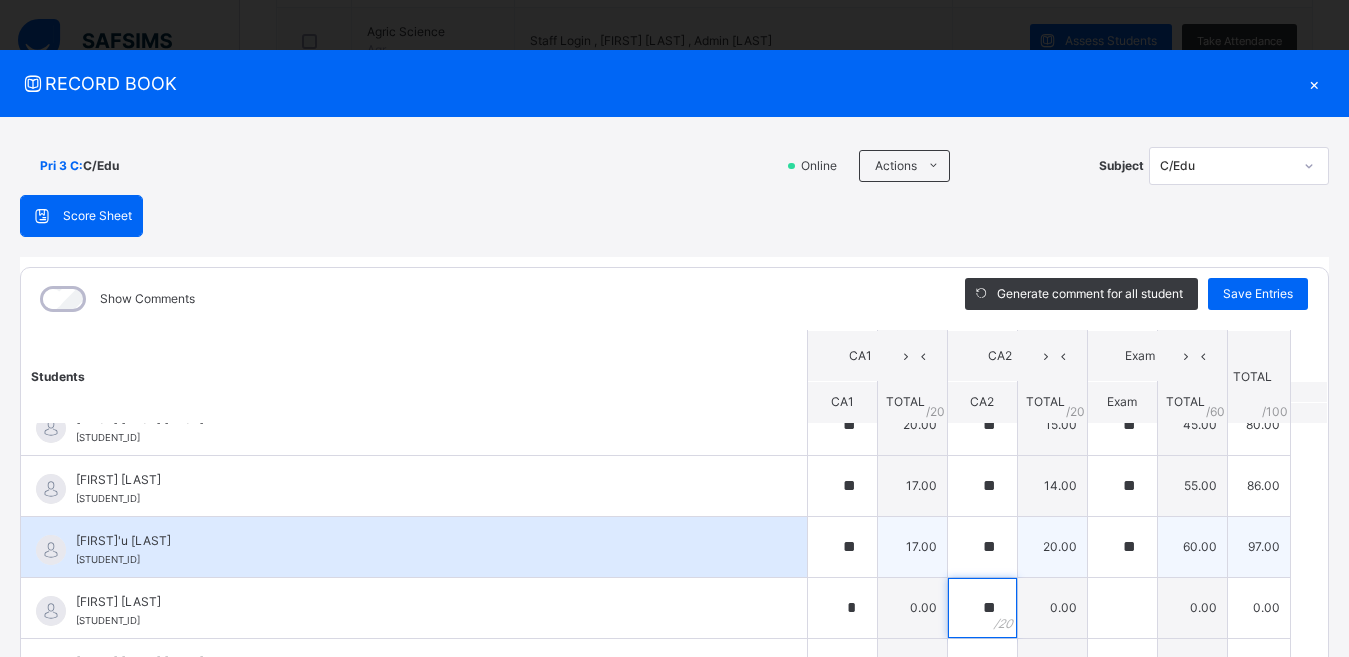type on "**" 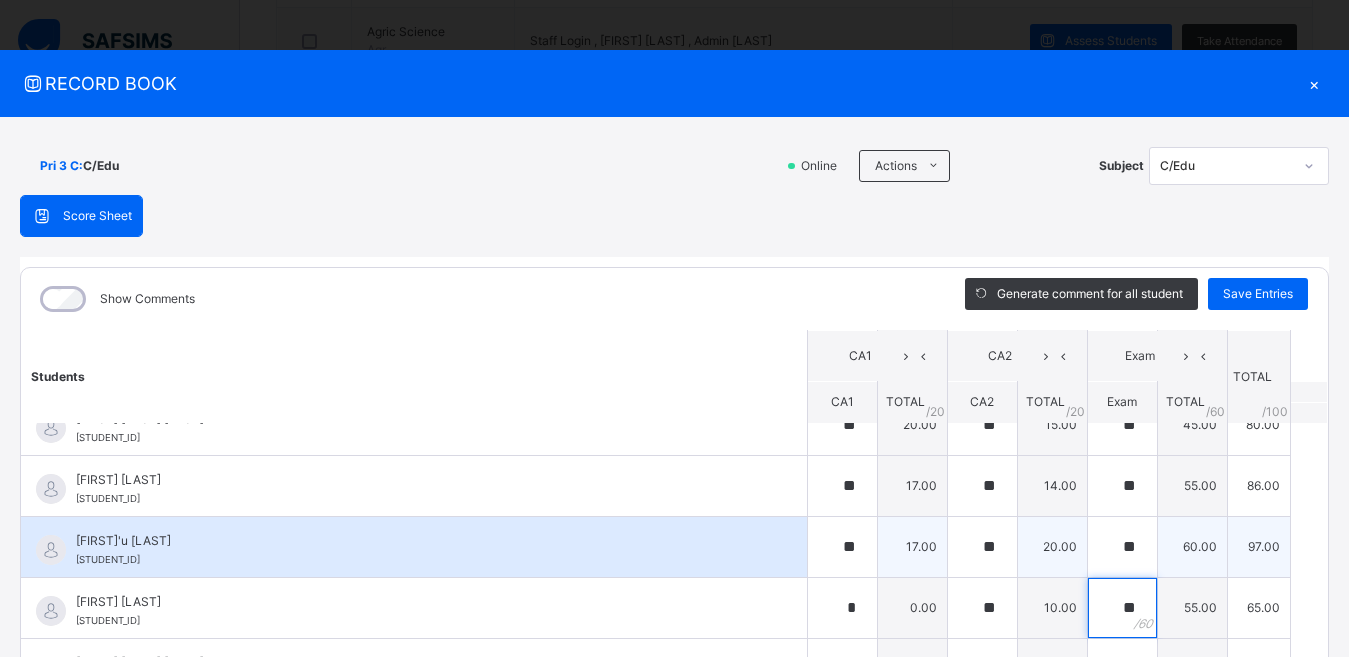 type on "**" 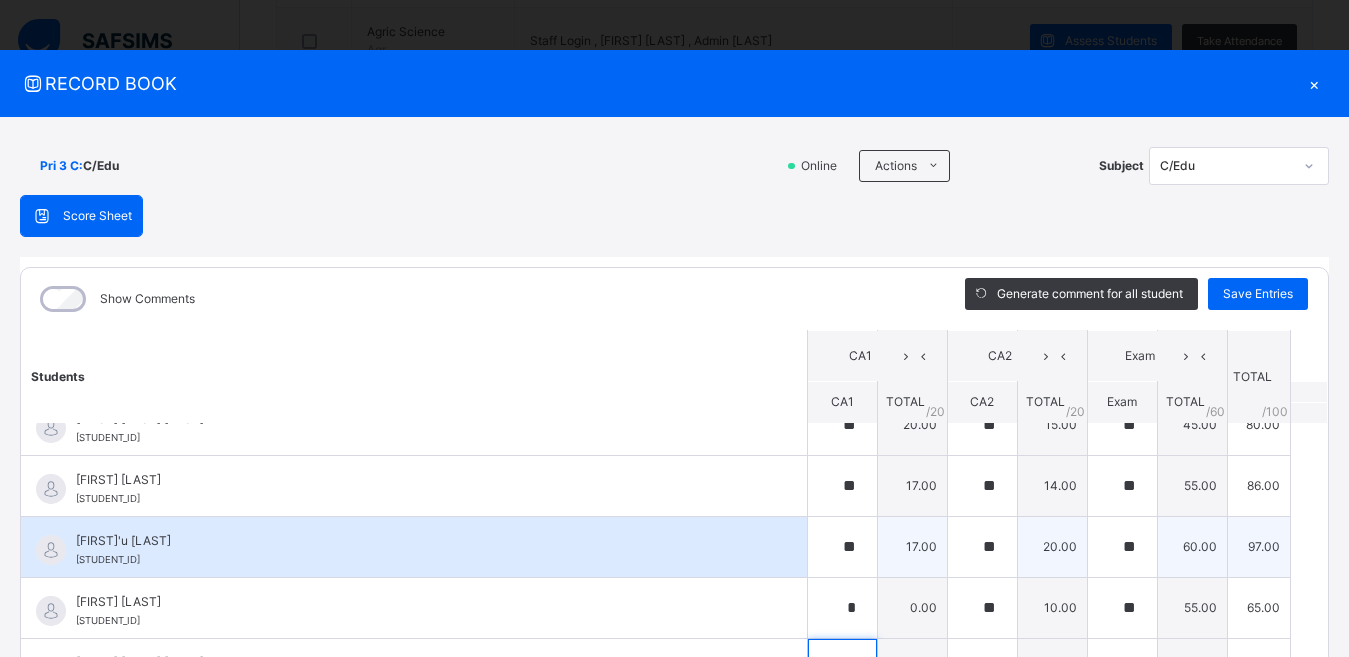 scroll, scrollTop: 42, scrollLeft: 0, axis: vertical 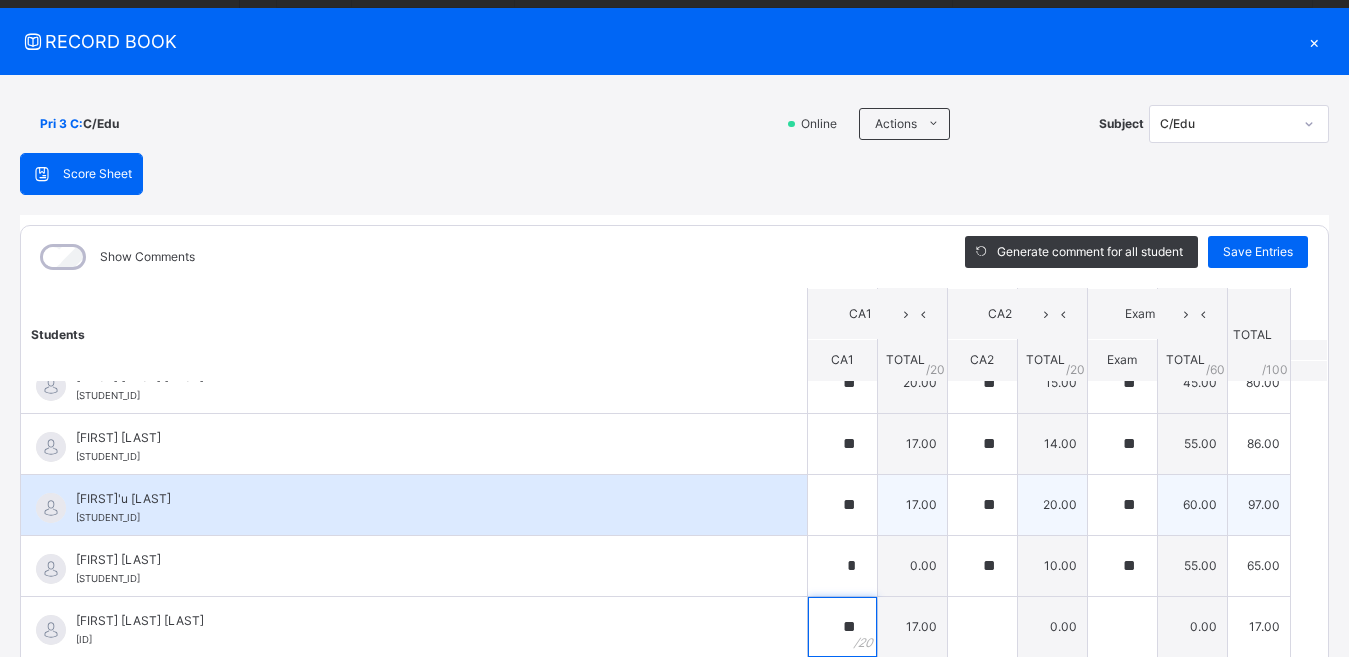 type on "**" 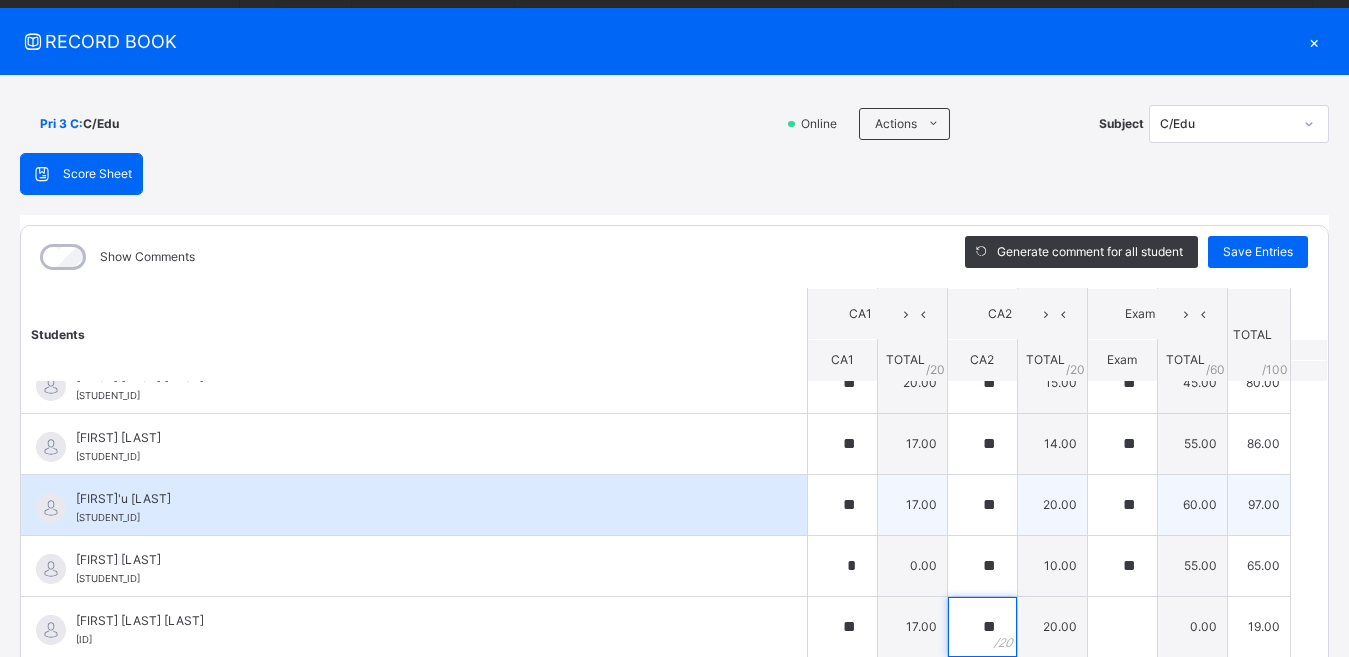 type on "**" 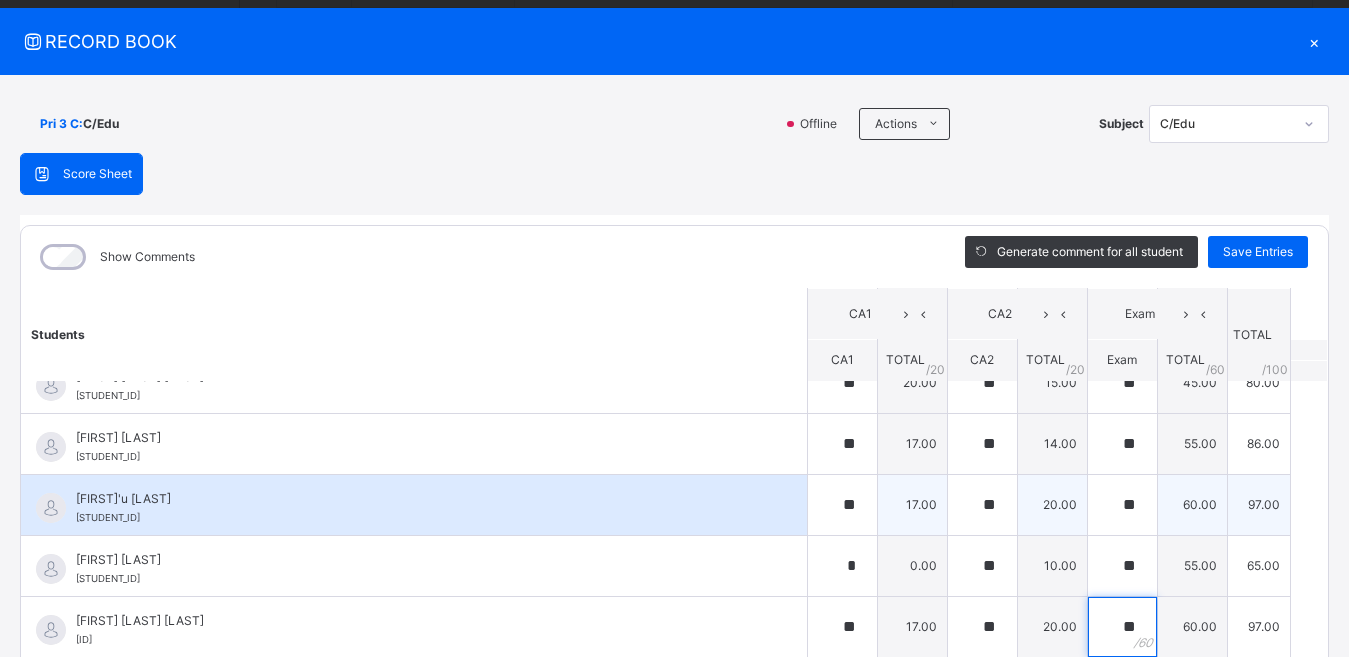 type on "**" 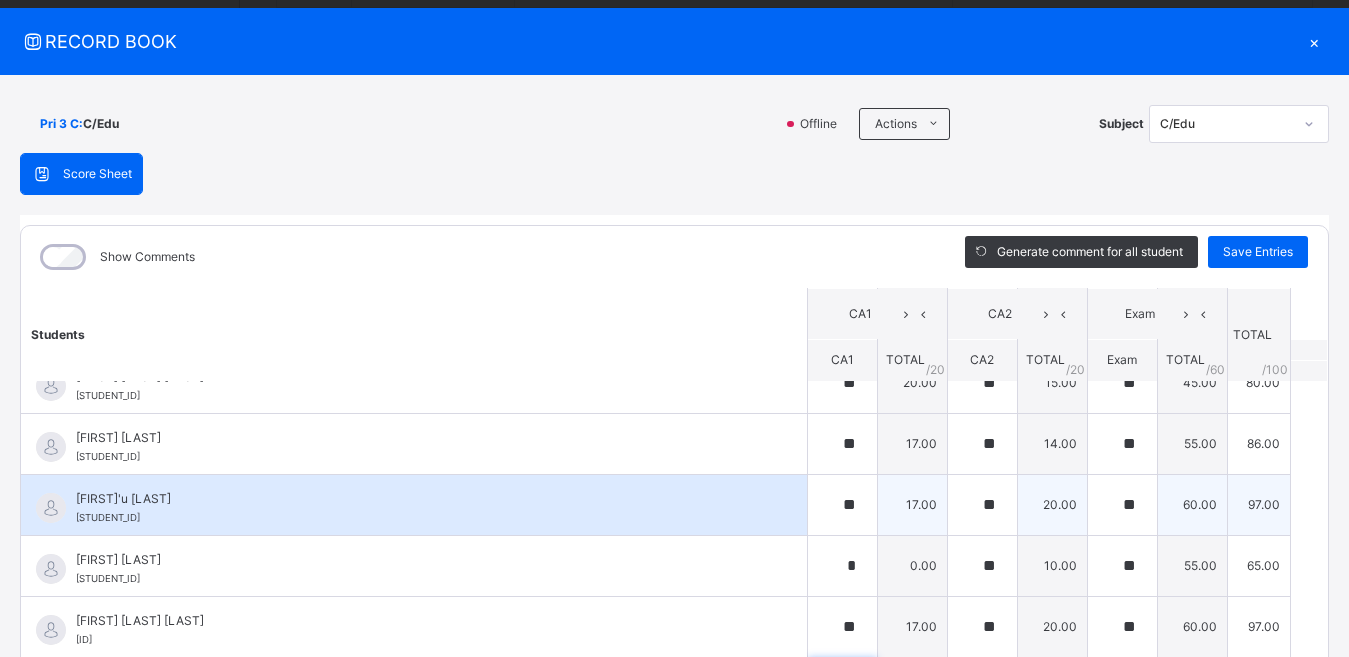 scroll, scrollTop: 254, scrollLeft: 0, axis: vertical 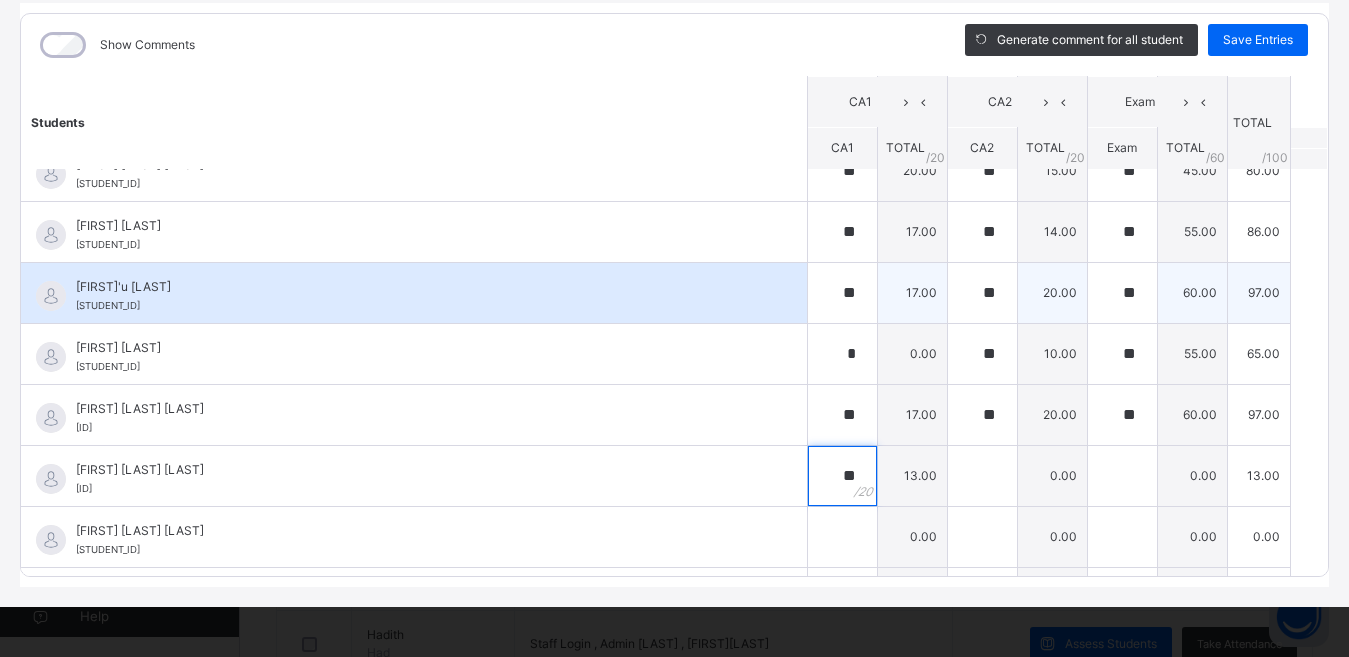 type on "**" 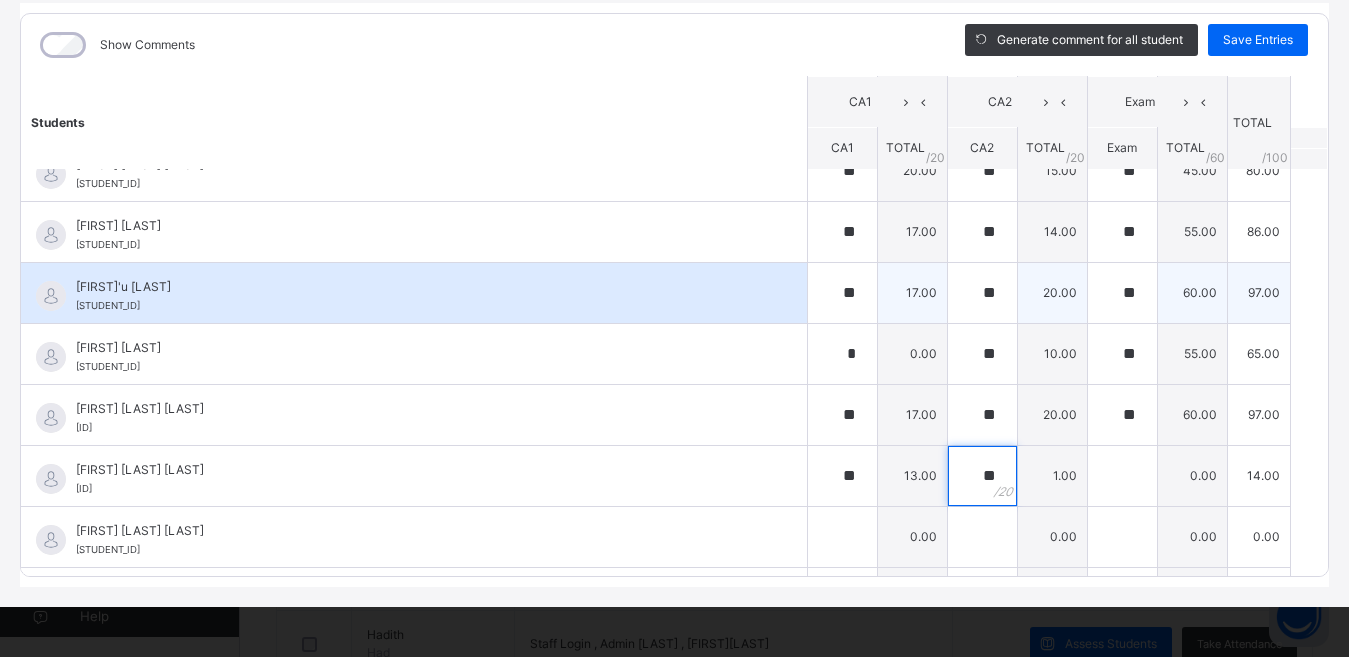 type on "**" 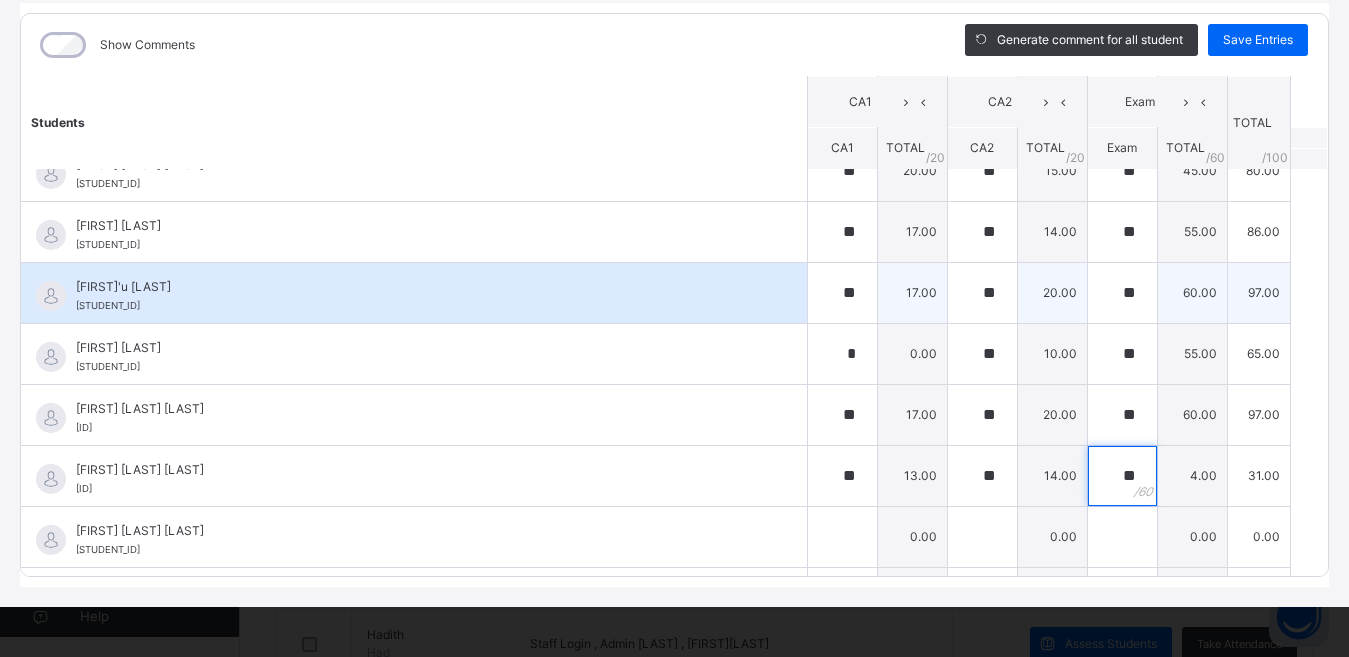 type on "**" 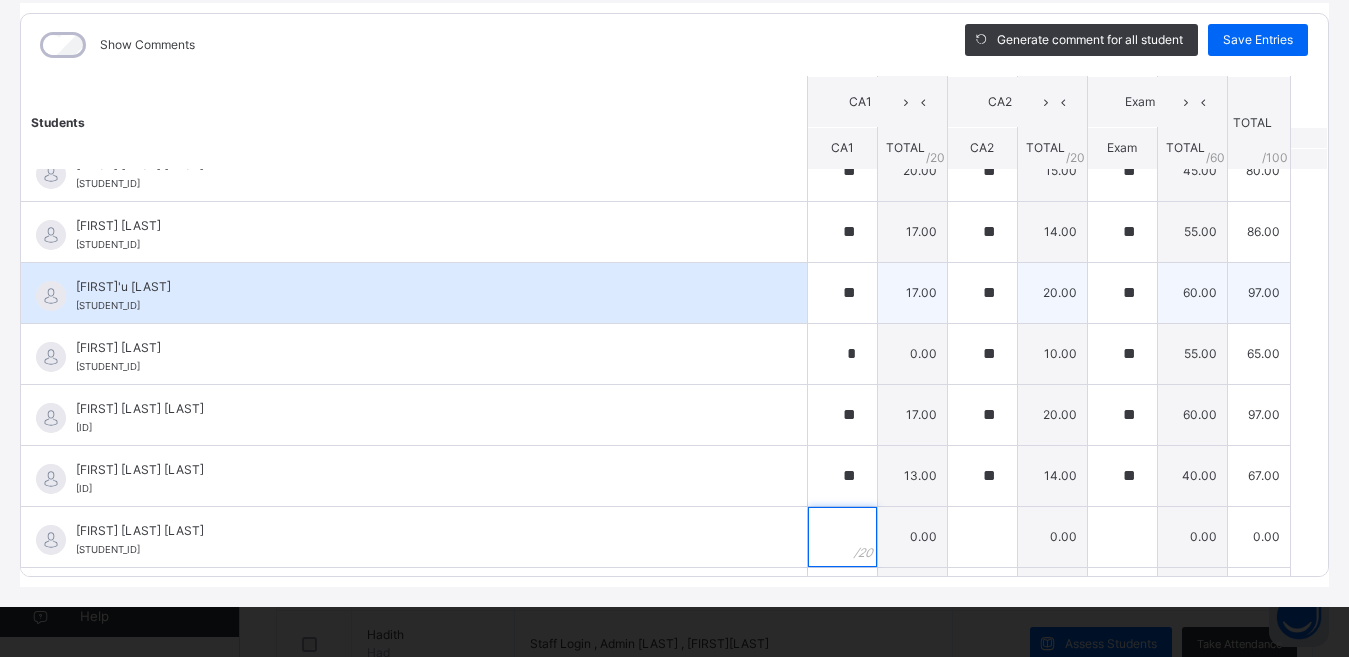 scroll, scrollTop: 708, scrollLeft: 0, axis: vertical 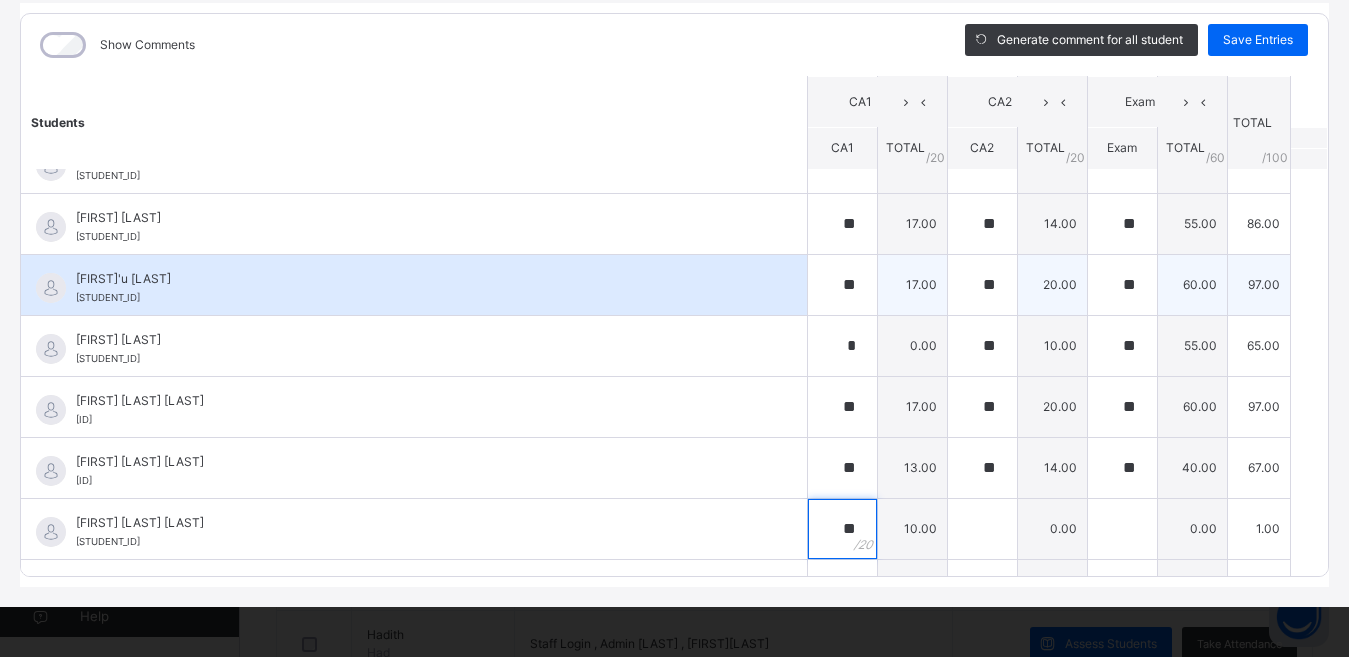 type on "**" 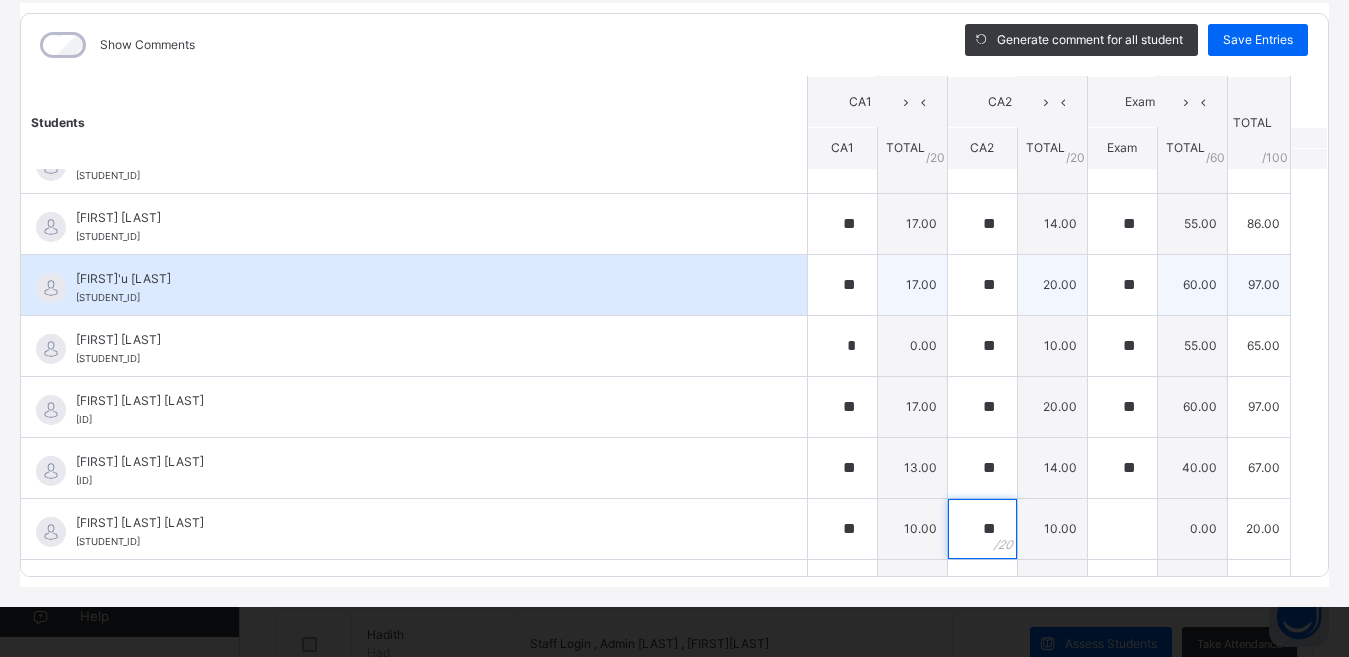 type on "**" 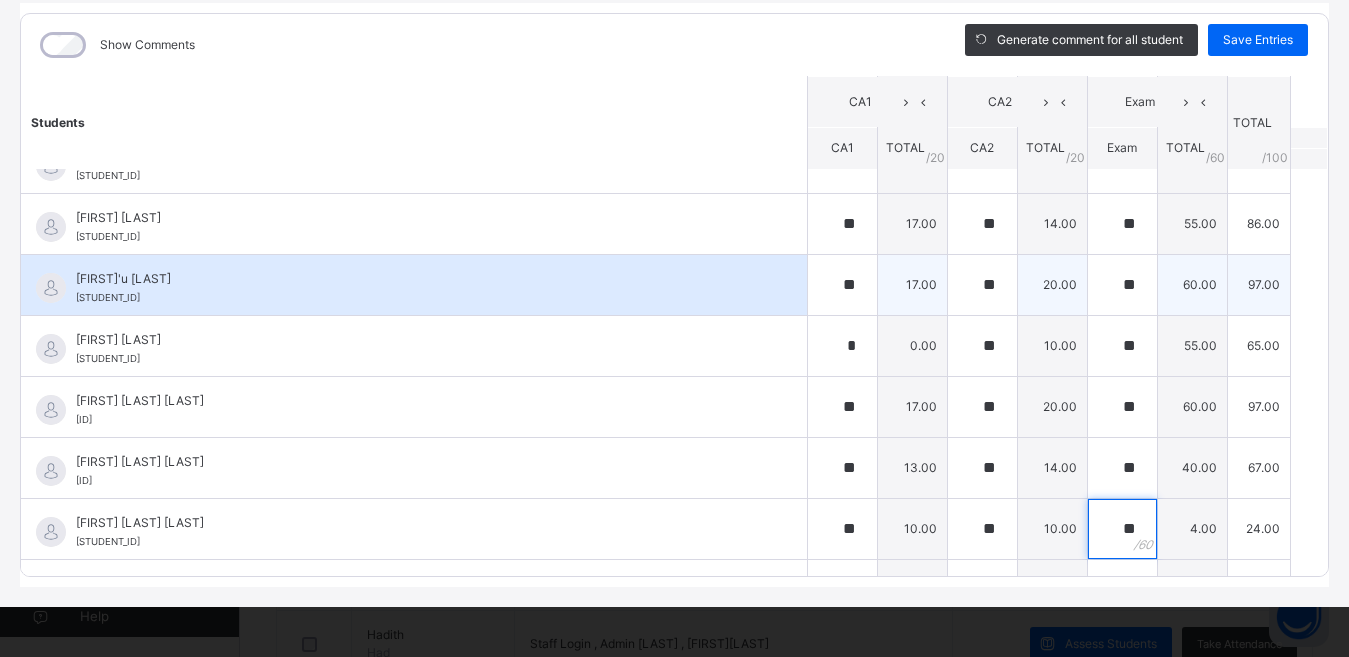 type on "**" 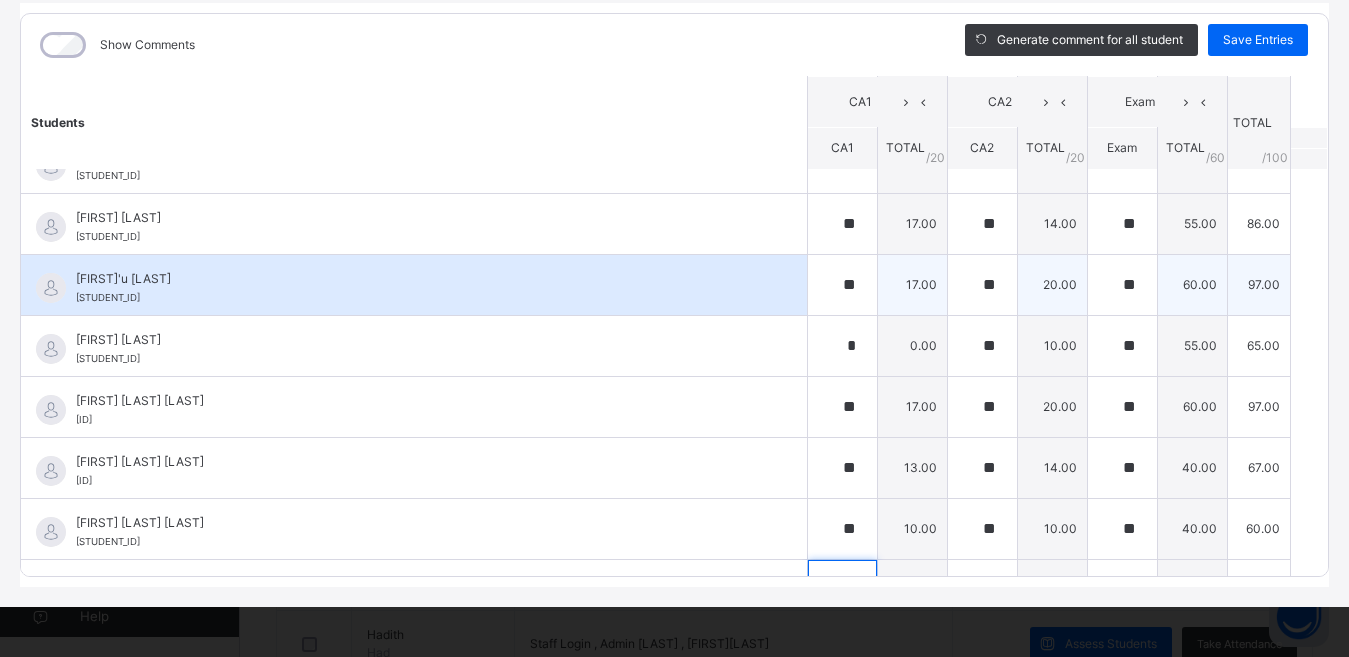 scroll, scrollTop: 980, scrollLeft: 0, axis: vertical 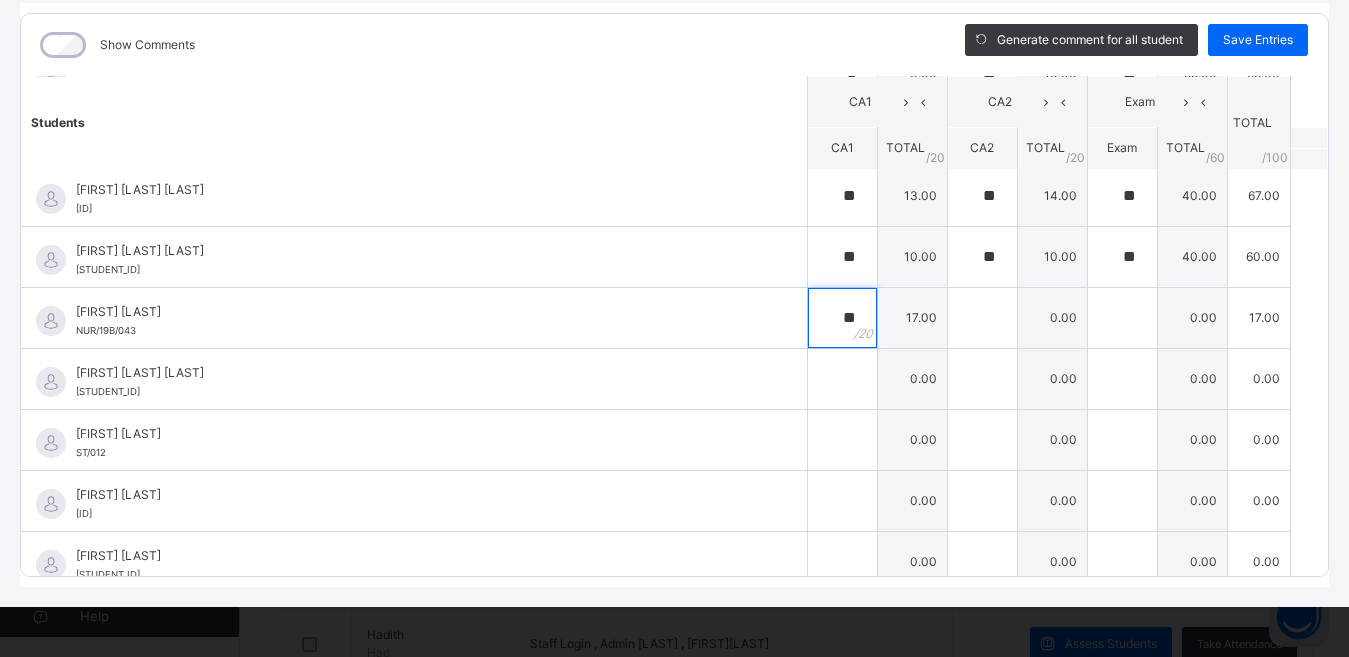 type on "**" 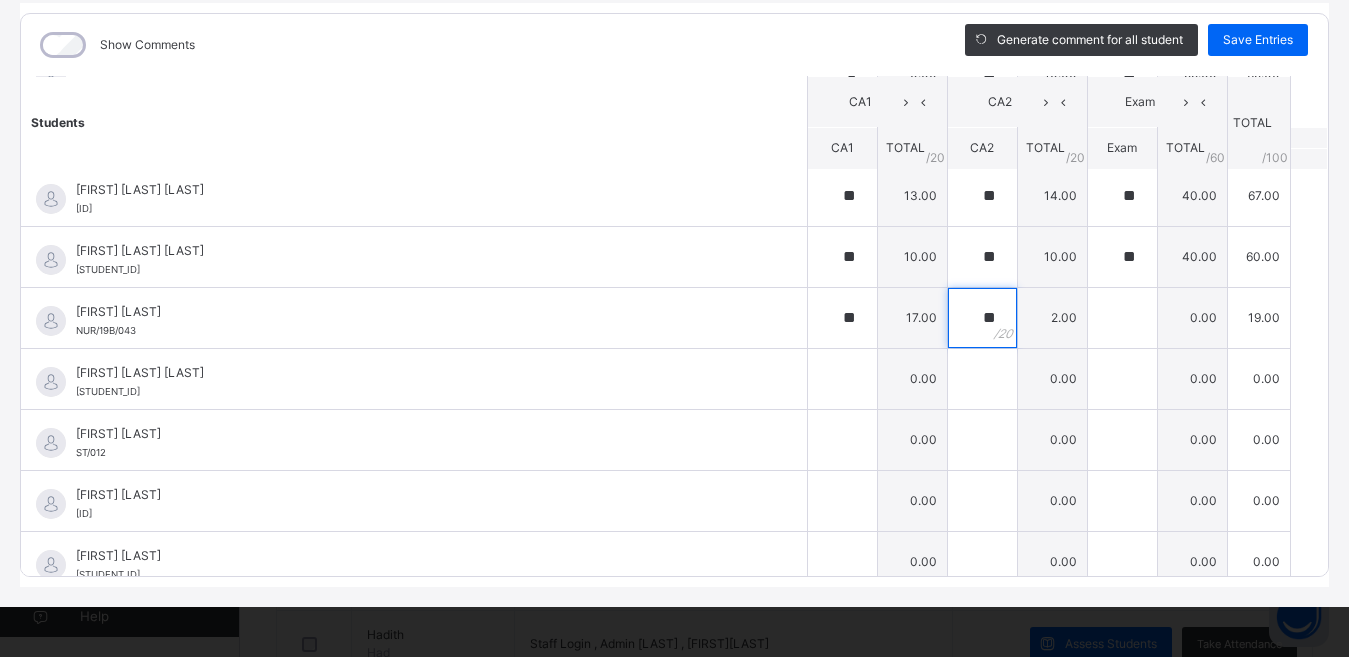 type on "**" 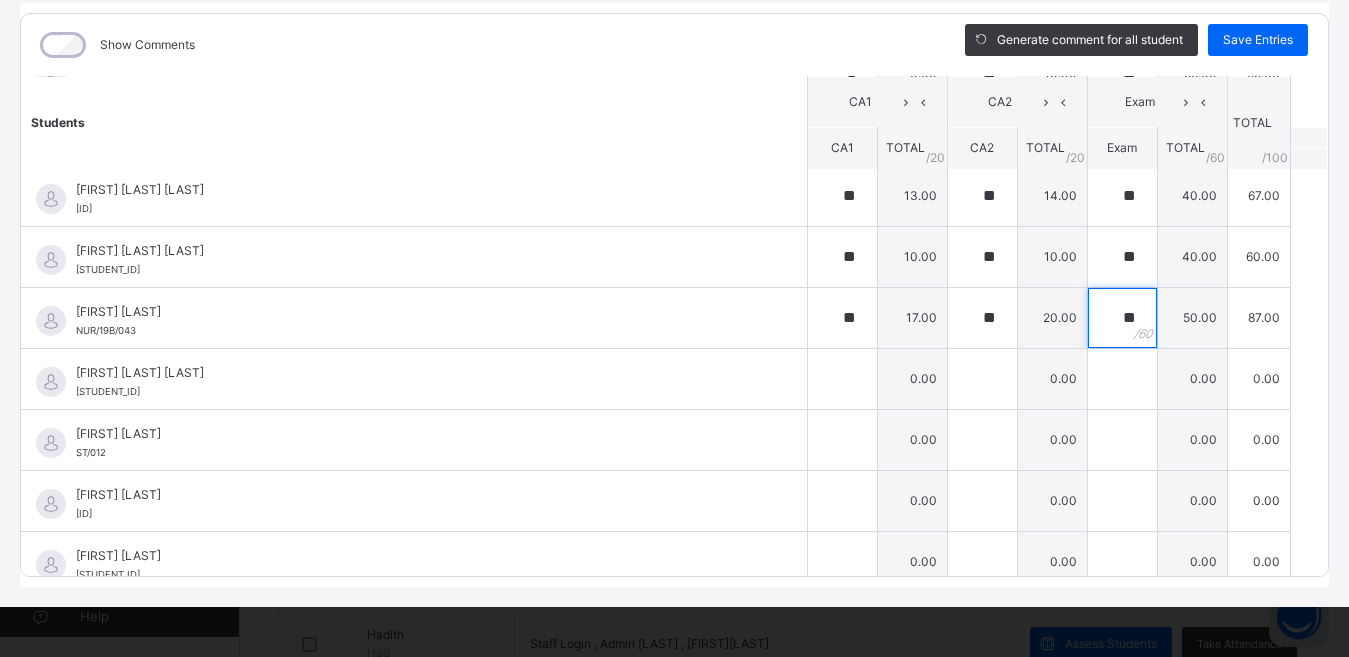 type on "**" 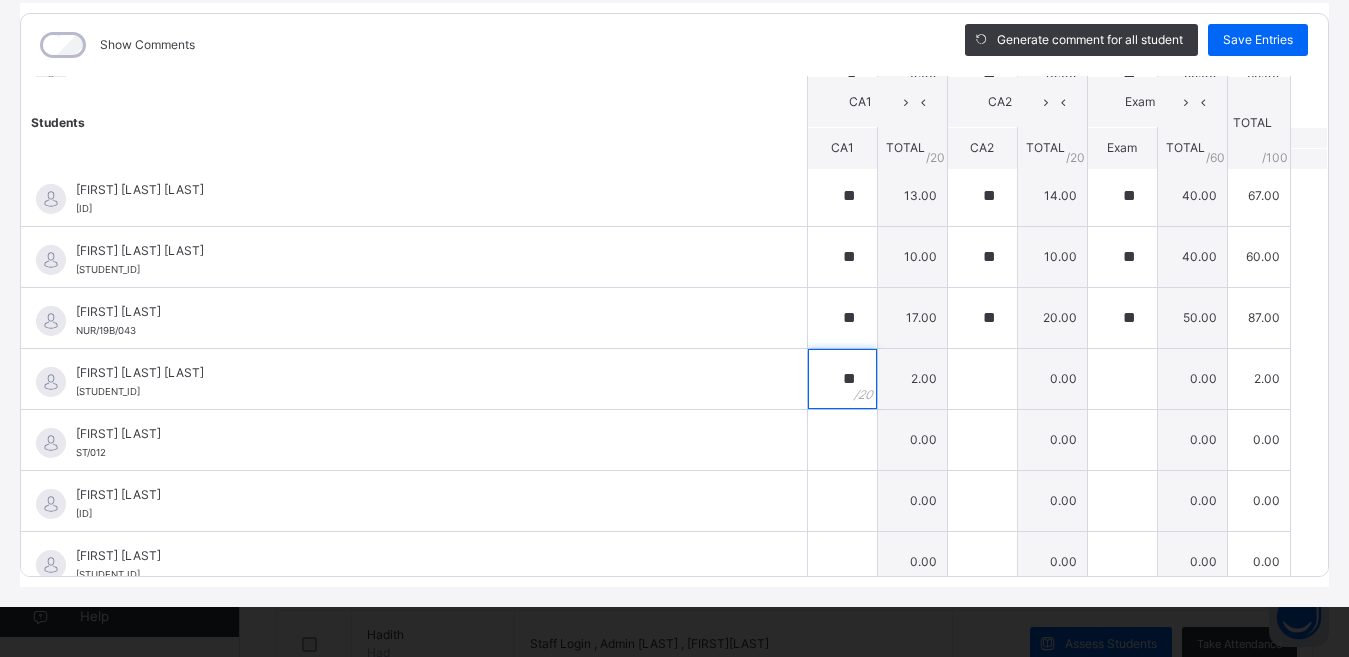 type on "**" 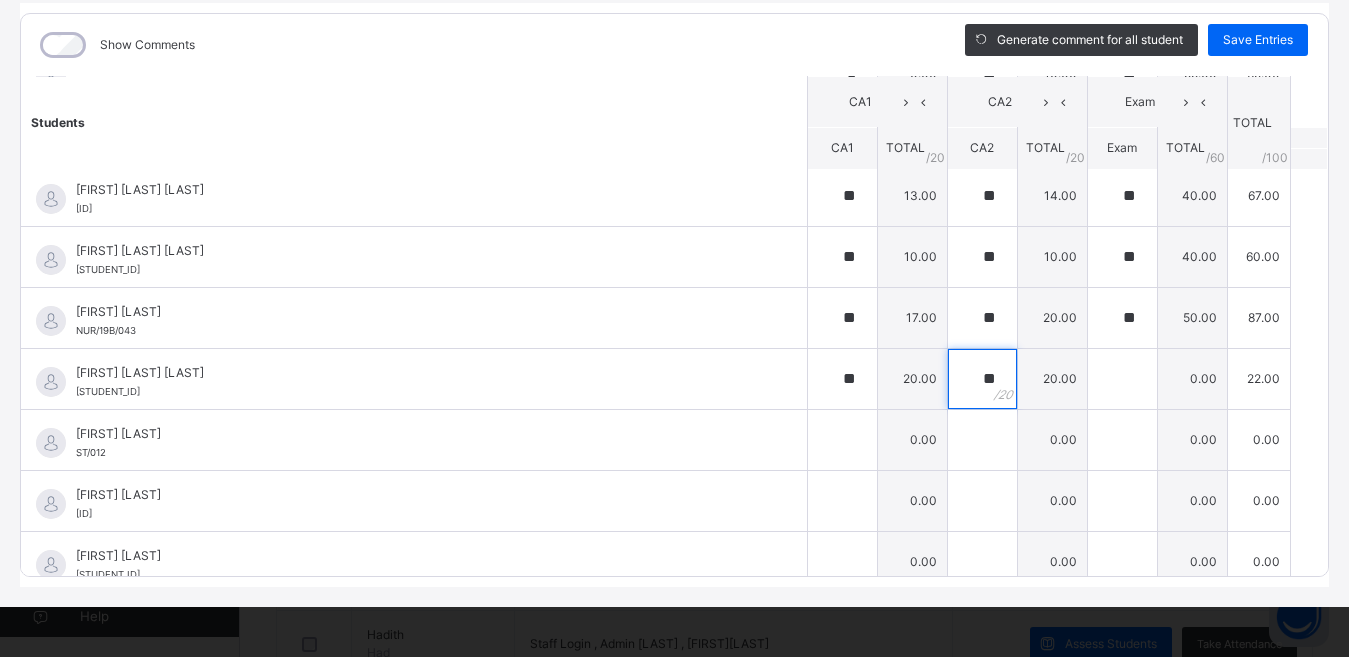 type on "**" 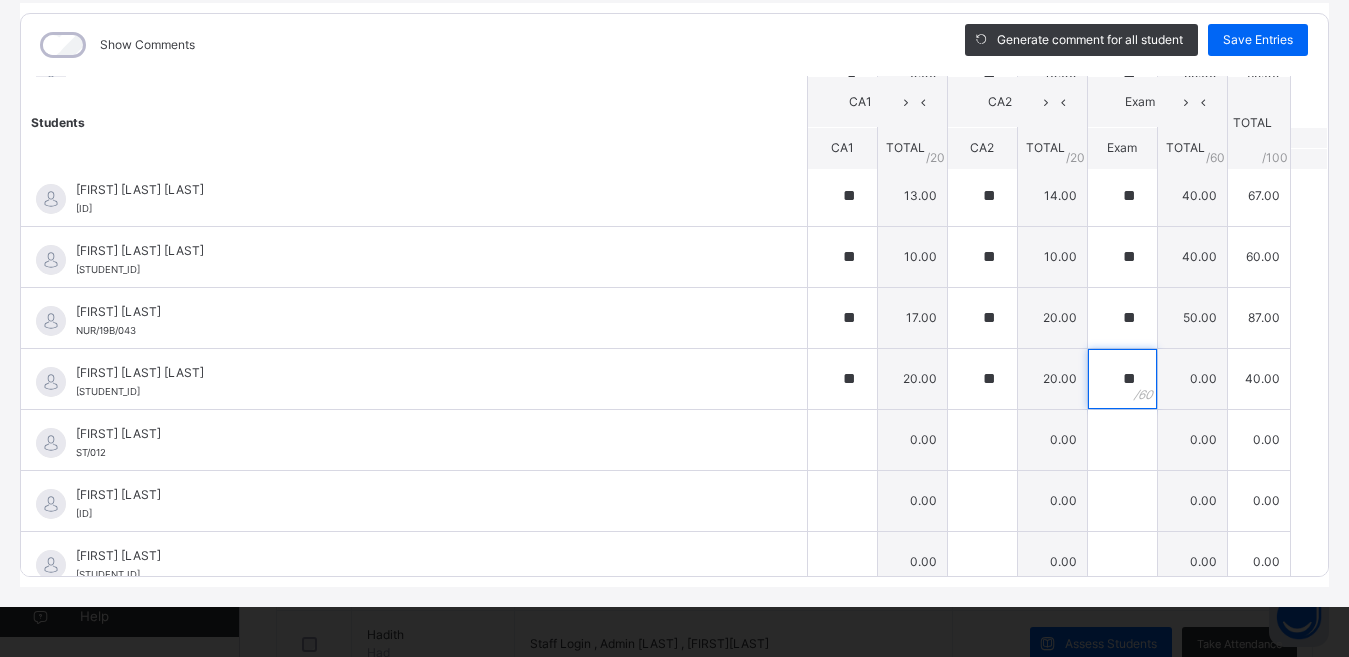 type on "**" 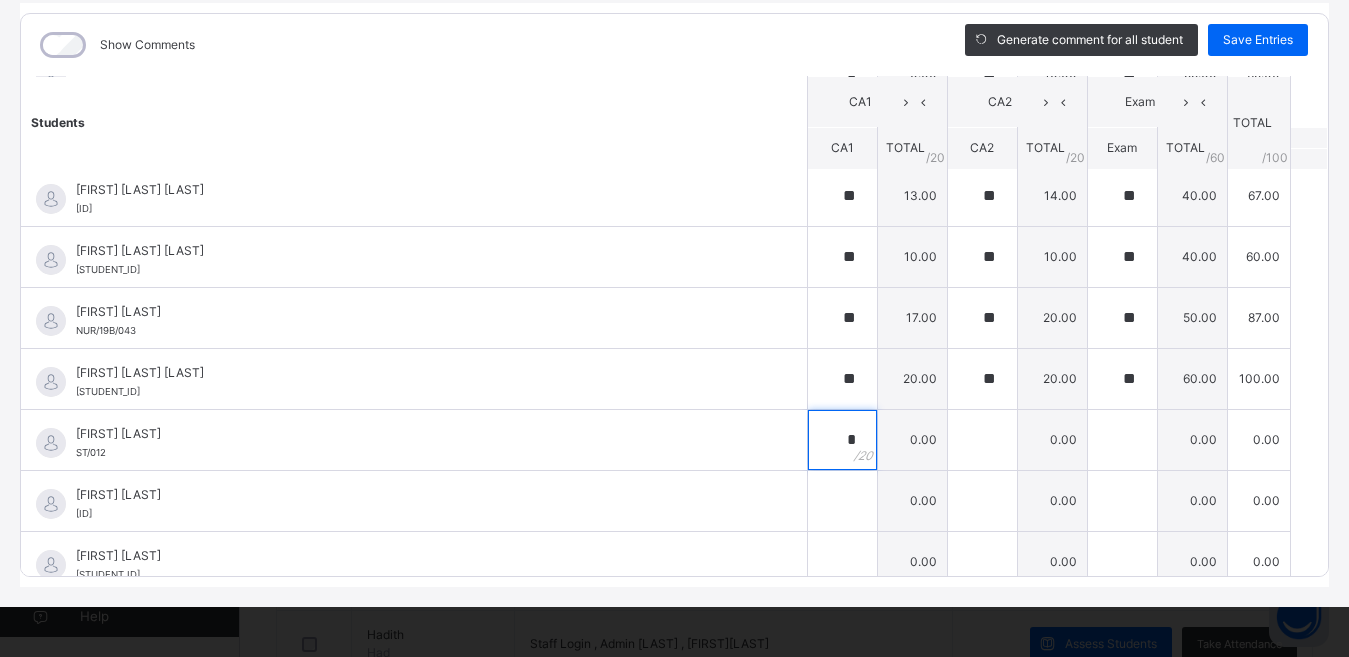 type on "*" 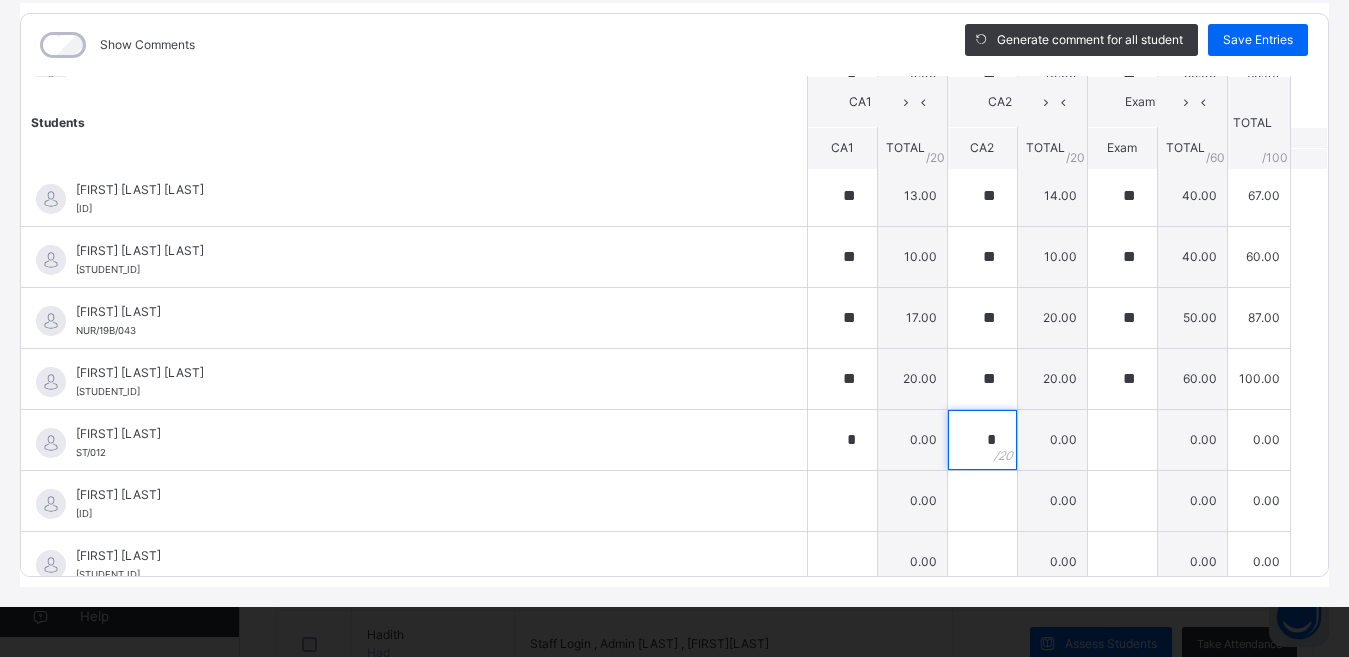 type on "*" 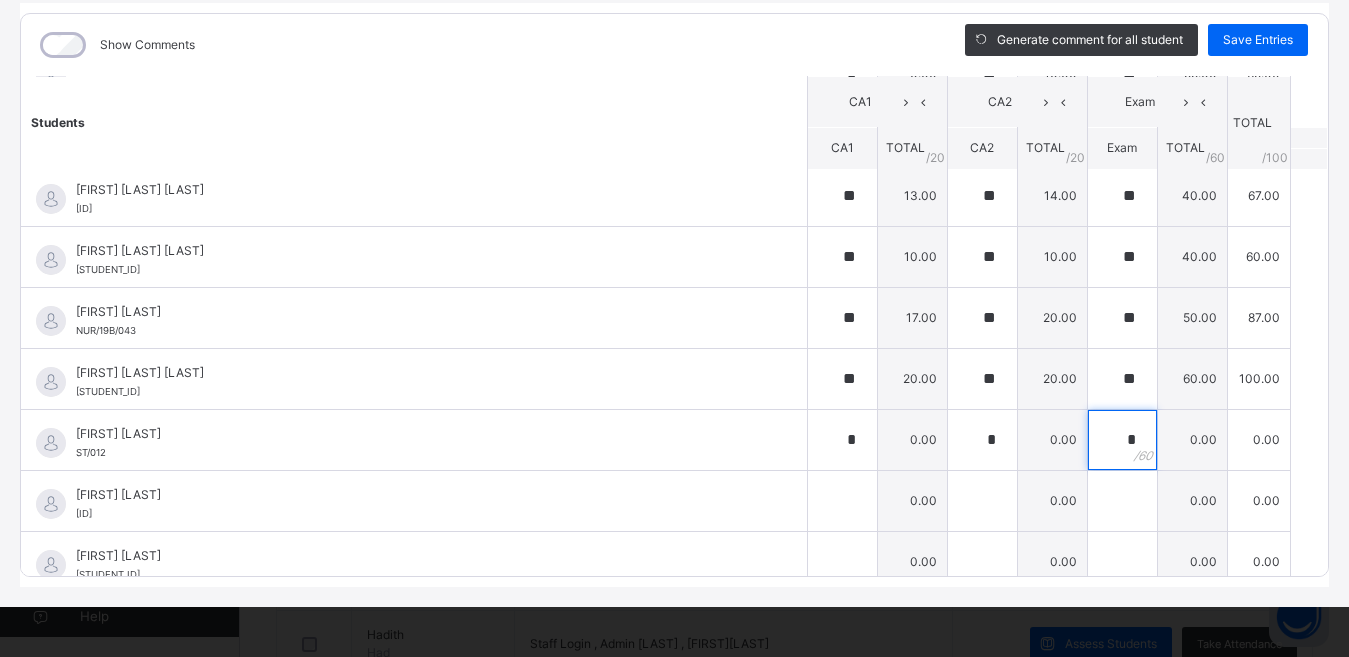 type on "*" 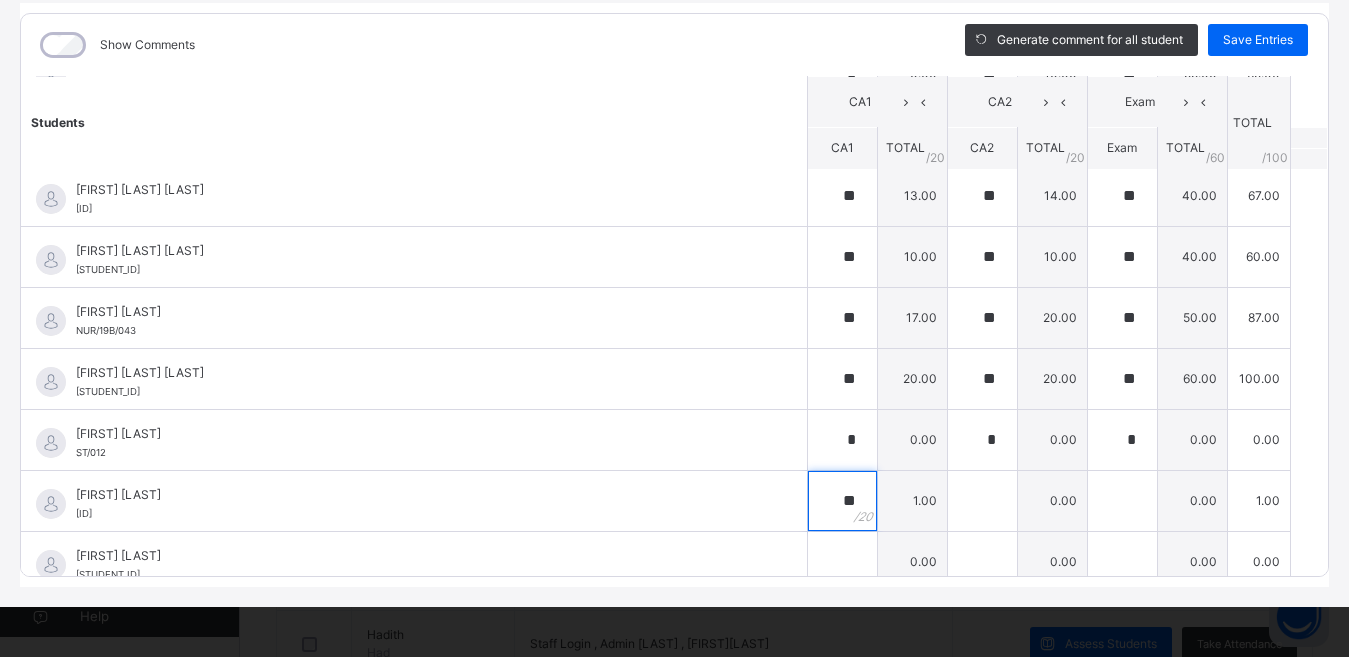 type on "**" 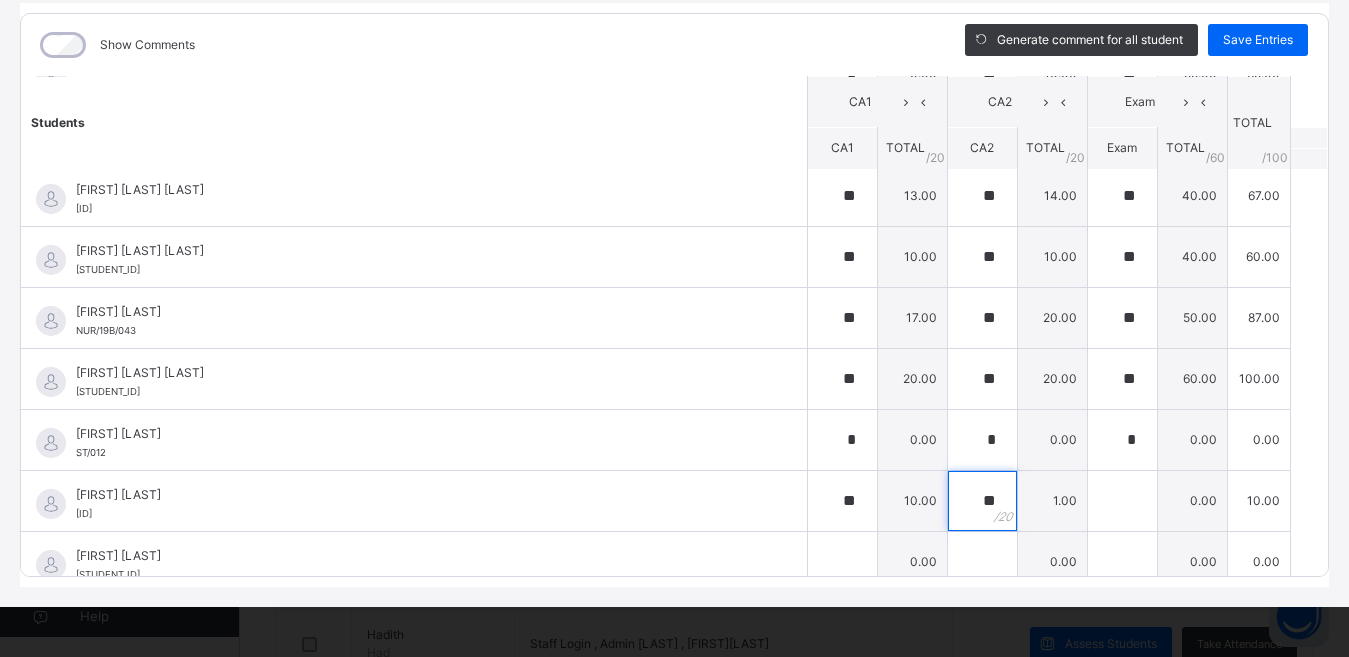 type on "**" 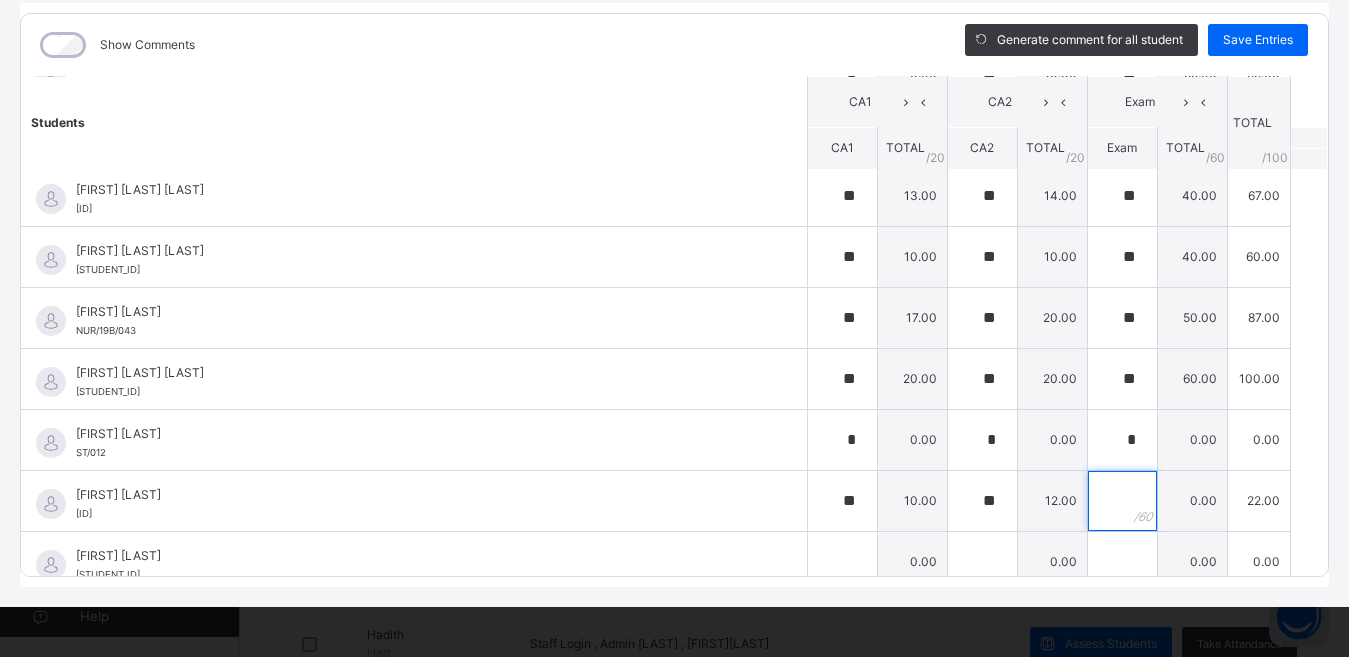 type on "*" 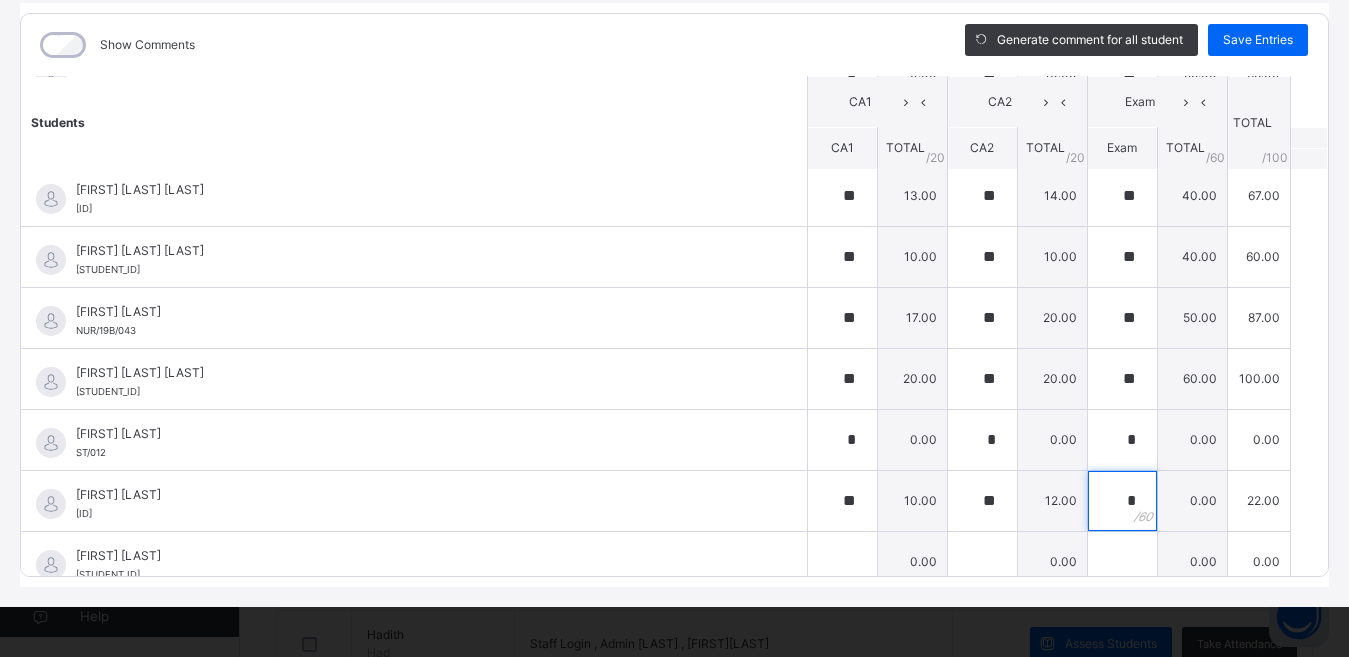 type on "*" 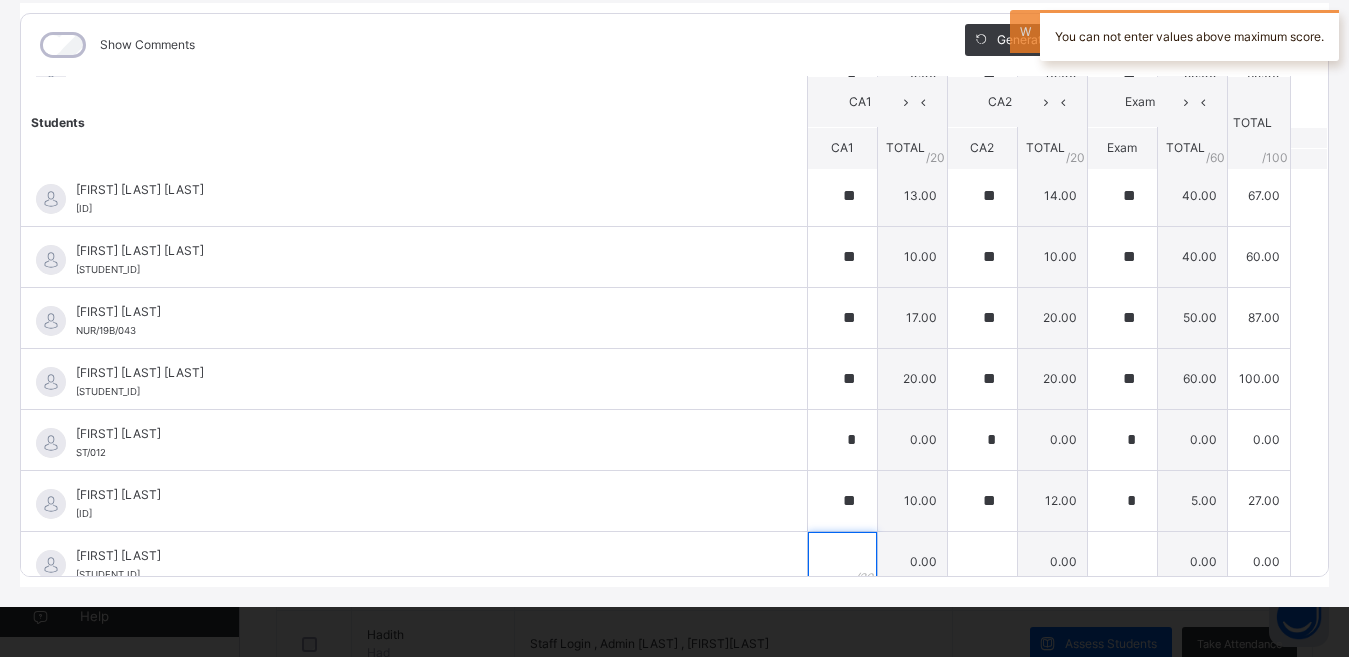 scroll, scrollTop: 1013, scrollLeft: 0, axis: vertical 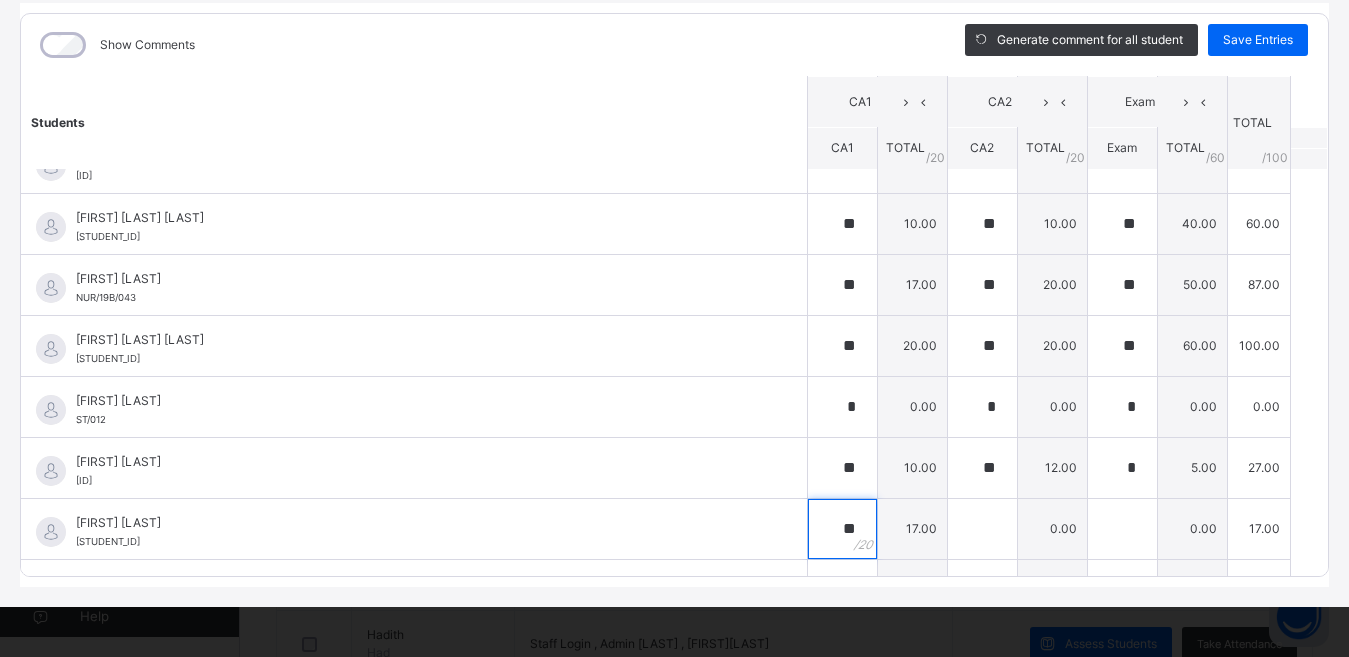 type on "**" 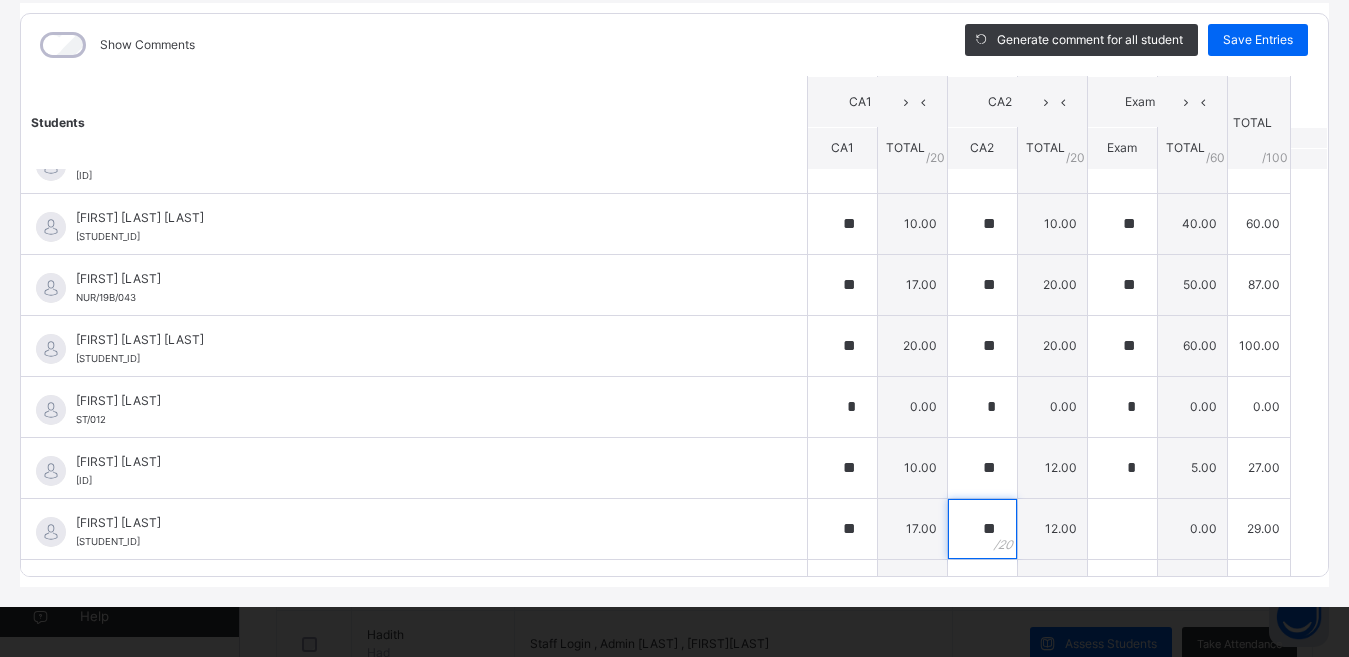 type on "**" 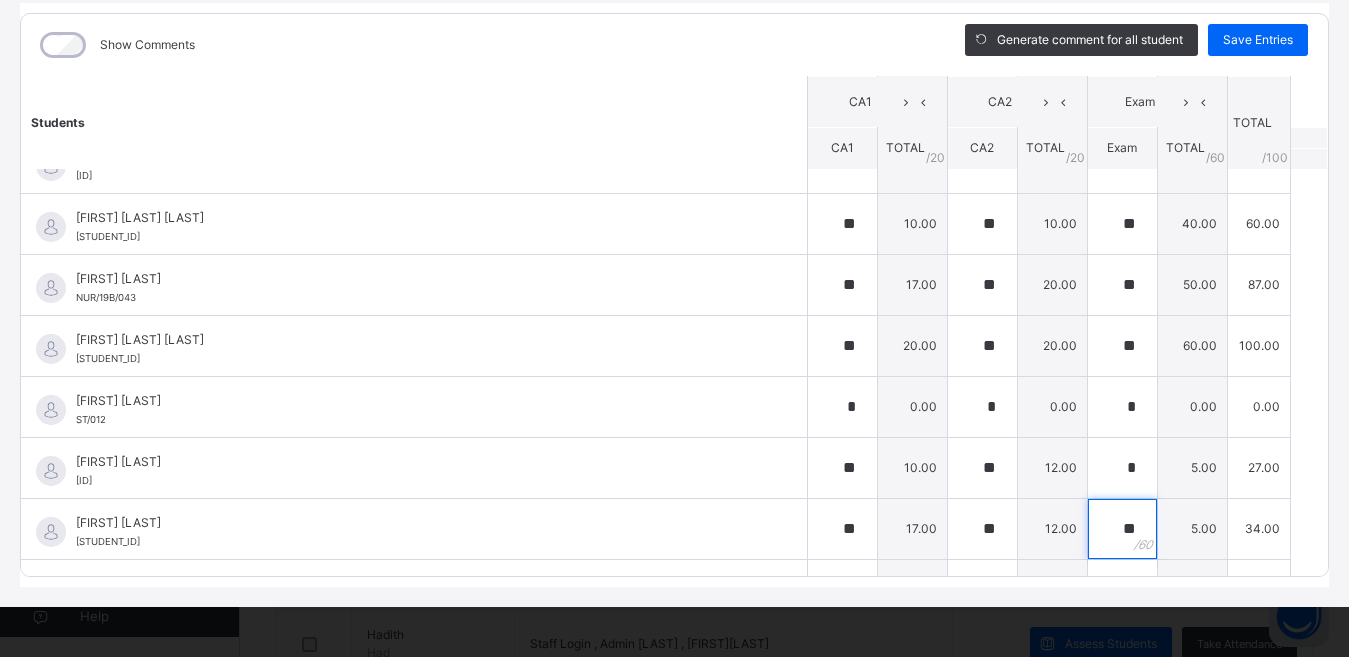 type on "**" 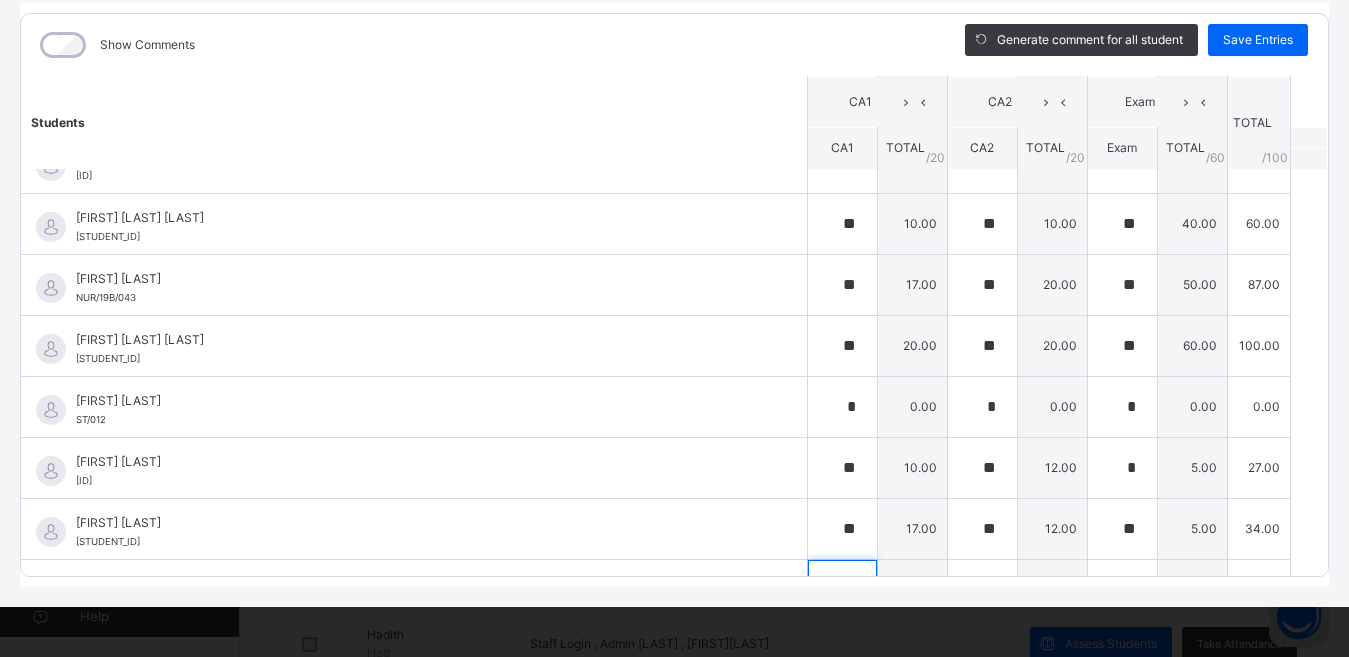 scroll, scrollTop: 1285, scrollLeft: 0, axis: vertical 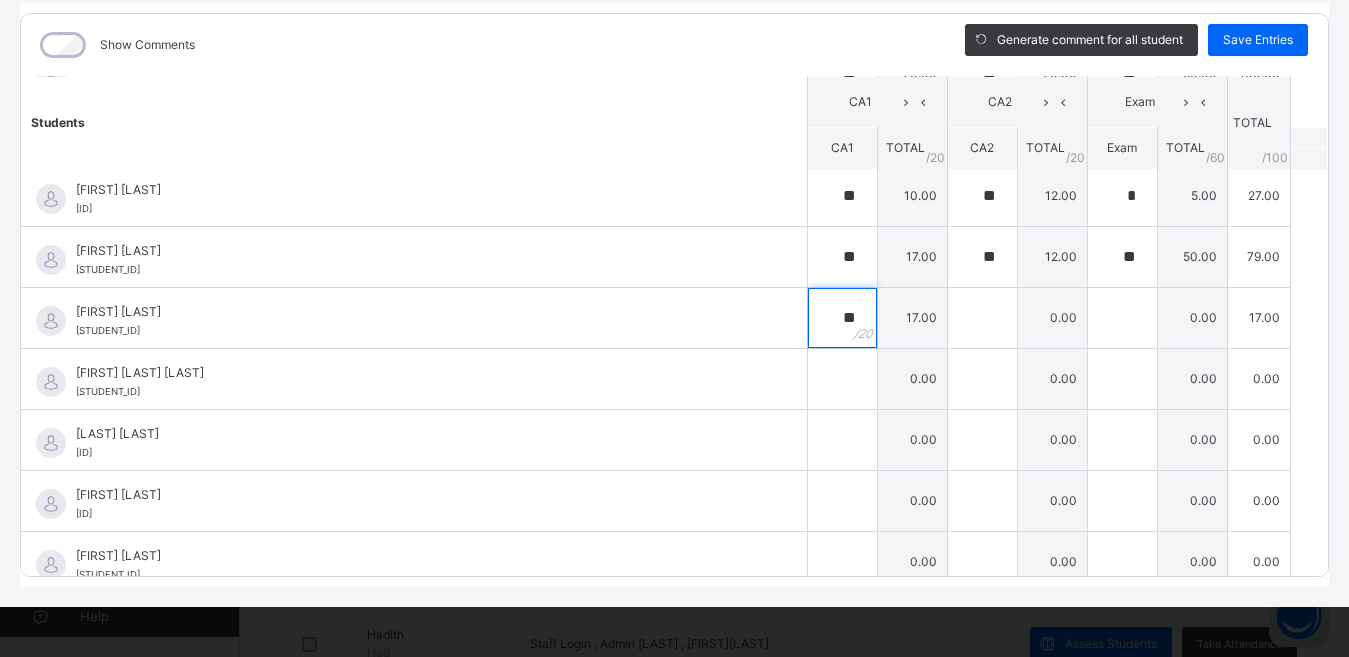 type on "**" 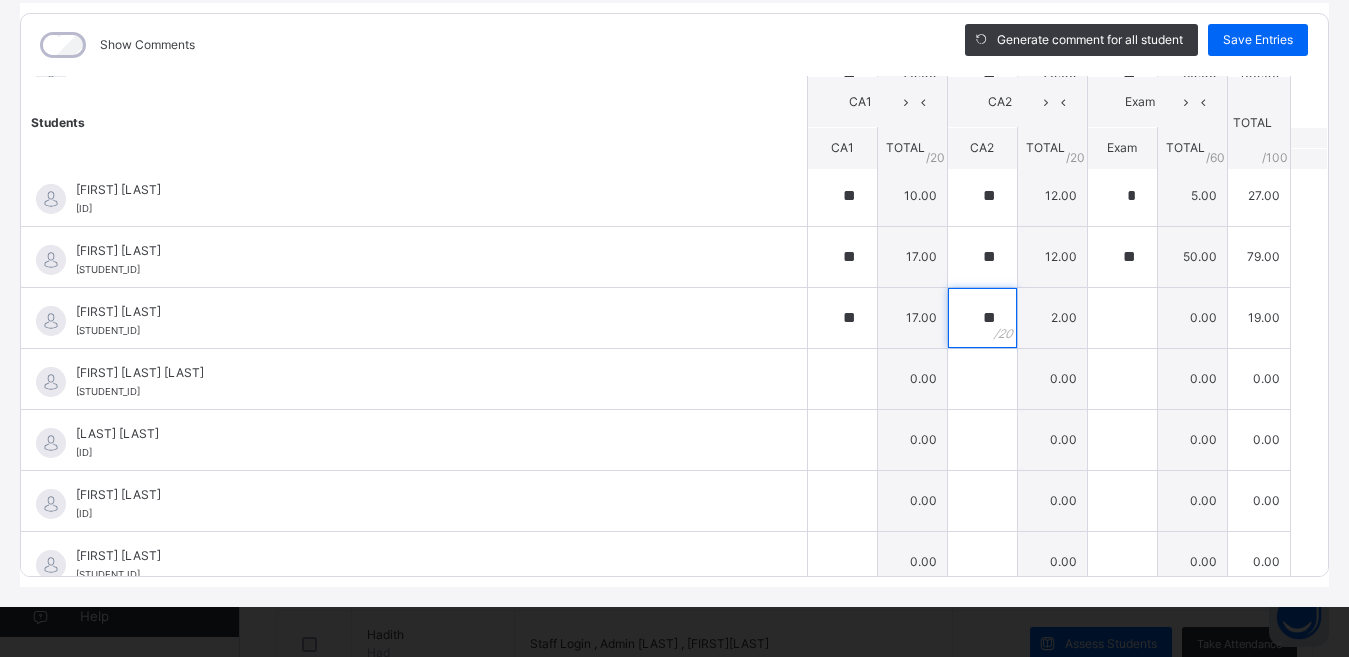 type on "**" 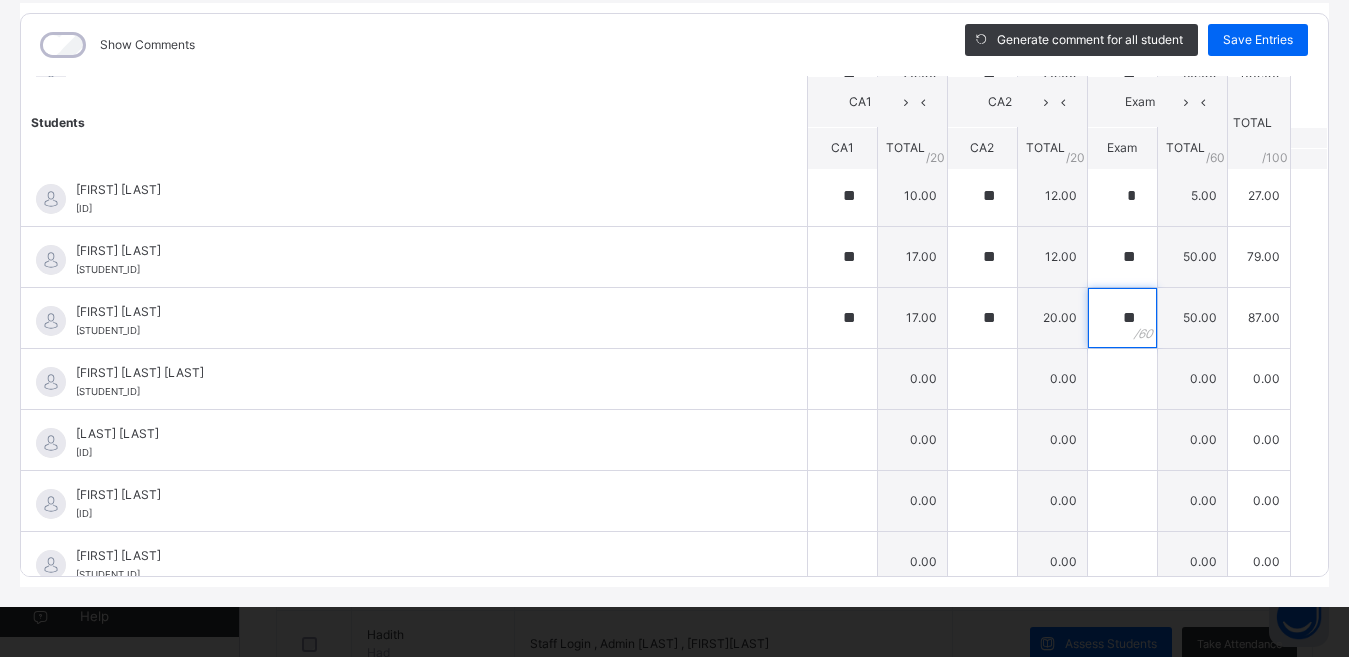 type on "**" 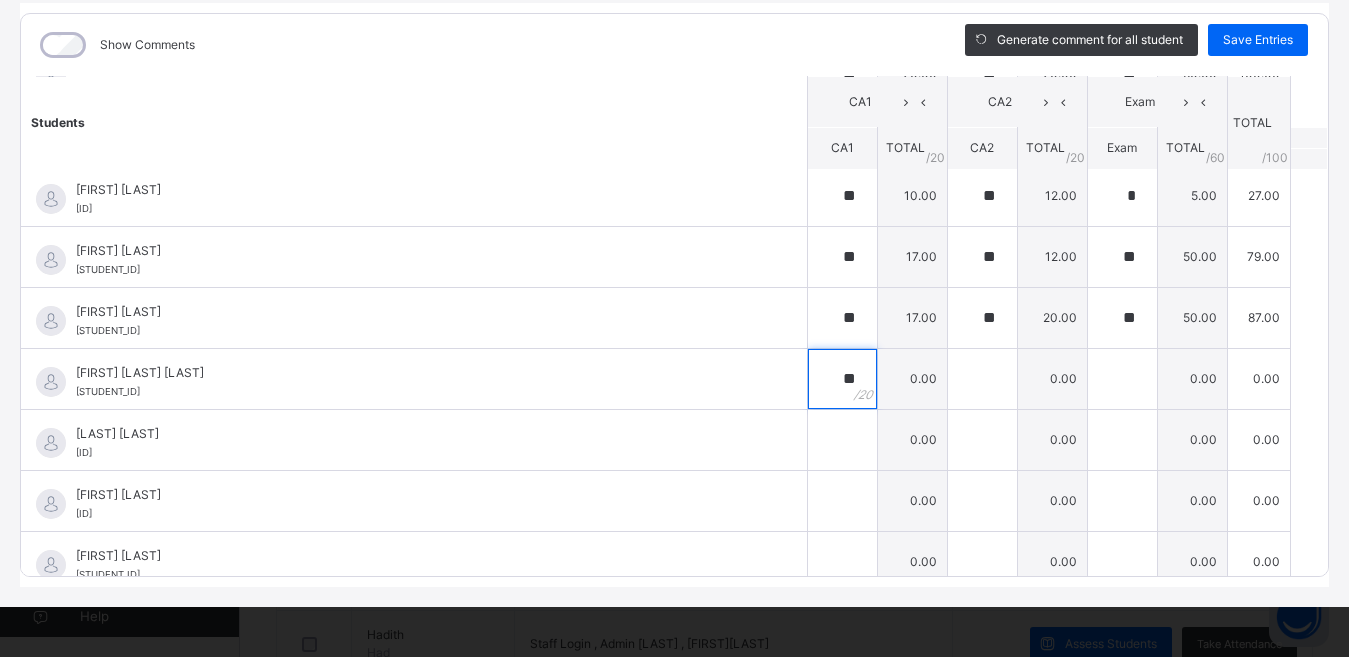 type on "**" 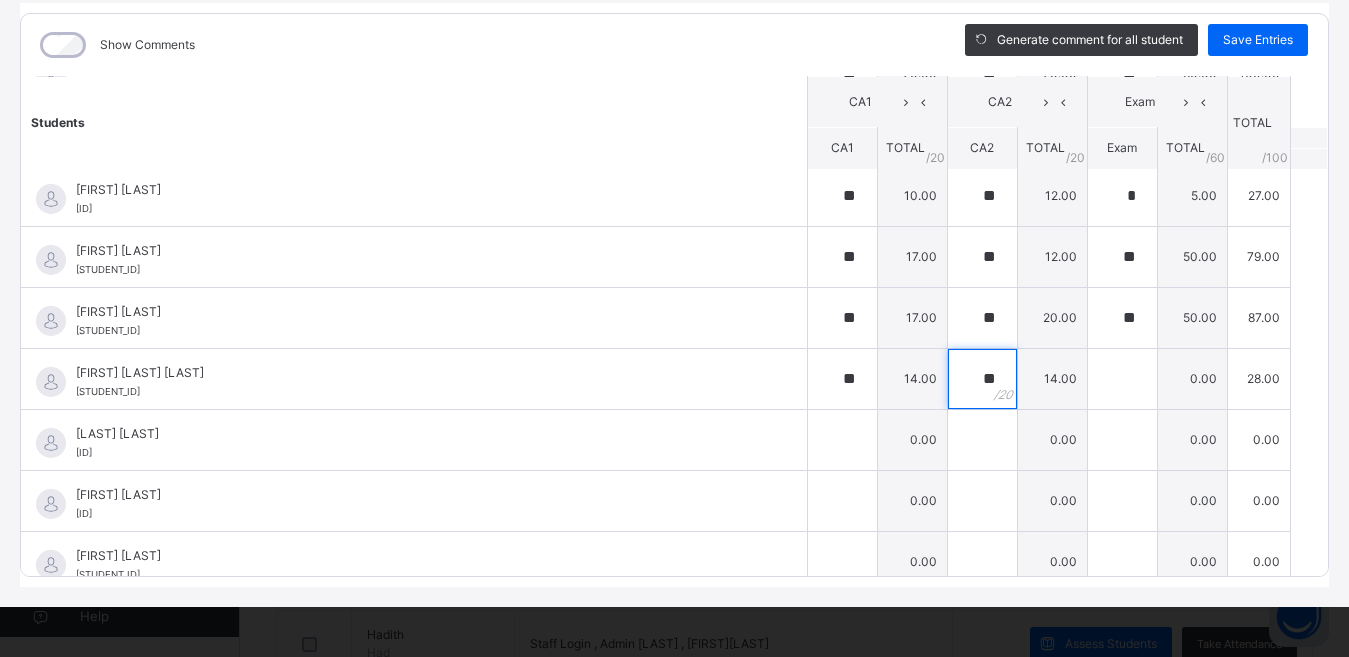 type on "**" 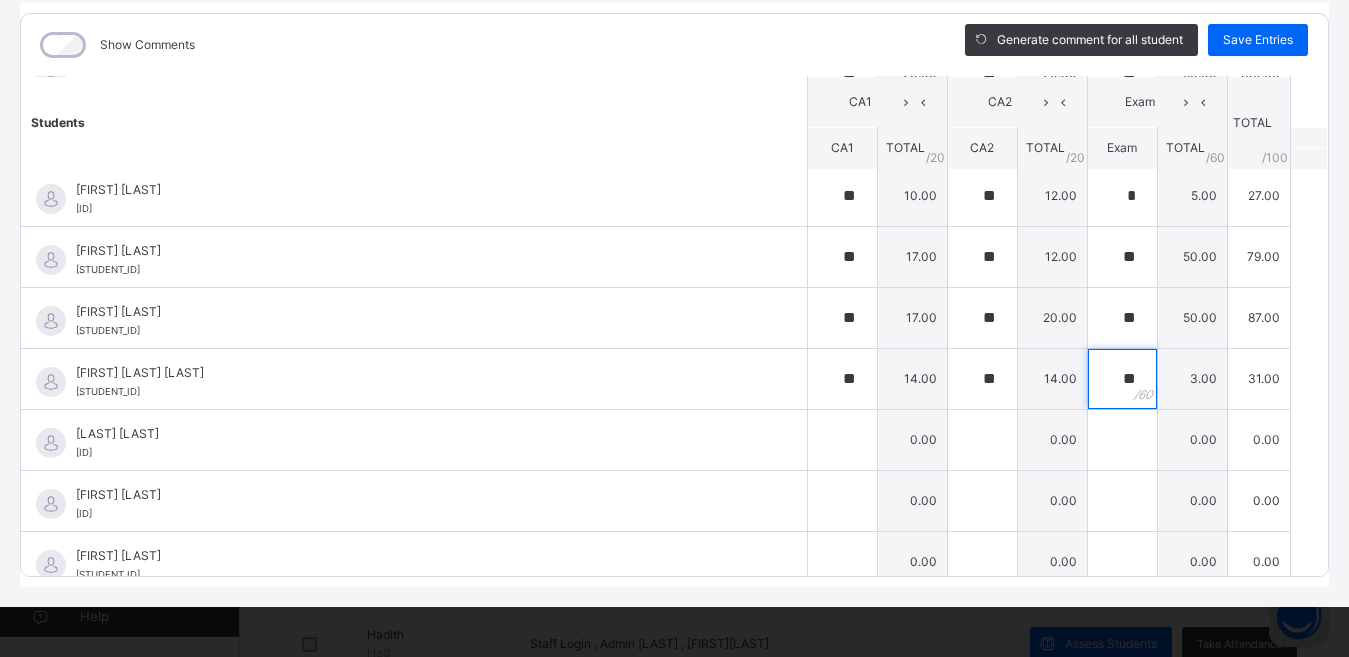 type on "**" 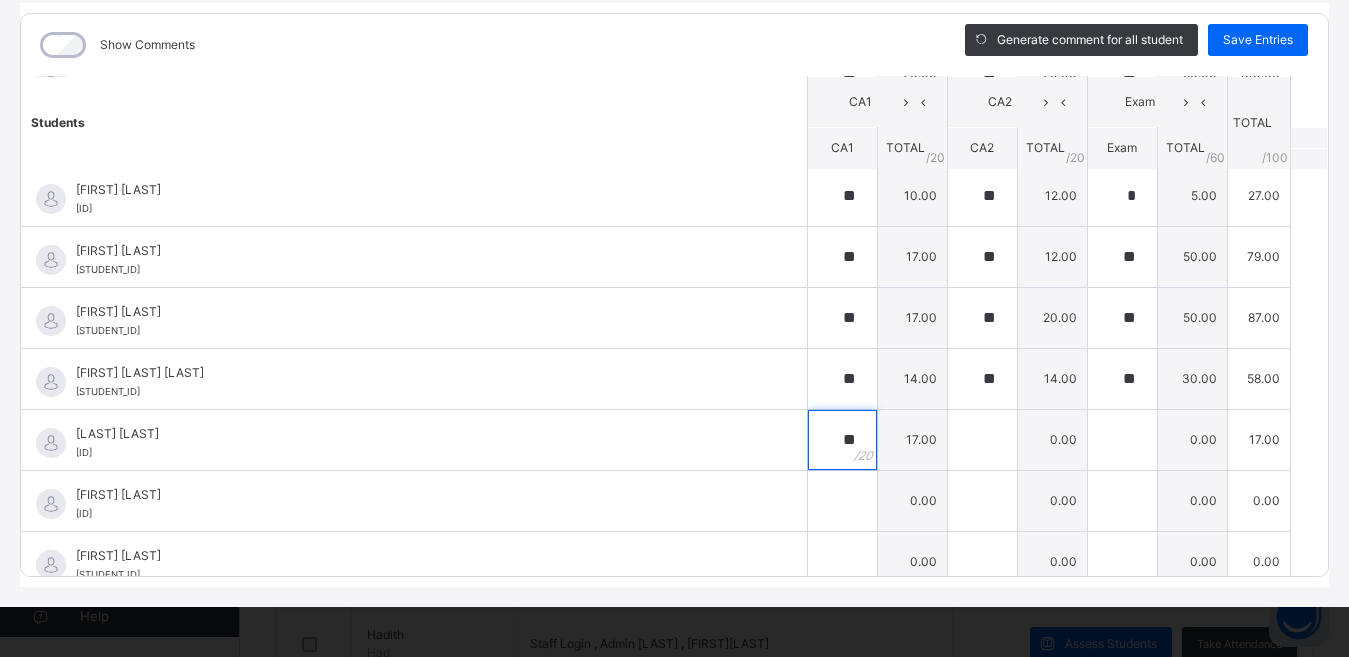 type on "**" 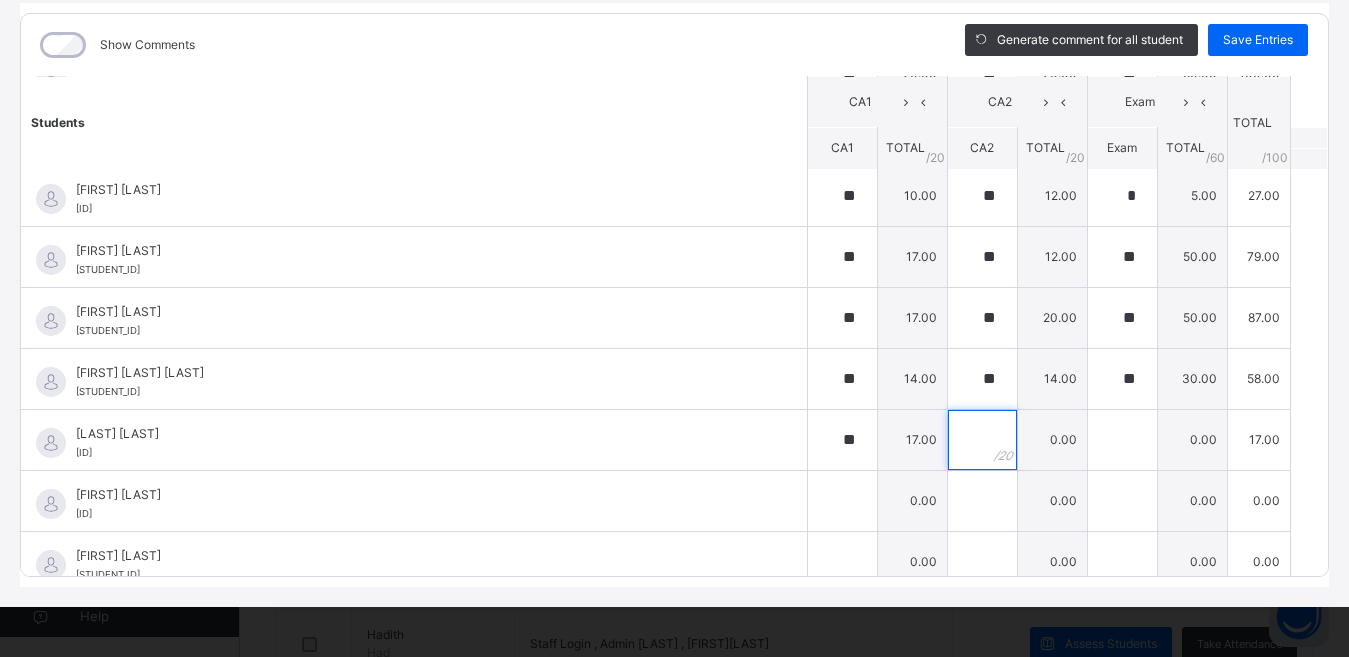 type on "*" 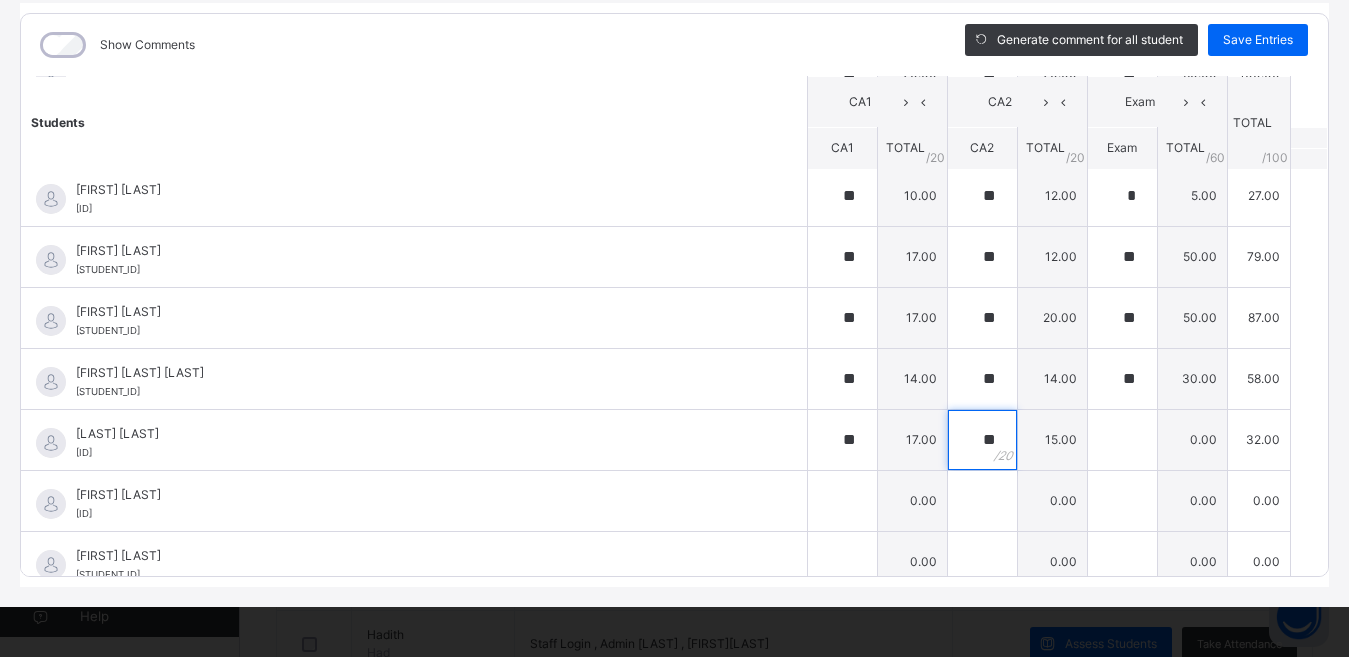 type on "**" 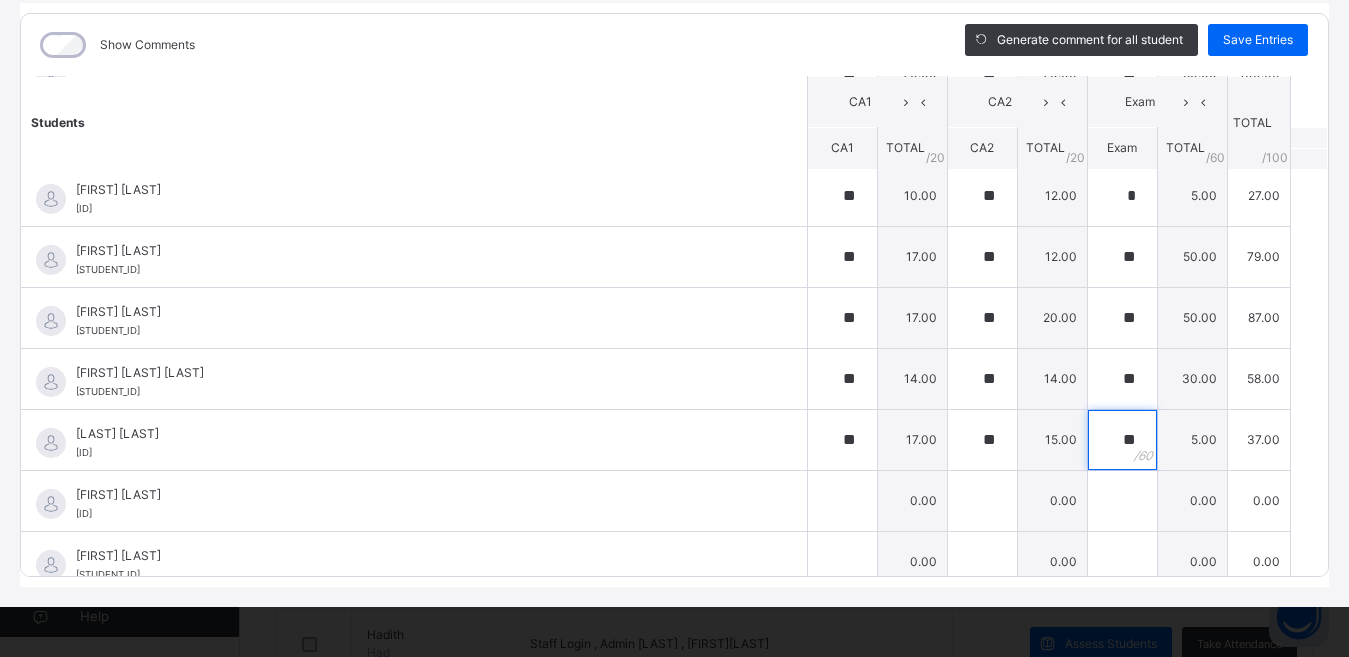 type on "**" 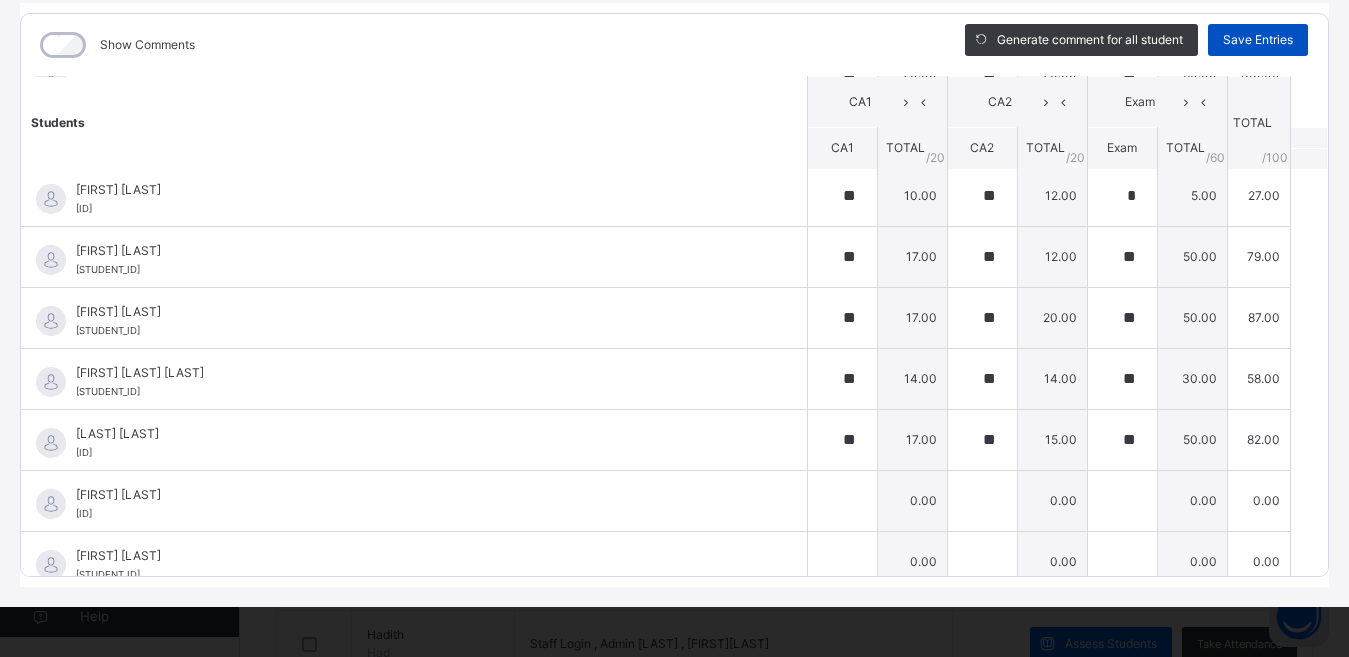 click on "Save Entries" at bounding box center (1258, 40) 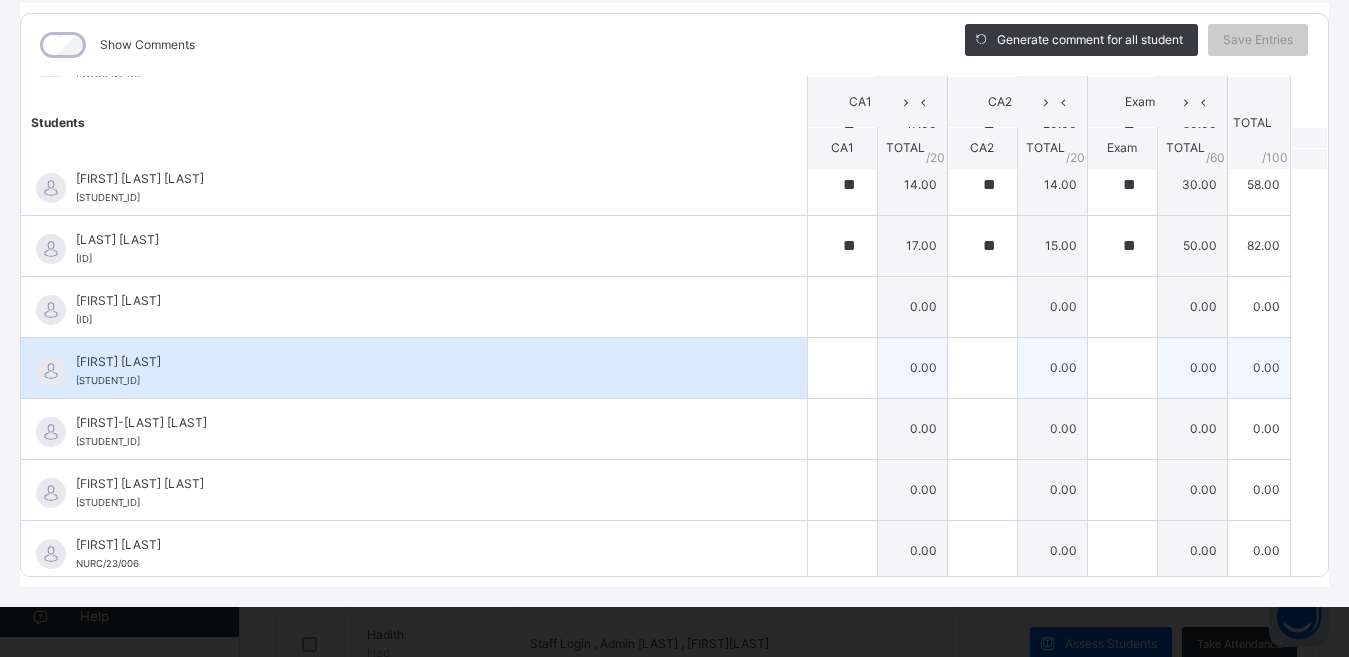 scroll, scrollTop: 1488, scrollLeft: 0, axis: vertical 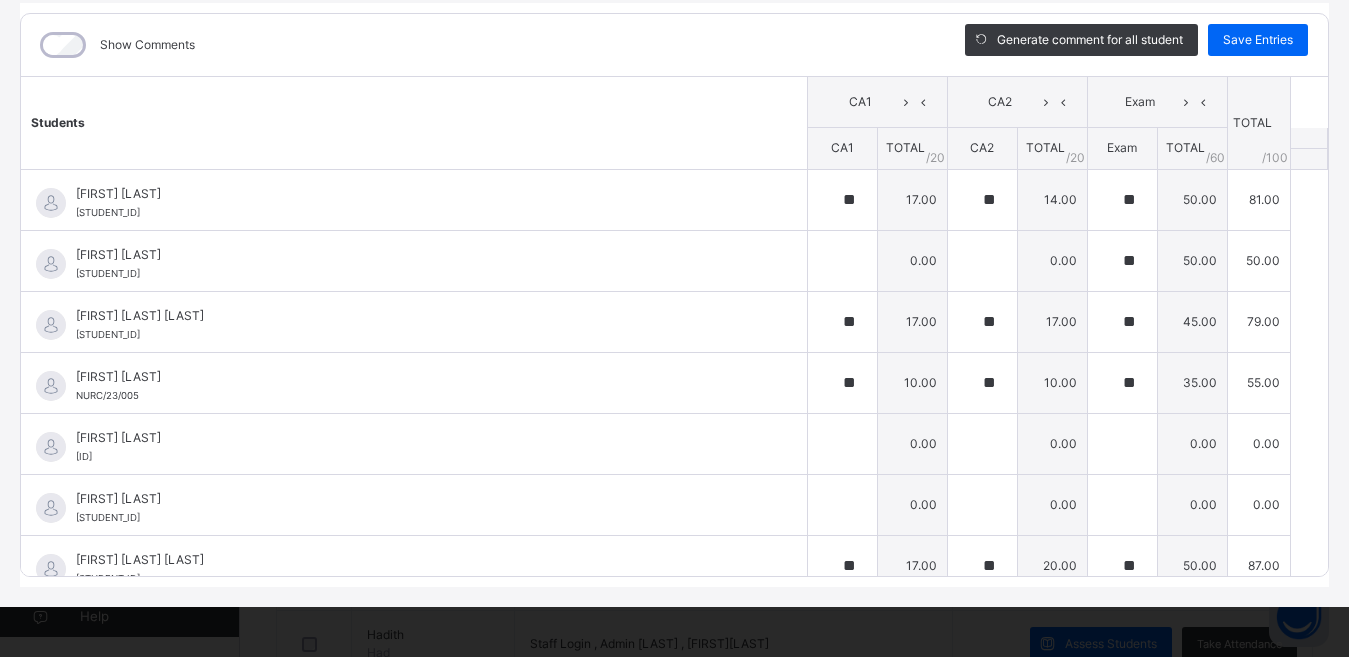 type on "**" 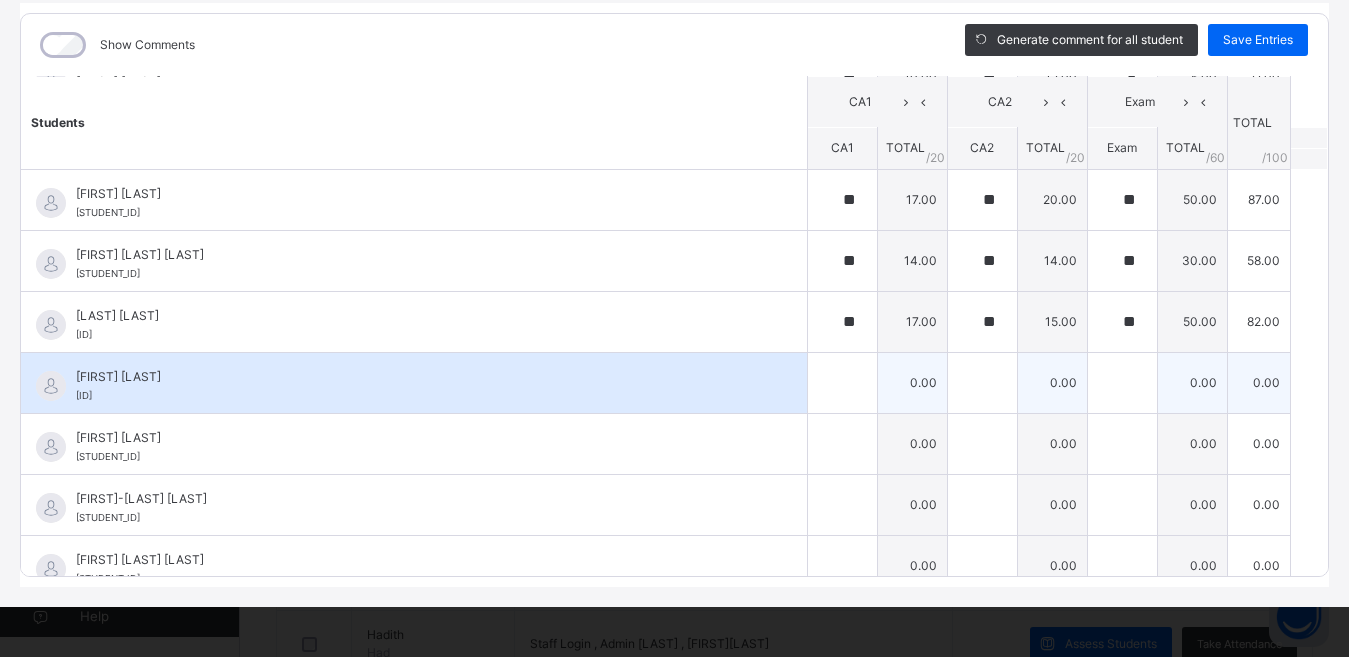 scroll, scrollTop: 1502, scrollLeft: 0, axis: vertical 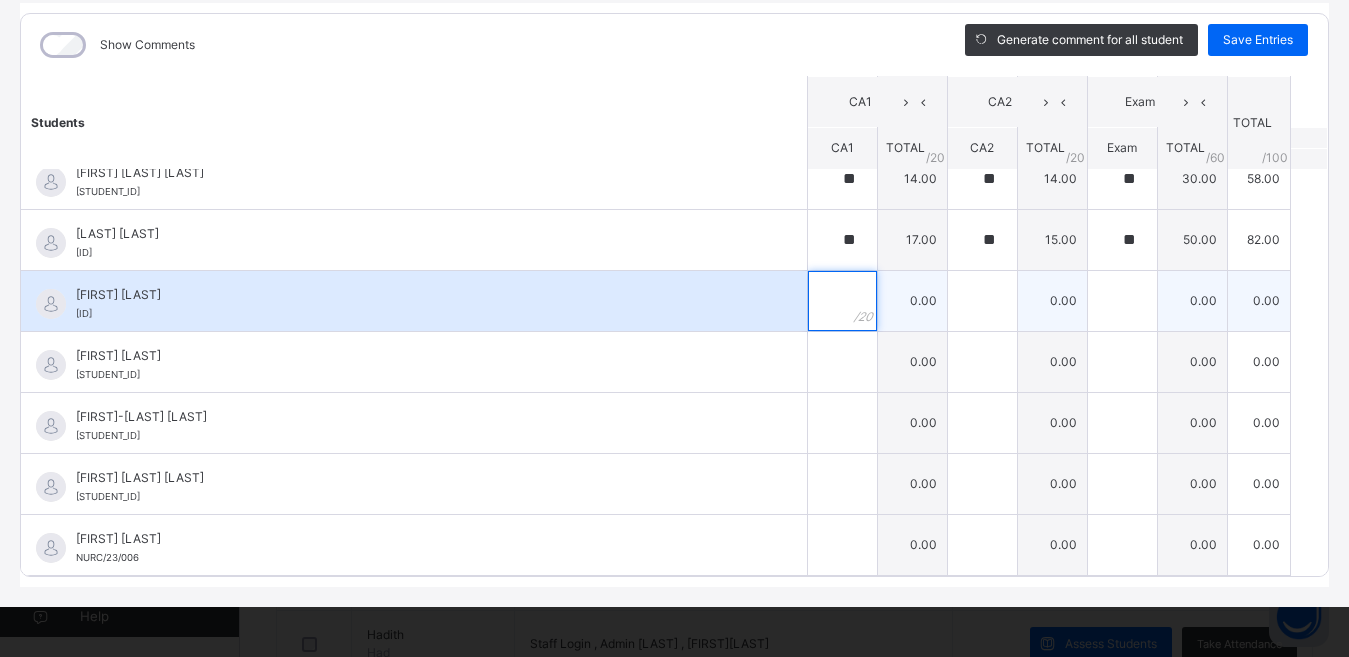 click at bounding box center [842, 301] 